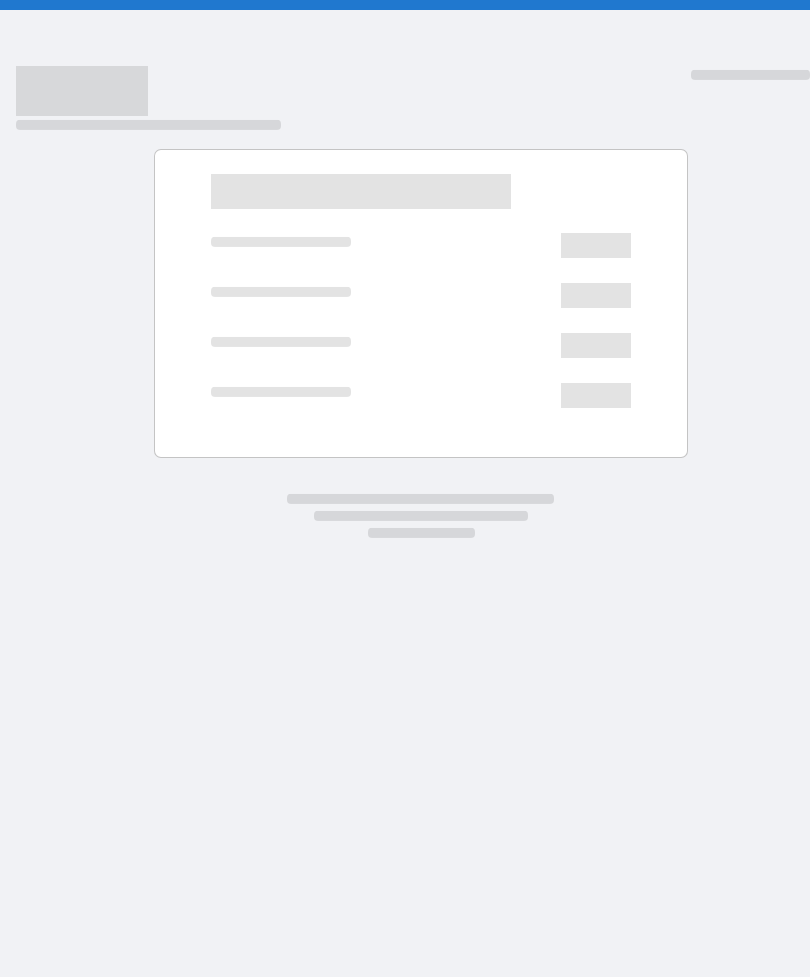 scroll, scrollTop: 0, scrollLeft: 0, axis: both 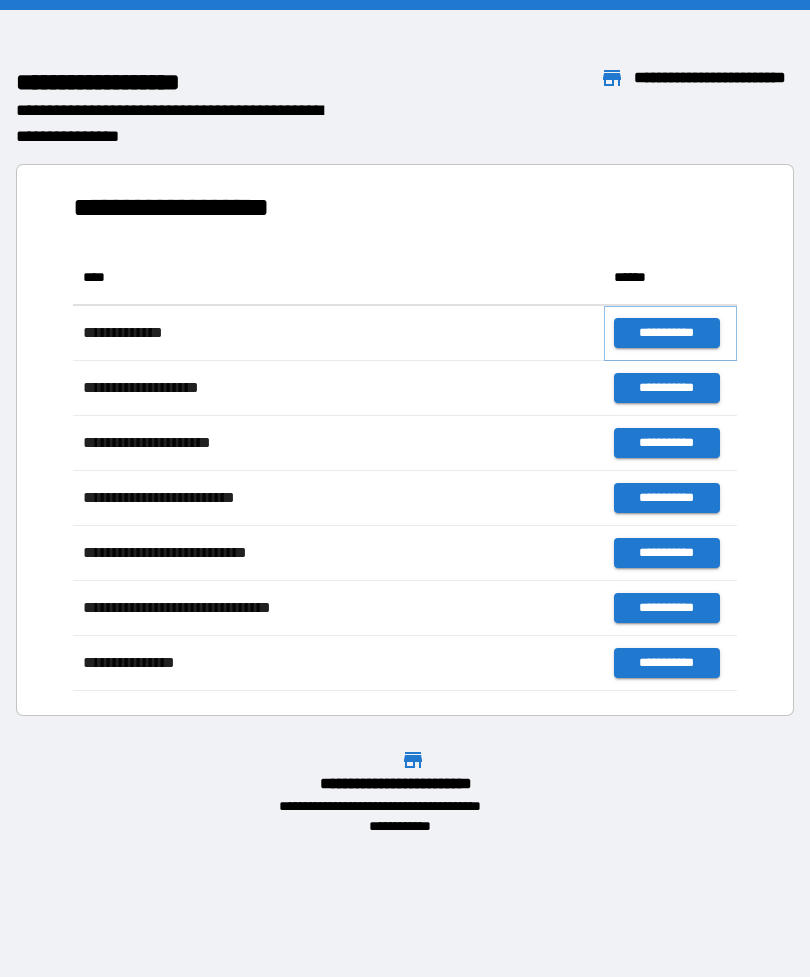 click on "**********" at bounding box center (666, 333) 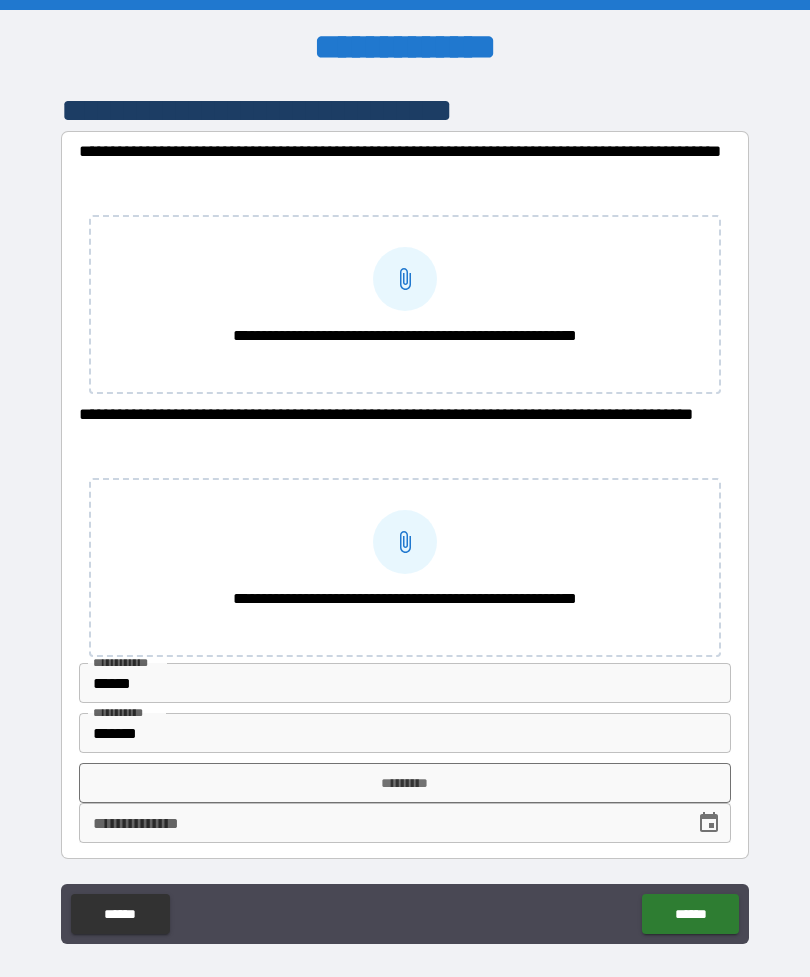click on "******" at bounding box center (120, 914) 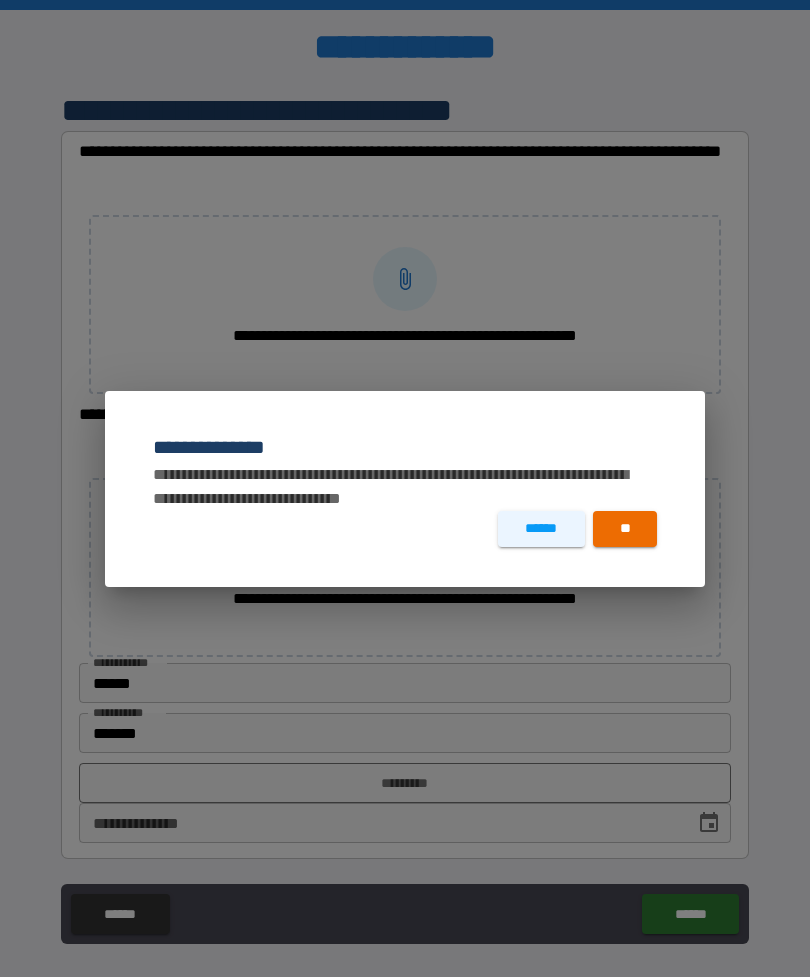 click on "**" at bounding box center [625, 529] 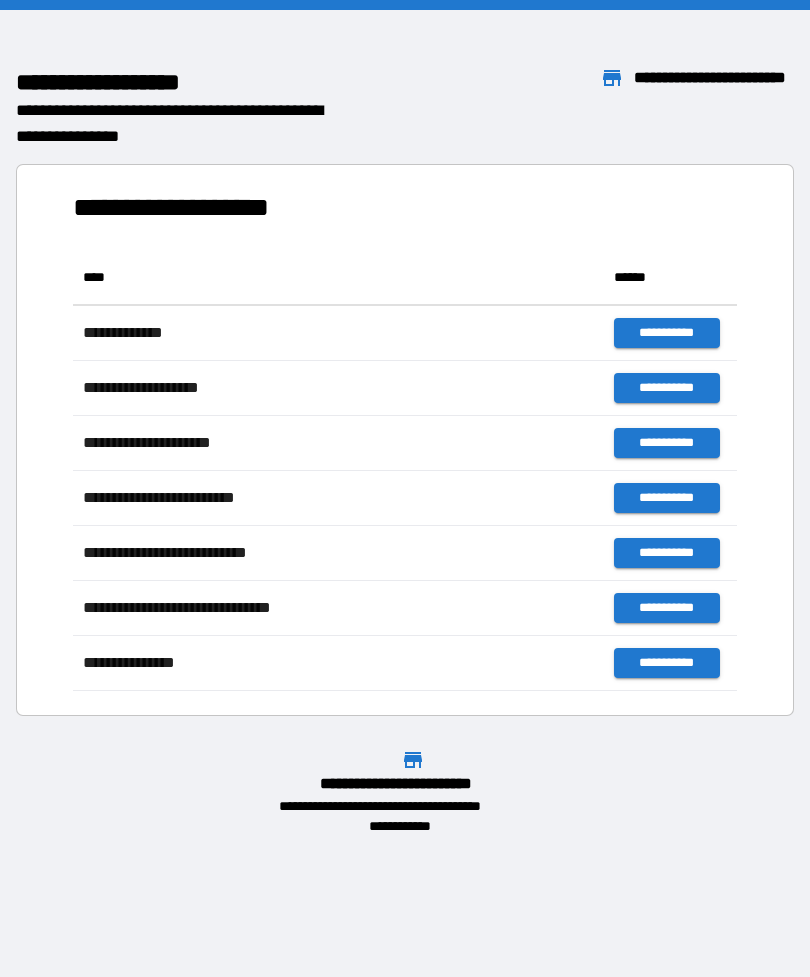 scroll, scrollTop: 1, scrollLeft: 1, axis: both 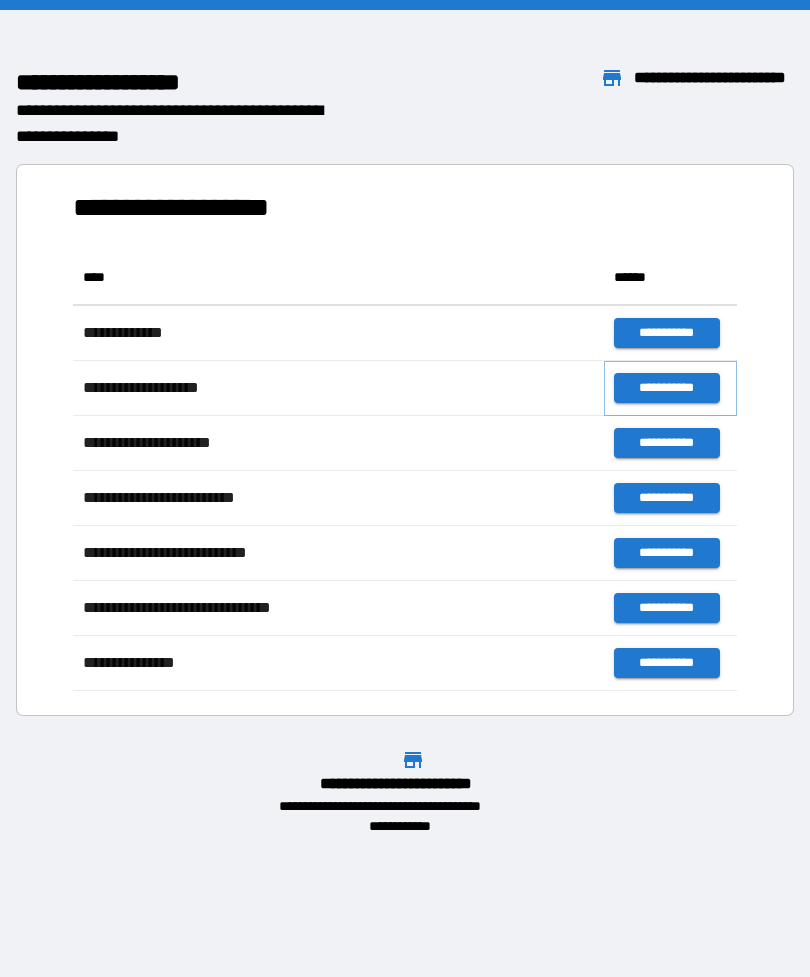 click on "**********" at bounding box center [666, 388] 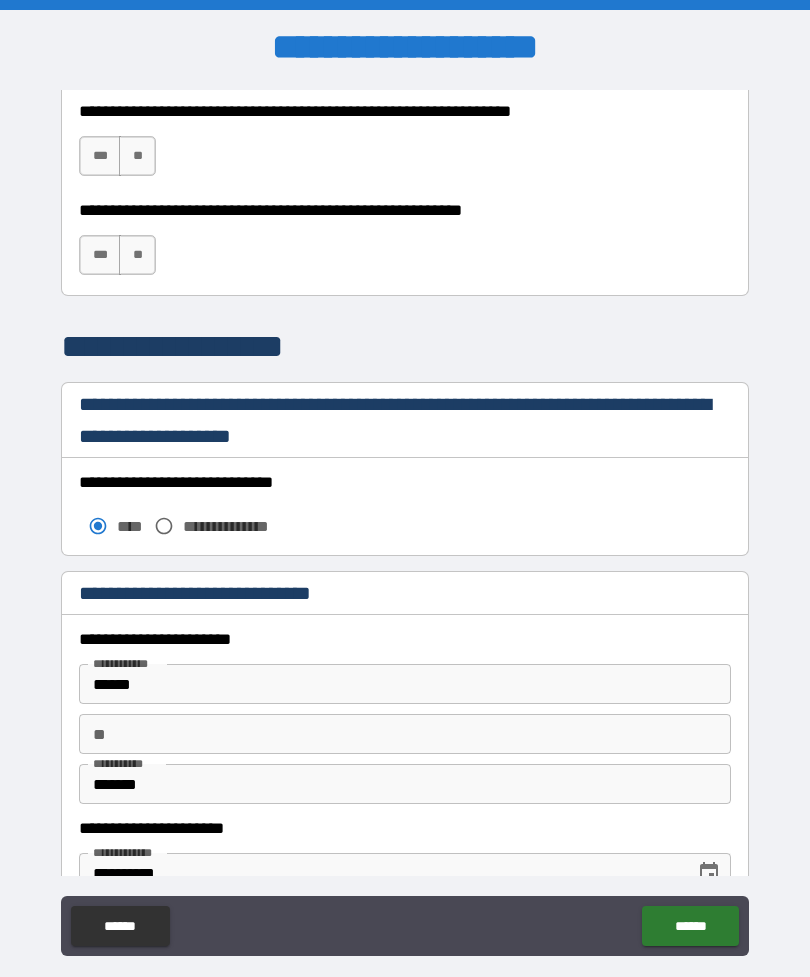 scroll, scrollTop: 1437, scrollLeft: 0, axis: vertical 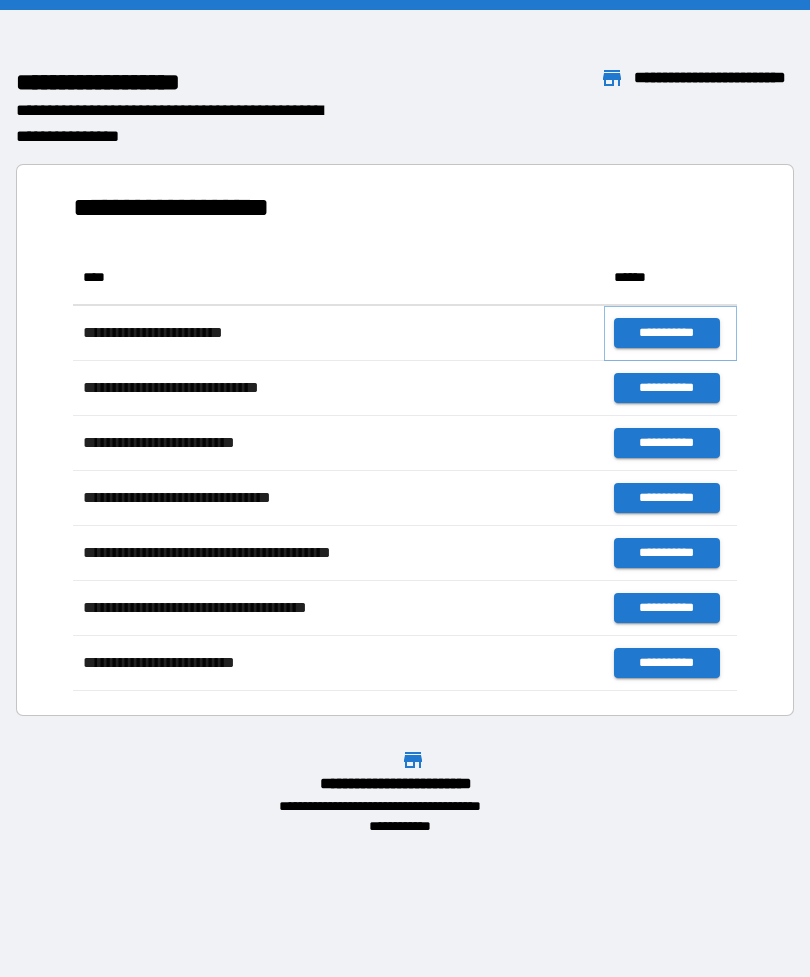 click on "**********" at bounding box center (666, 333) 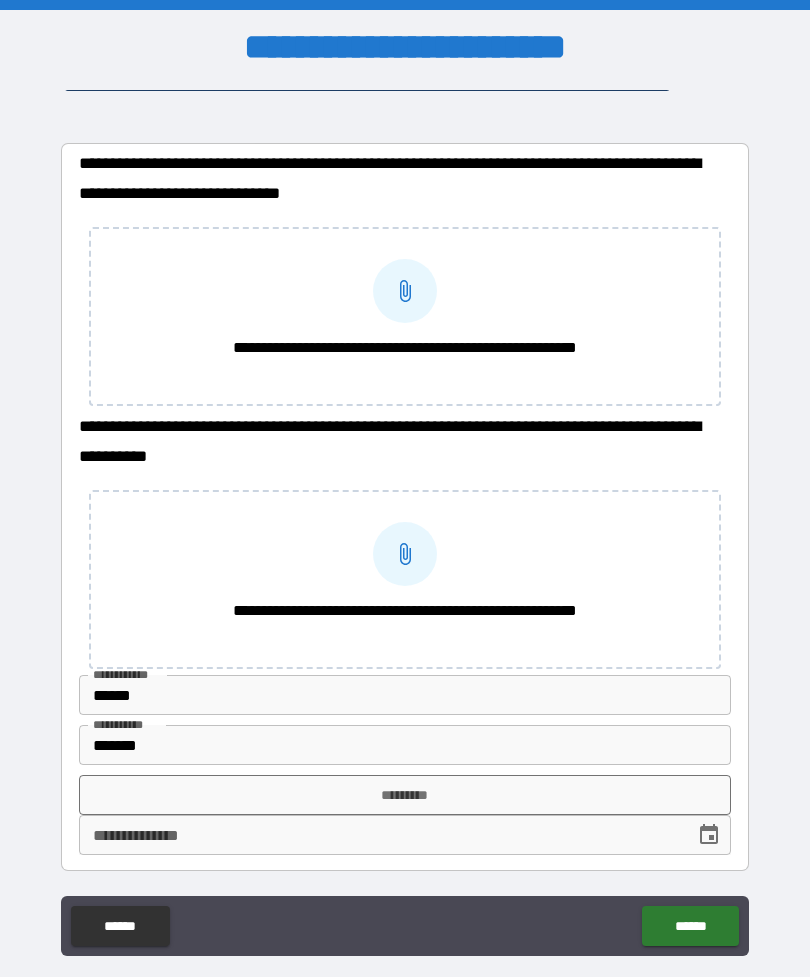 scroll, scrollTop: 29, scrollLeft: 0, axis: vertical 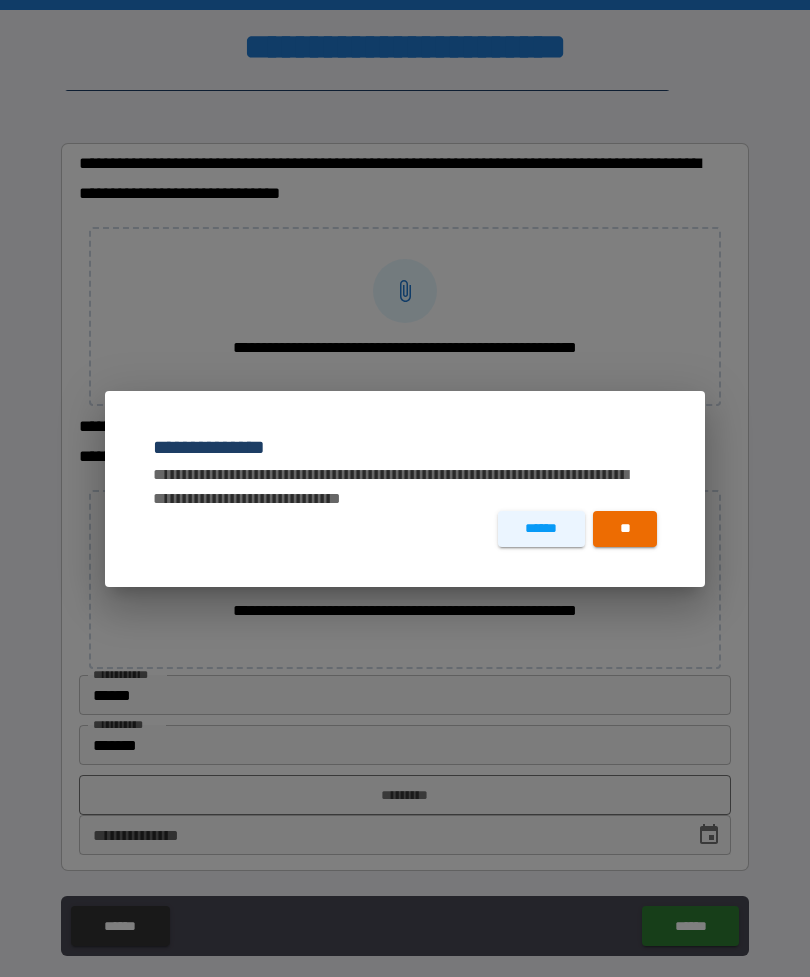 click on "******" at bounding box center (541, 529) 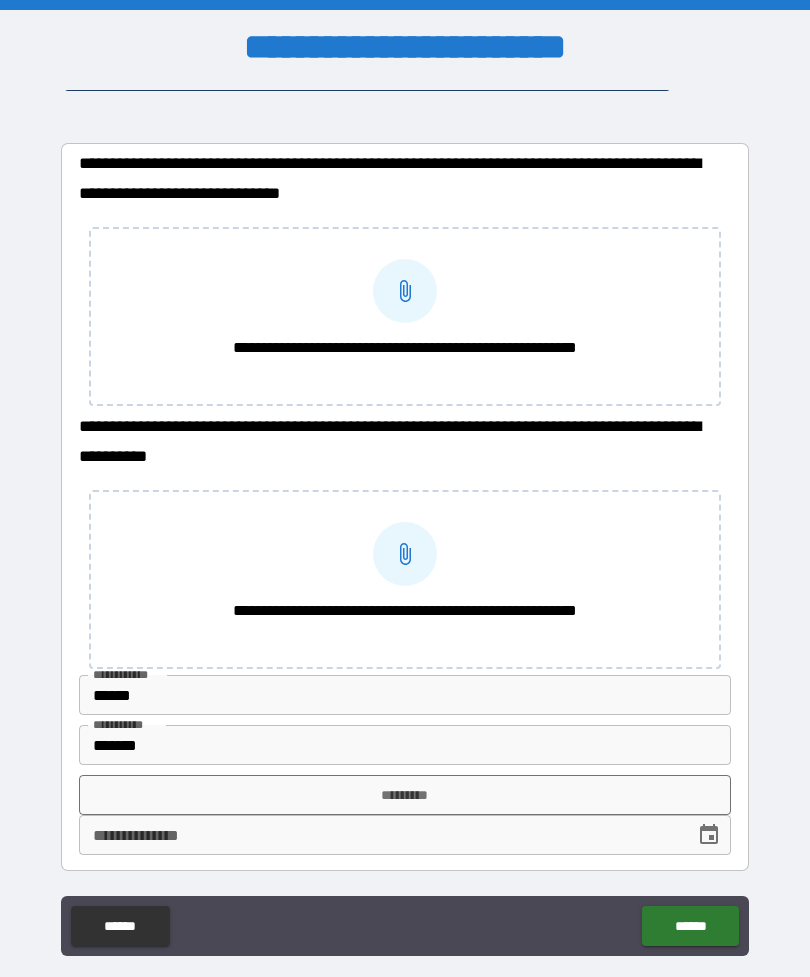 click on "******" at bounding box center [120, 926] 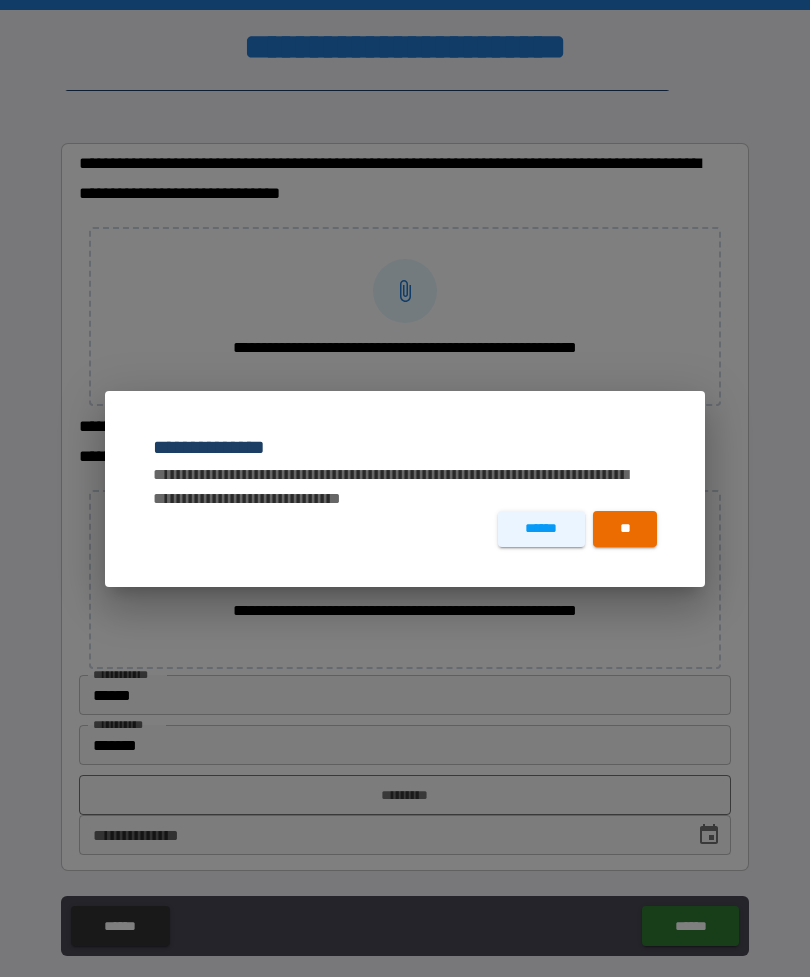 click on "**" at bounding box center [625, 529] 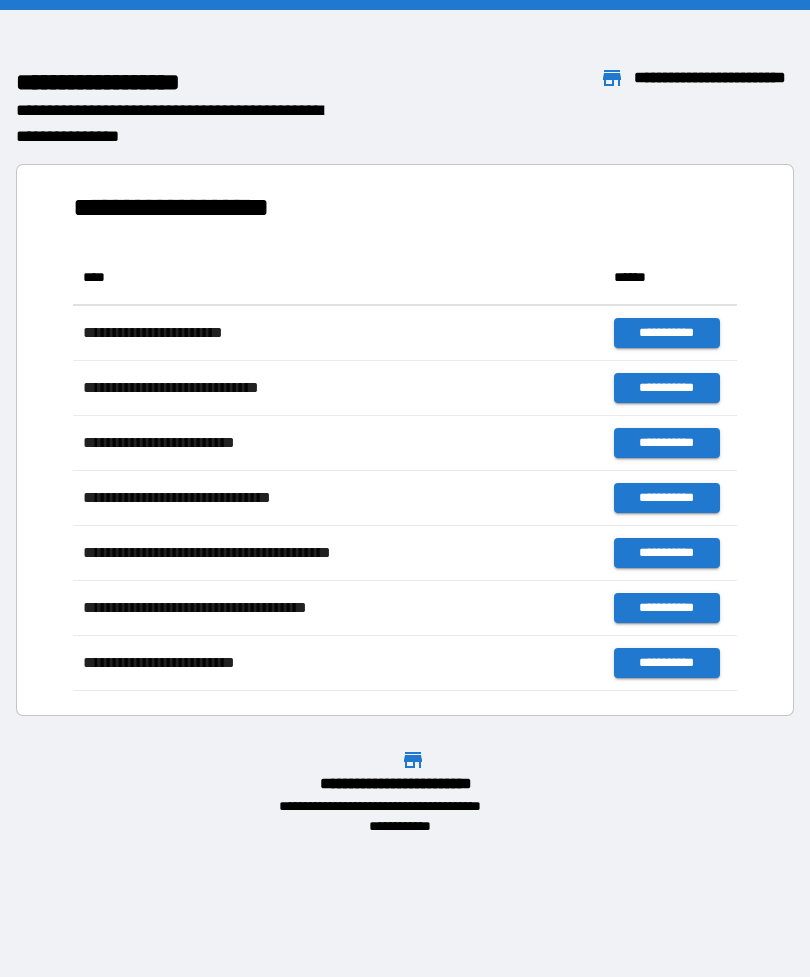 scroll, scrollTop: 1, scrollLeft: 1, axis: both 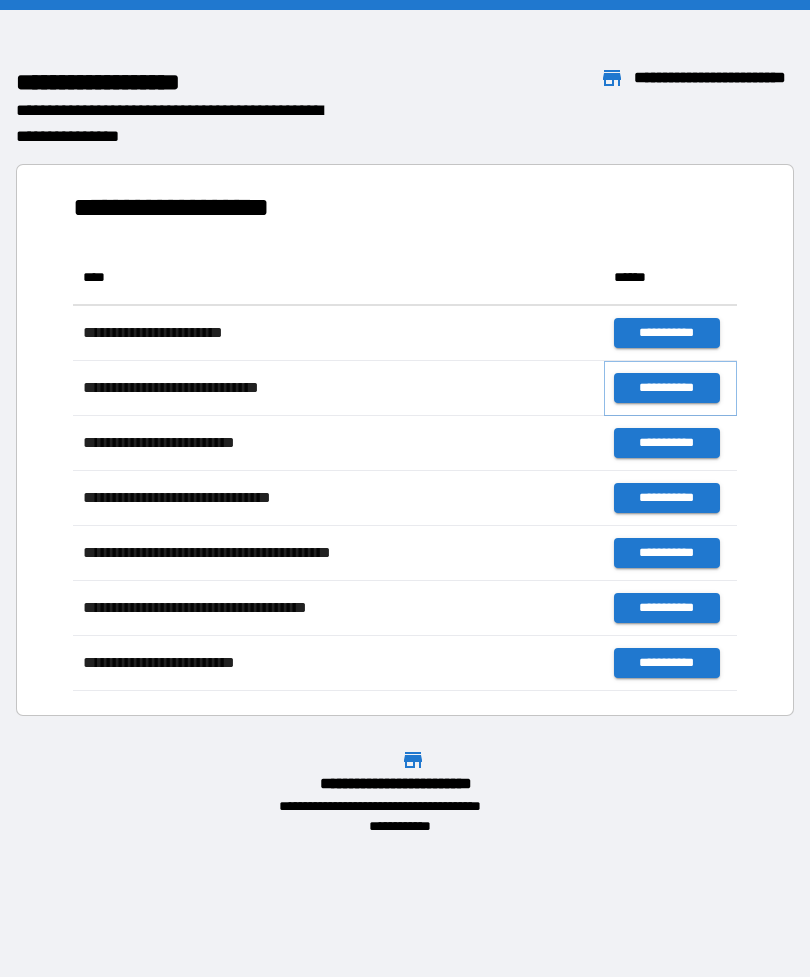 click on "**********" at bounding box center [666, 388] 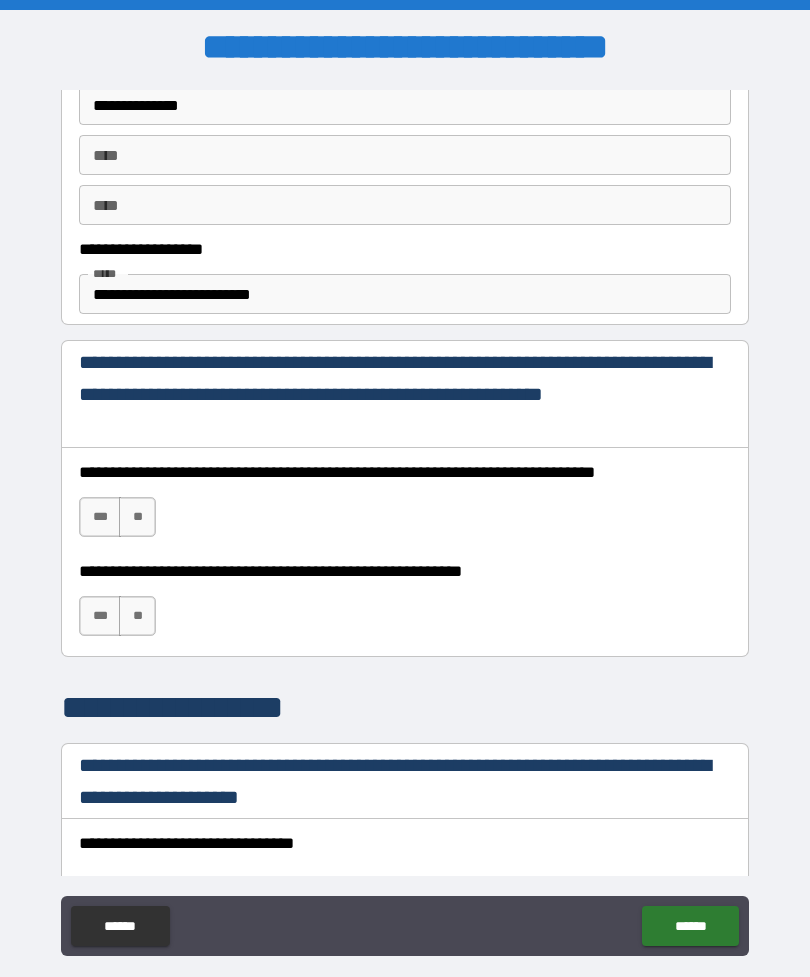 scroll, scrollTop: 1117, scrollLeft: 0, axis: vertical 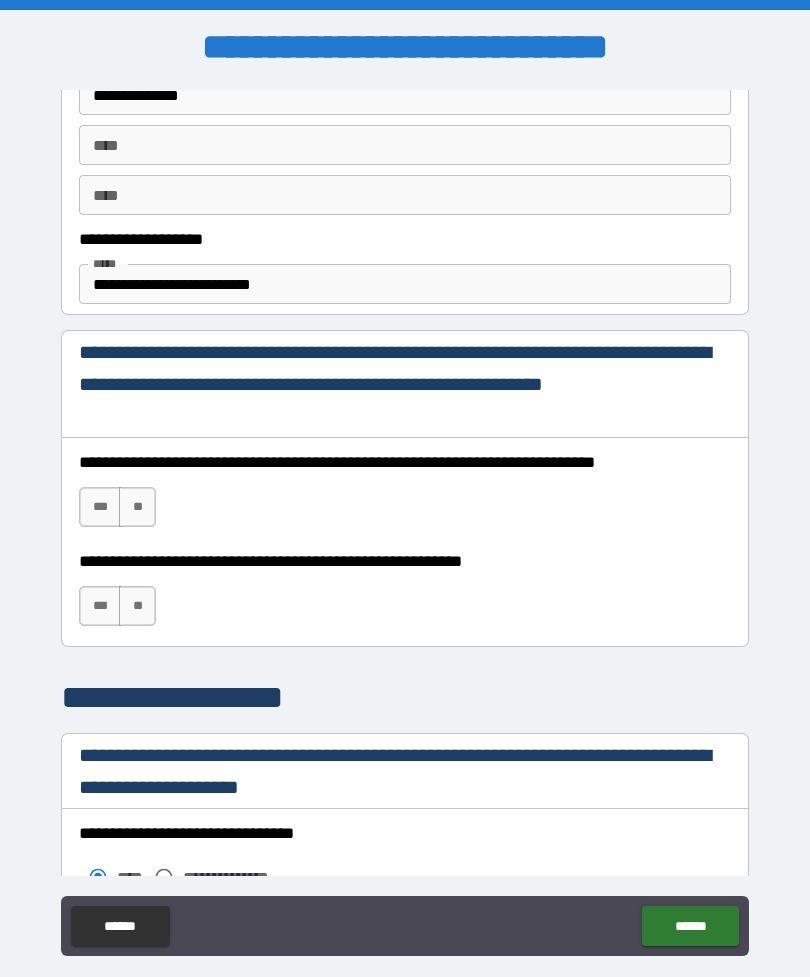 click on "***" at bounding box center (100, 507) 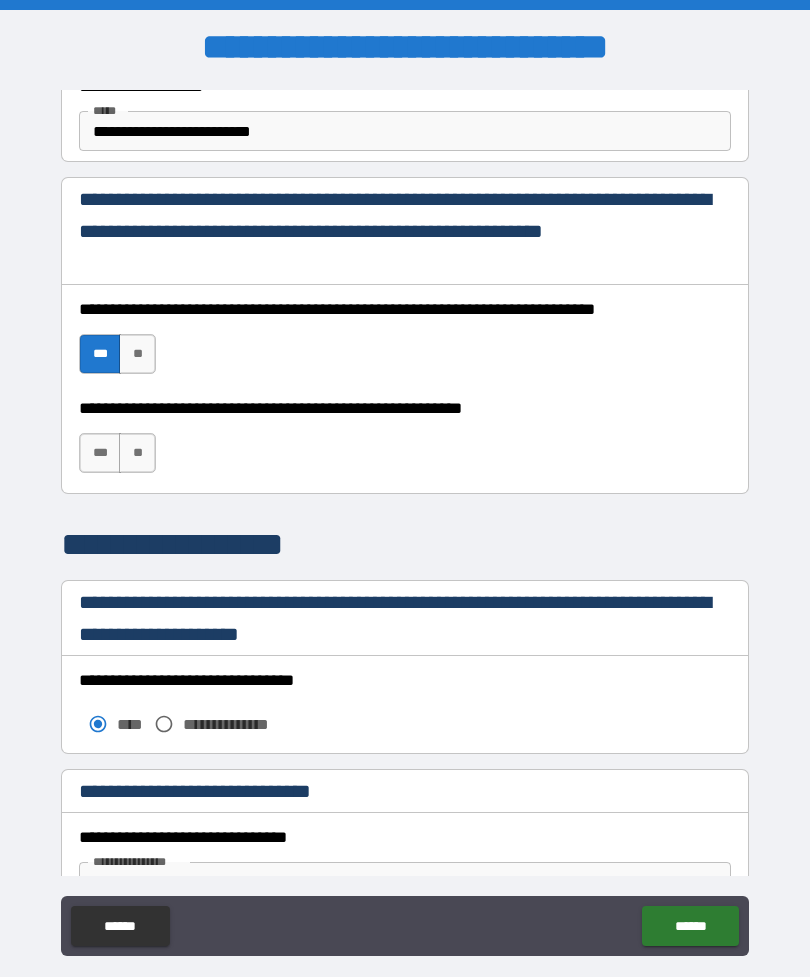 scroll, scrollTop: 1275, scrollLeft: 0, axis: vertical 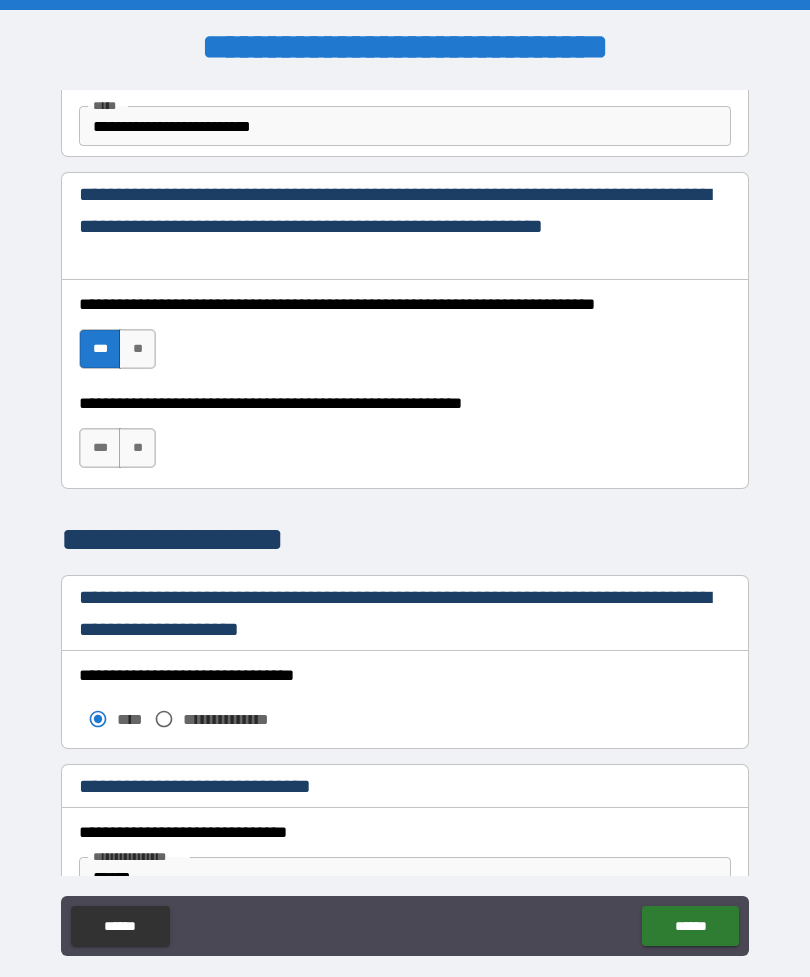 click on "***" at bounding box center [100, 448] 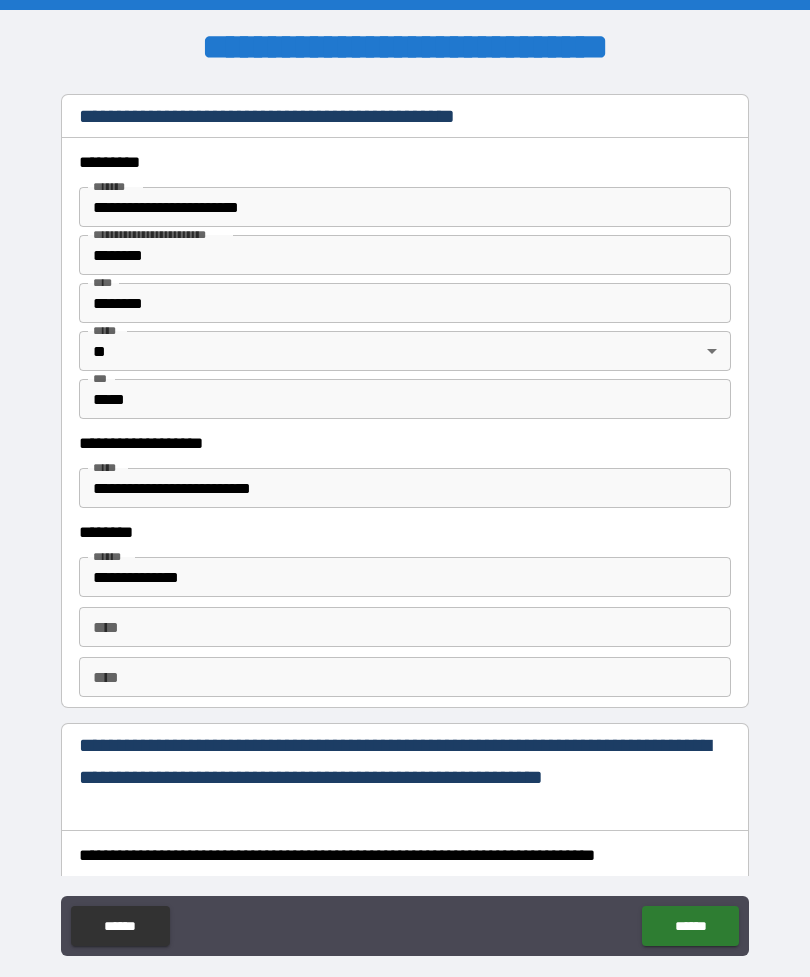 scroll, scrollTop: 2369, scrollLeft: 0, axis: vertical 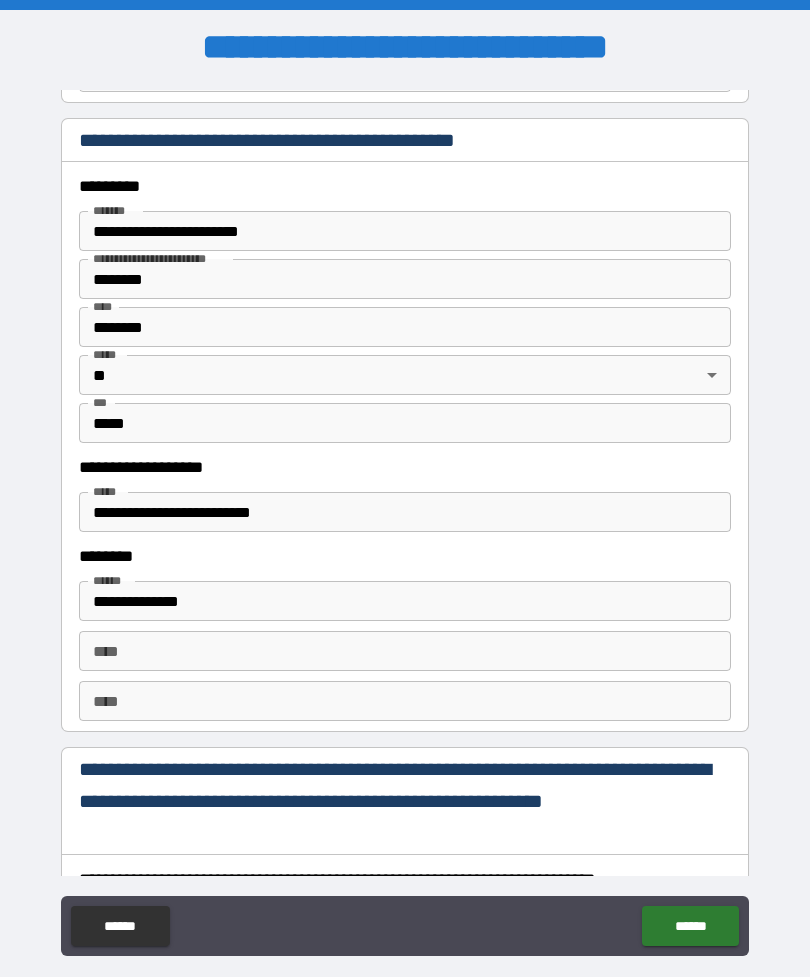 click on "*****" at bounding box center (405, 423) 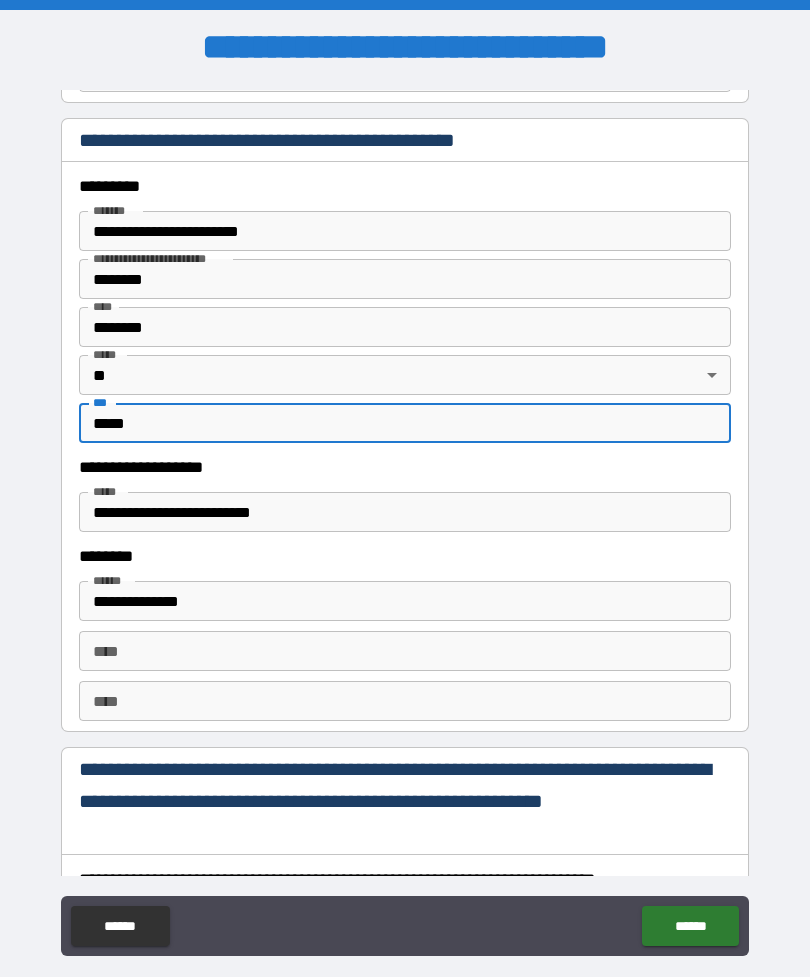 click on "*****" at bounding box center (405, 423) 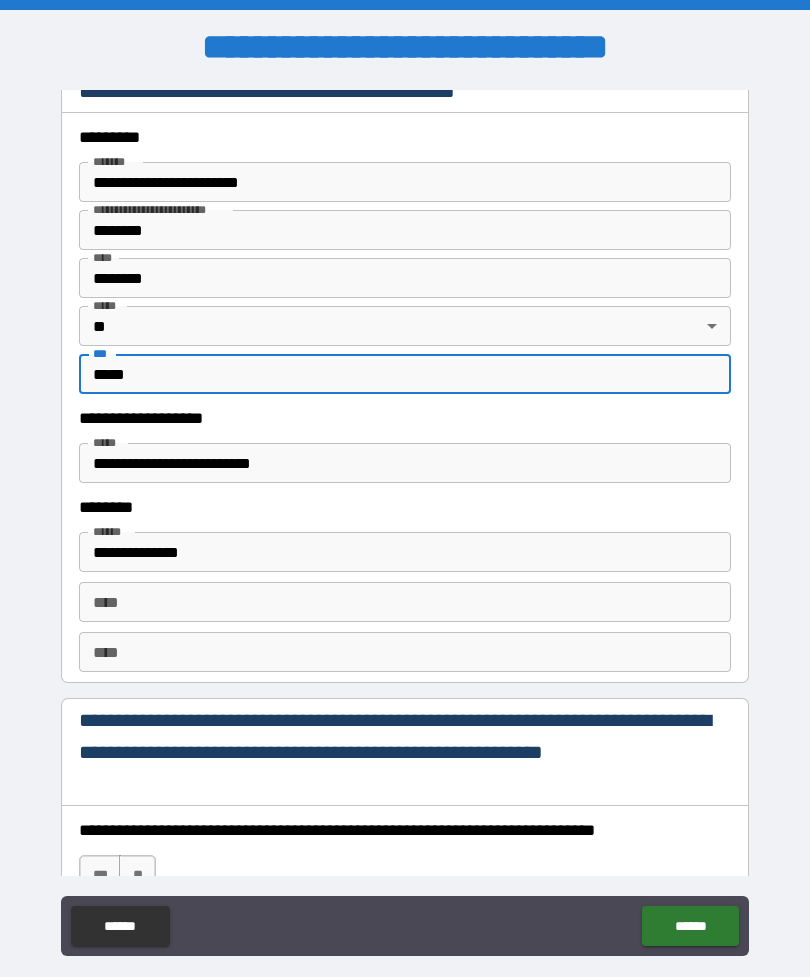 scroll, scrollTop: 2358, scrollLeft: 0, axis: vertical 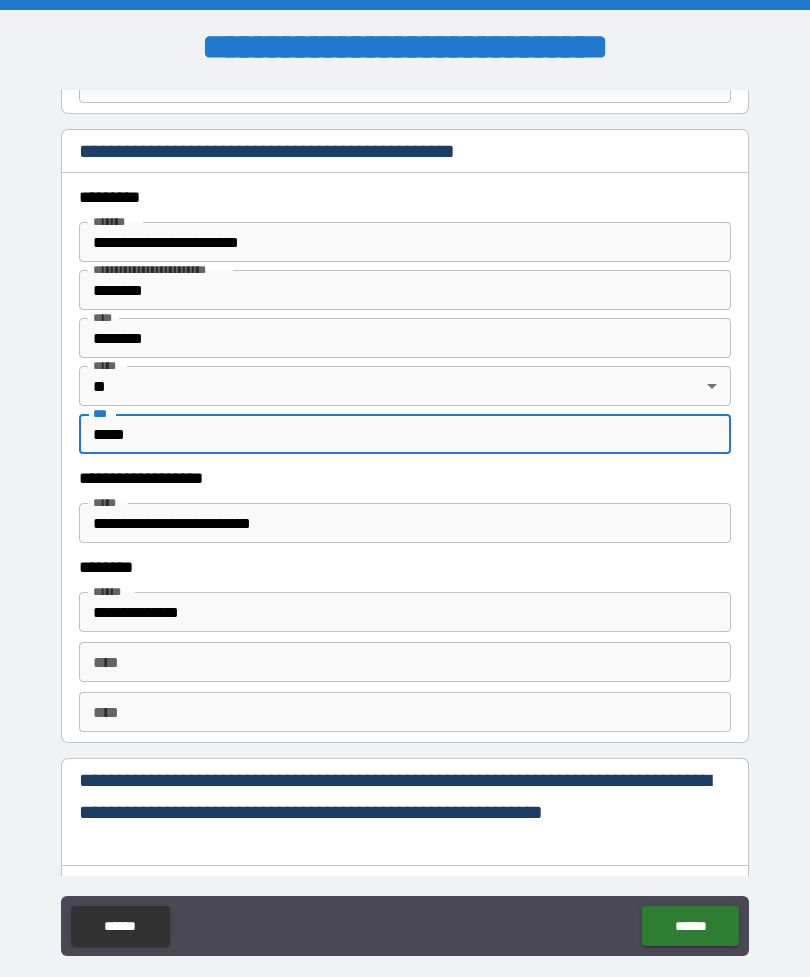 click on "*****" at bounding box center [405, 434] 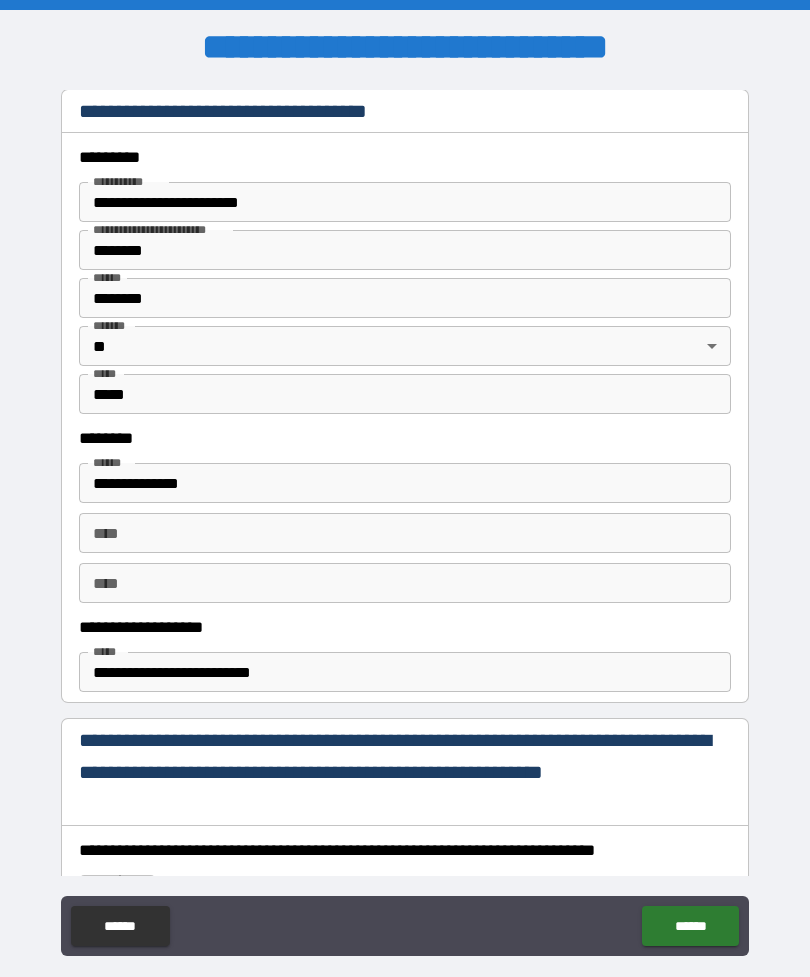 scroll, scrollTop: 732, scrollLeft: 0, axis: vertical 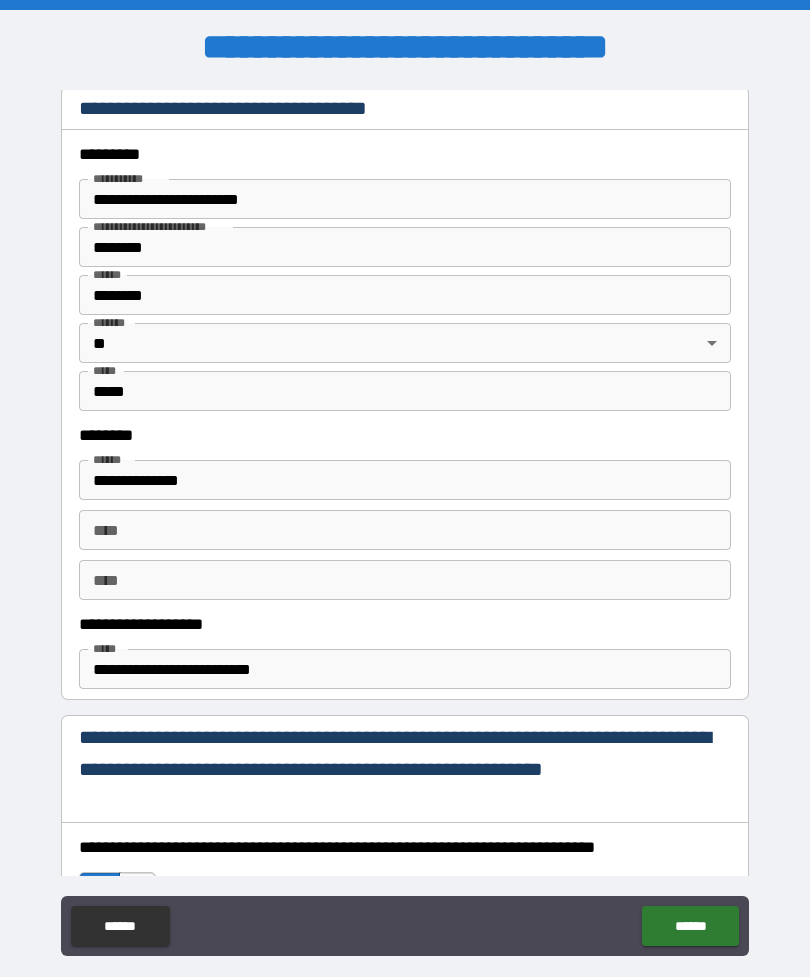 click on "*****" at bounding box center [405, 391] 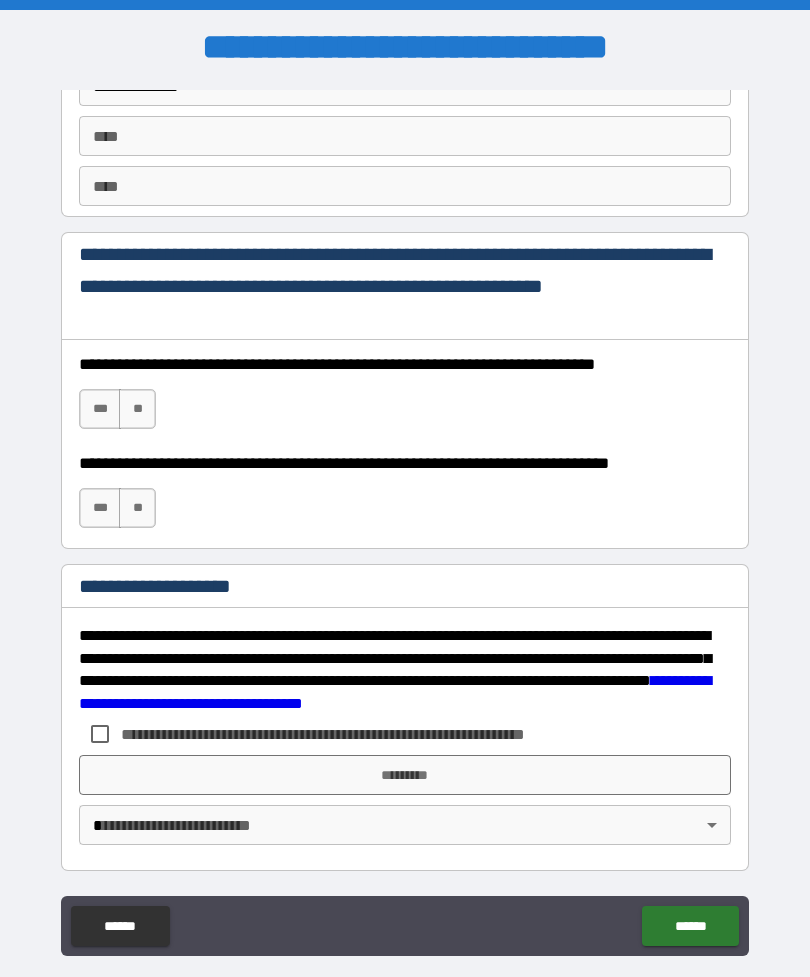 scroll, scrollTop: 2884, scrollLeft: 0, axis: vertical 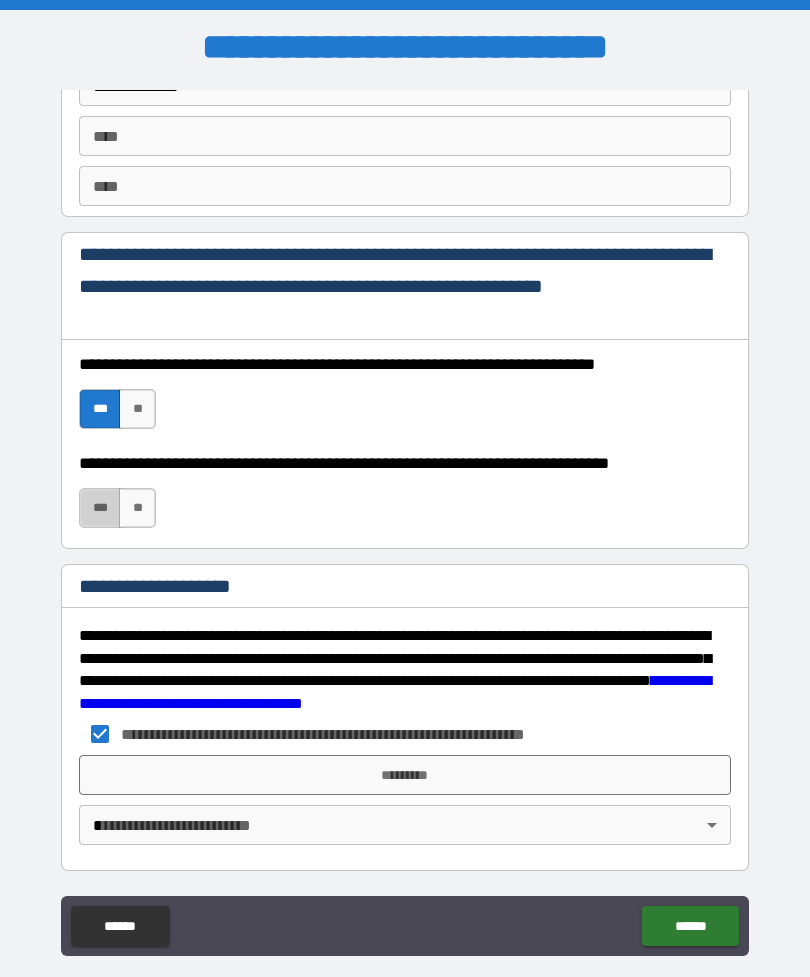 click on "*********" at bounding box center (405, 775) 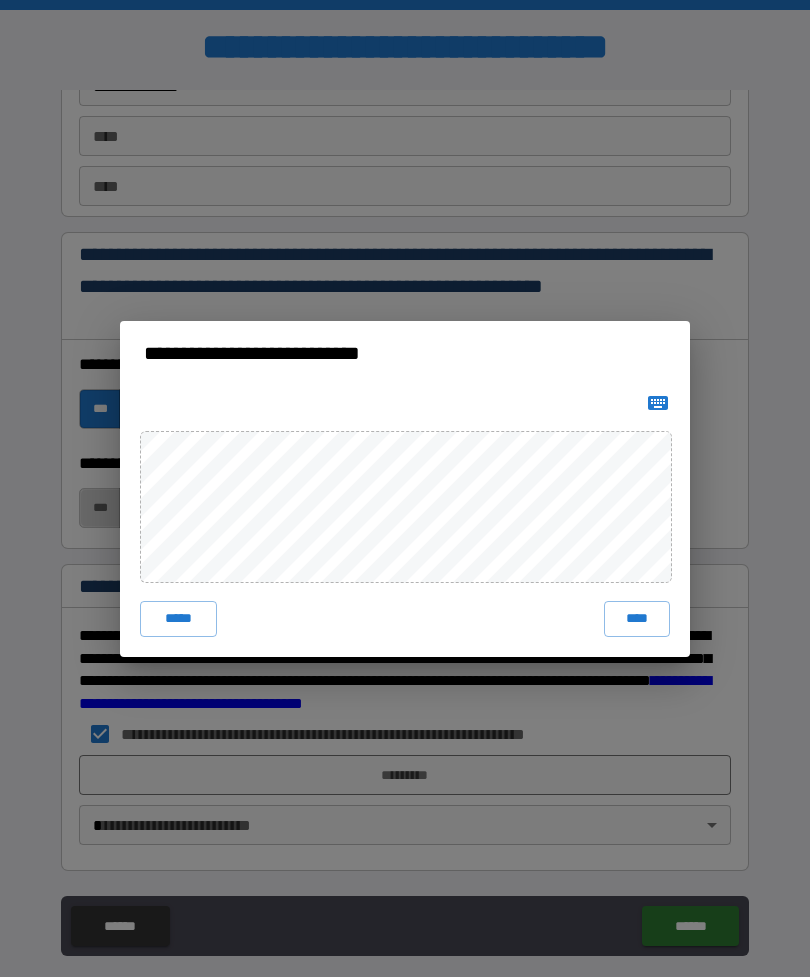 click on "****" at bounding box center (637, 619) 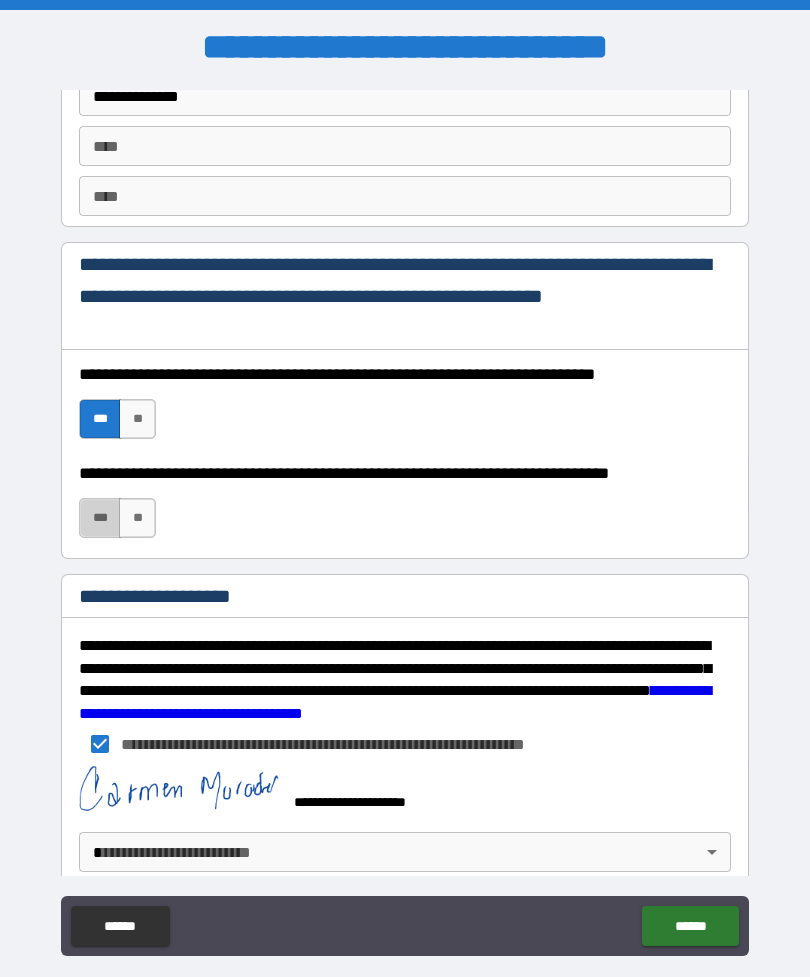 click on "******" at bounding box center [690, 926] 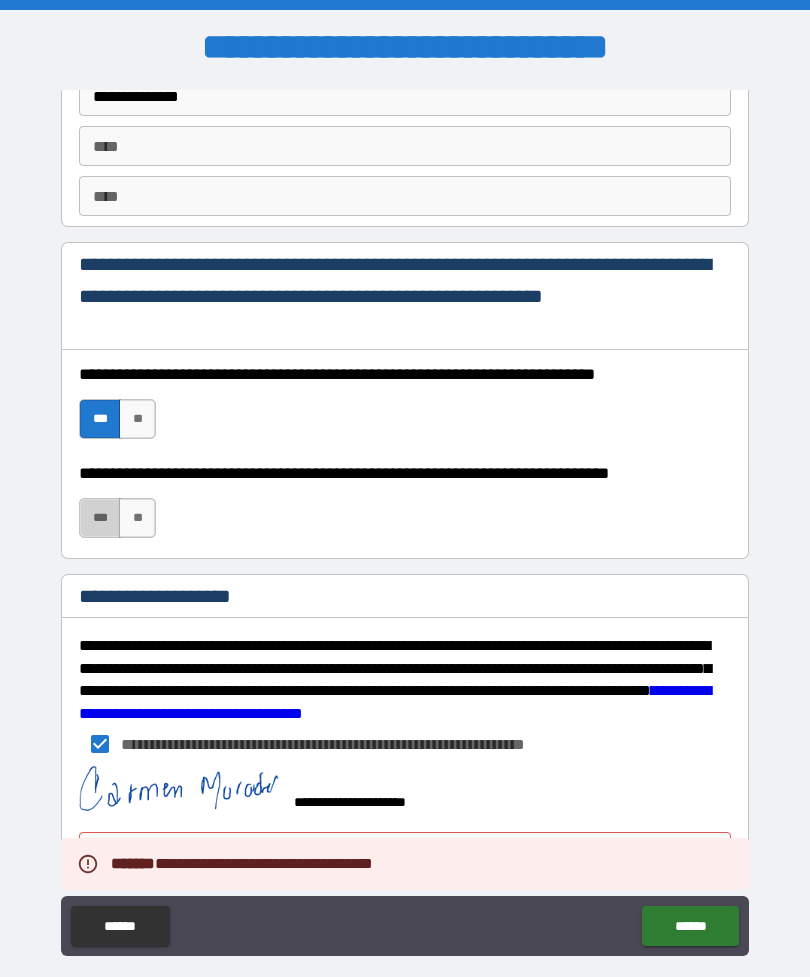 click on "**********" at bounding box center [405, 793] 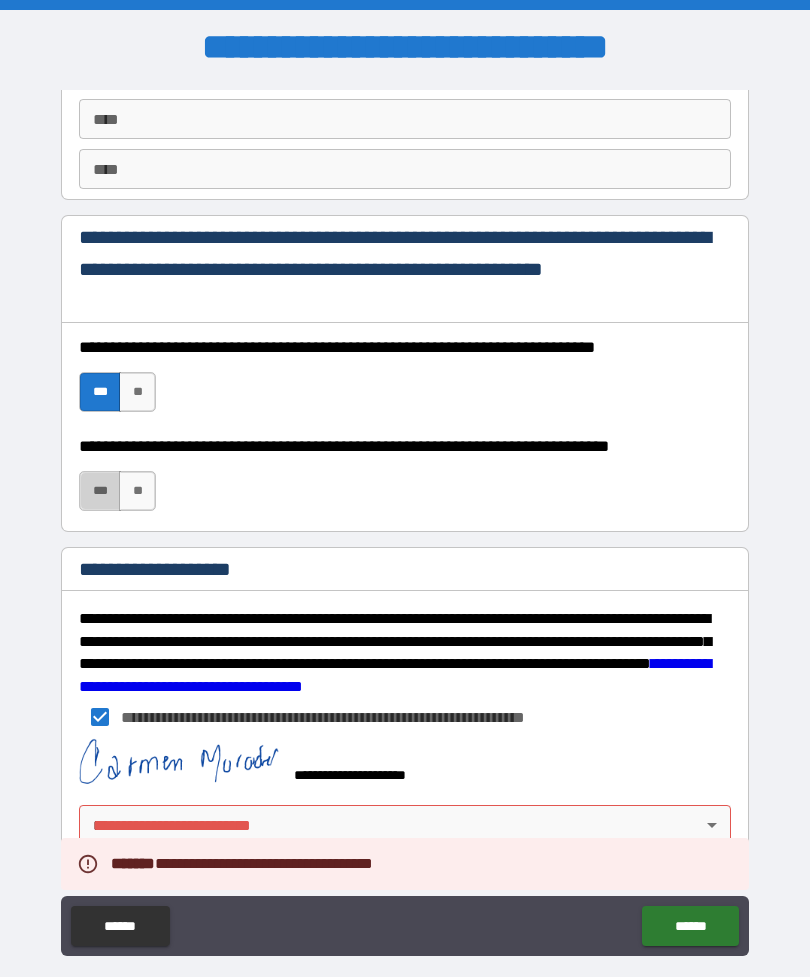 scroll, scrollTop: 2901, scrollLeft: 0, axis: vertical 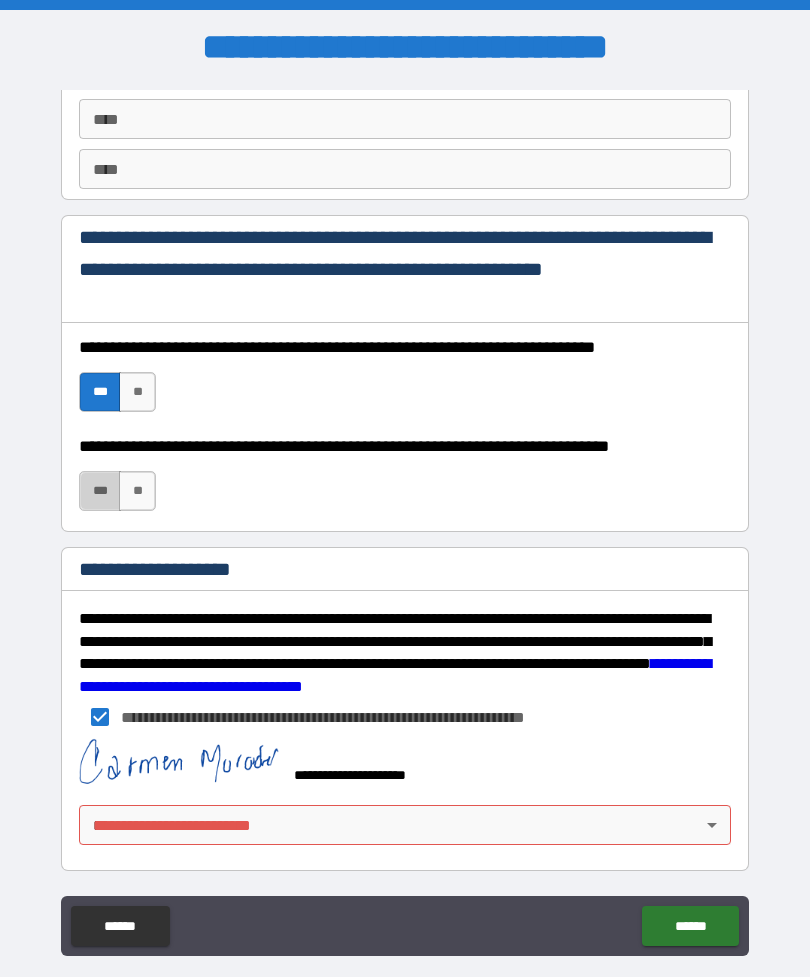 click on "**********" at bounding box center [405, 520] 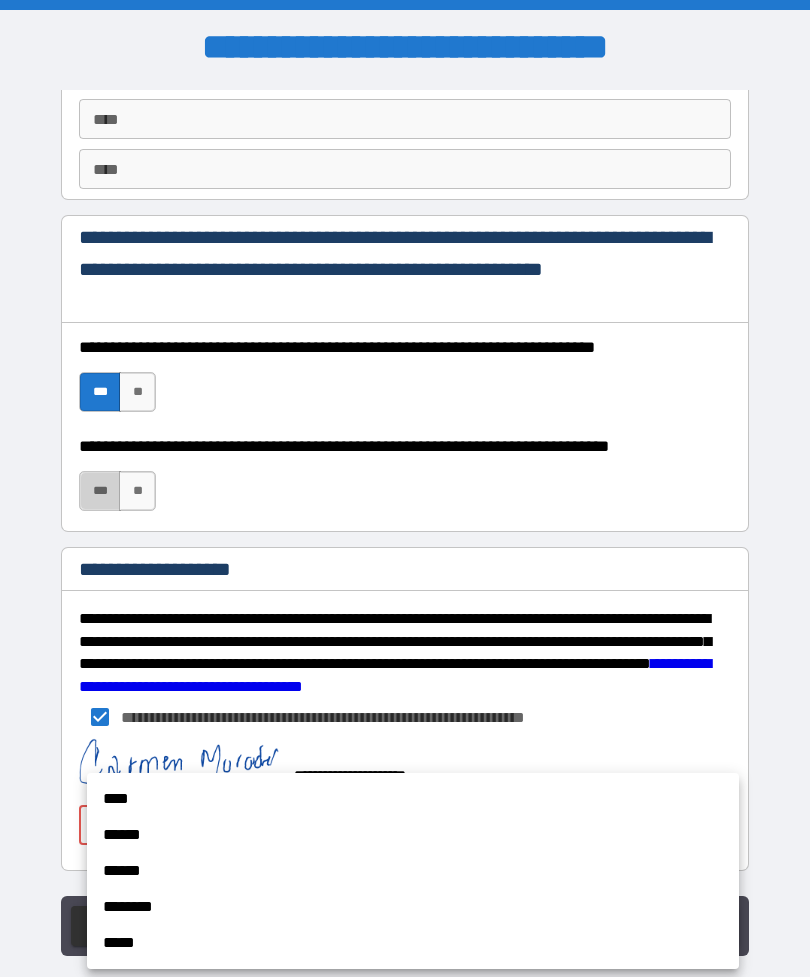 click on "****" at bounding box center [413, 799] 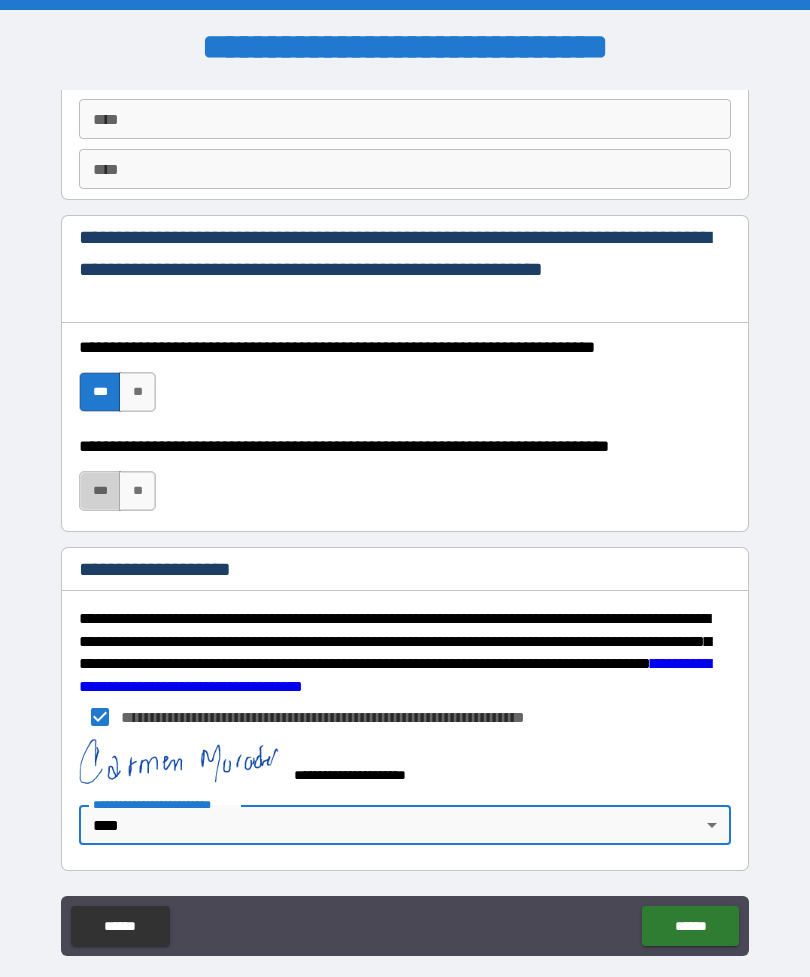 scroll, scrollTop: 2901, scrollLeft: 0, axis: vertical 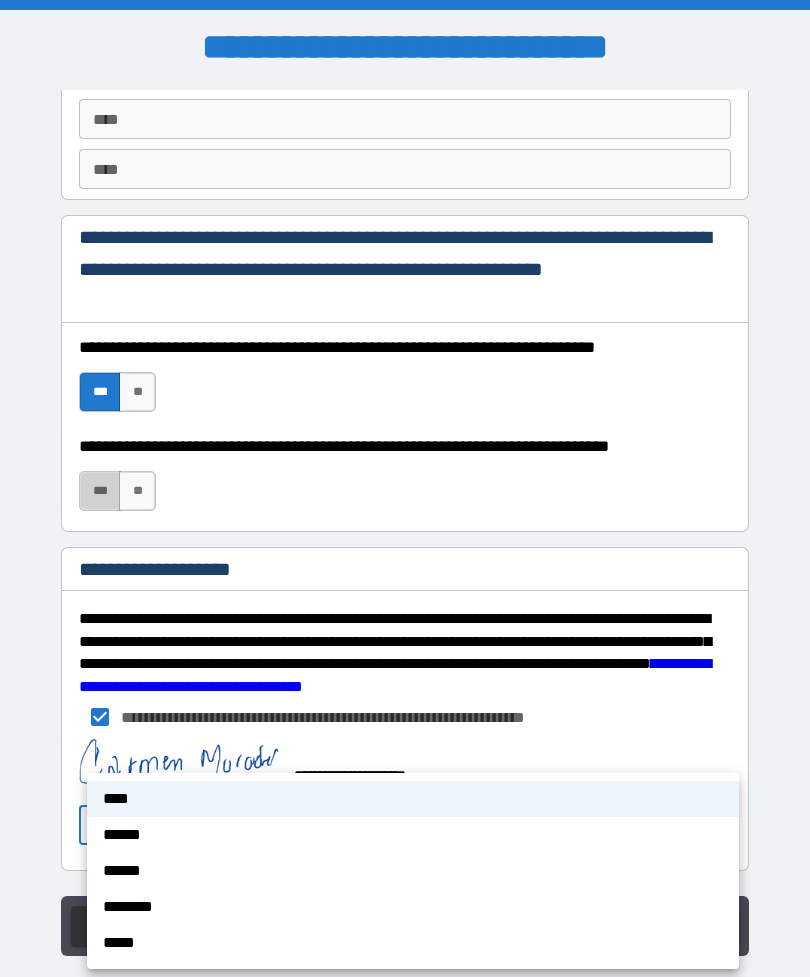 click on "****" at bounding box center (413, 799) 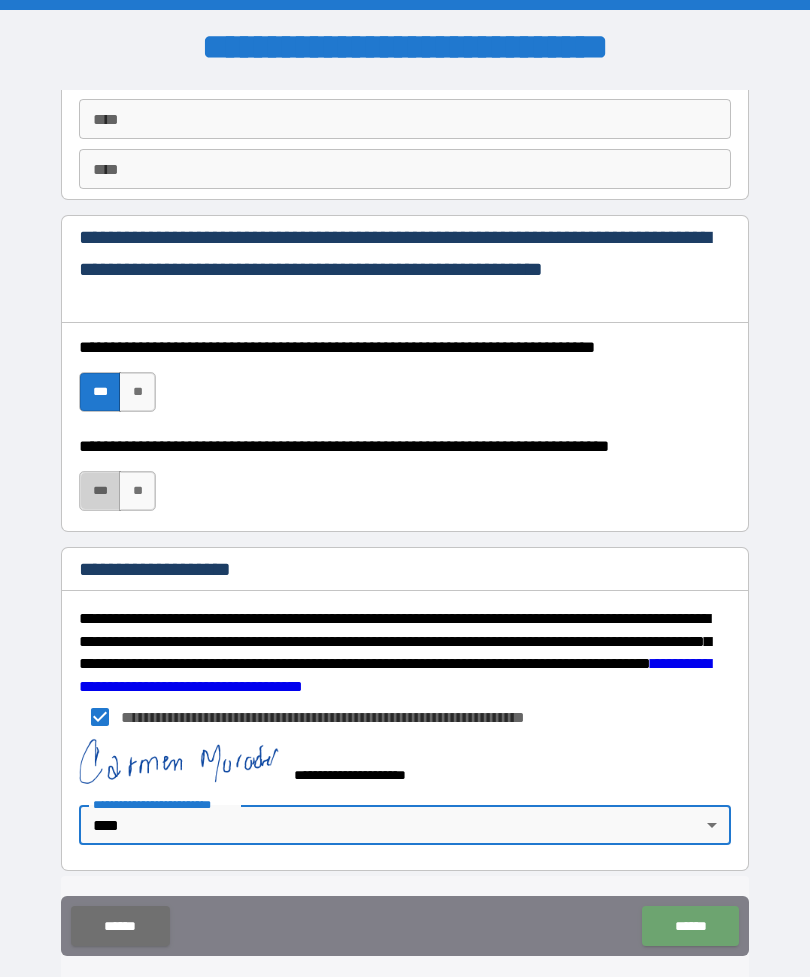 click on "******" at bounding box center (690, 926) 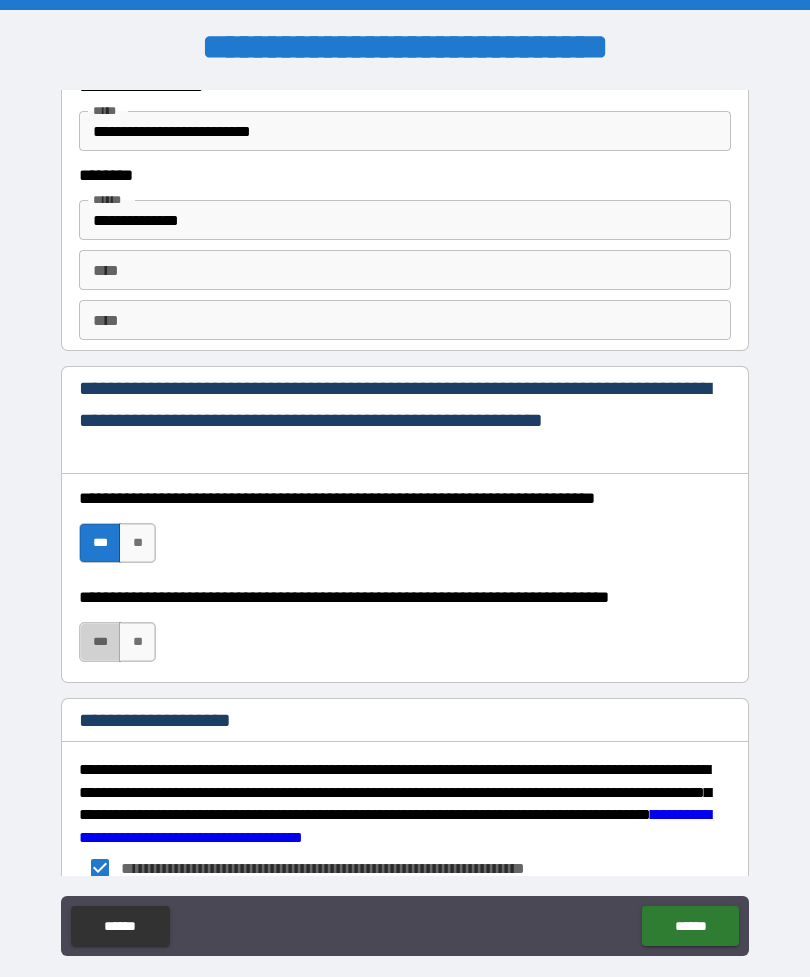 scroll, scrollTop: 2825, scrollLeft: 0, axis: vertical 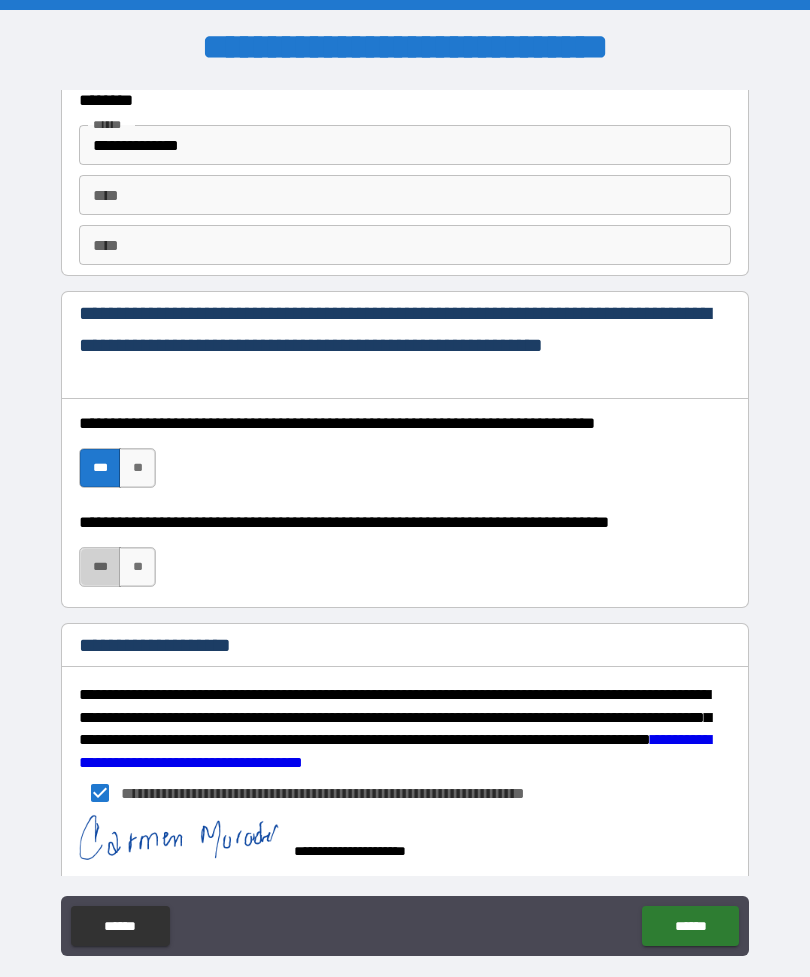 click on "***" at bounding box center [100, 567] 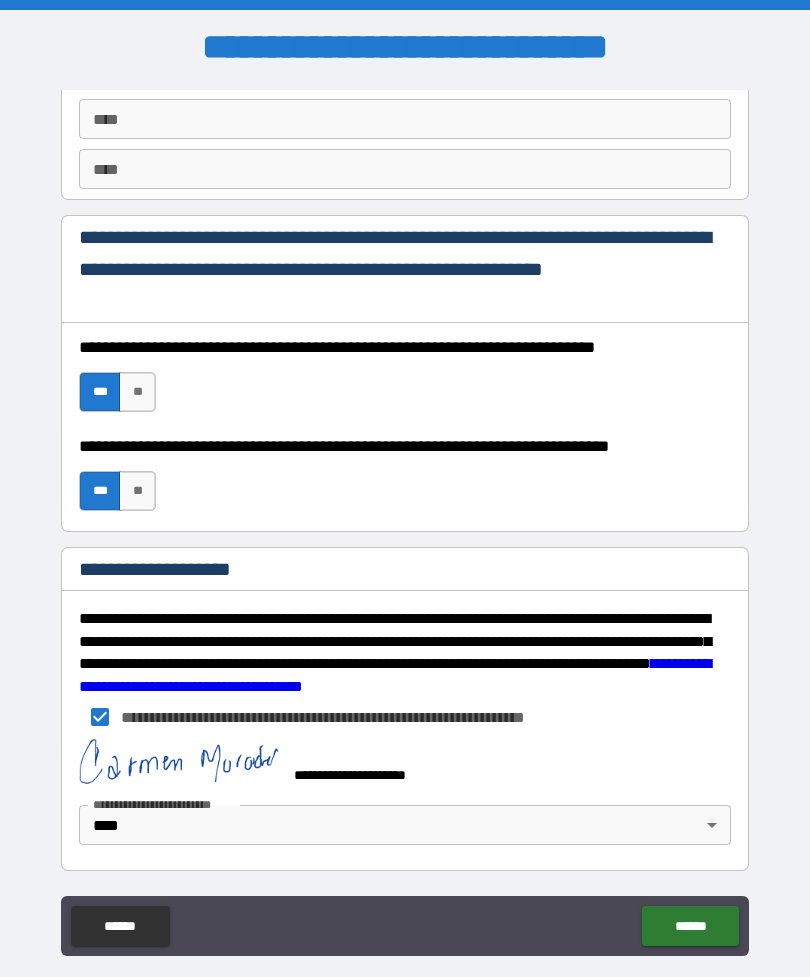 scroll, scrollTop: 2901, scrollLeft: 0, axis: vertical 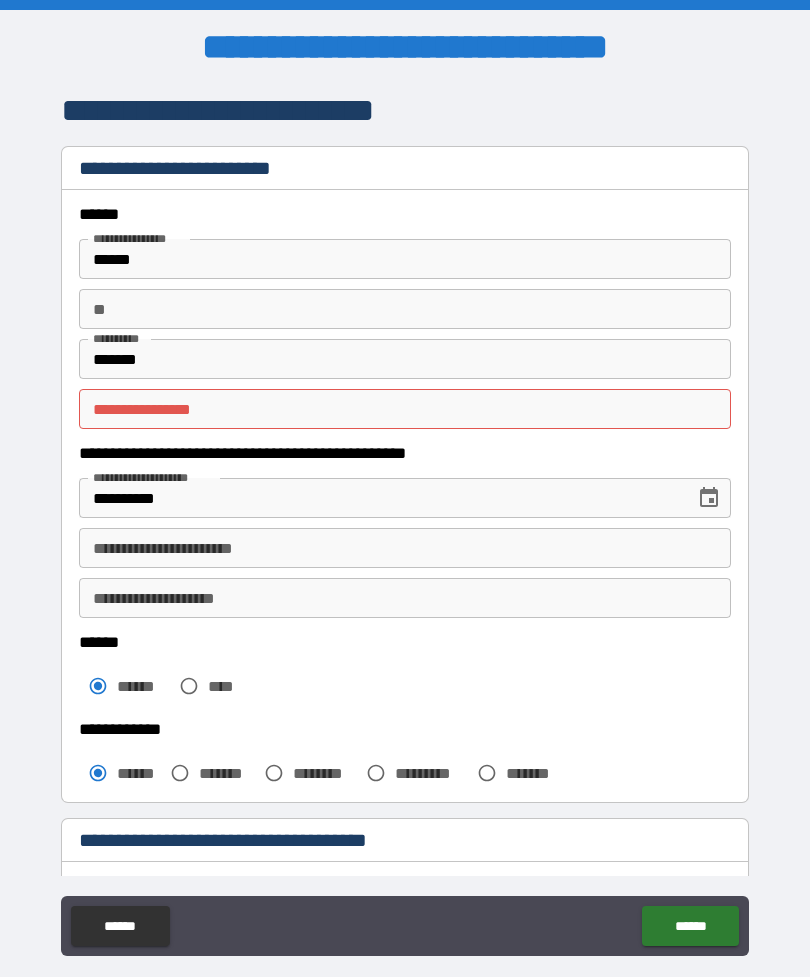 click on "**********" at bounding box center [405, 409] 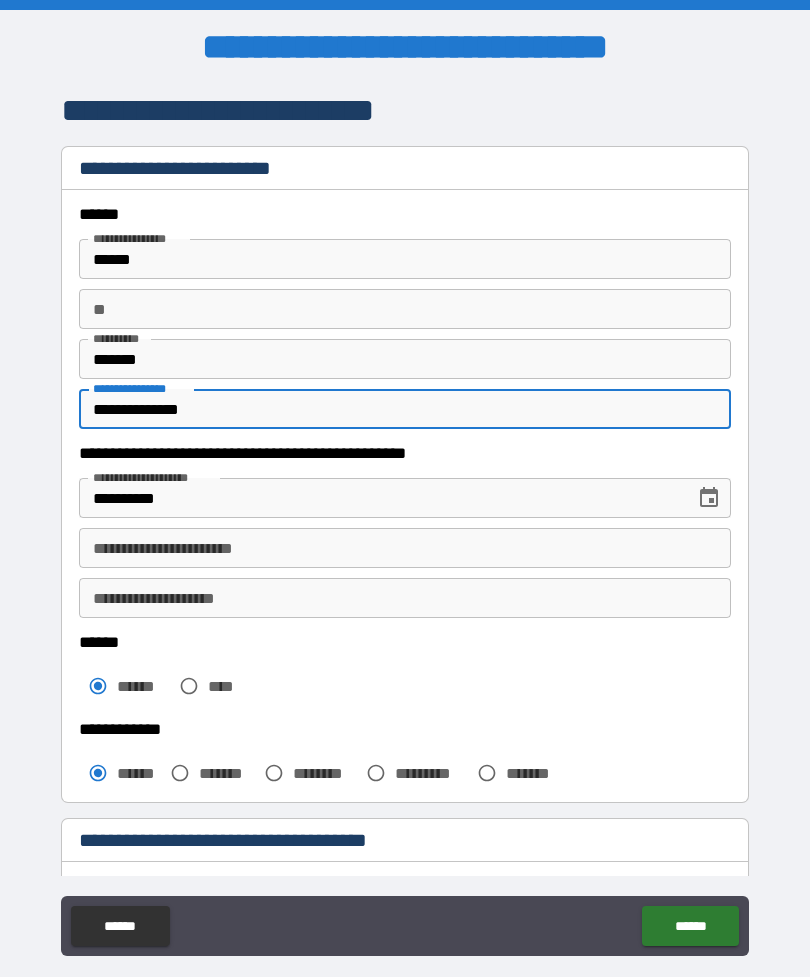 type on "**********" 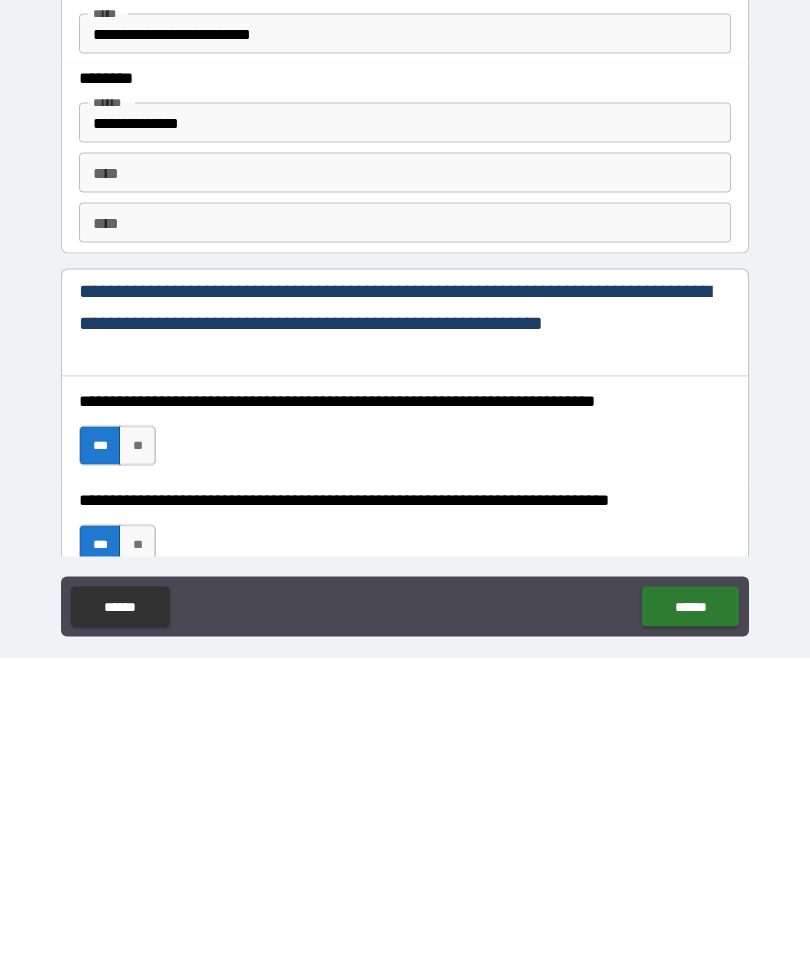 scroll, scrollTop: 2604, scrollLeft: 0, axis: vertical 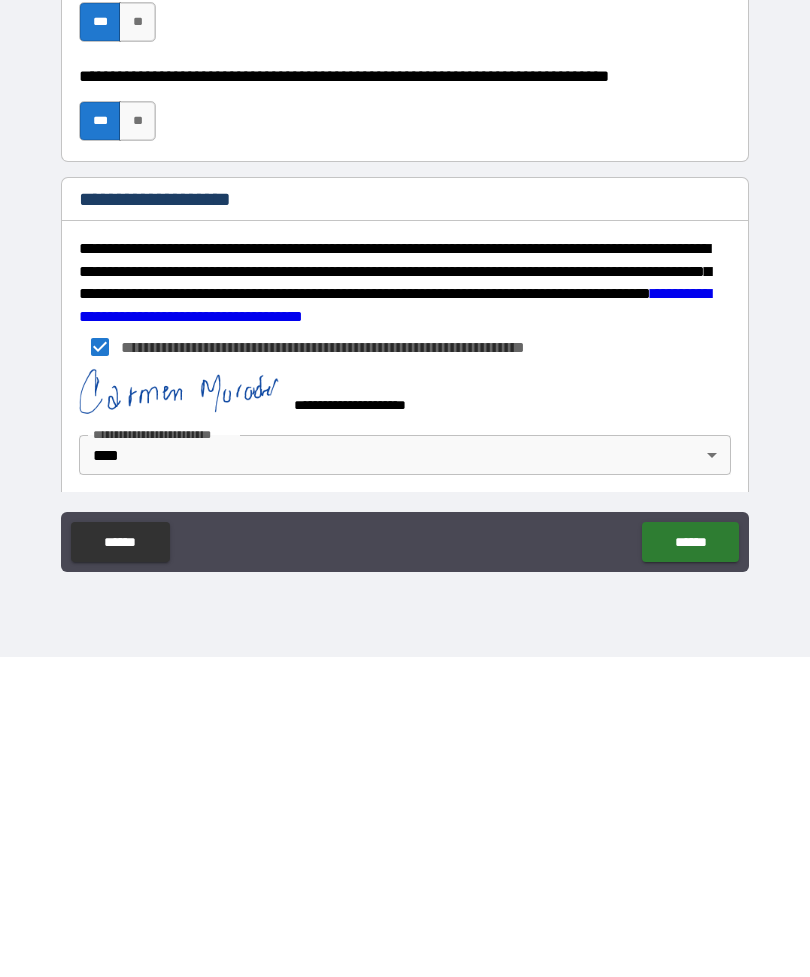 click on "******" at bounding box center [690, 862] 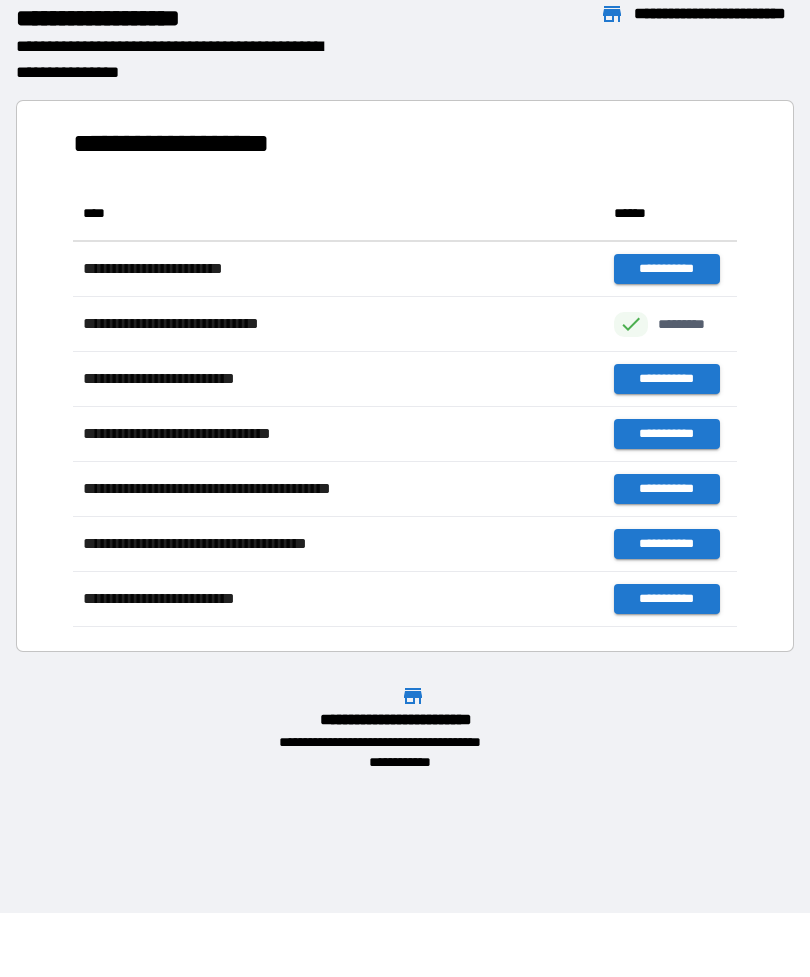 scroll, scrollTop: 441, scrollLeft: 664, axis: both 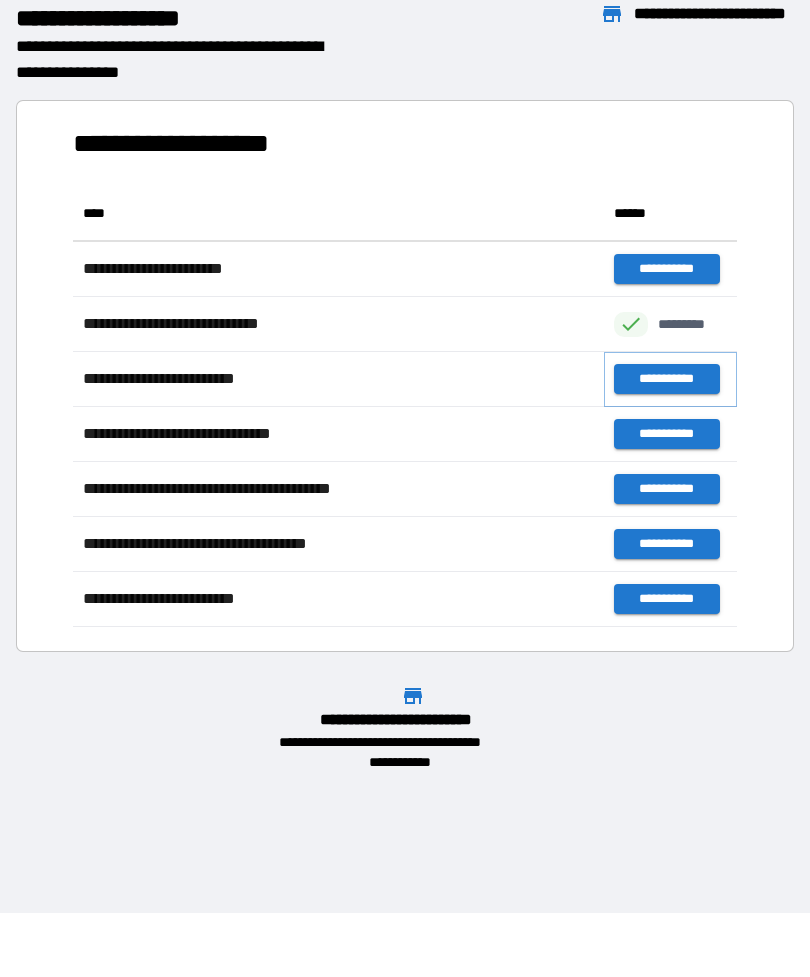 click on "**********" at bounding box center (666, 379) 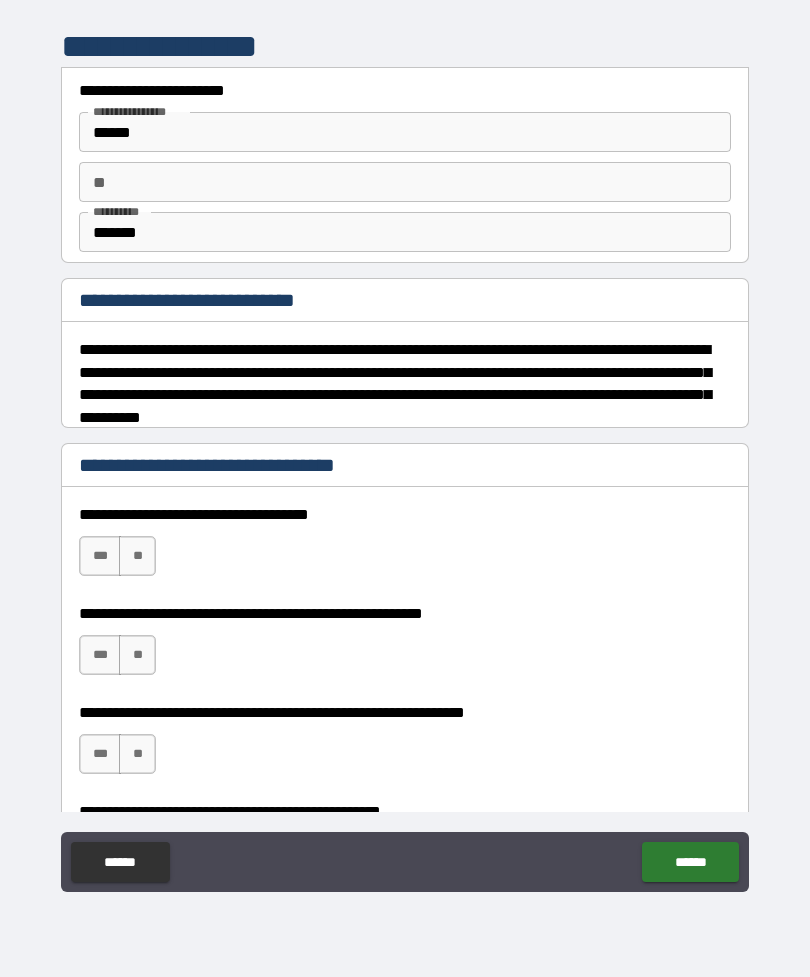 click on "**********" at bounding box center (405, 515) 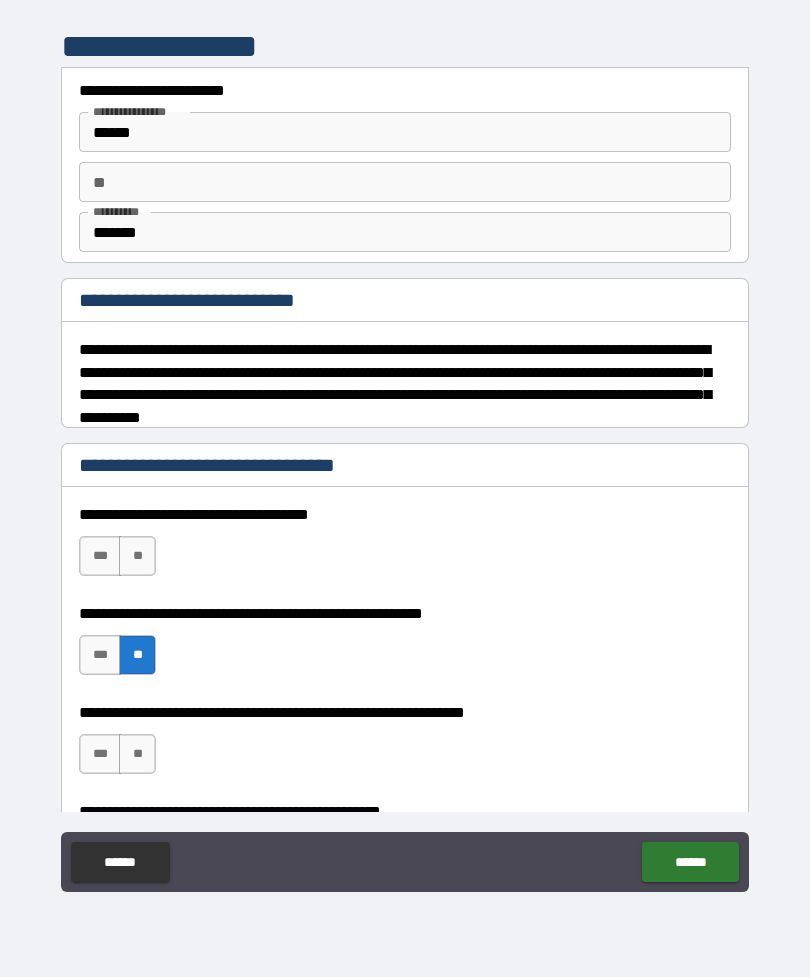 click on "**" at bounding box center [137, 556] 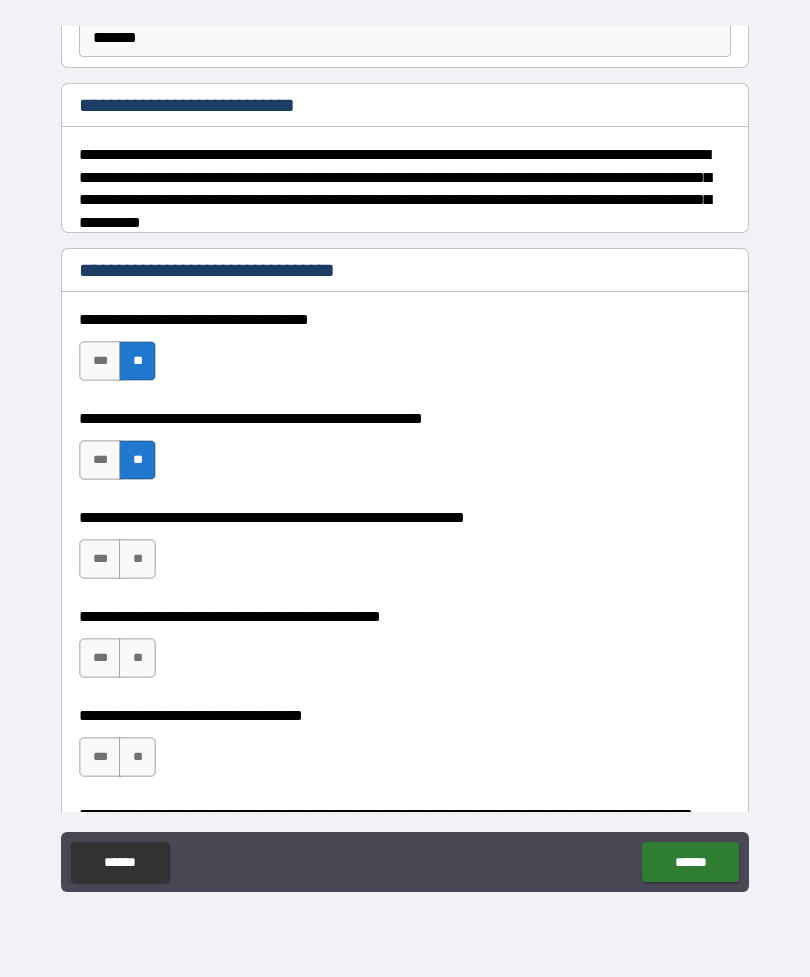 scroll, scrollTop: 196, scrollLeft: 0, axis: vertical 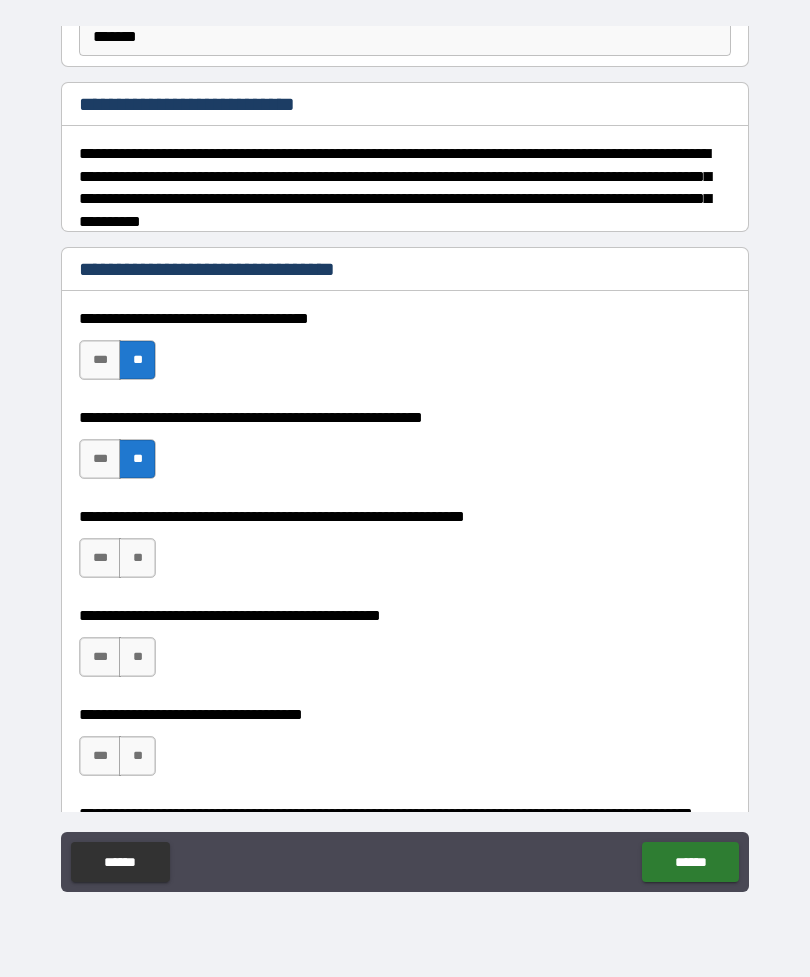click on "**" at bounding box center (137, 558) 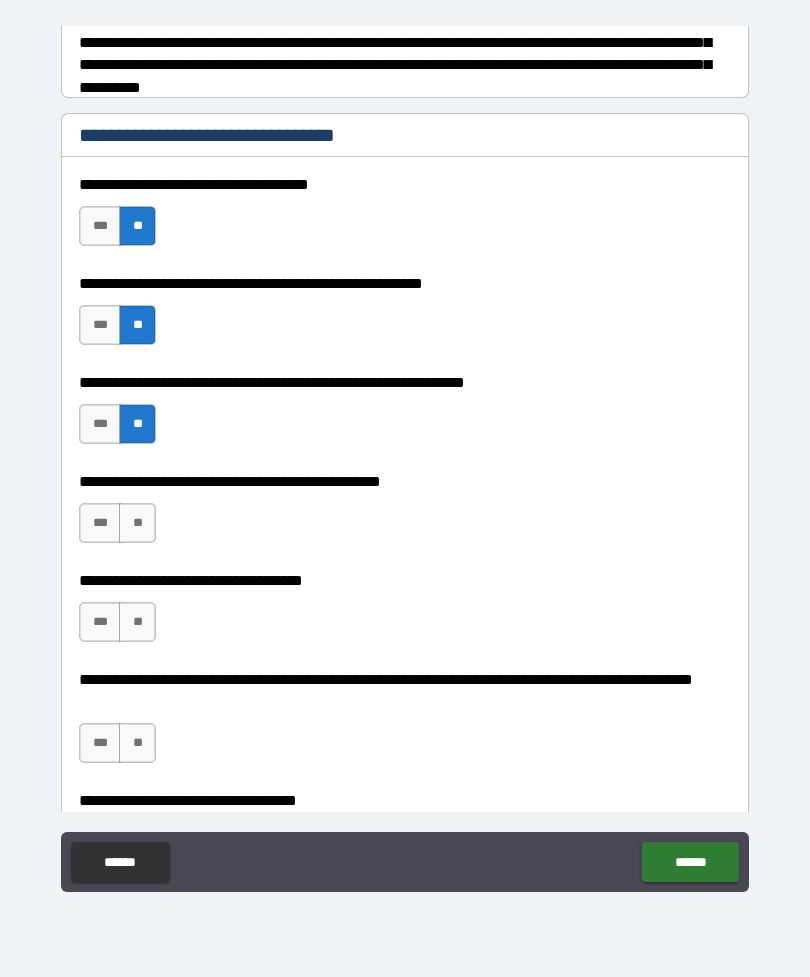 scroll, scrollTop: 332, scrollLeft: 0, axis: vertical 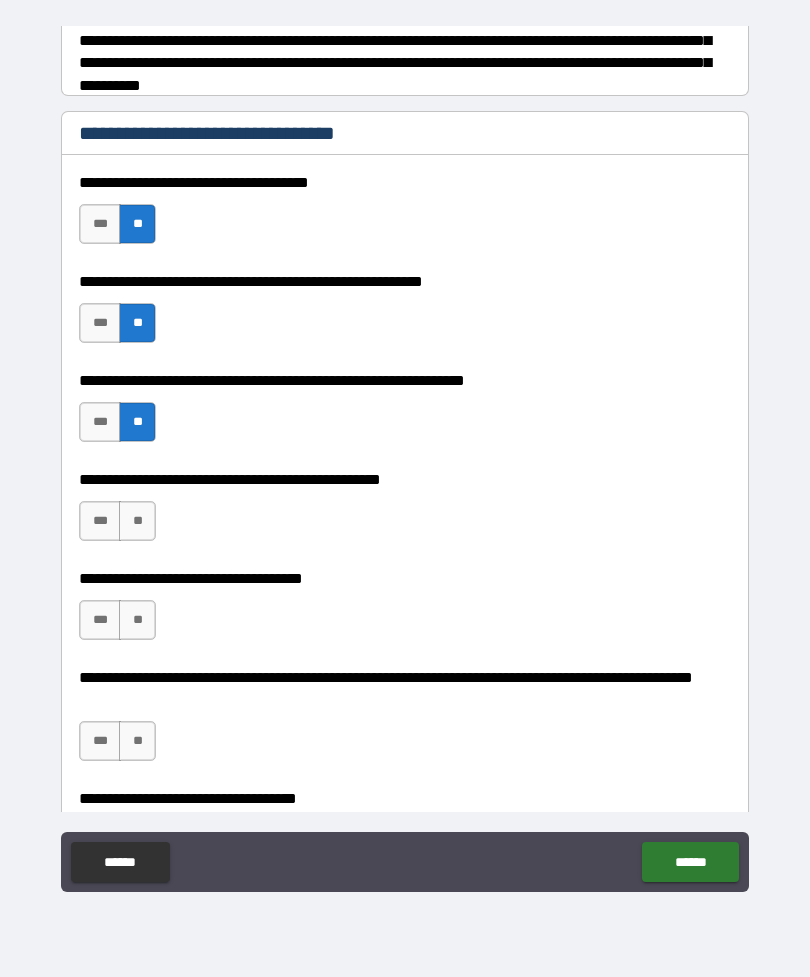 click on "***" at bounding box center (100, 521) 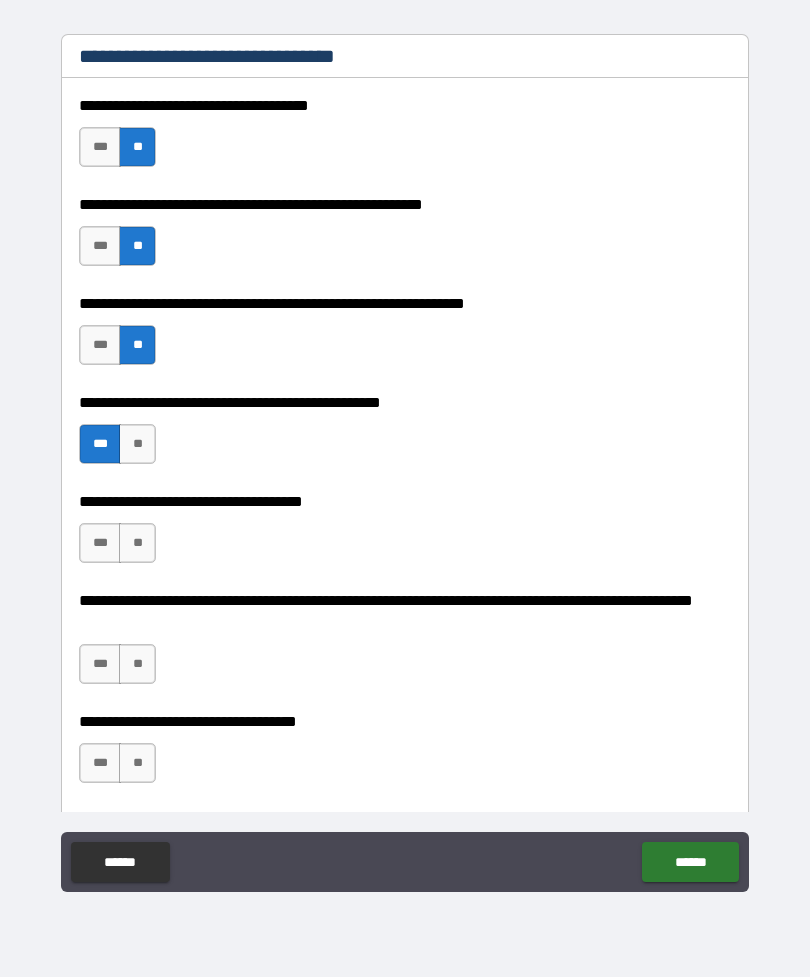 scroll, scrollTop: 410, scrollLeft: 0, axis: vertical 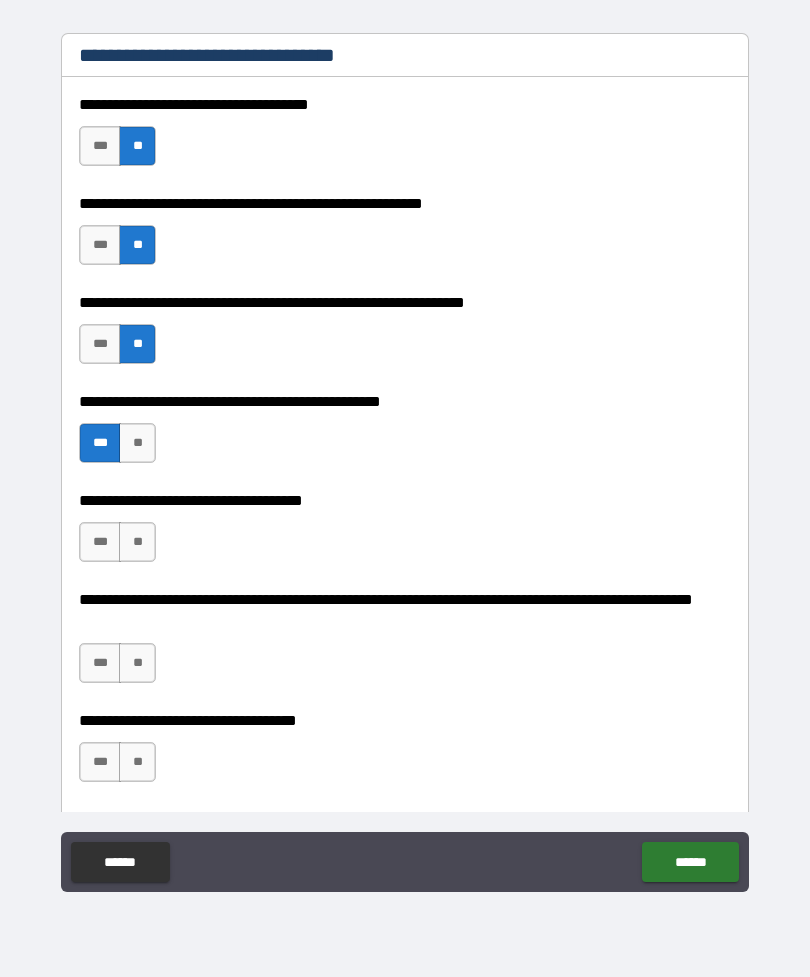 click on "**" at bounding box center [137, 663] 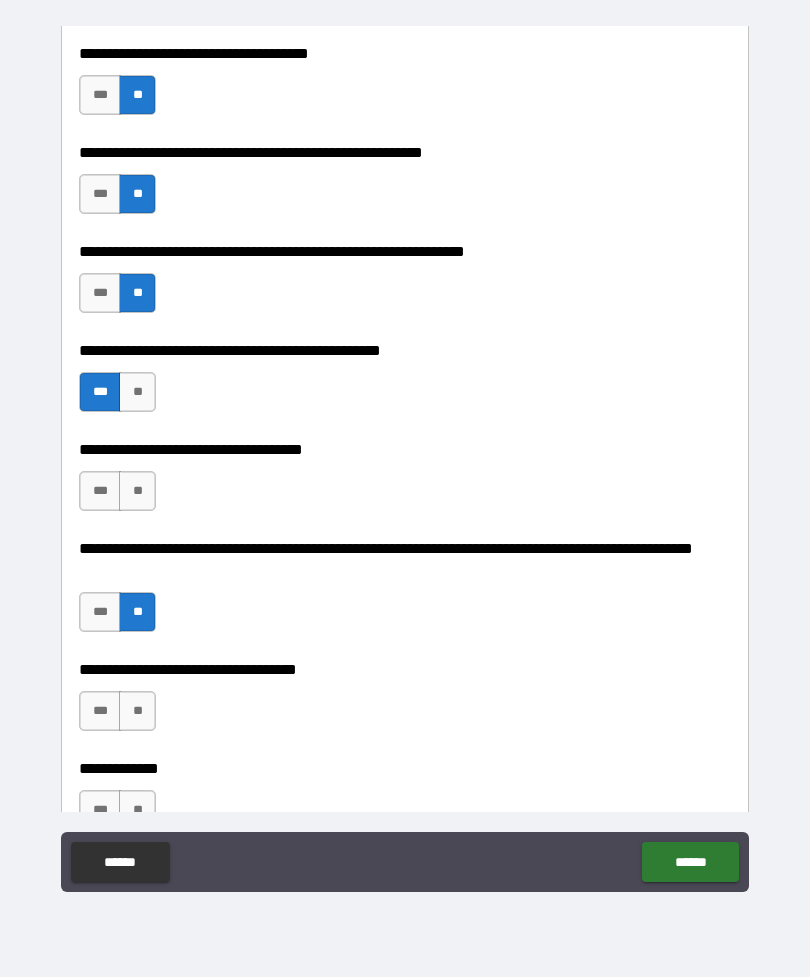 scroll, scrollTop: 463, scrollLeft: 0, axis: vertical 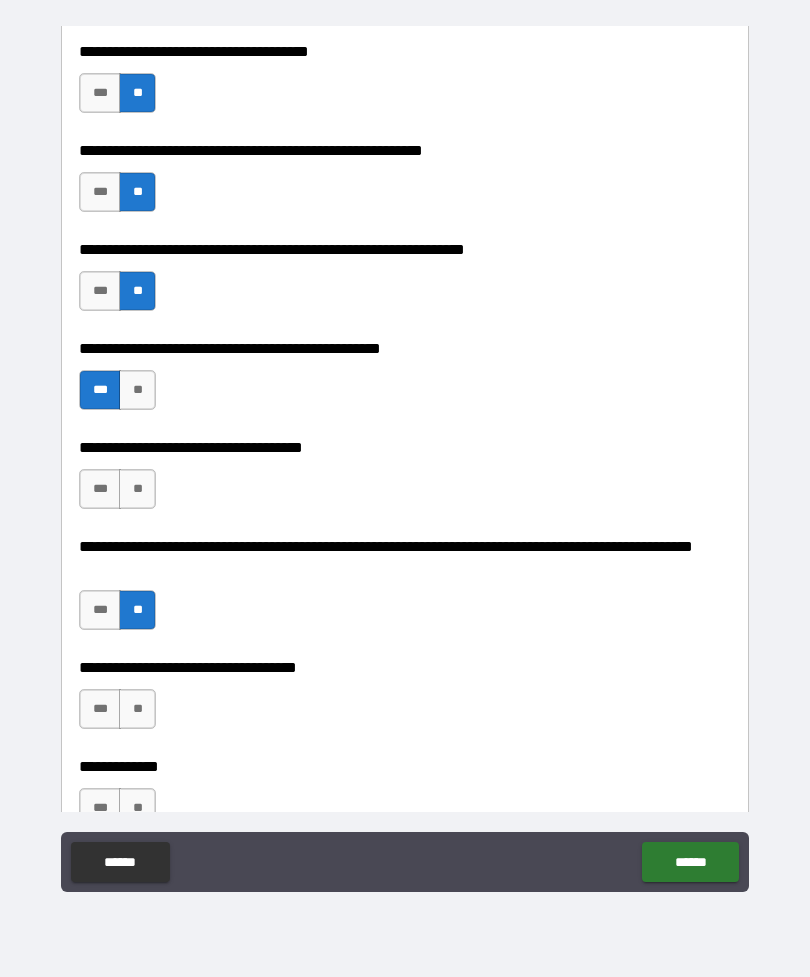 click on "**" at bounding box center (137, 489) 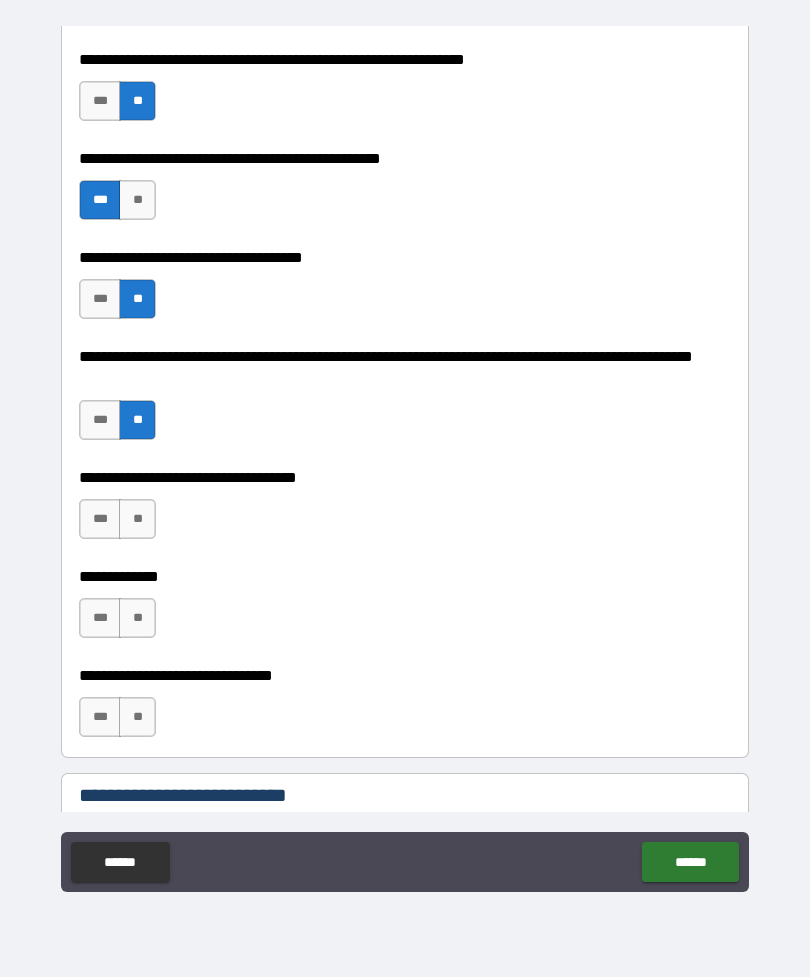 scroll, scrollTop: 684, scrollLeft: 0, axis: vertical 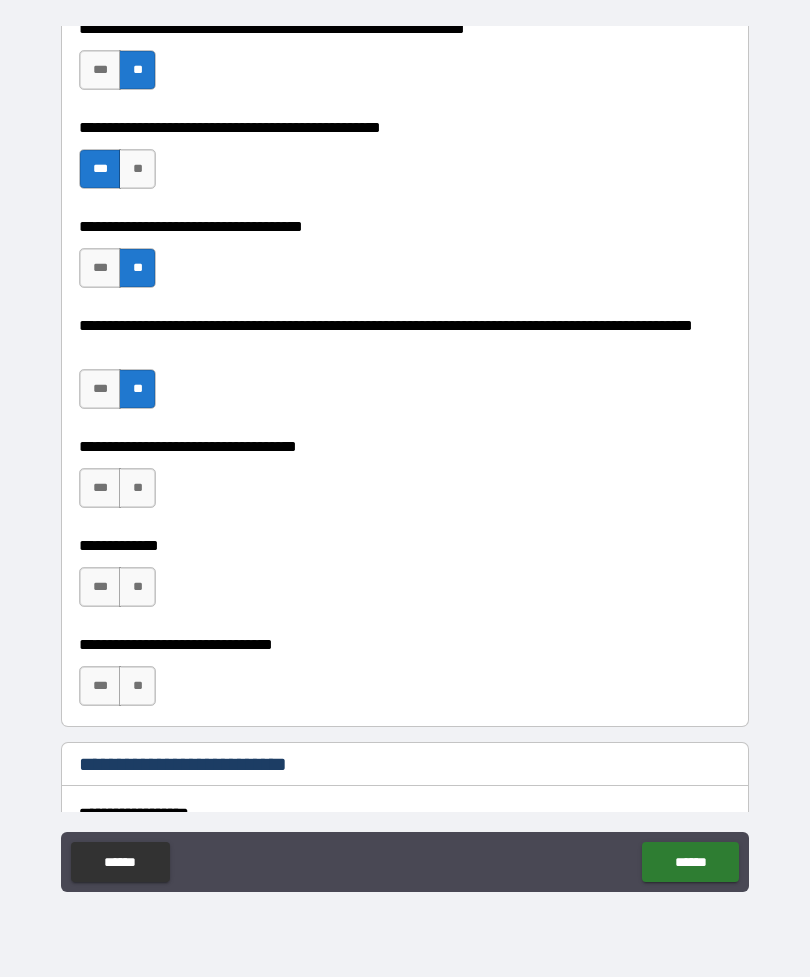 click on "**" at bounding box center [137, 488] 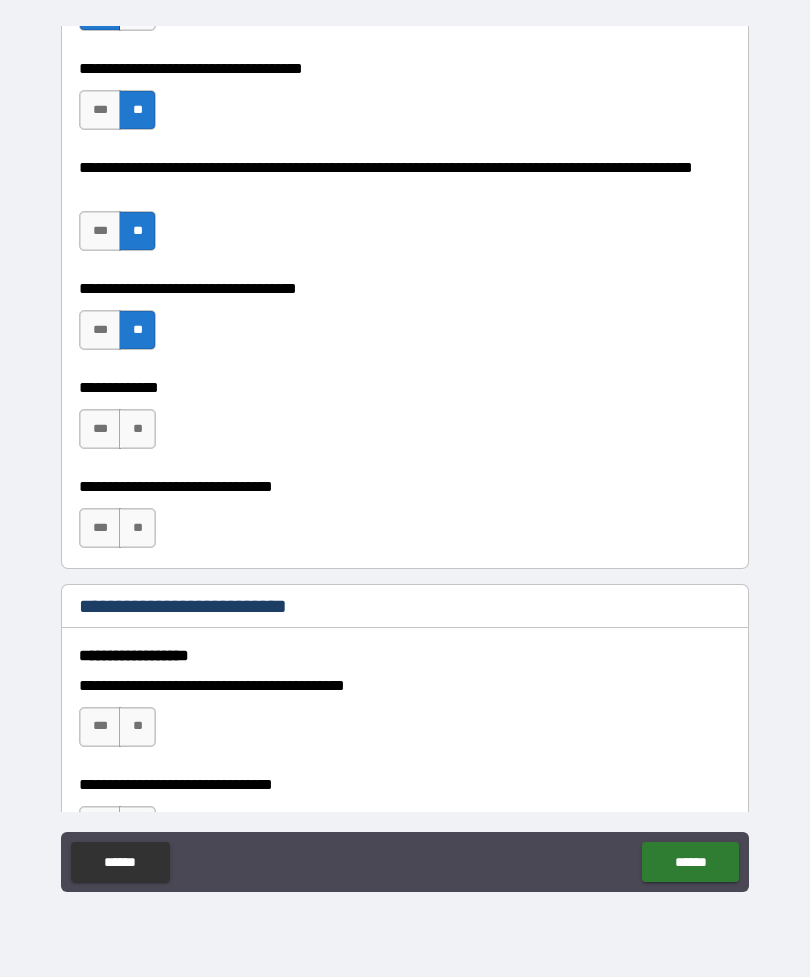 scroll, scrollTop: 841, scrollLeft: 0, axis: vertical 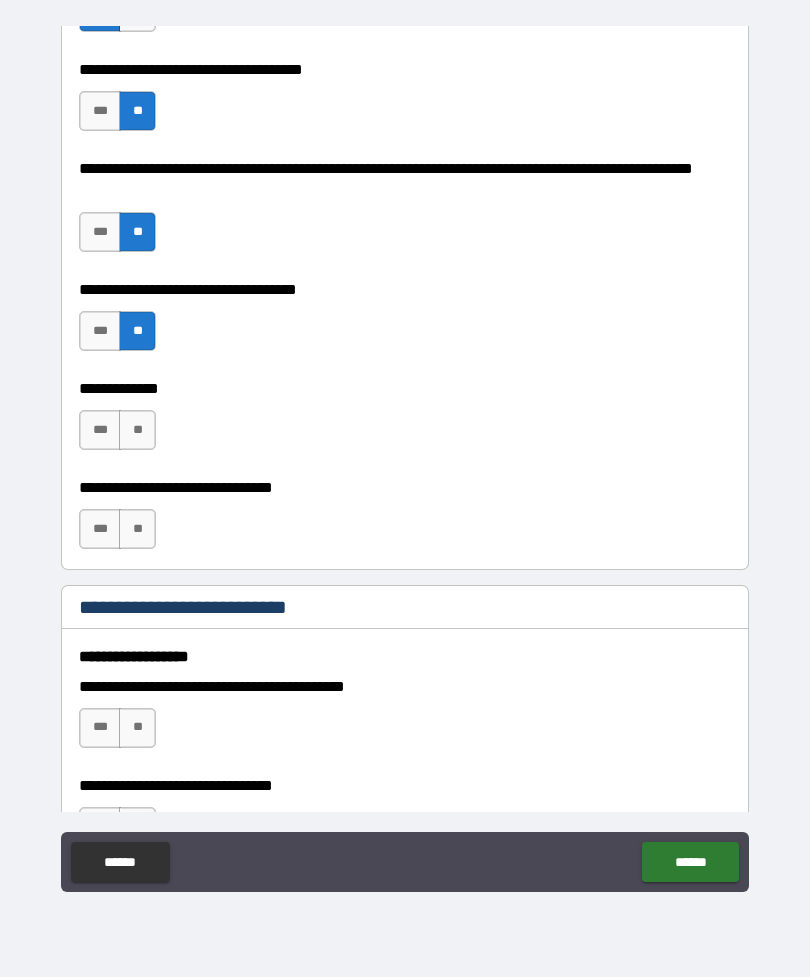 click on "**" at bounding box center (137, 430) 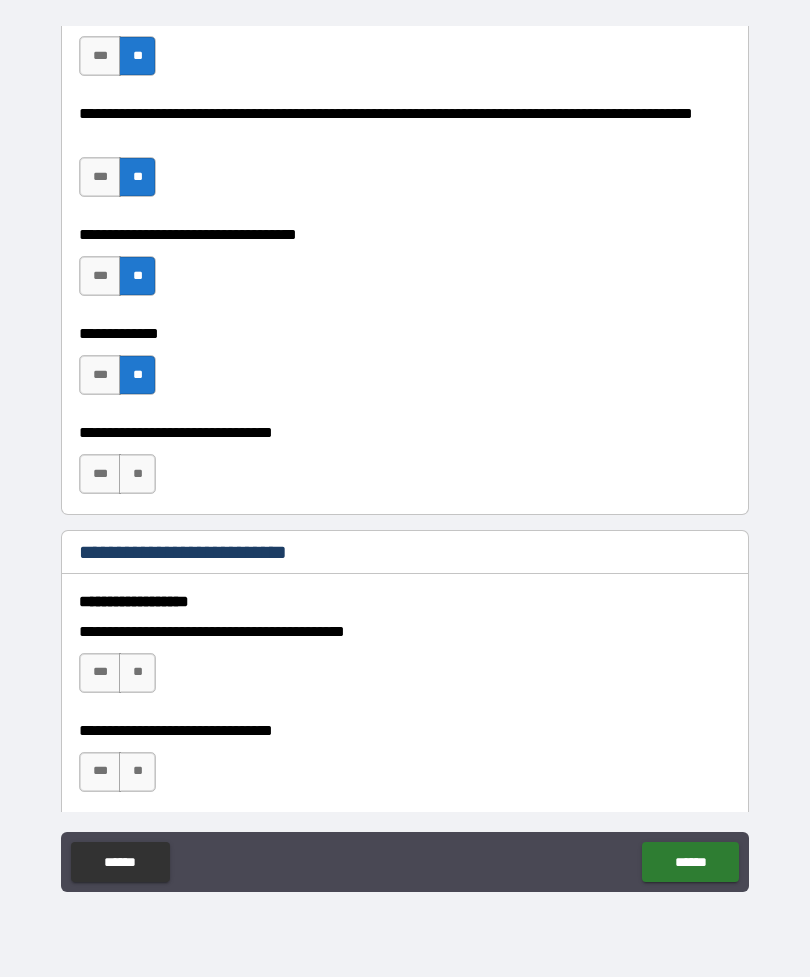 scroll, scrollTop: 897, scrollLeft: 0, axis: vertical 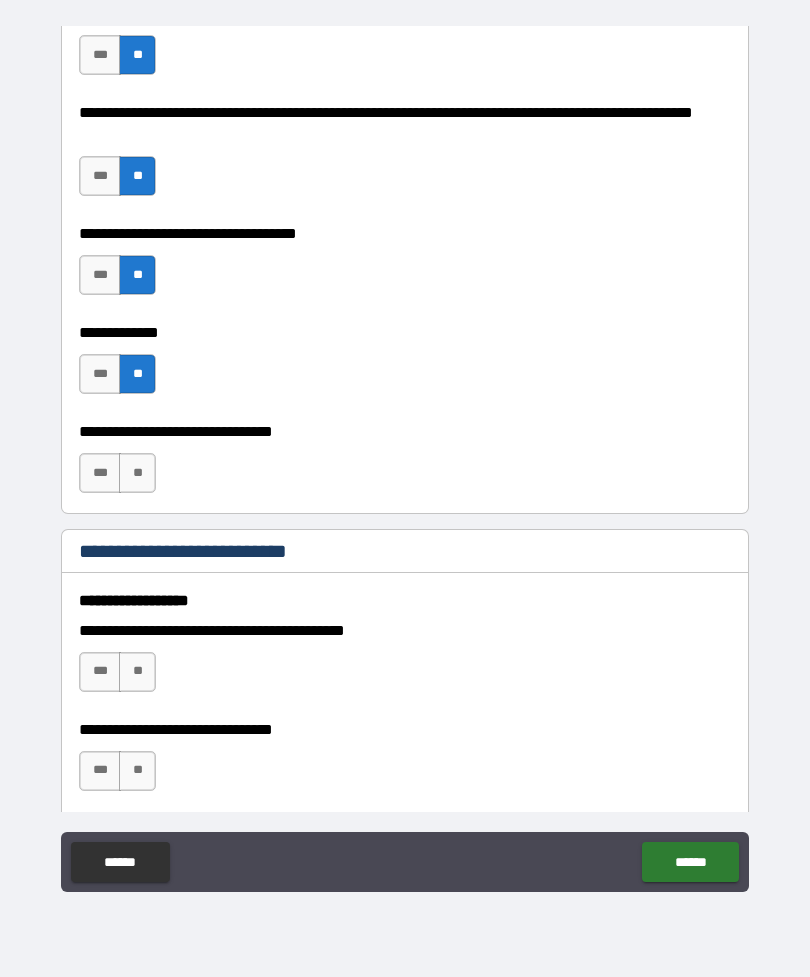 click on "**" at bounding box center [137, 473] 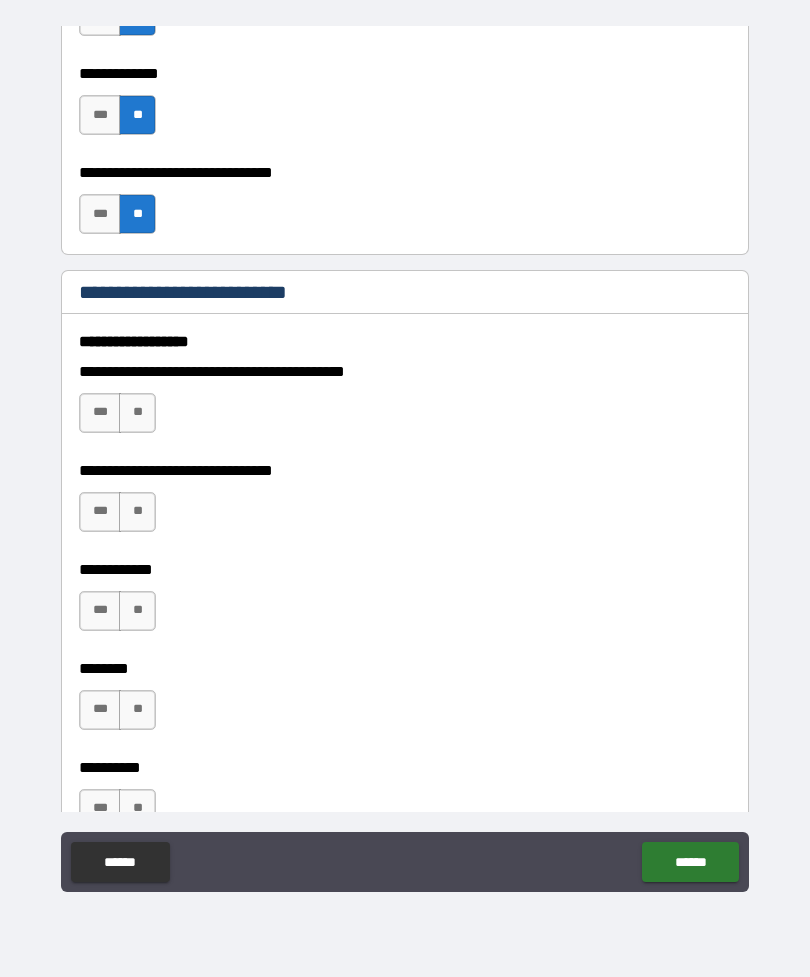 scroll, scrollTop: 1155, scrollLeft: 0, axis: vertical 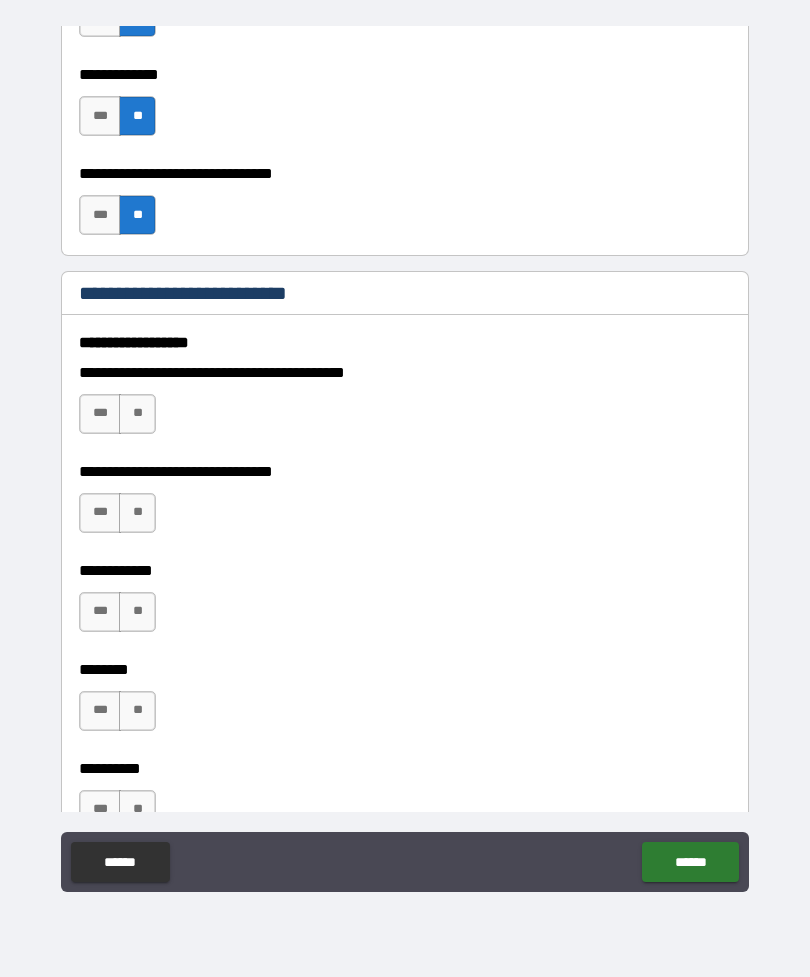 click on "**" at bounding box center [137, 414] 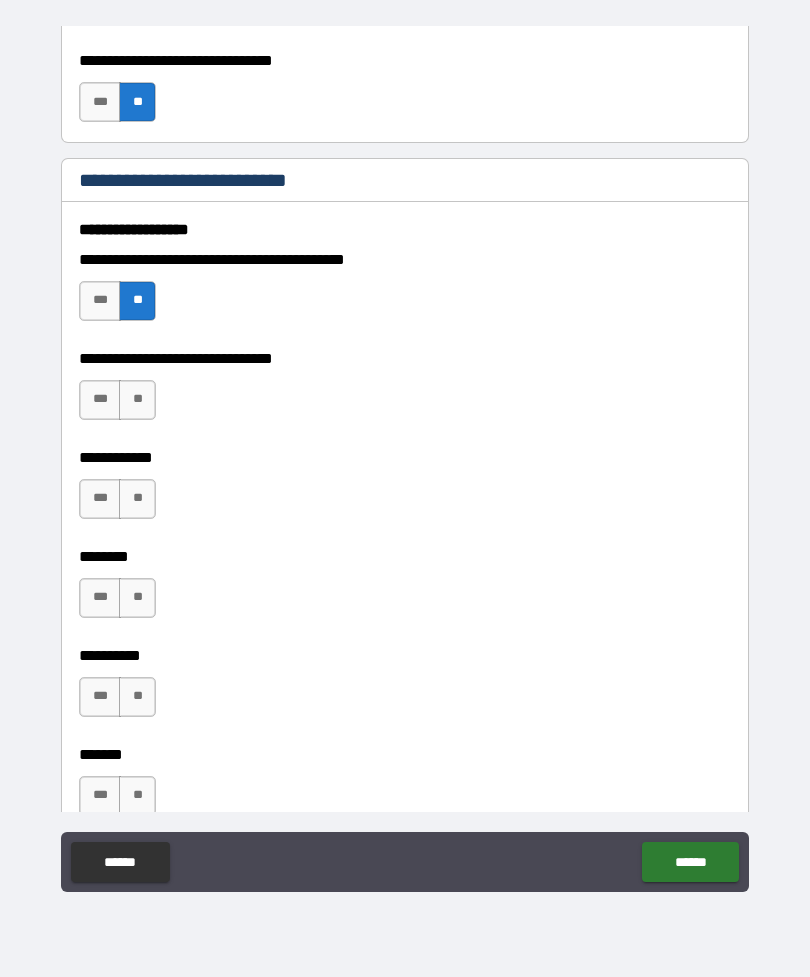 scroll, scrollTop: 1270, scrollLeft: 0, axis: vertical 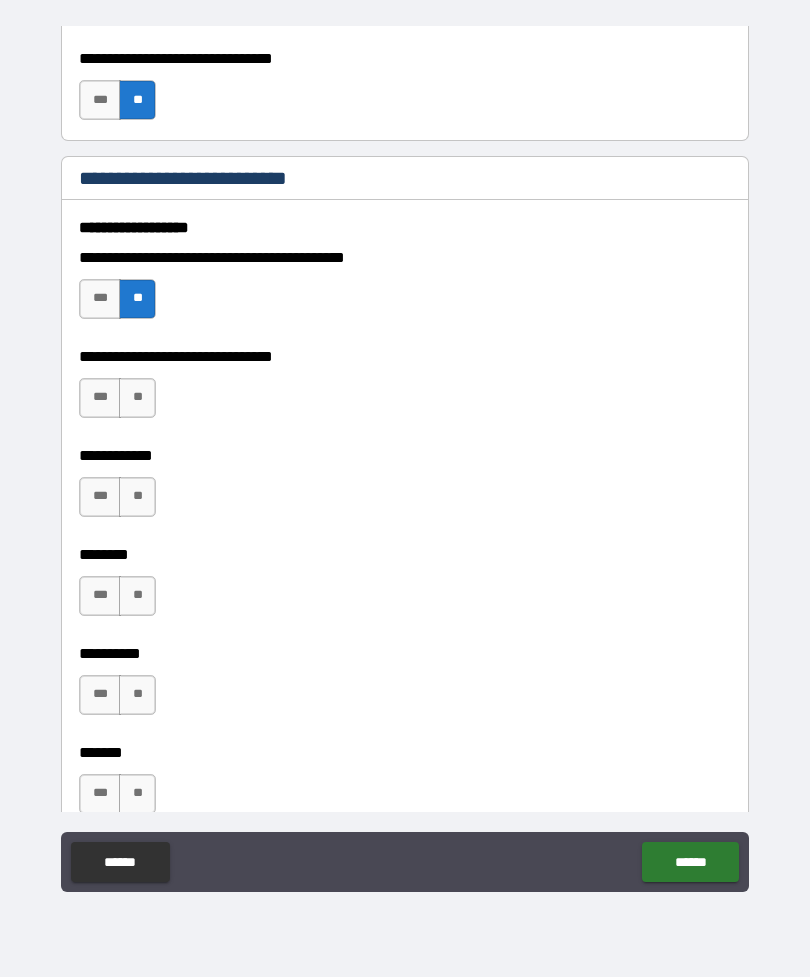 click on "**" at bounding box center (137, 398) 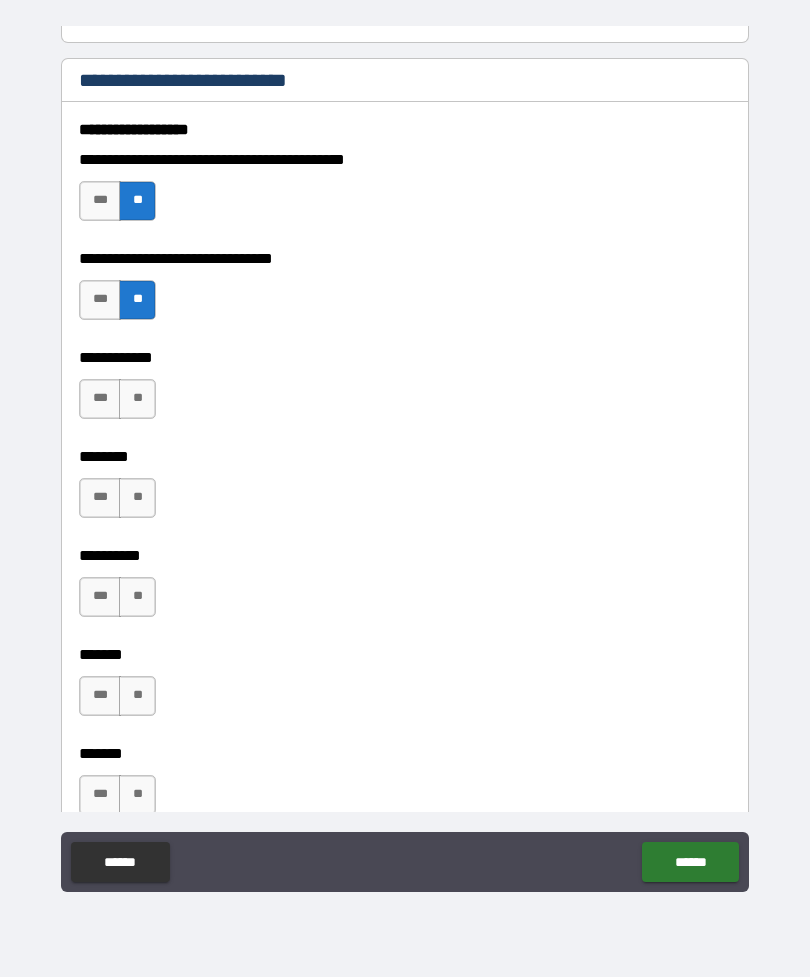 scroll, scrollTop: 1369, scrollLeft: 0, axis: vertical 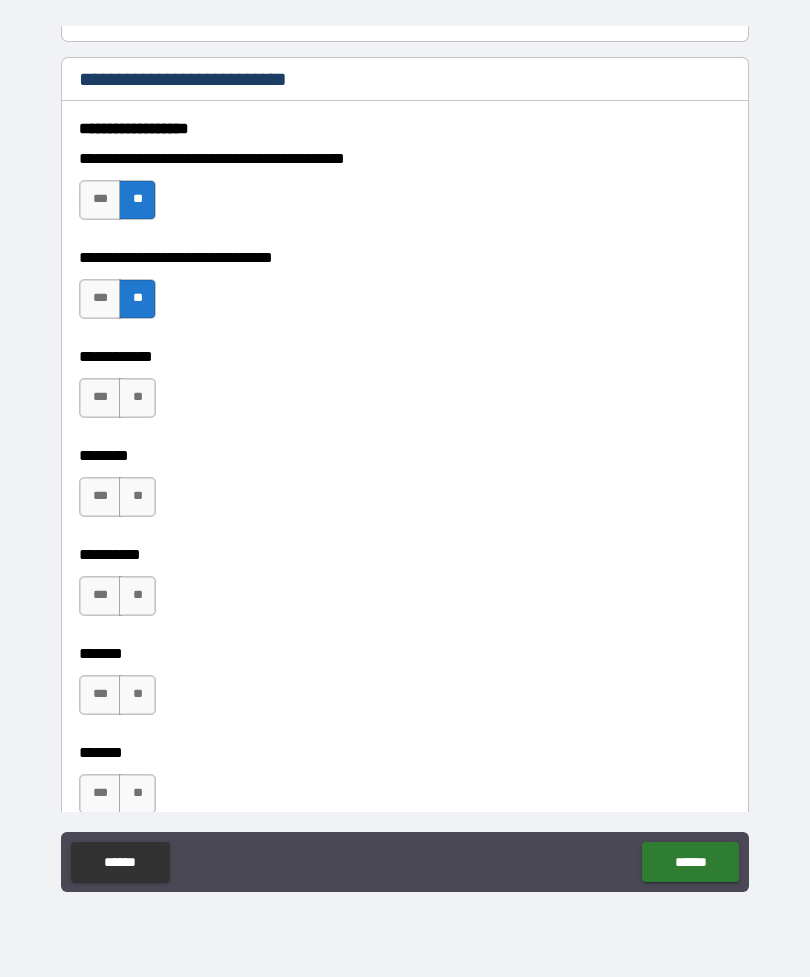 click on "**" at bounding box center (137, 398) 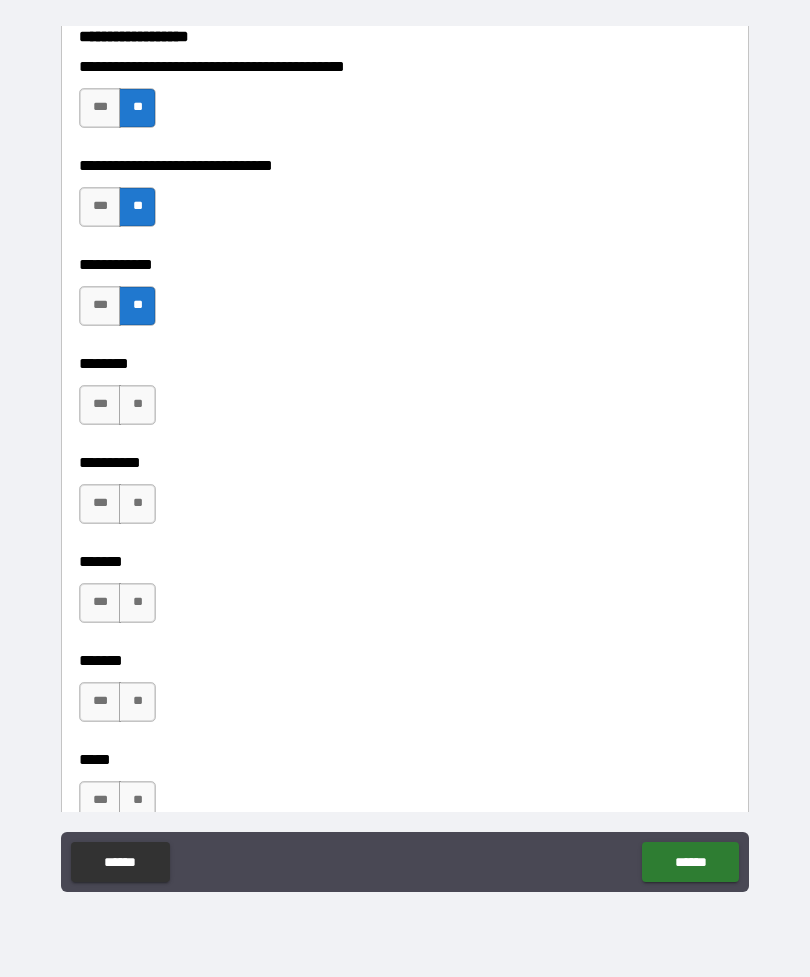 scroll, scrollTop: 1472, scrollLeft: 0, axis: vertical 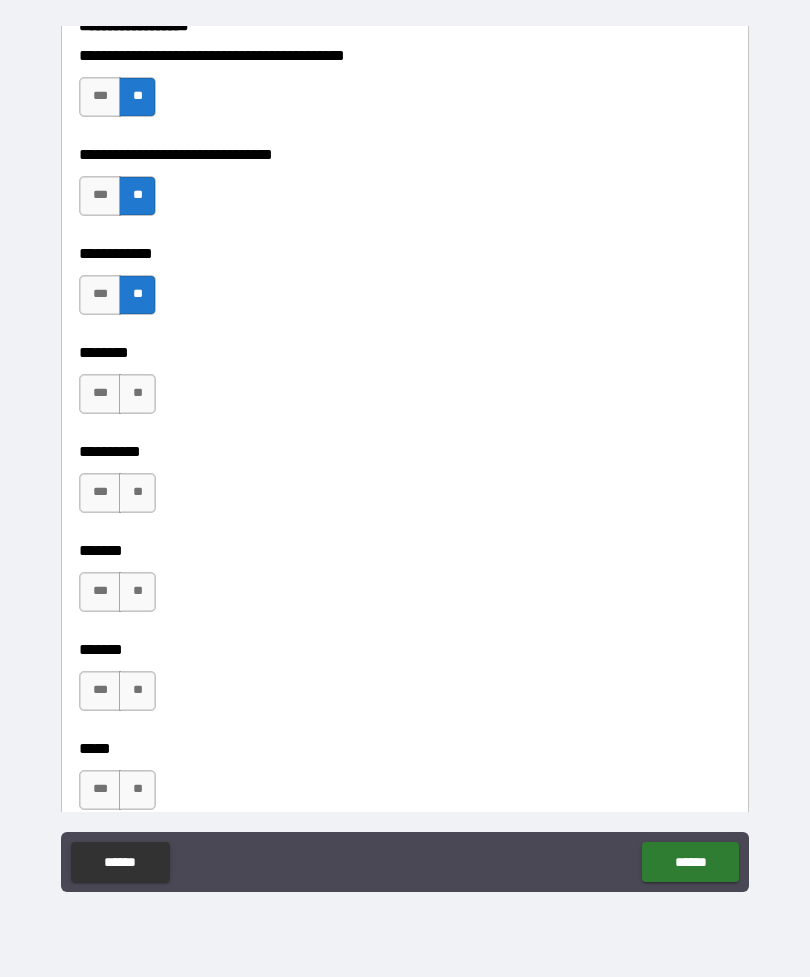 click on "**" at bounding box center [137, 394] 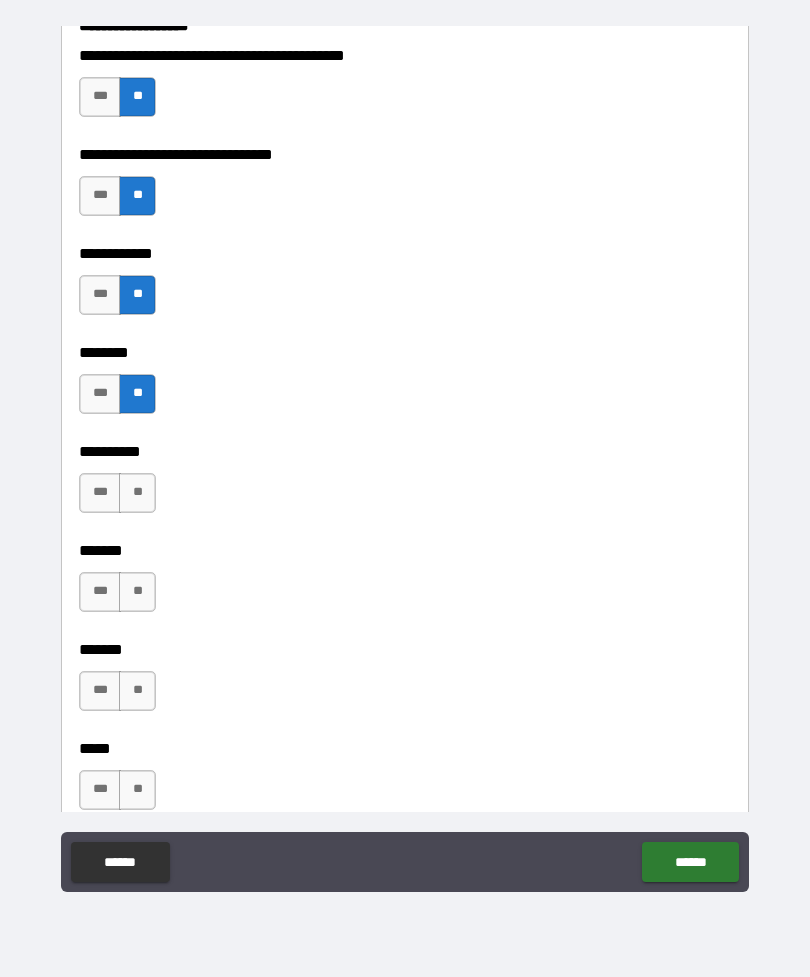 scroll, scrollTop: 1552, scrollLeft: 0, axis: vertical 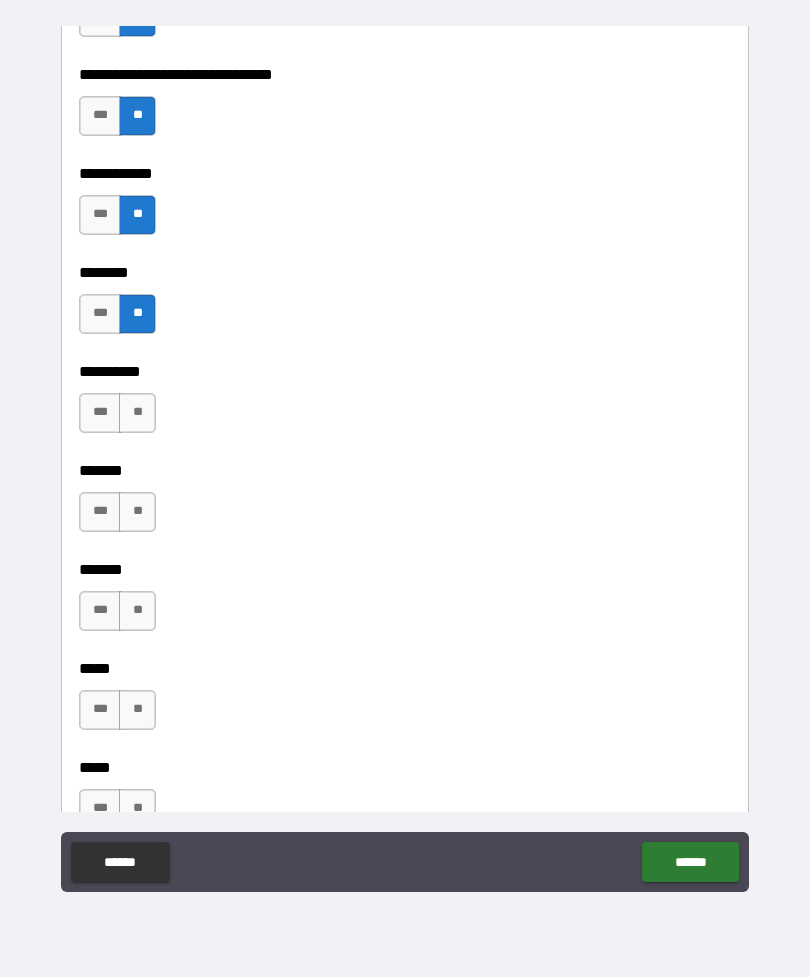 click on "**" at bounding box center (137, 413) 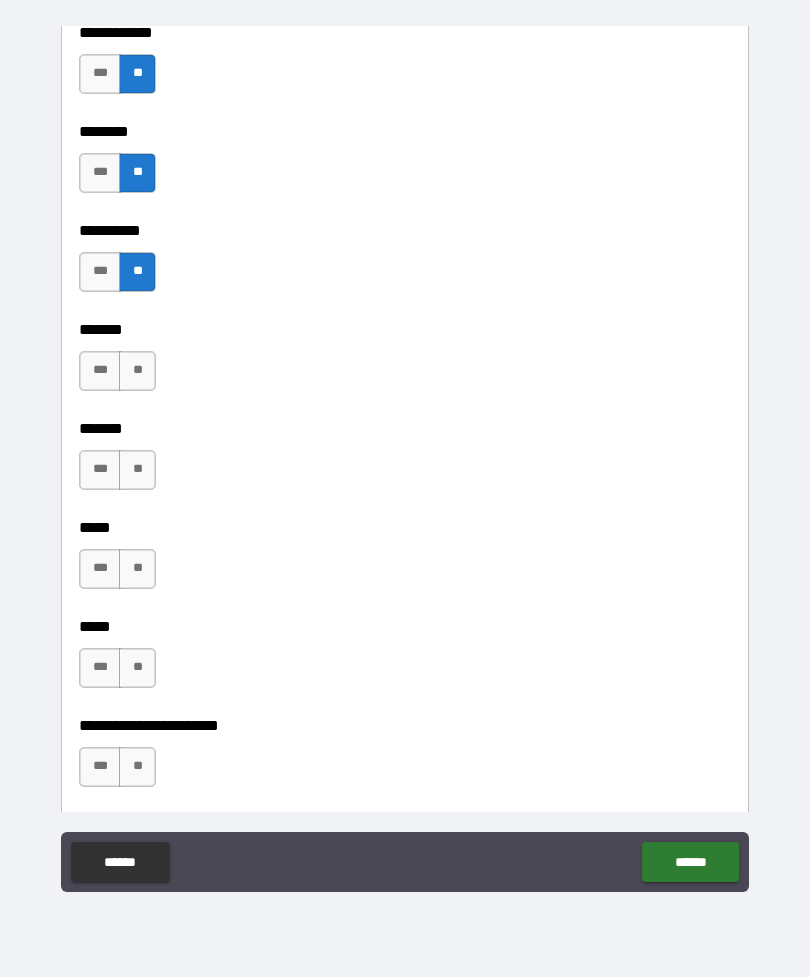 scroll, scrollTop: 1692, scrollLeft: 0, axis: vertical 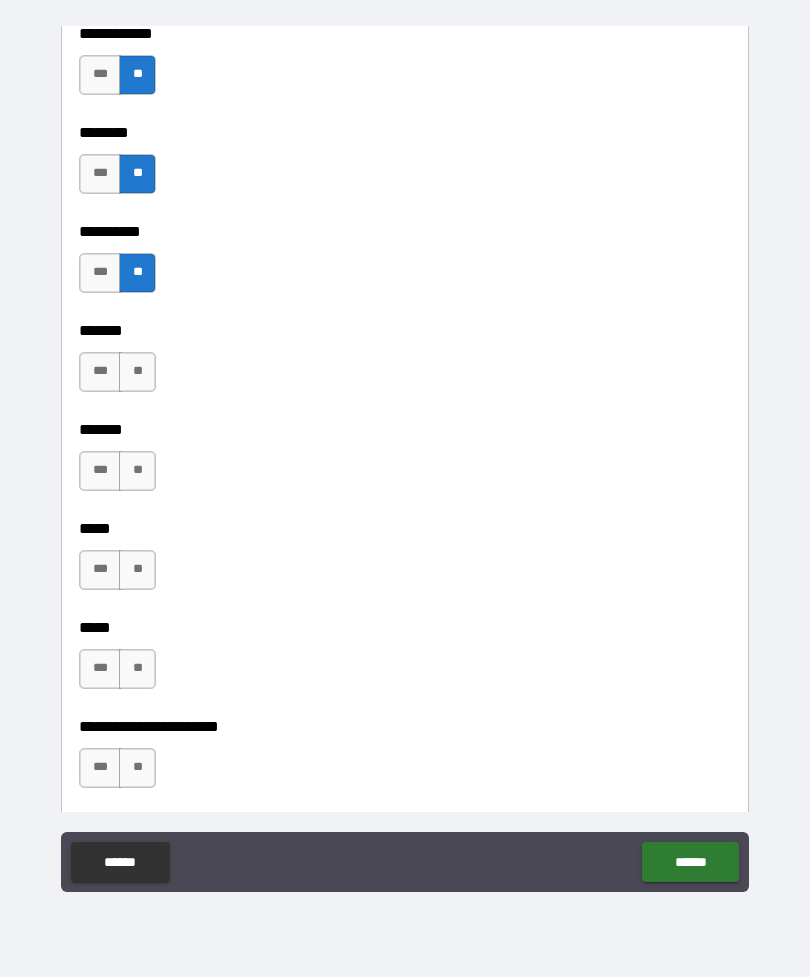 click on "**" at bounding box center (137, 372) 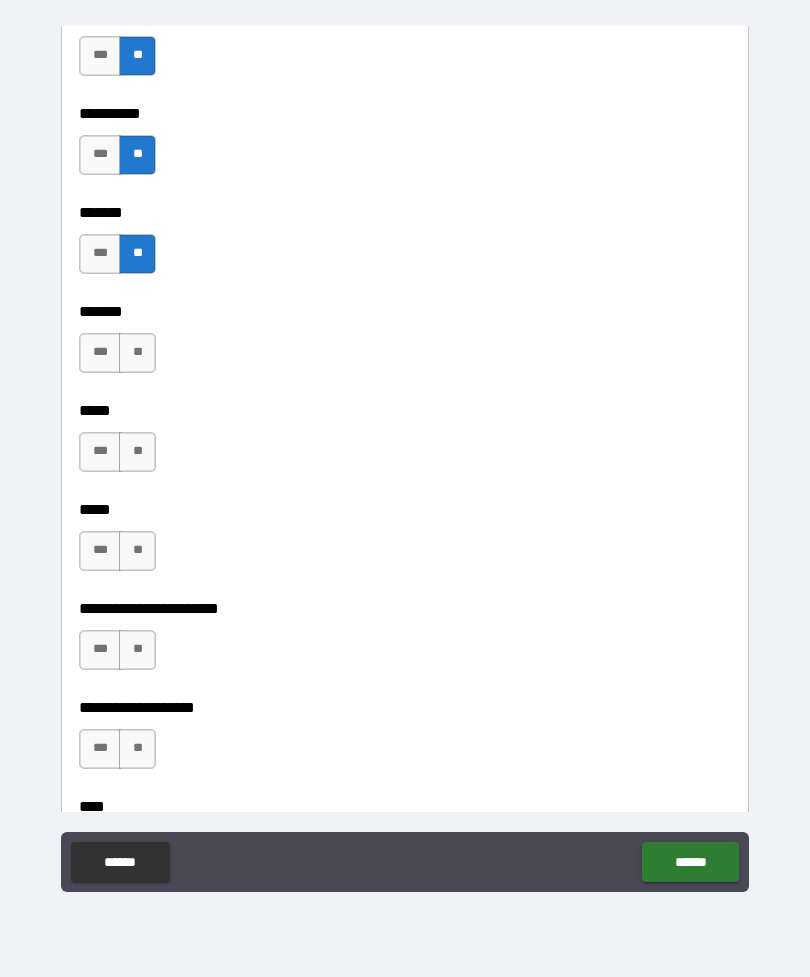 click on "**" at bounding box center (137, 353) 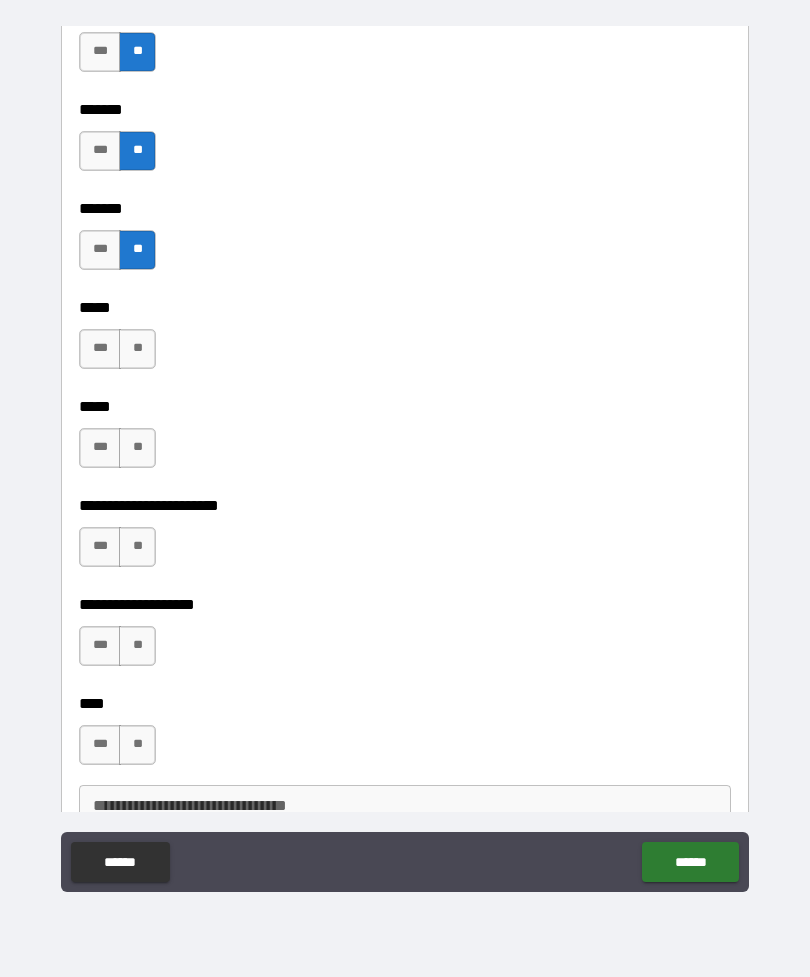 click on "**" at bounding box center (137, 349) 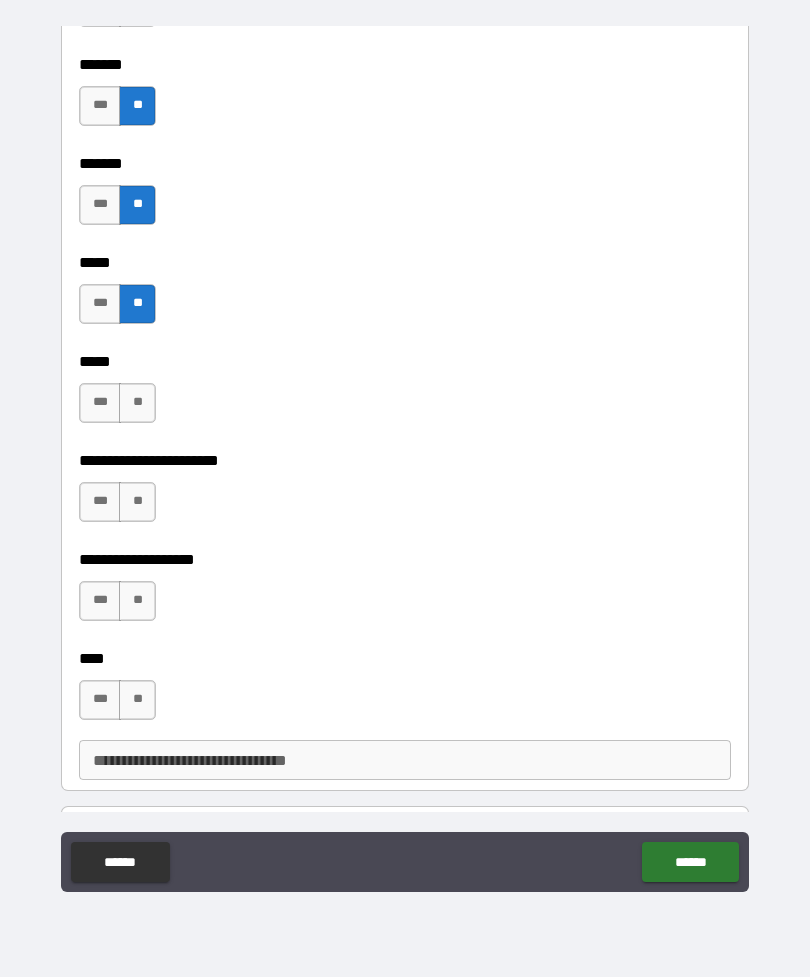 scroll, scrollTop: 2025, scrollLeft: 0, axis: vertical 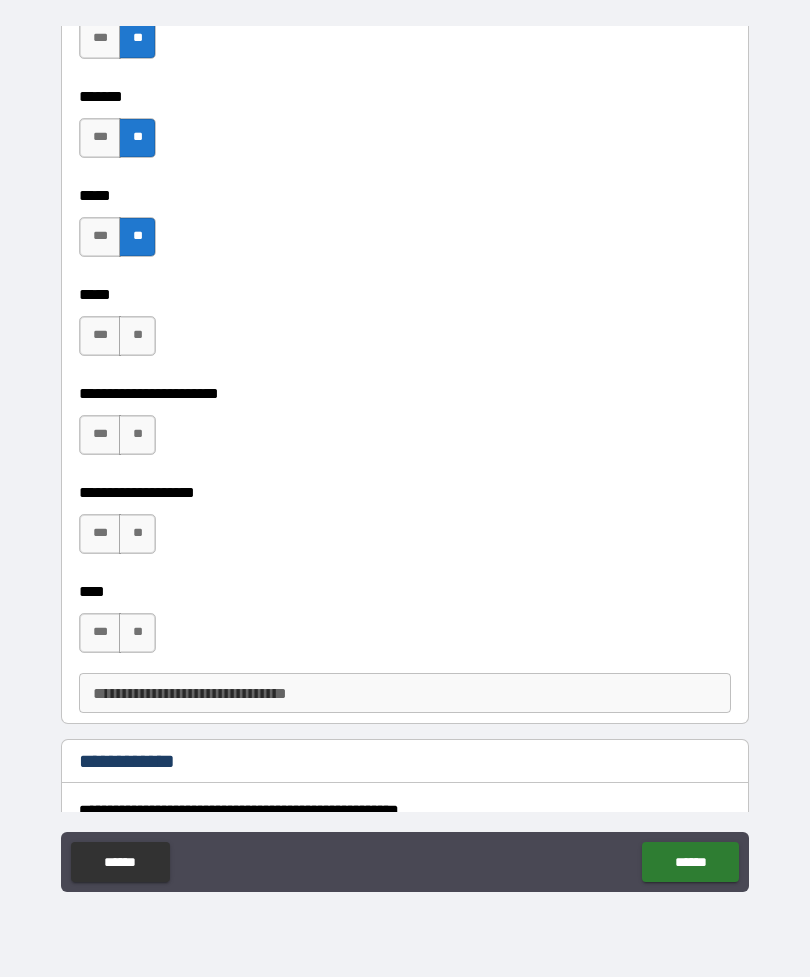 click on "**" at bounding box center (137, 336) 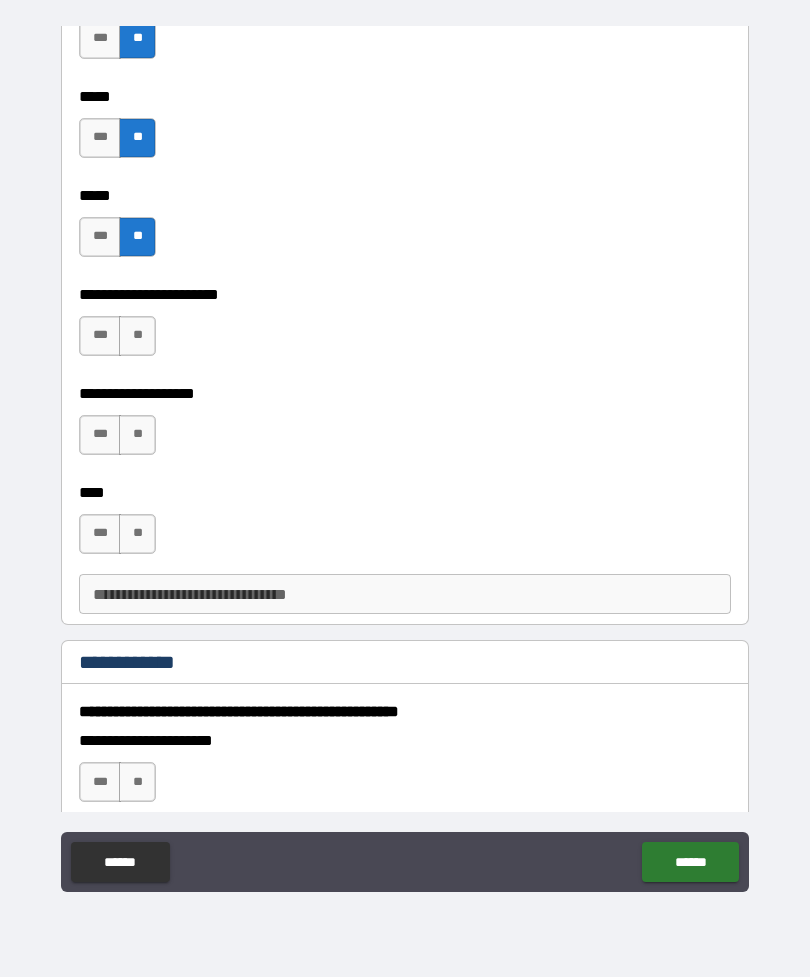 scroll, scrollTop: 2123, scrollLeft: 0, axis: vertical 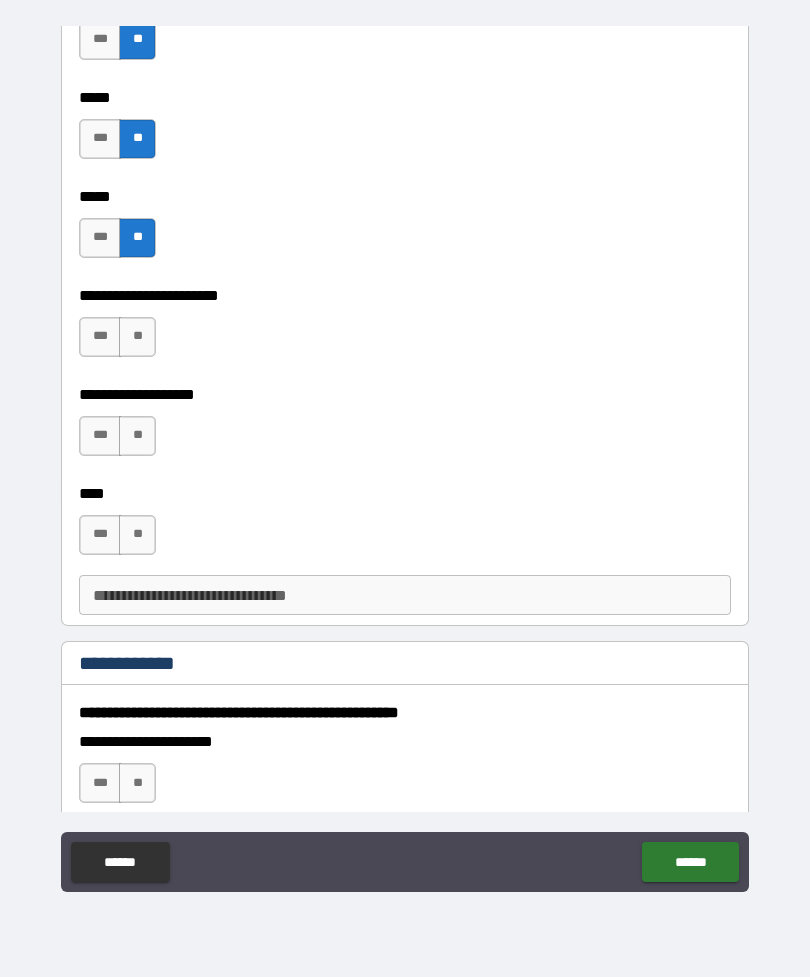 click on "**" at bounding box center (137, 337) 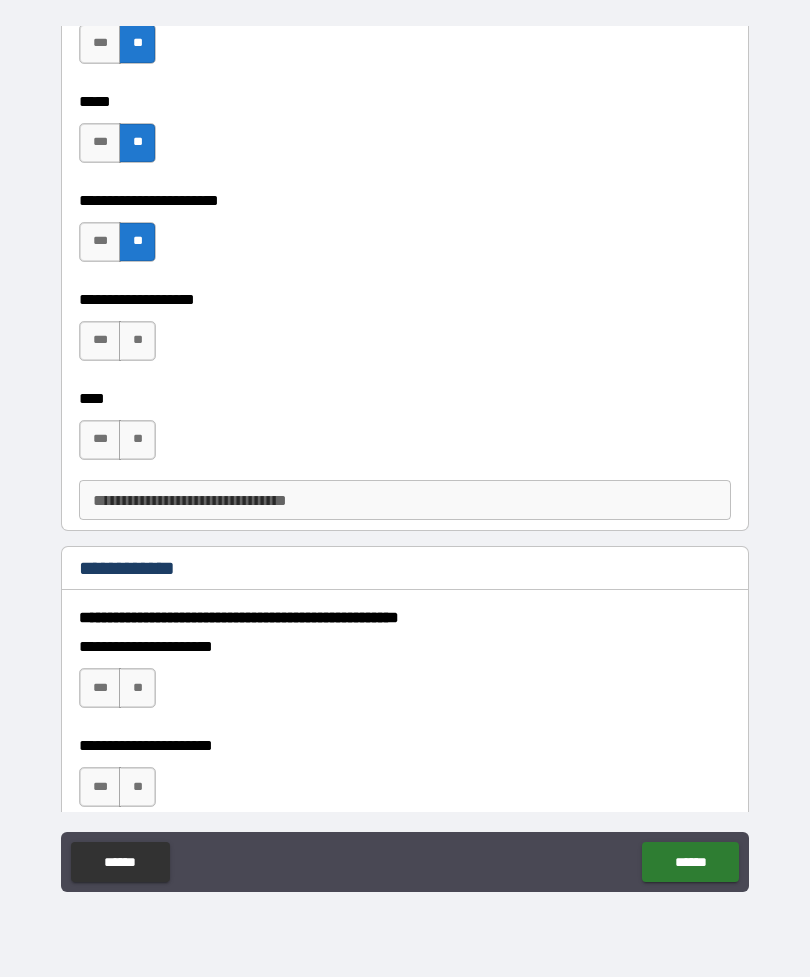 click on "**" at bounding box center [137, 341] 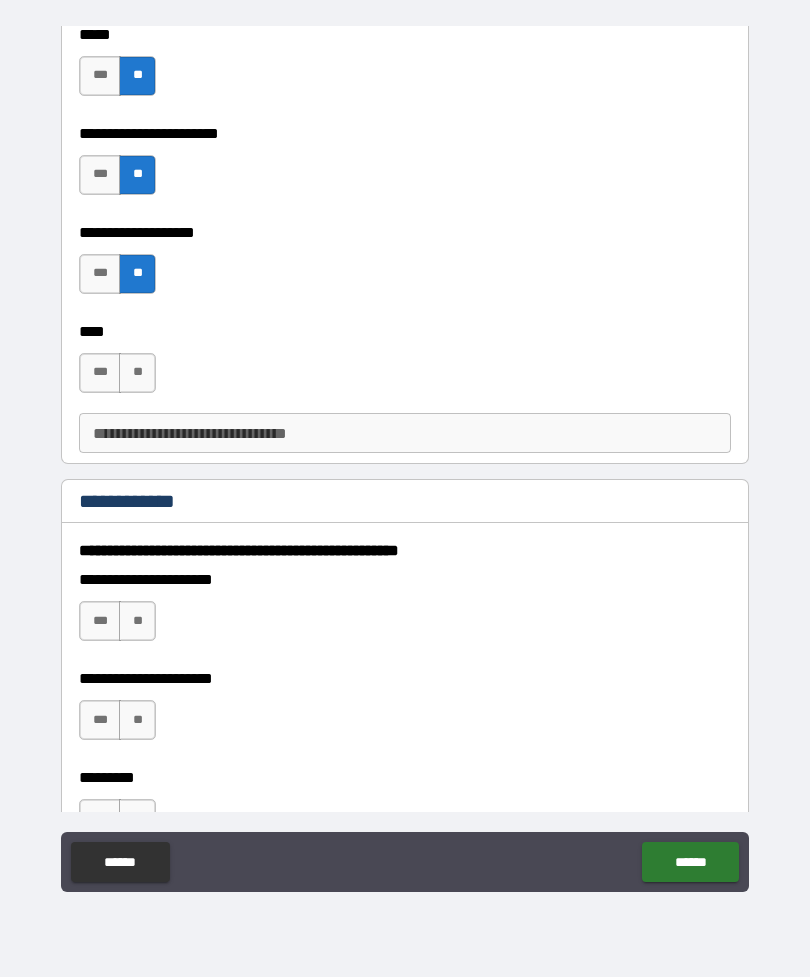 scroll, scrollTop: 2284, scrollLeft: 0, axis: vertical 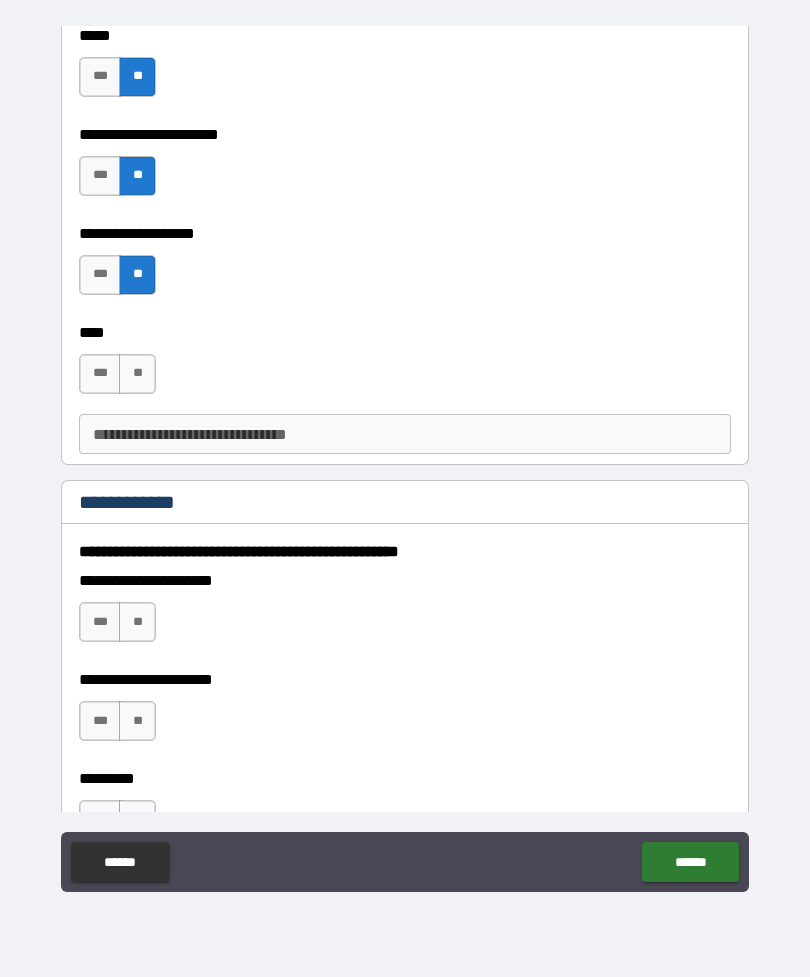 click on "***" at bounding box center (100, 374) 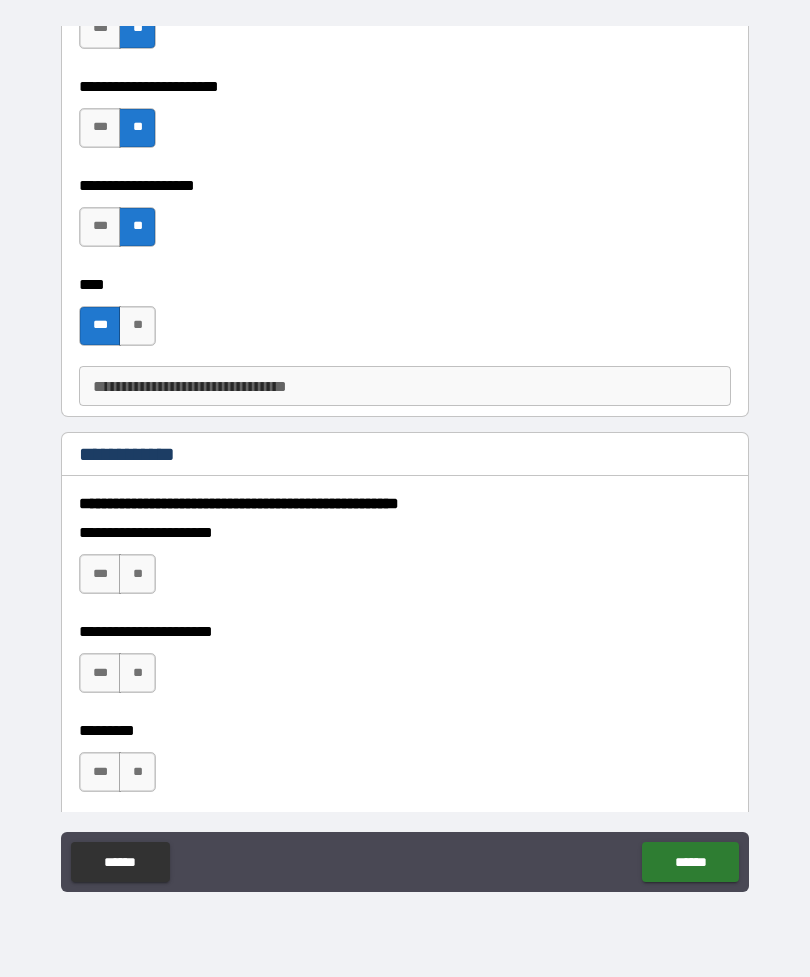 scroll, scrollTop: 2334, scrollLeft: 0, axis: vertical 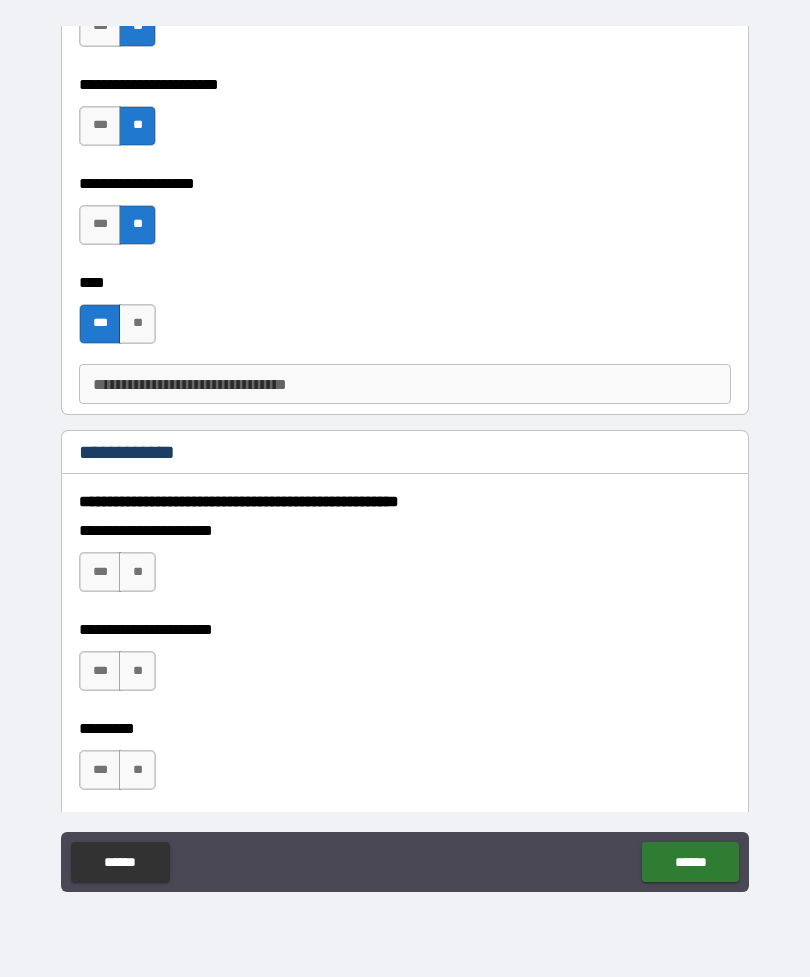 click on "**********" at bounding box center [405, 384] 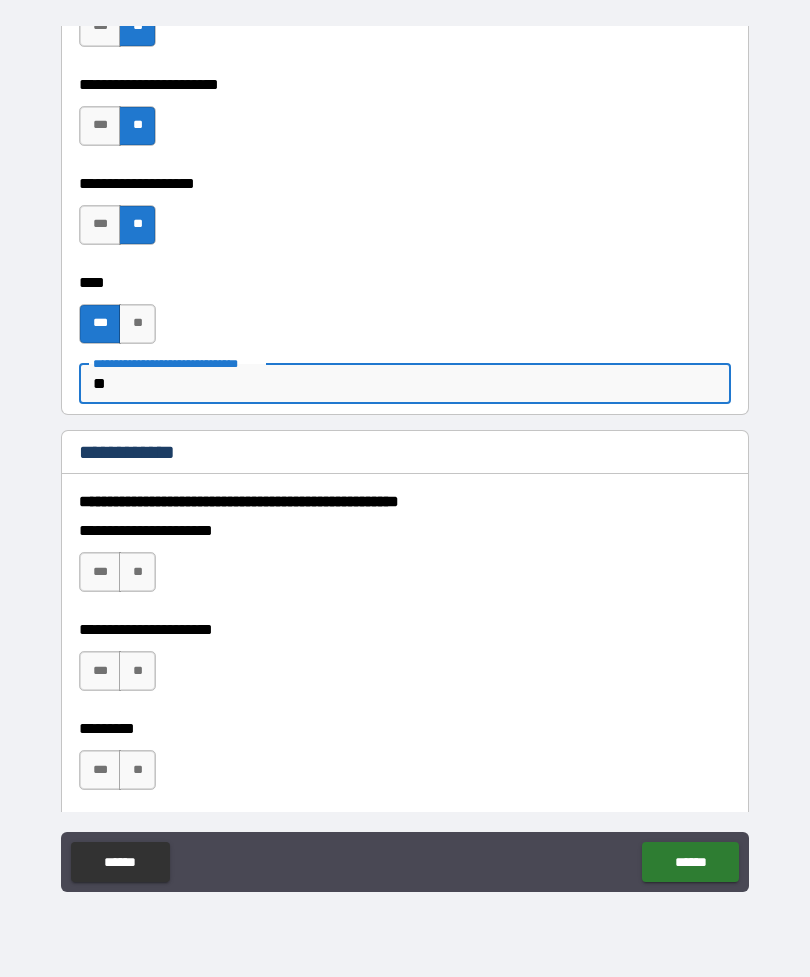 click on "**" at bounding box center [405, 384] 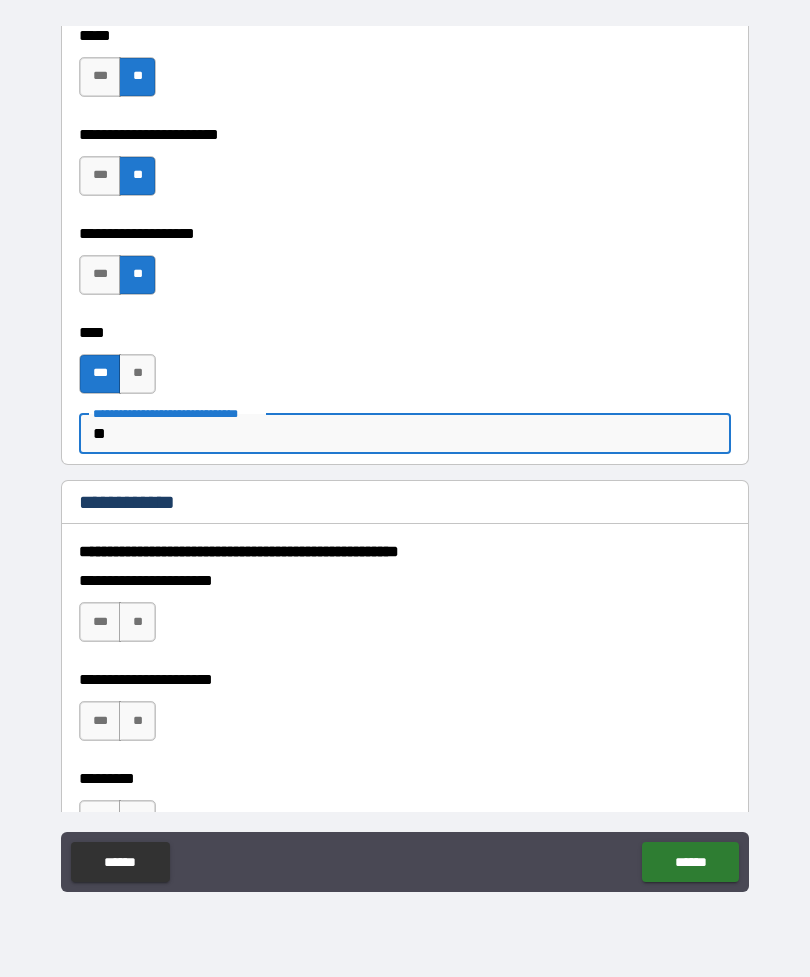 scroll, scrollTop: 2282, scrollLeft: 0, axis: vertical 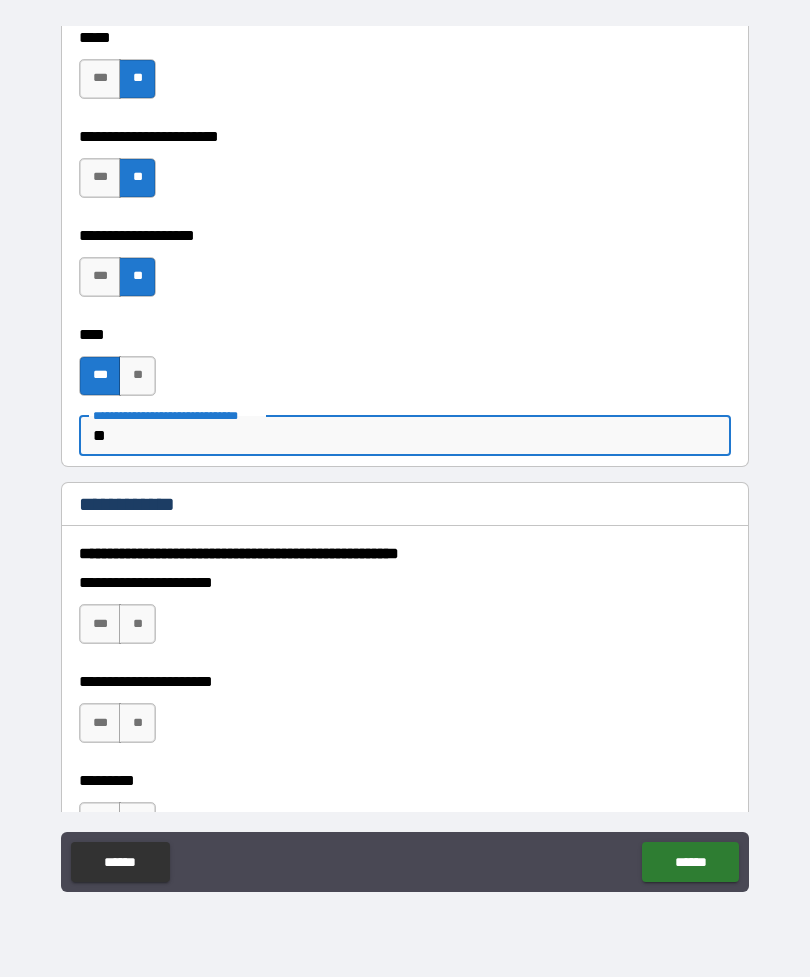click on "**" at bounding box center (405, 436) 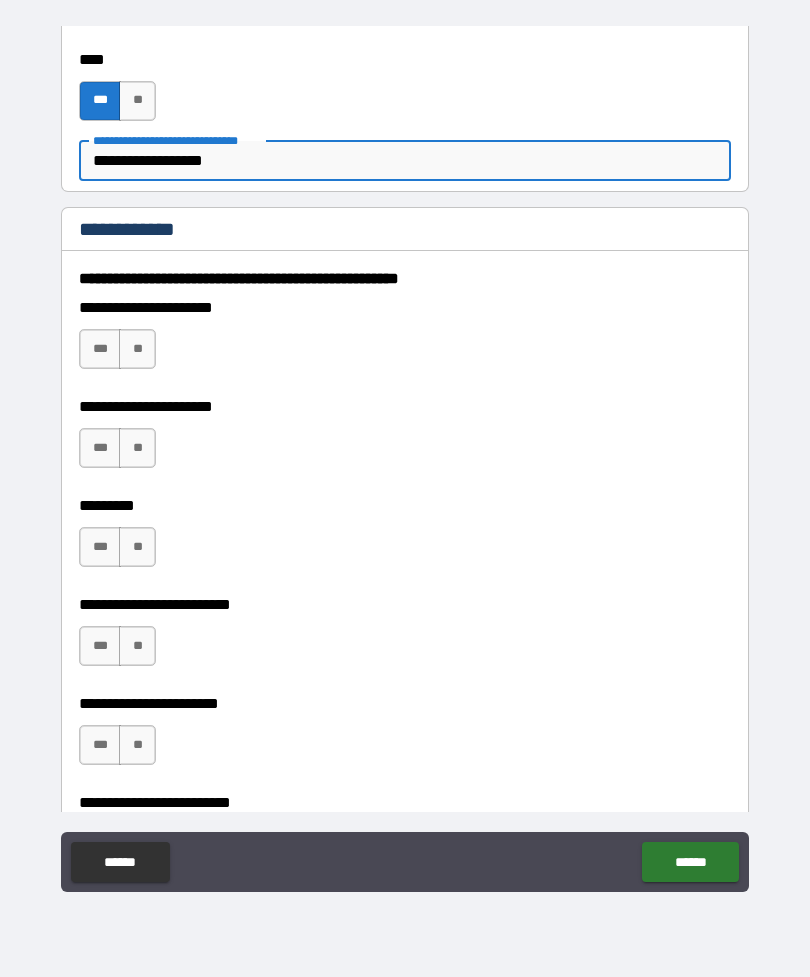 scroll, scrollTop: 2564, scrollLeft: 0, axis: vertical 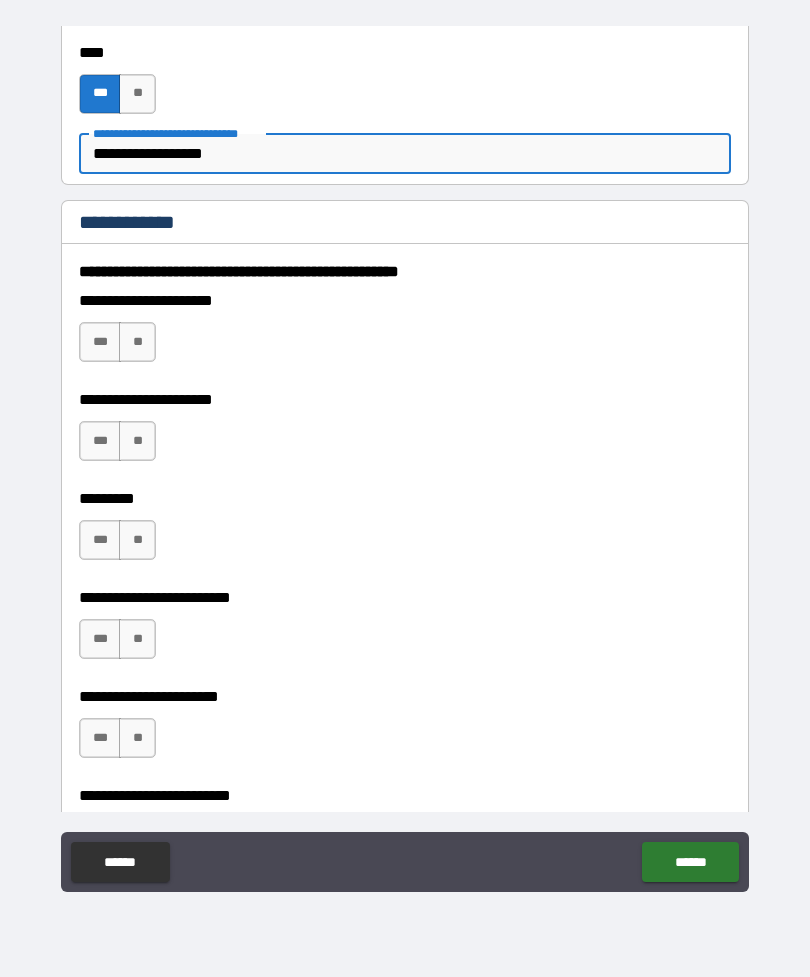 type on "**********" 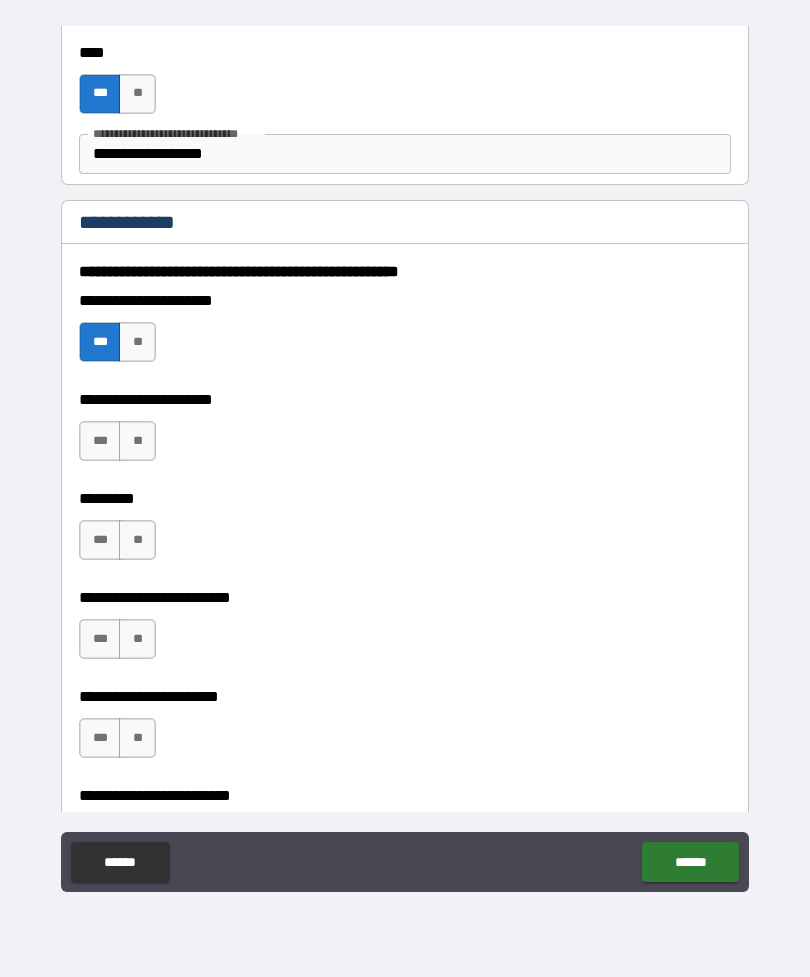 click on "***" at bounding box center (100, 441) 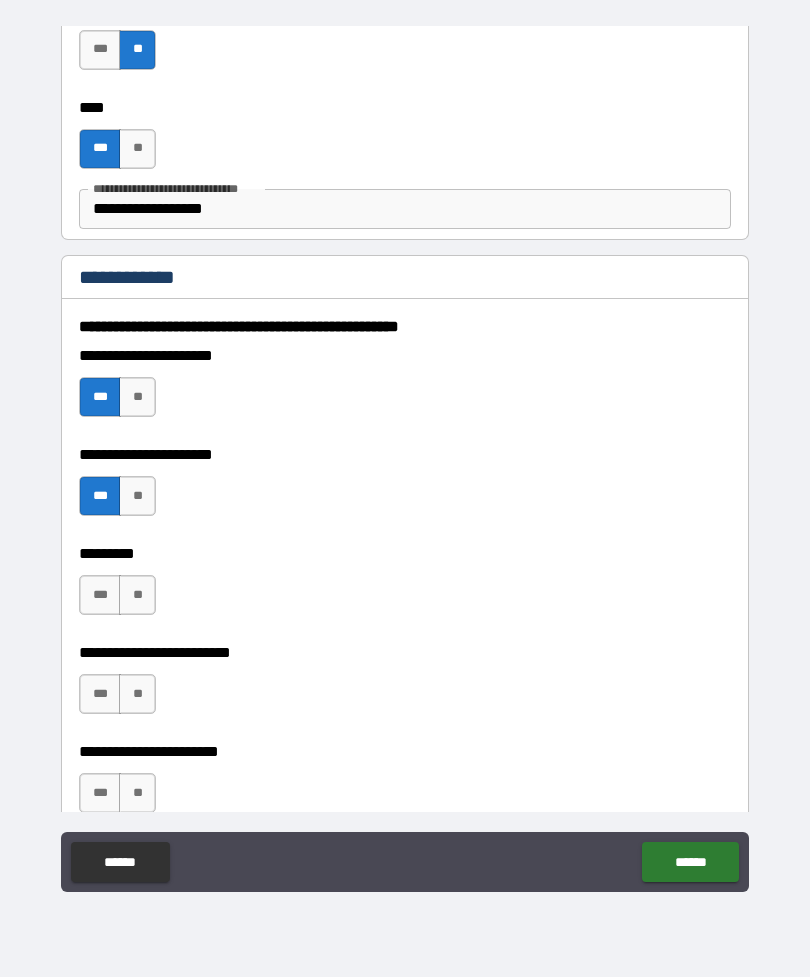 scroll, scrollTop: 2567, scrollLeft: 0, axis: vertical 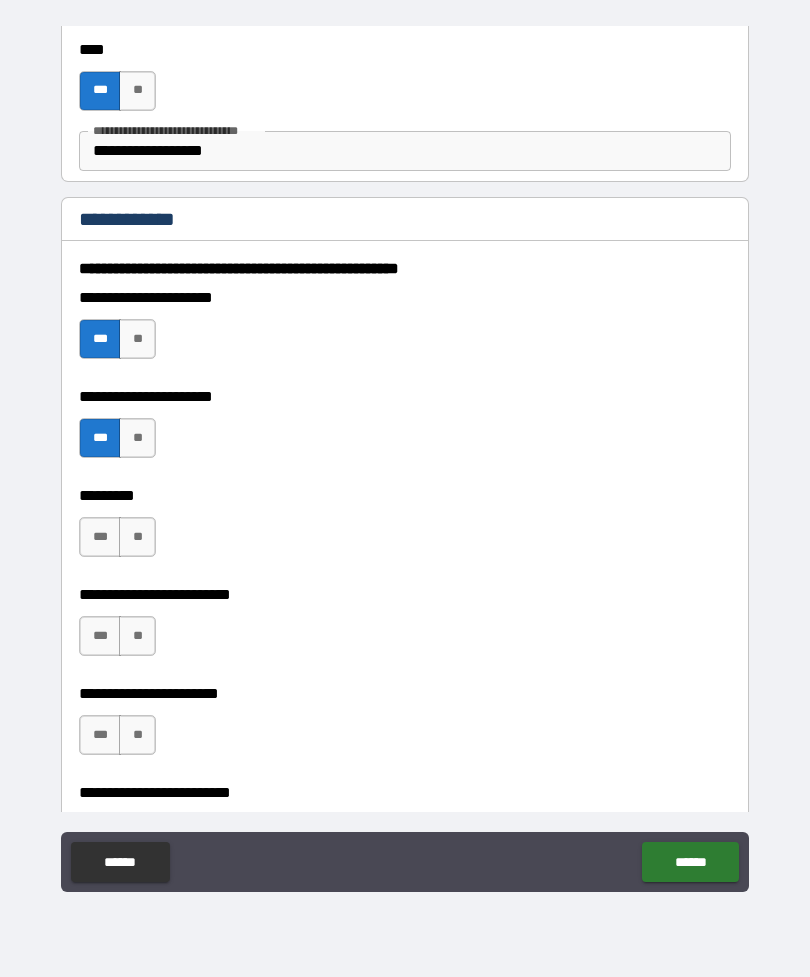 click on "**" at bounding box center [137, 537] 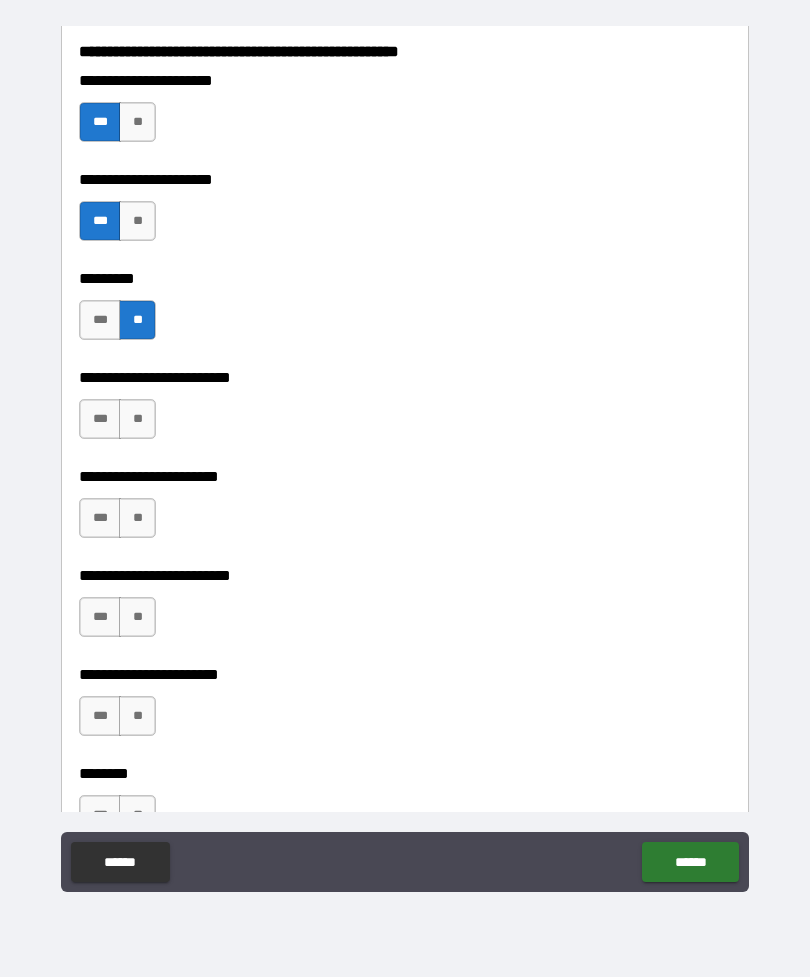 scroll, scrollTop: 2789, scrollLeft: 0, axis: vertical 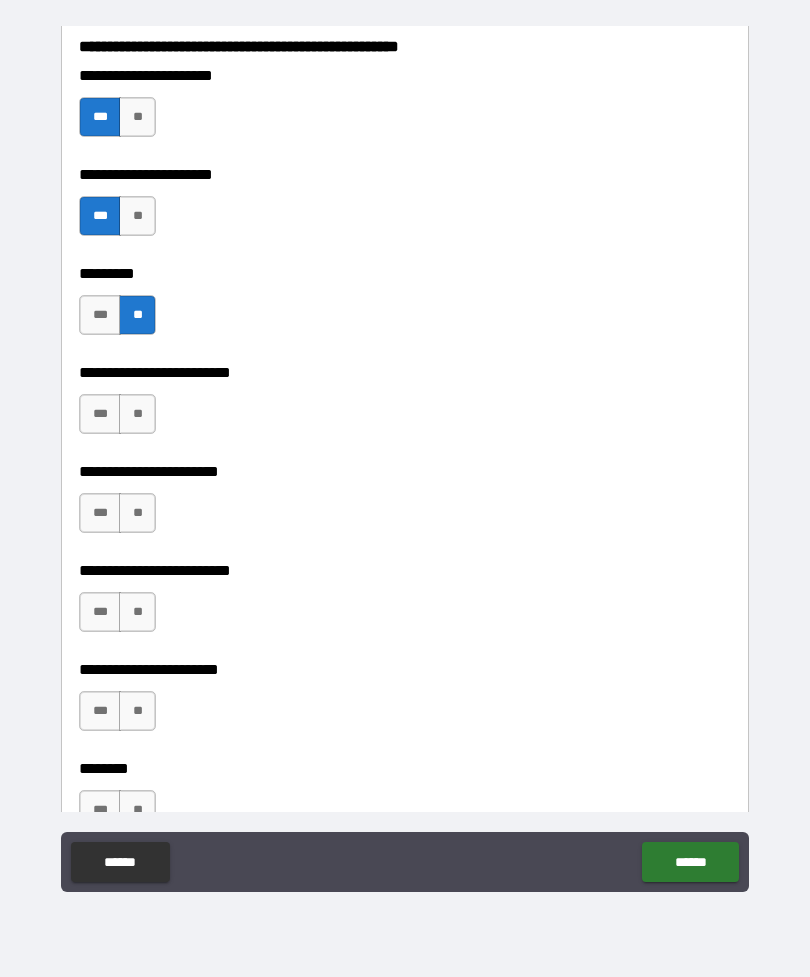 click on "**" at bounding box center (137, 414) 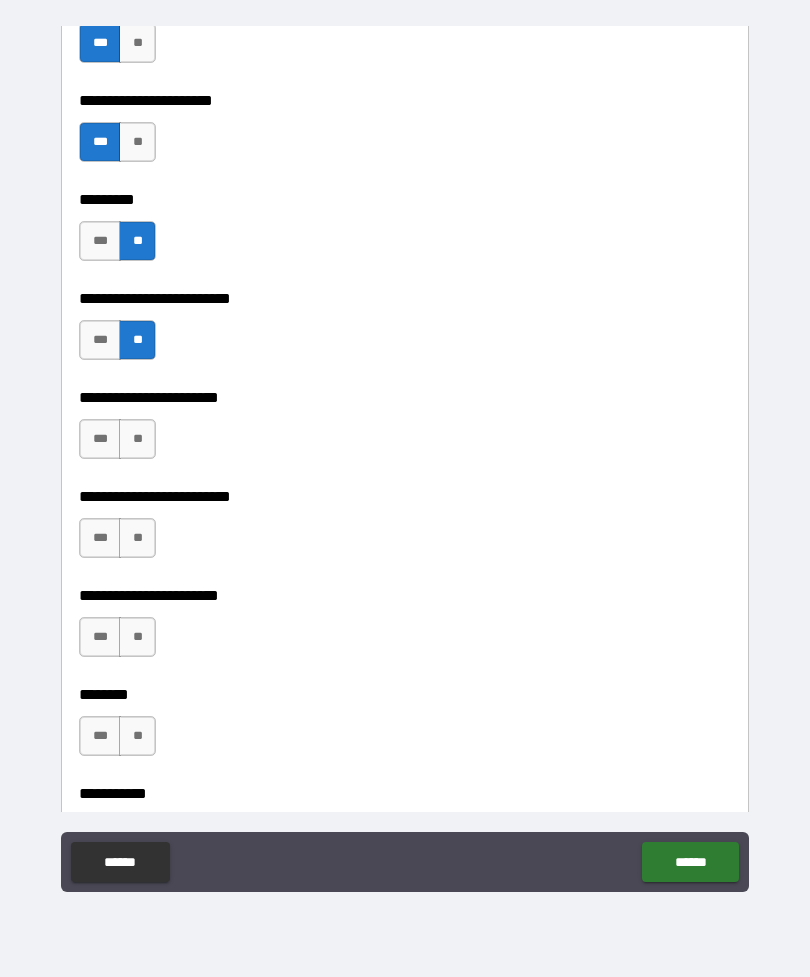 scroll, scrollTop: 2864, scrollLeft: 0, axis: vertical 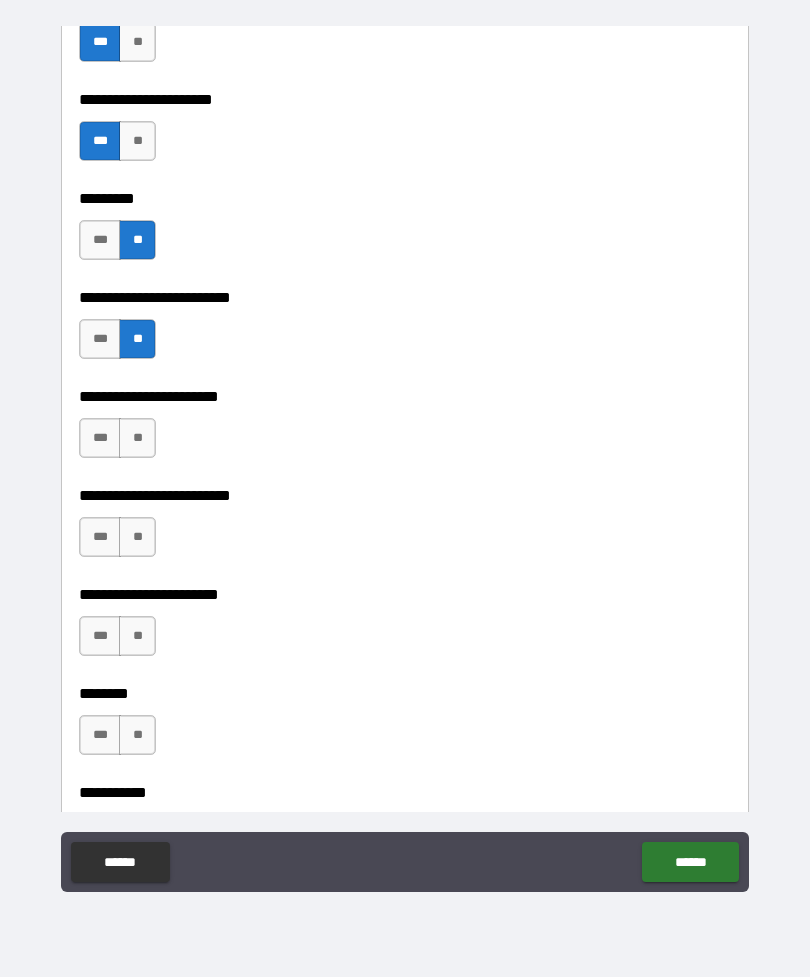 click on "**" at bounding box center [137, 438] 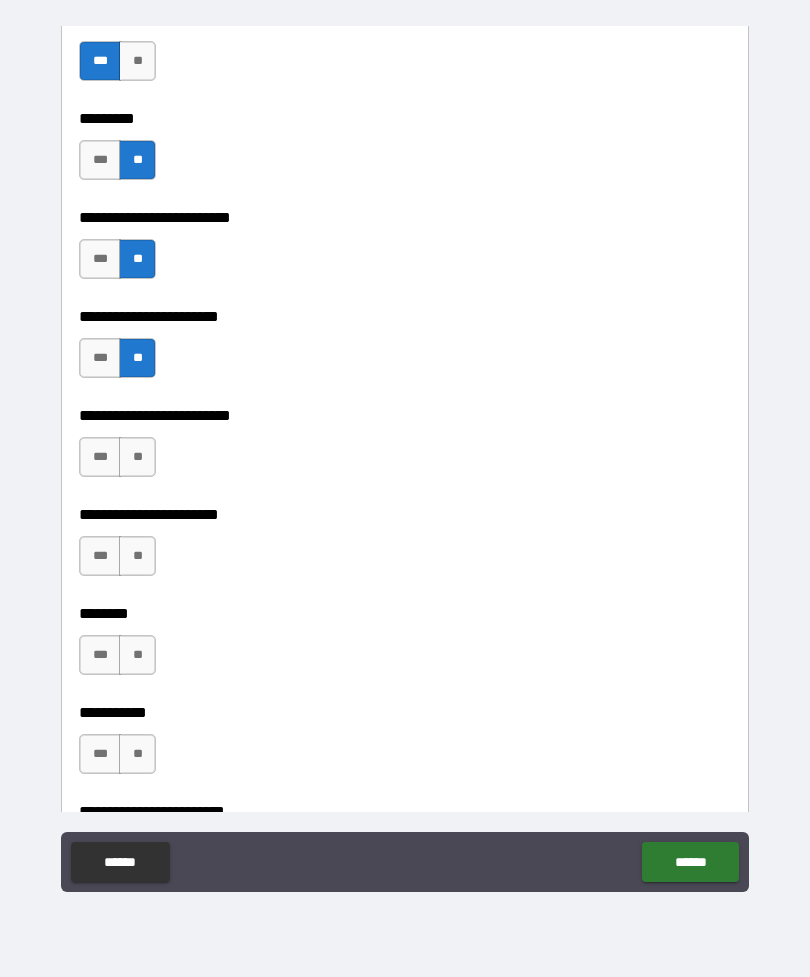 scroll, scrollTop: 2945, scrollLeft: 0, axis: vertical 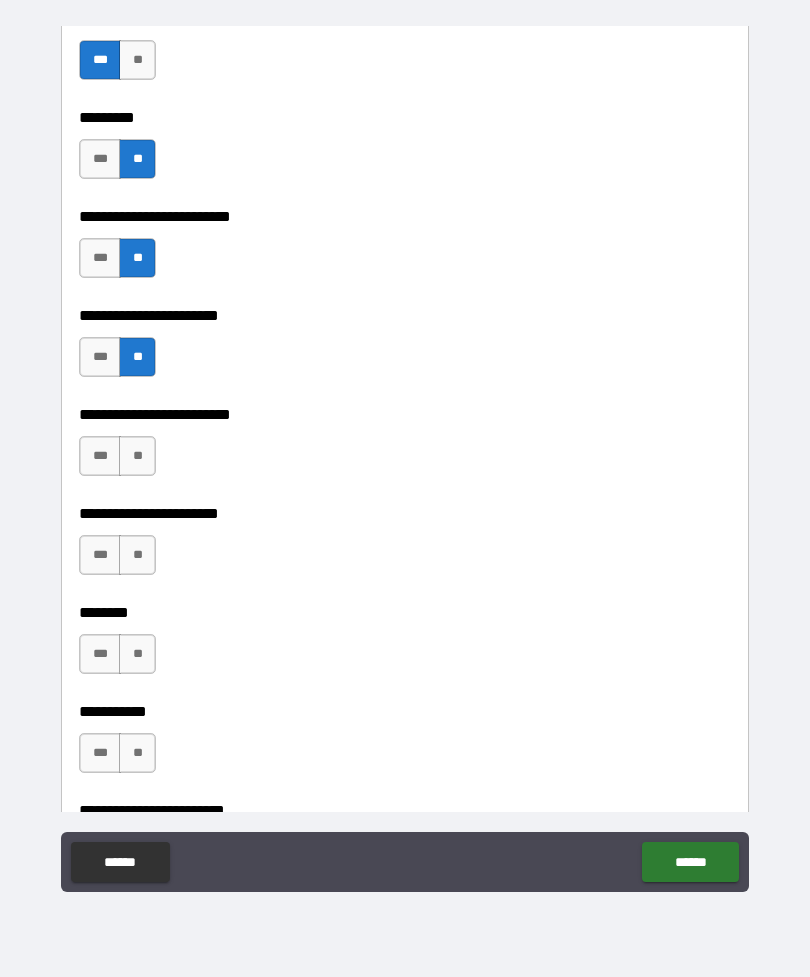 click on "**" at bounding box center (137, 456) 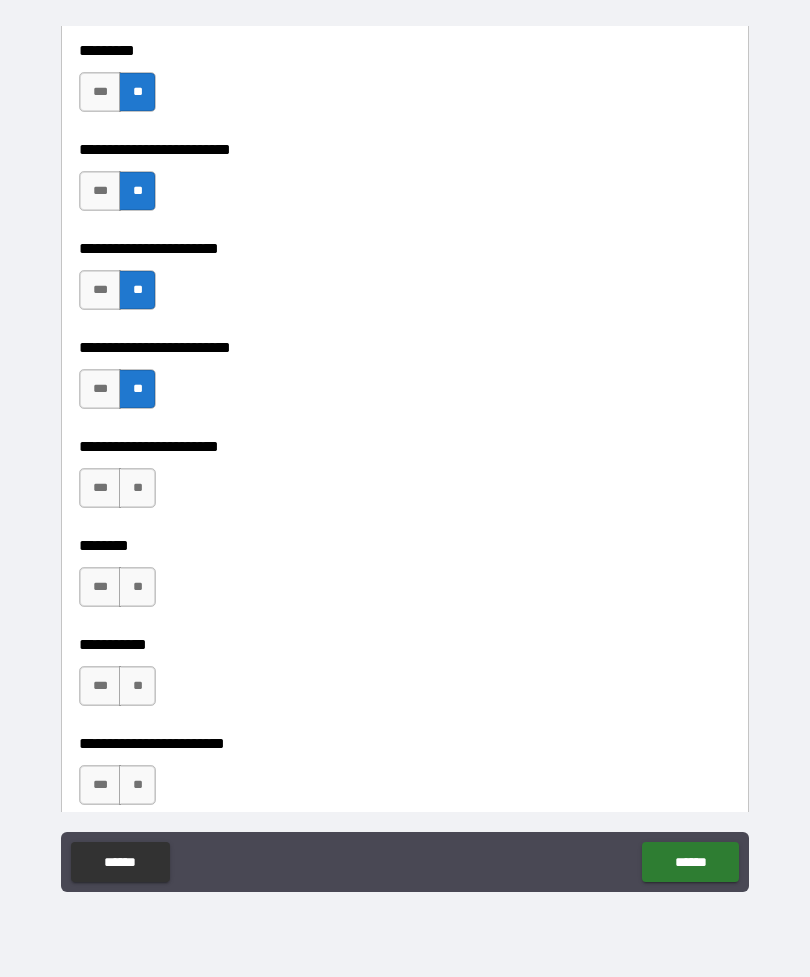 click on "**" at bounding box center [137, 488] 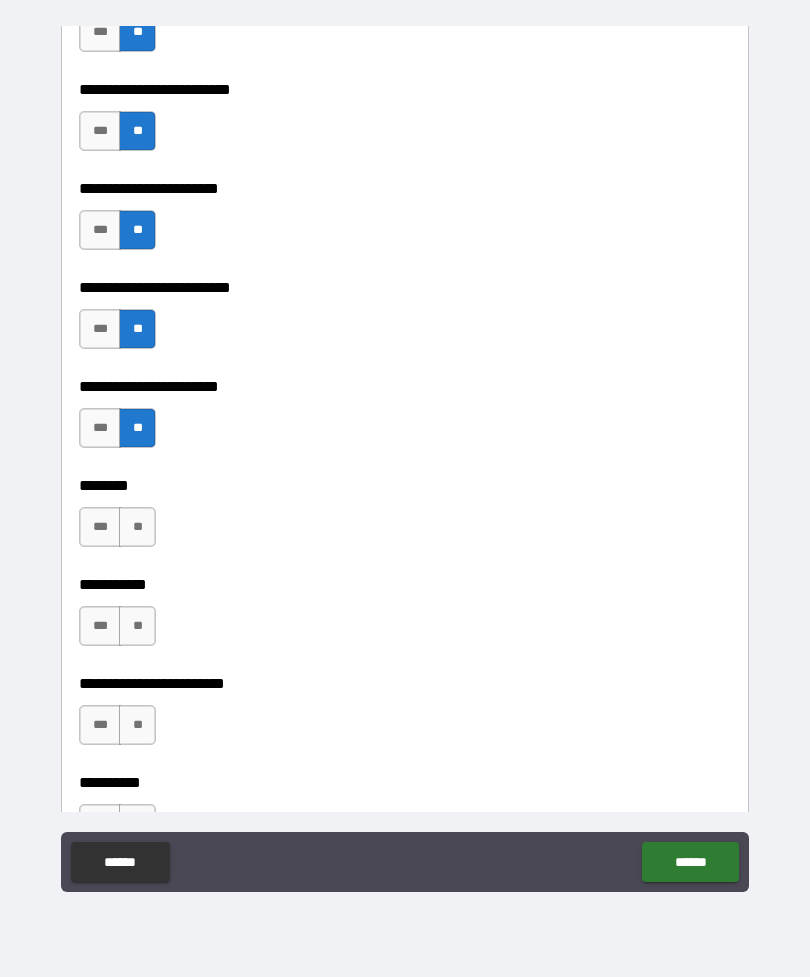 scroll, scrollTop: 3107, scrollLeft: 0, axis: vertical 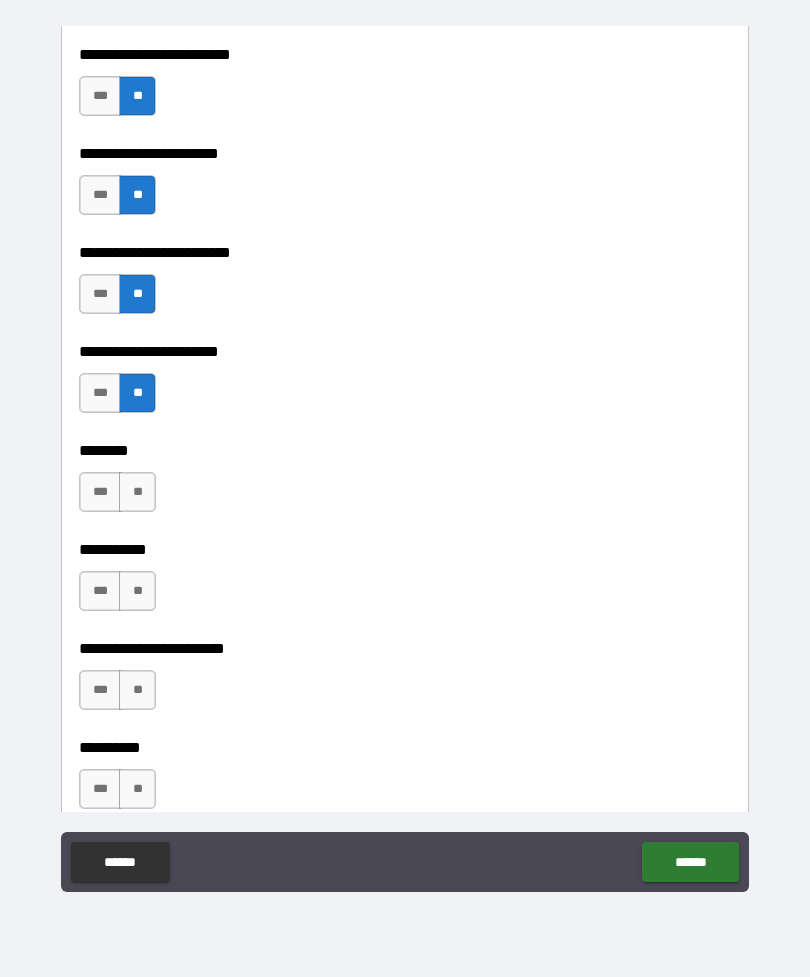 click on "**" at bounding box center (137, 492) 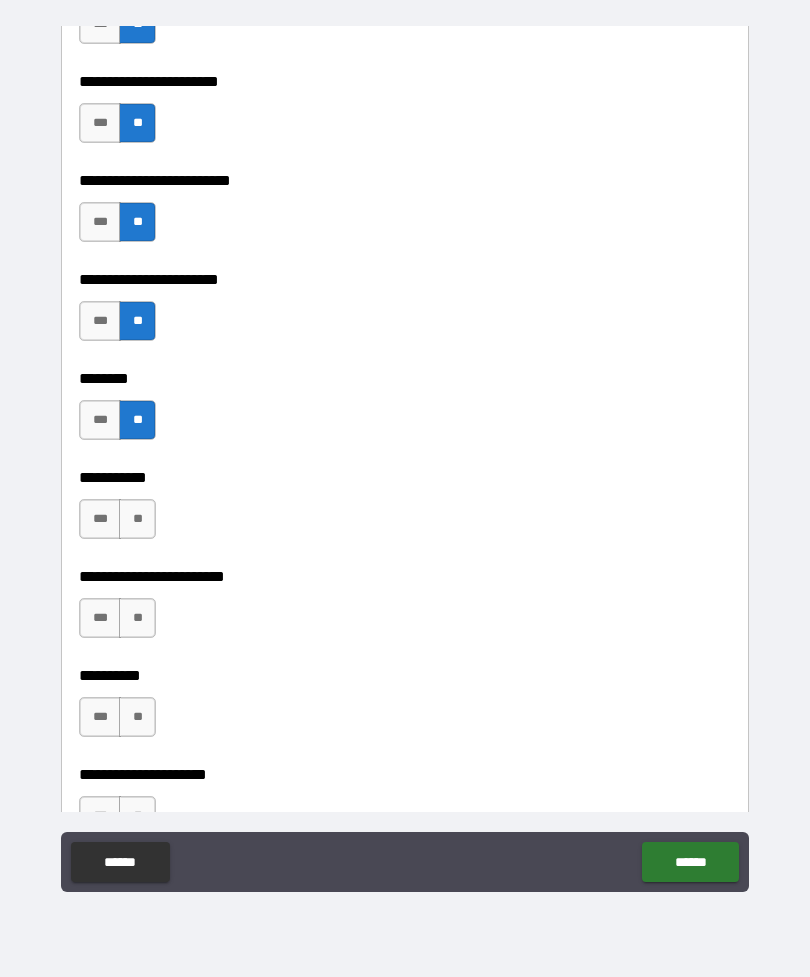 scroll, scrollTop: 3191, scrollLeft: 0, axis: vertical 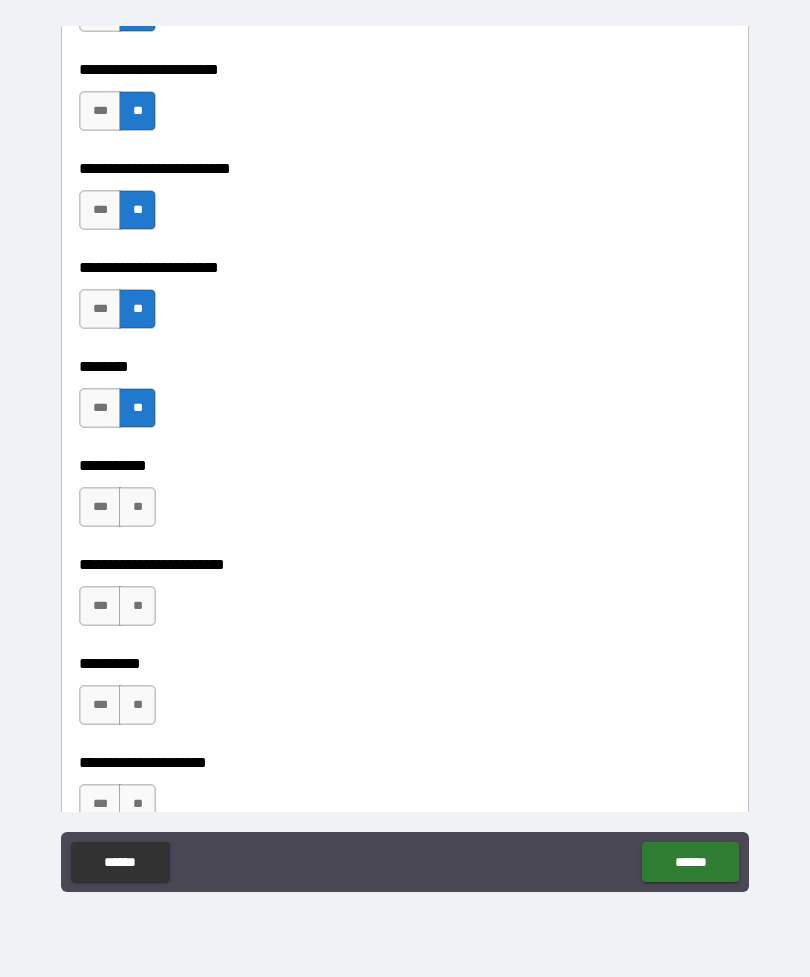 click on "**" at bounding box center (137, 507) 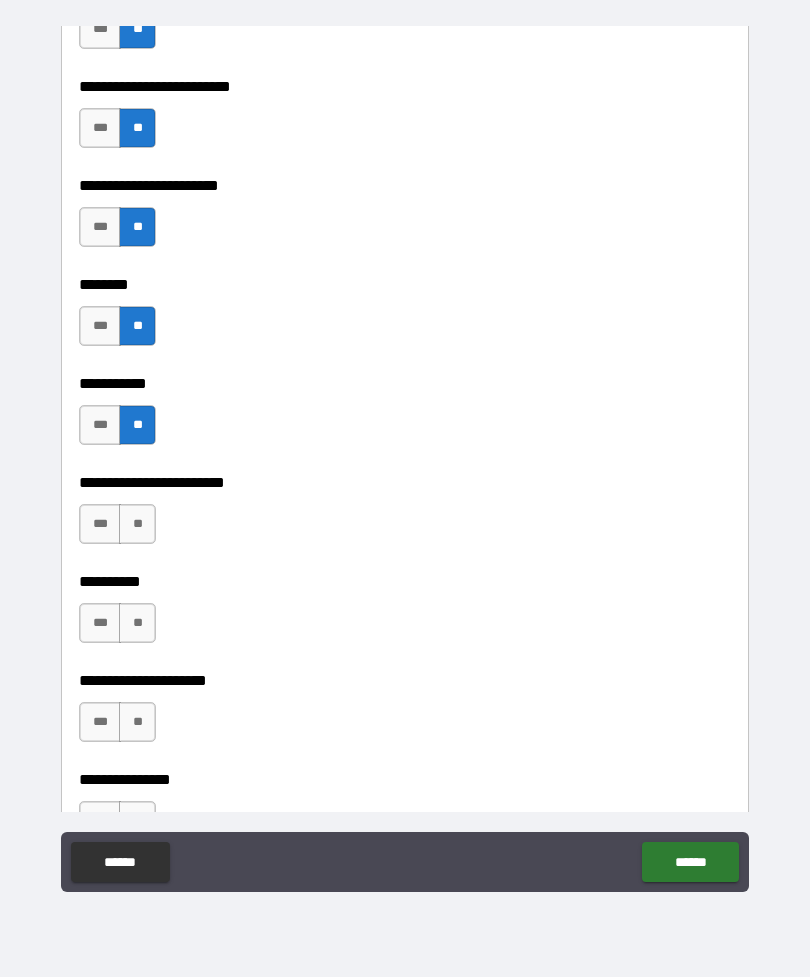 scroll, scrollTop: 3280, scrollLeft: 0, axis: vertical 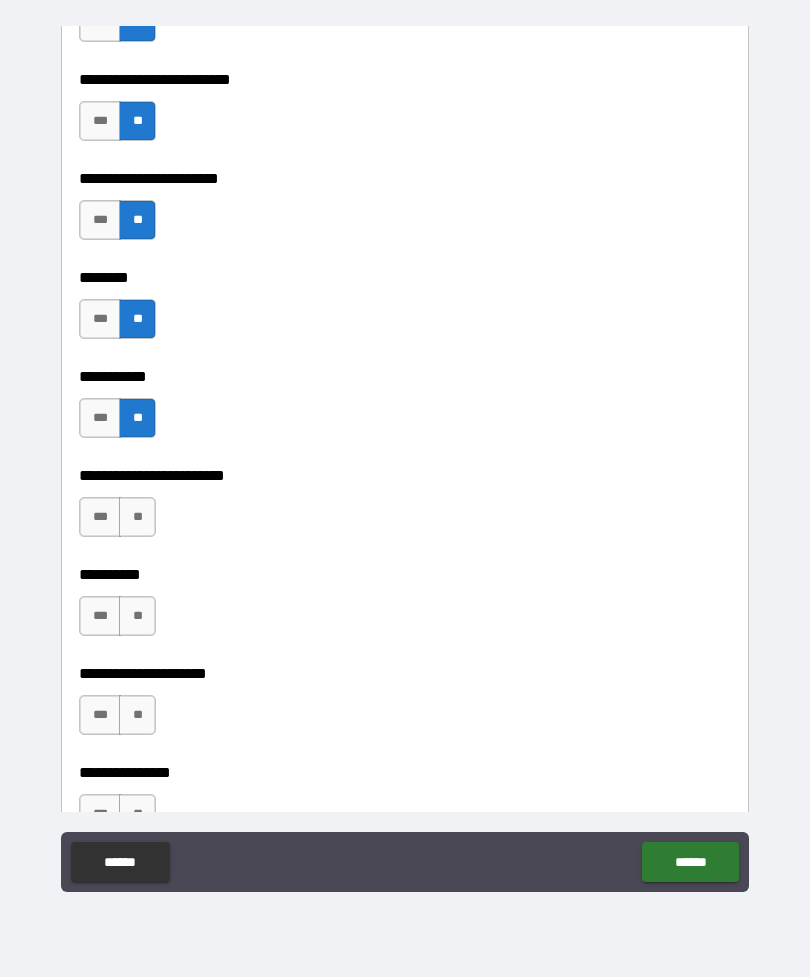 click on "**" at bounding box center (137, 517) 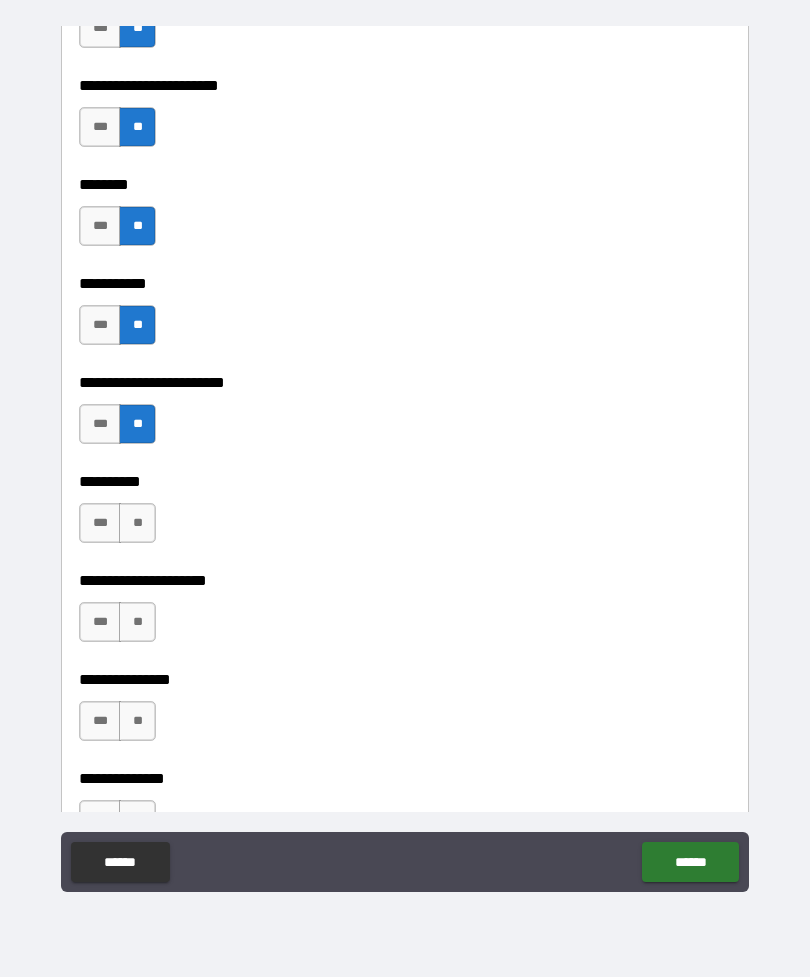 scroll, scrollTop: 3374, scrollLeft: 0, axis: vertical 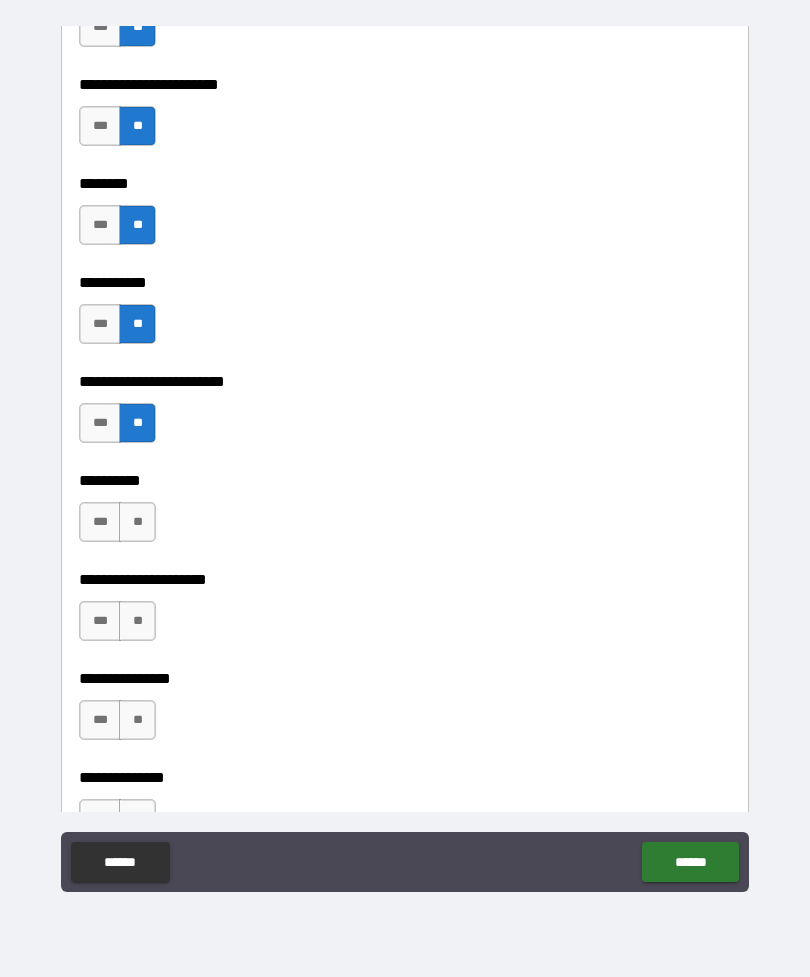 click on "**" at bounding box center (137, 522) 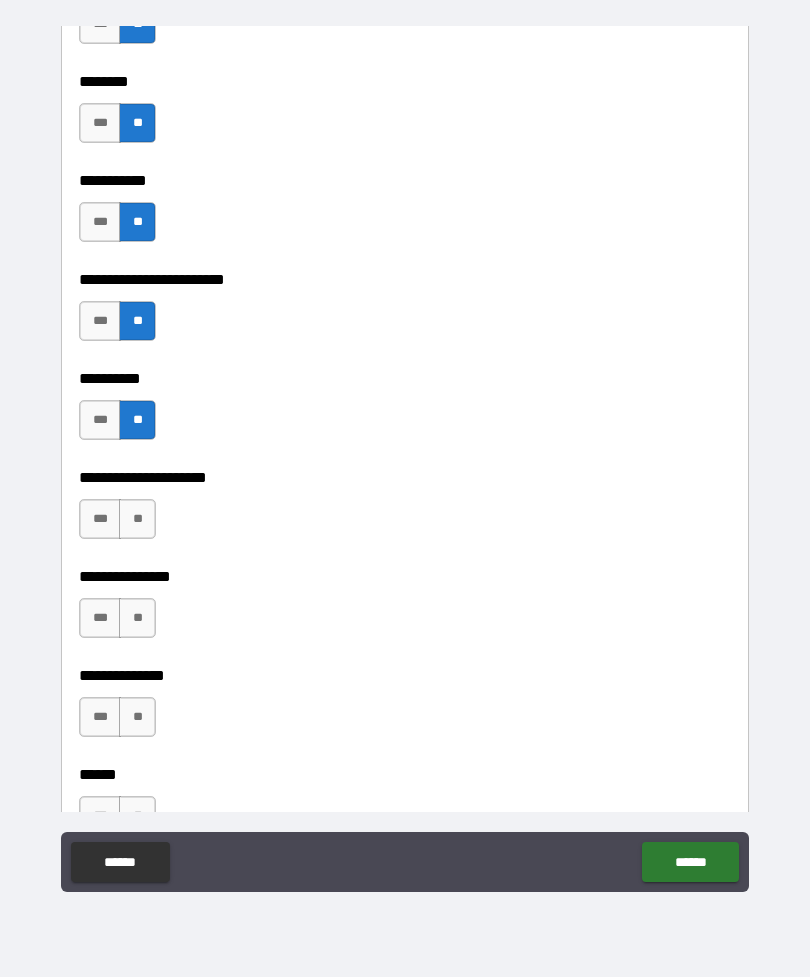 scroll, scrollTop: 3485, scrollLeft: 0, axis: vertical 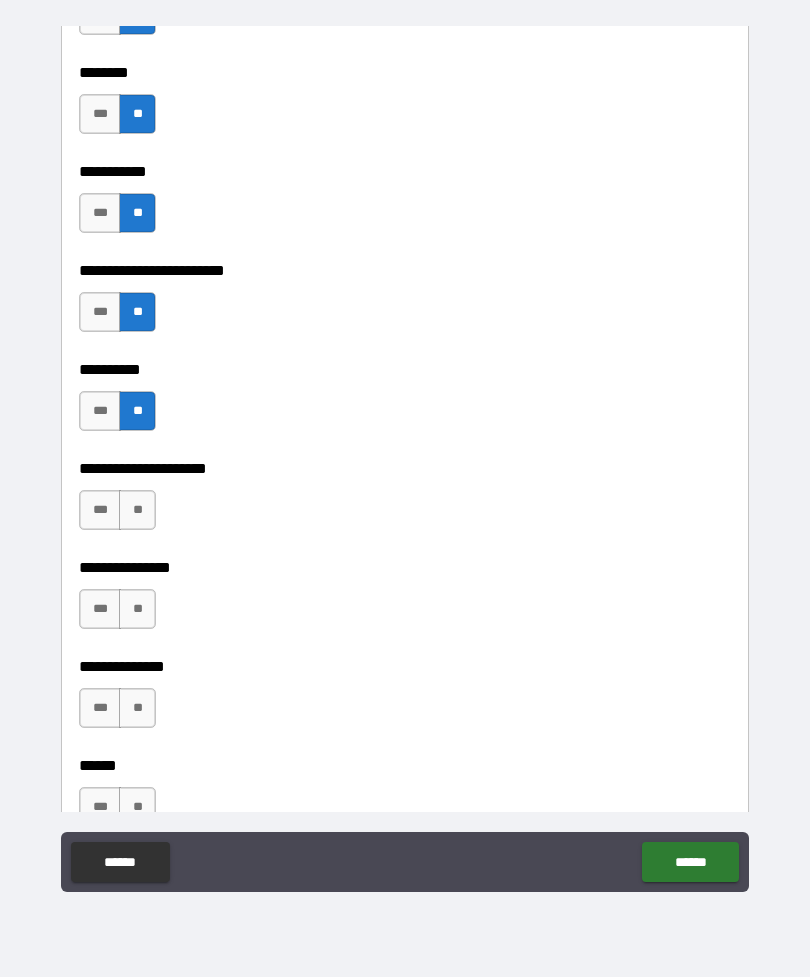 click on "**" at bounding box center [137, 510] 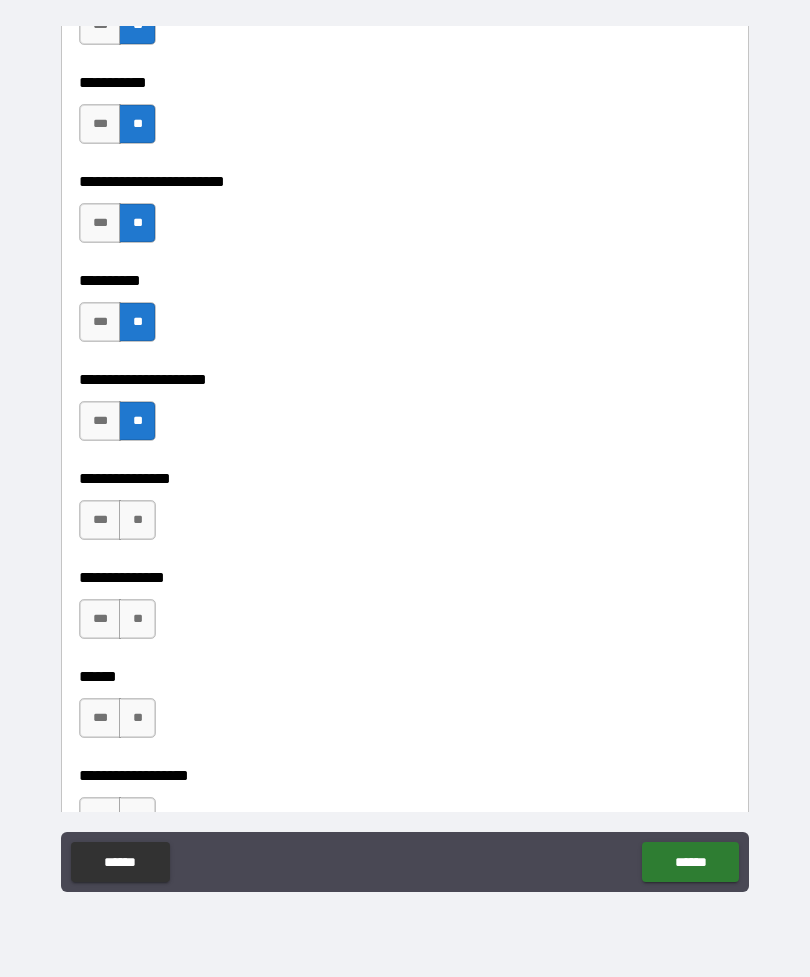 scroll, scrollTop: 3621, scrollLeft: 0, axis: vertical 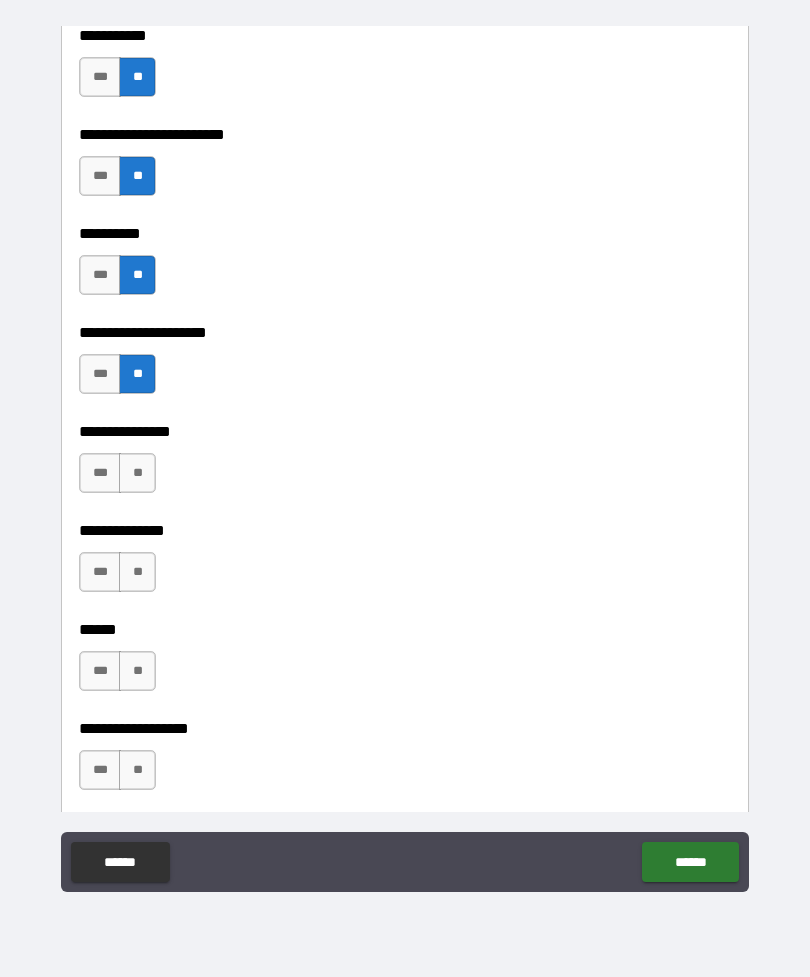 click on "**" at bounding box center [137, 473] 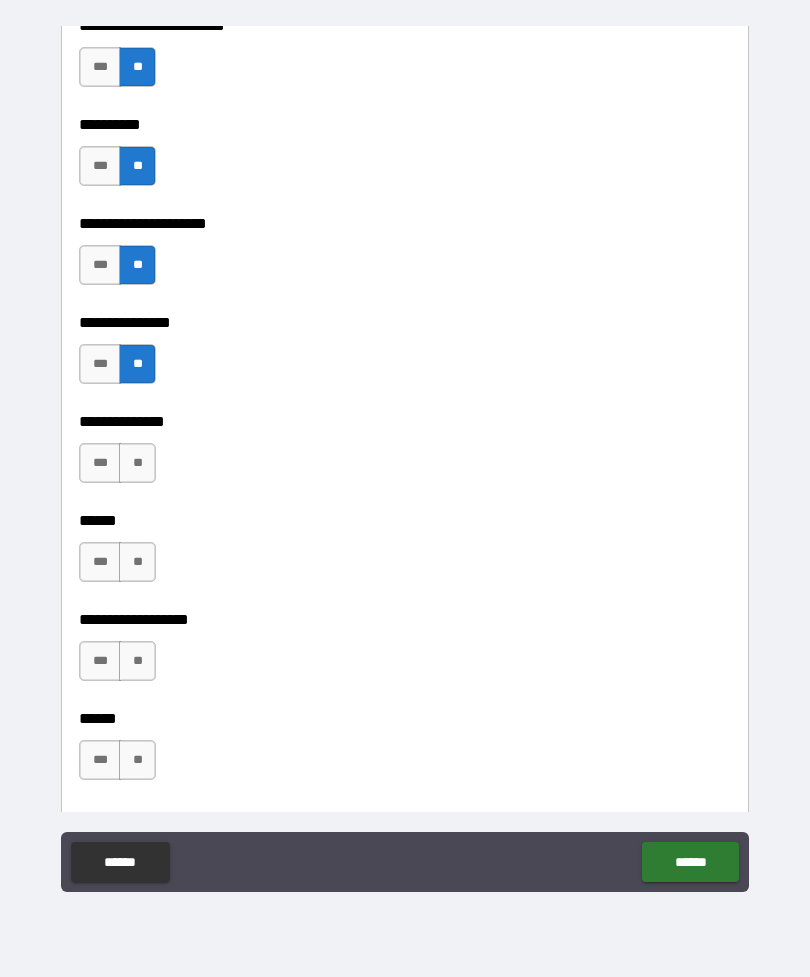 scroll, scrollTop: 3772, scrollLeft: 0, axis: vertical 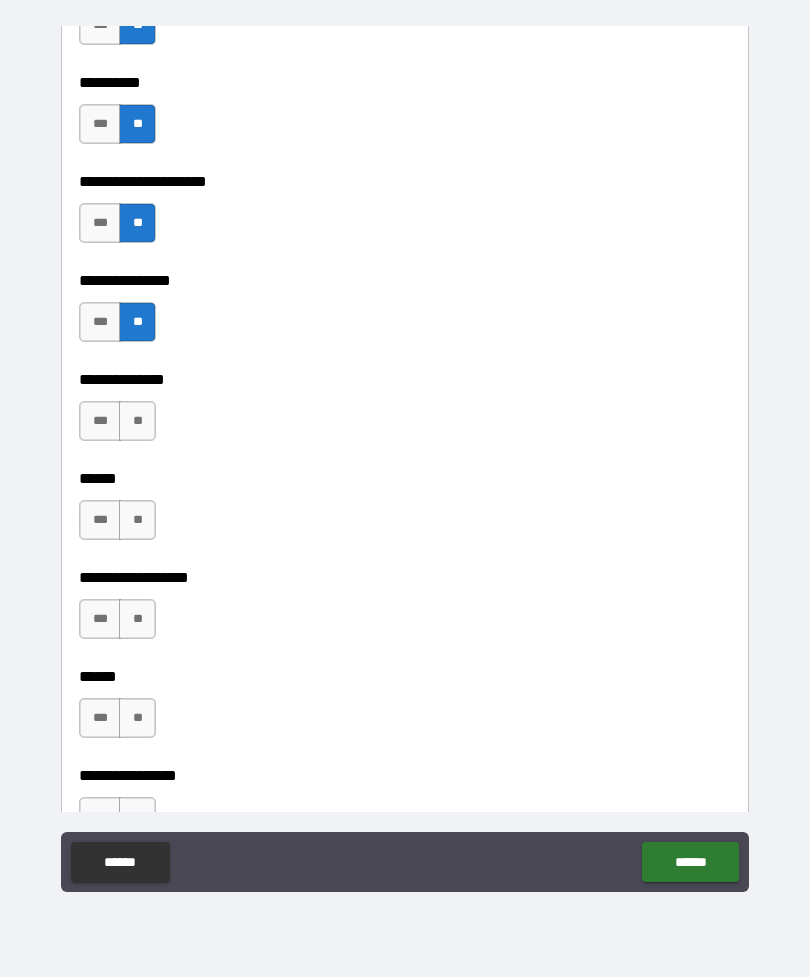 click on "**" at bounding box center (137, 421) 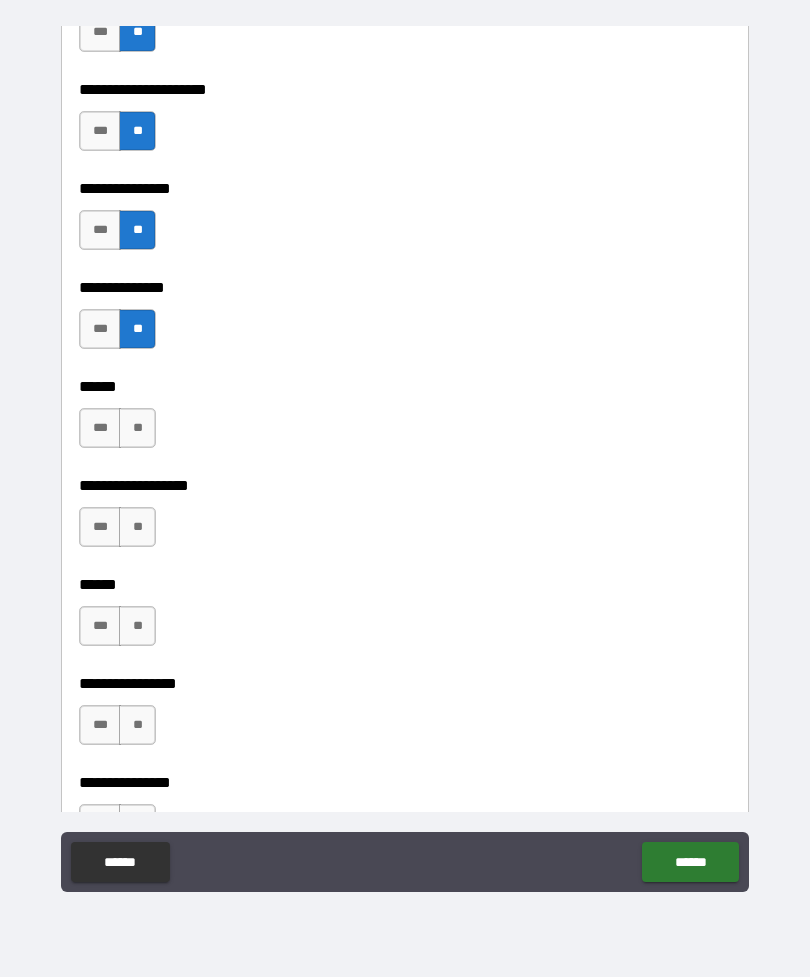 scroll, scrollTop: 3877, scrollLeft: 0, axis: vertical 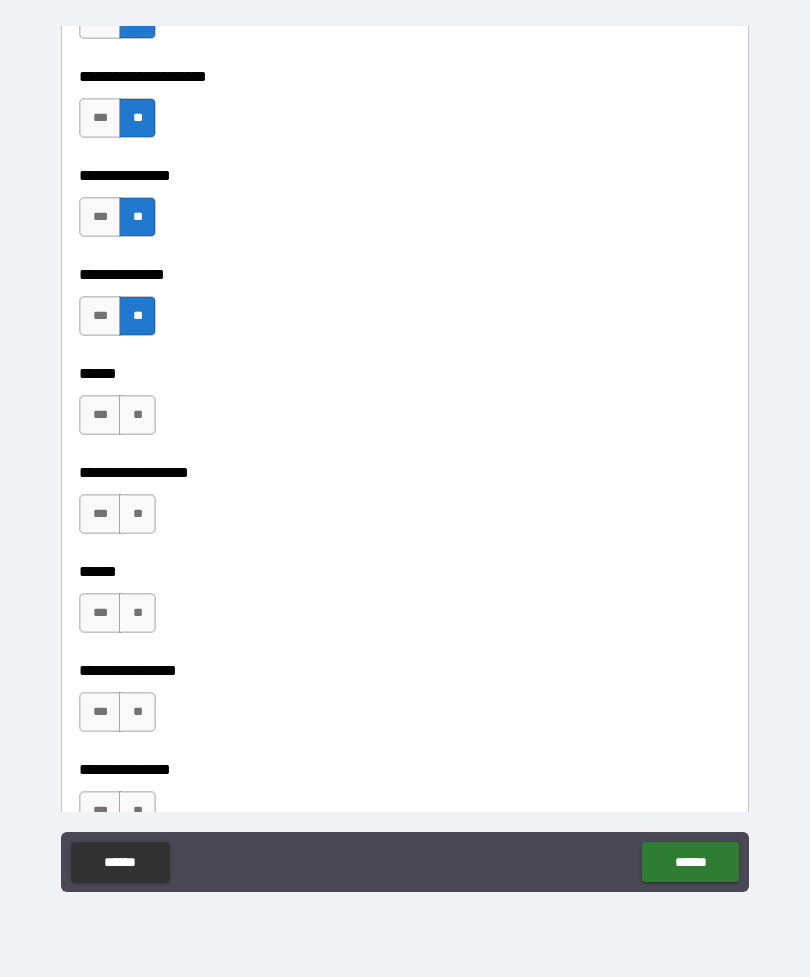 click on "**" at bounding box center (137, 415) 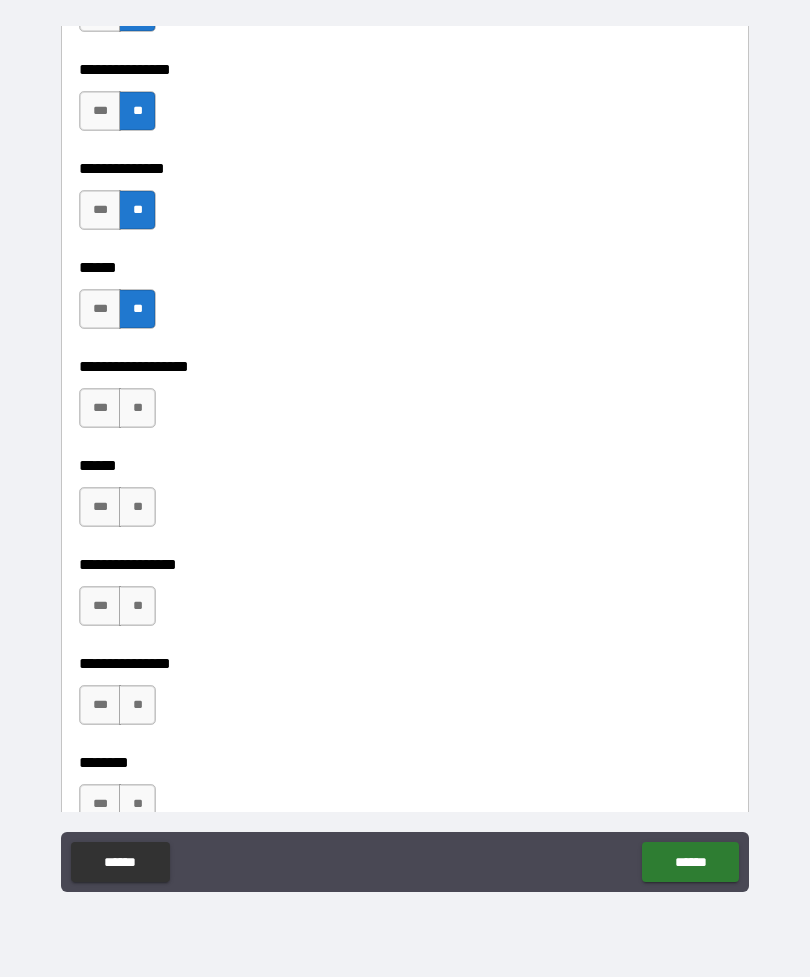 scroll, scrollTop: 3982, scrollLeft: 0, axis: vertical 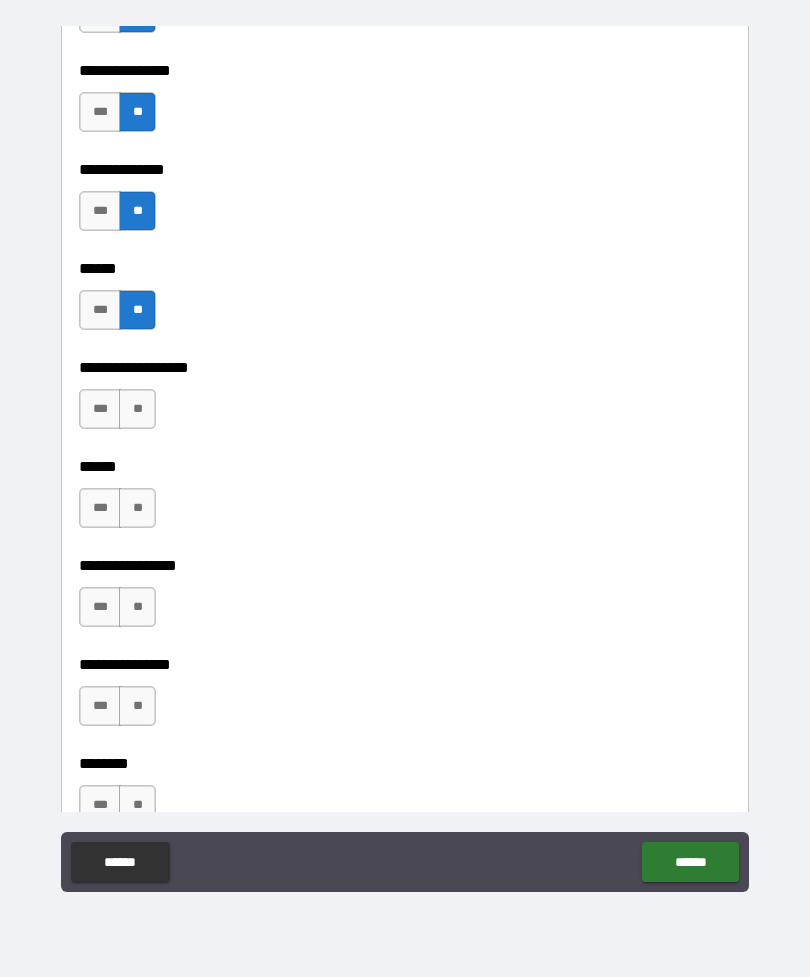 click on "**" at bounding box center (137, 409) 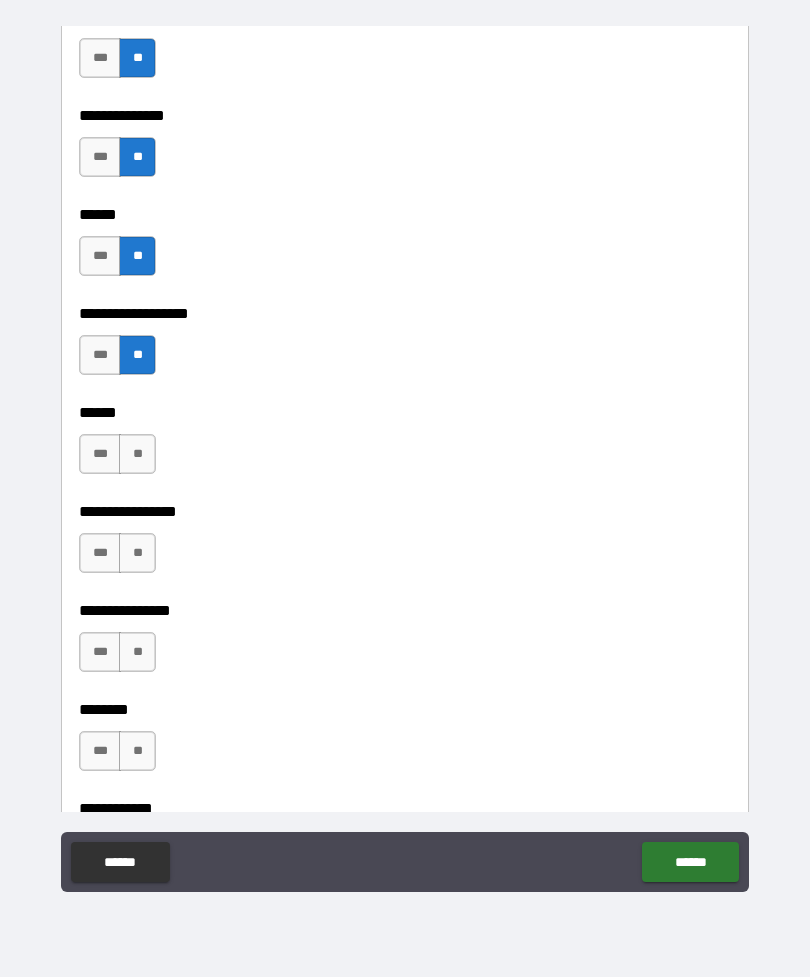 scroll, scrollTop: 4051, scrollLeft: 0, axis: vertical 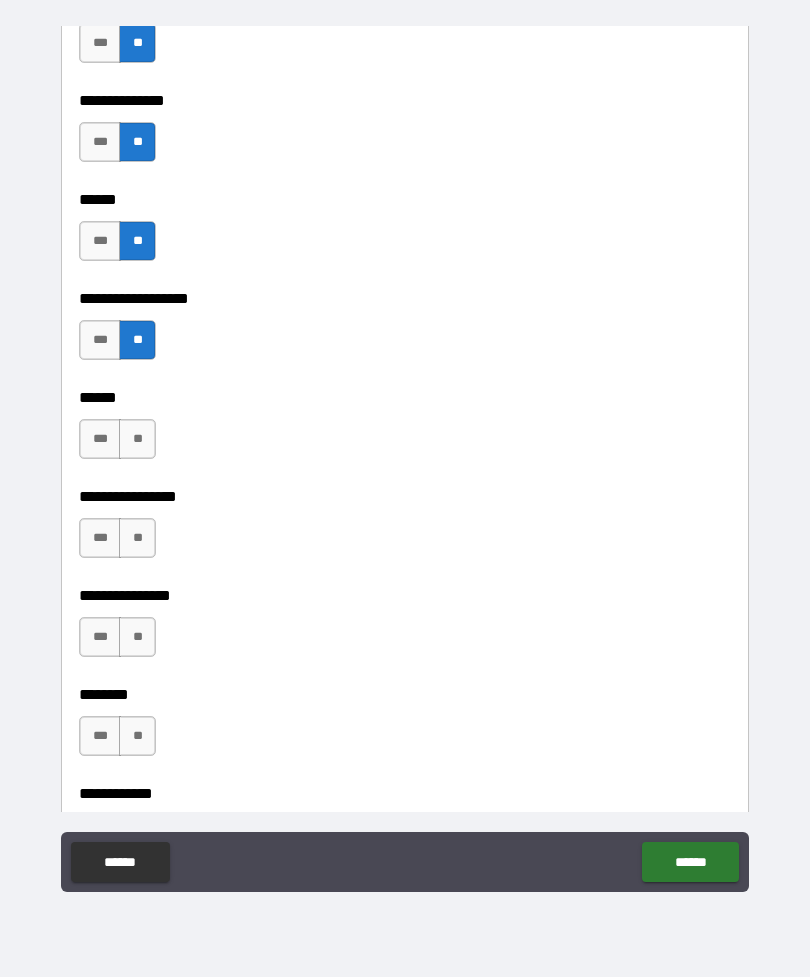 click on "**" at bounding box center [137, 439] 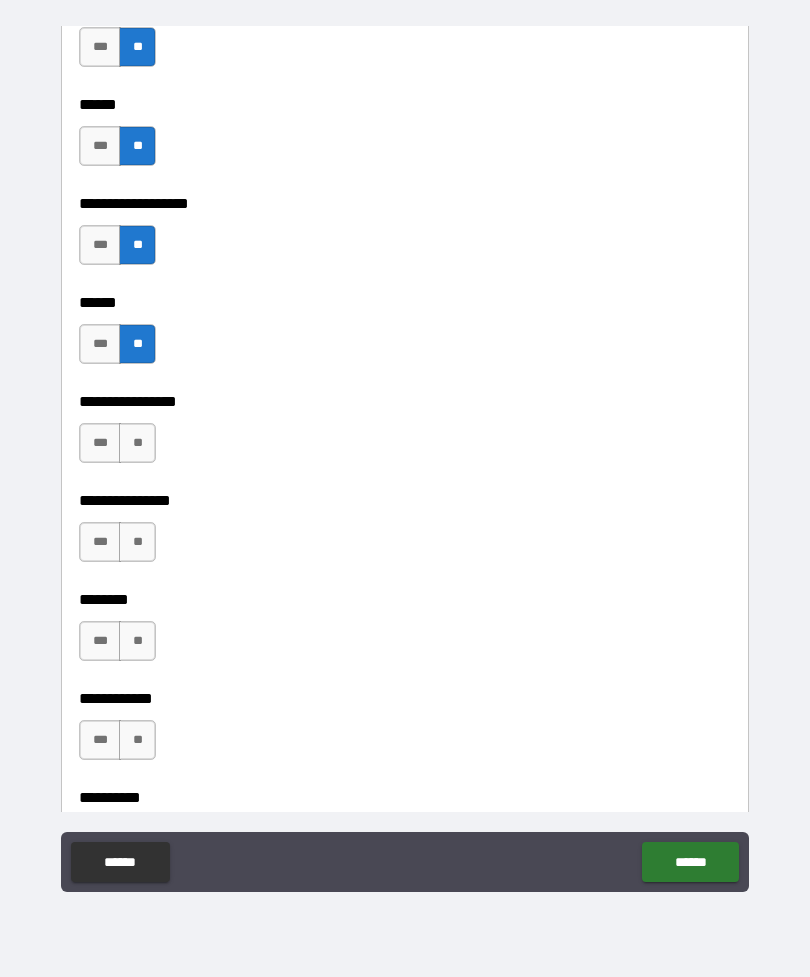 scroll, scrollTop: 4154, scrollLeft: 0, axis: vertical 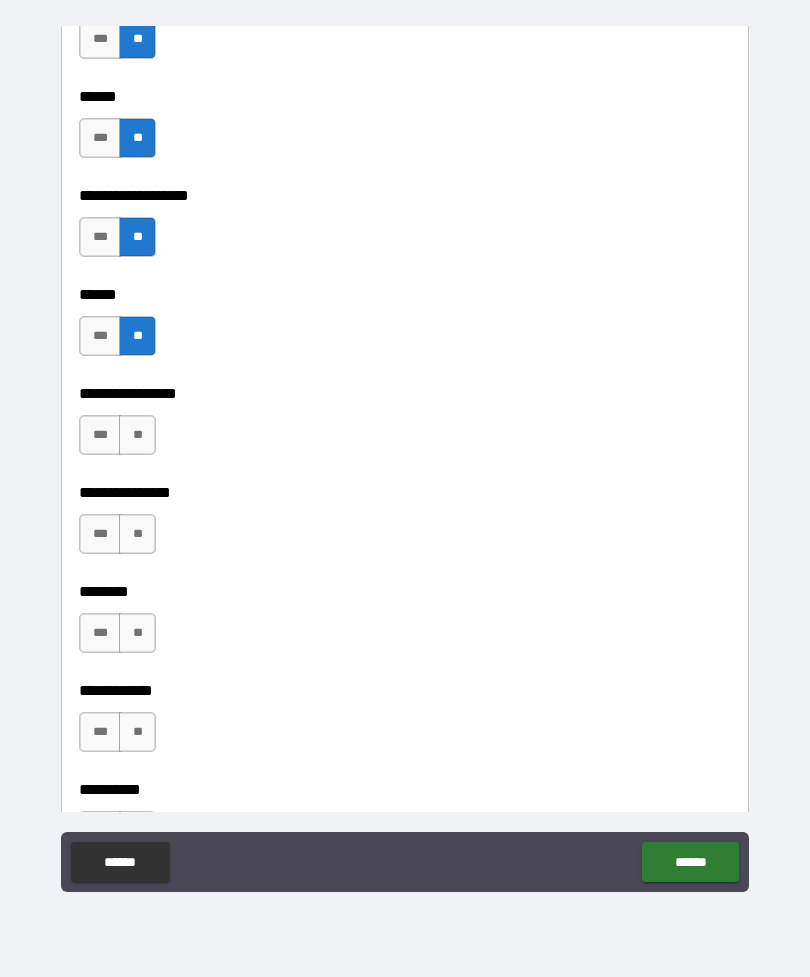 click on "**" at bounding box center [137, 435] 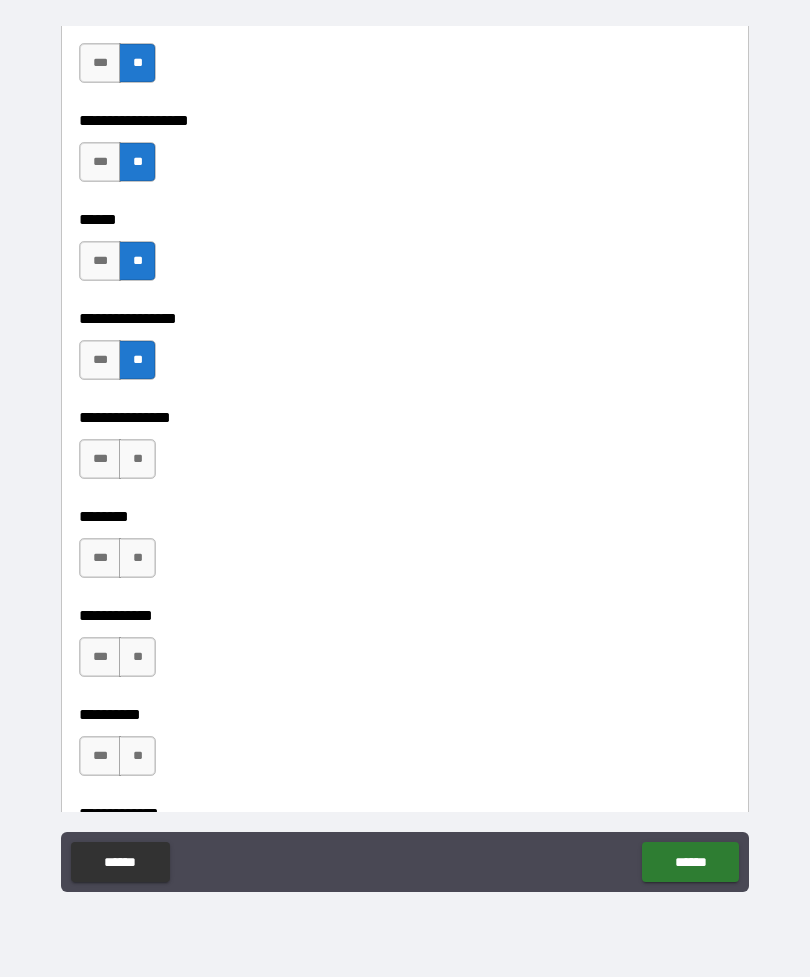 scroll, scrollTop: 4234, scrollLeft: 0, axis: vertical 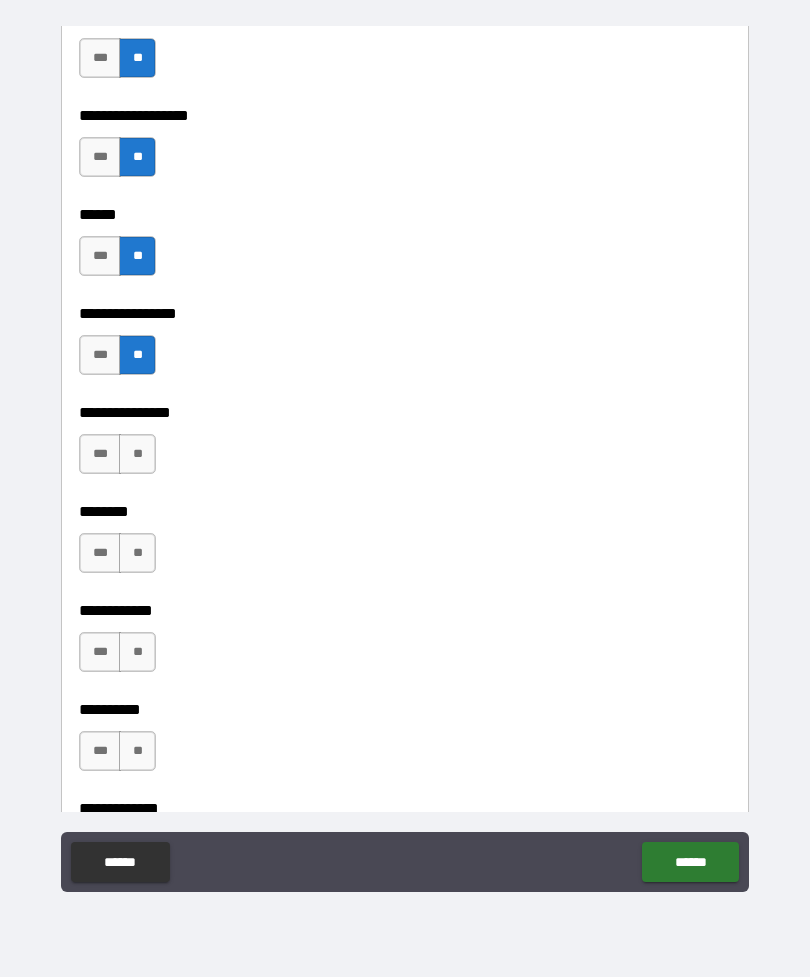 click on "**" at bounding box center (137, 454) 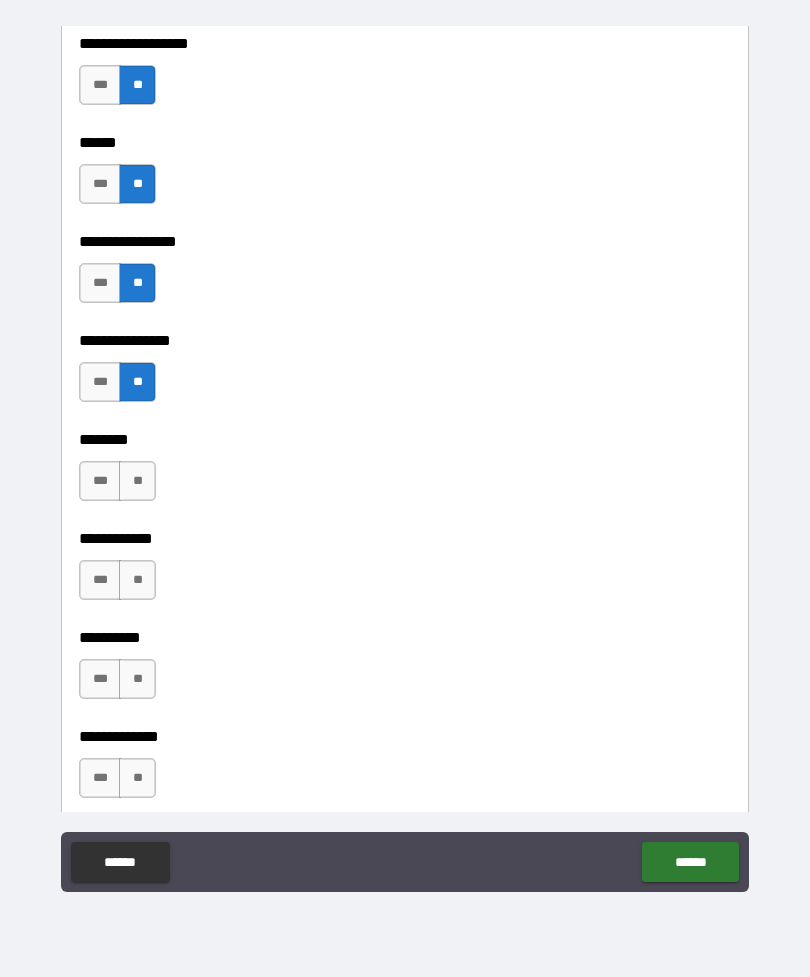 scroll, scrollTop: 4334, scrollLeft: 0, axis: vertical 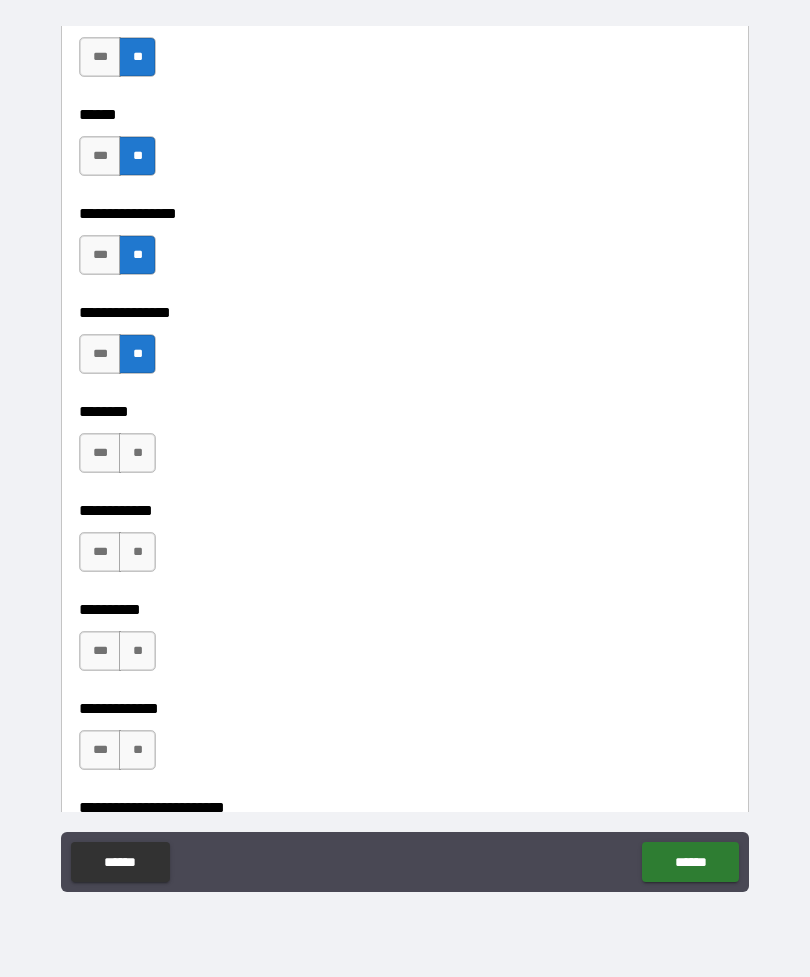 click on "**" at bounding box center [137, 453] 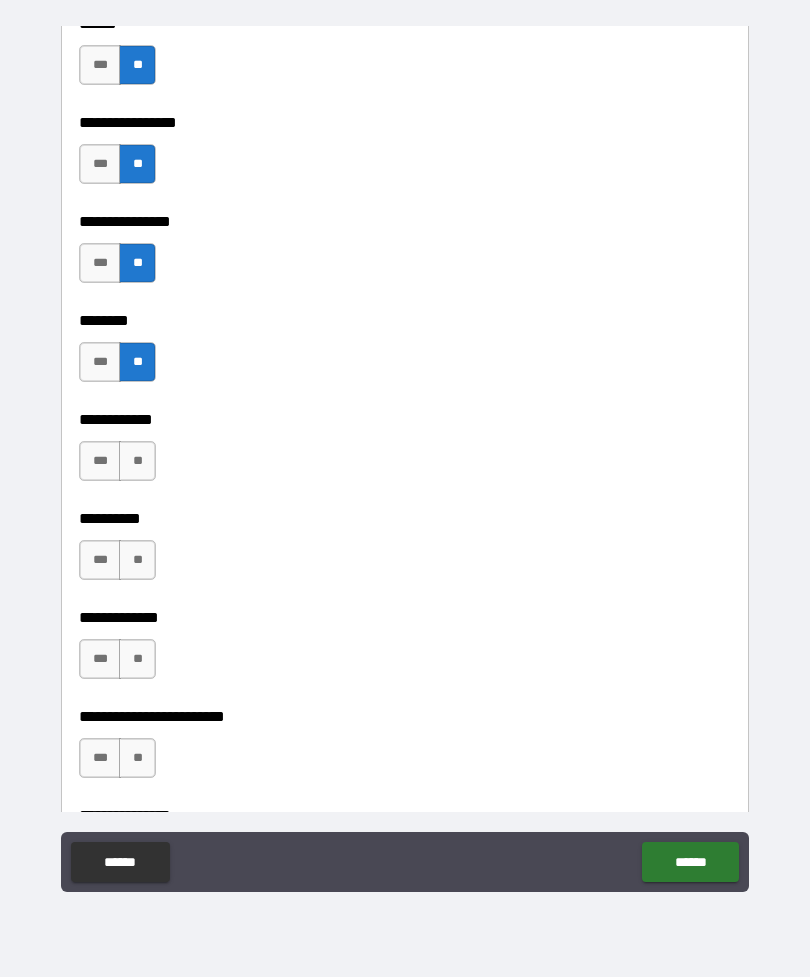 scroll, scrollTop: 4427, scrollLeft: 0, axis: vertical 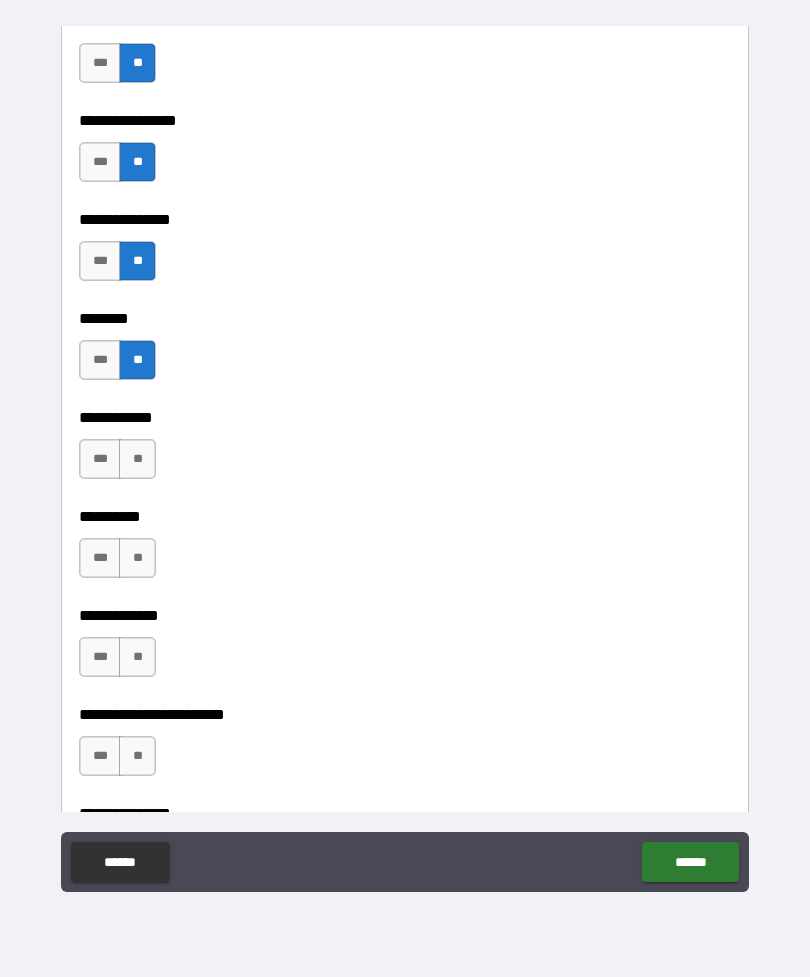 click on "**" at bounding box center [137, 459] 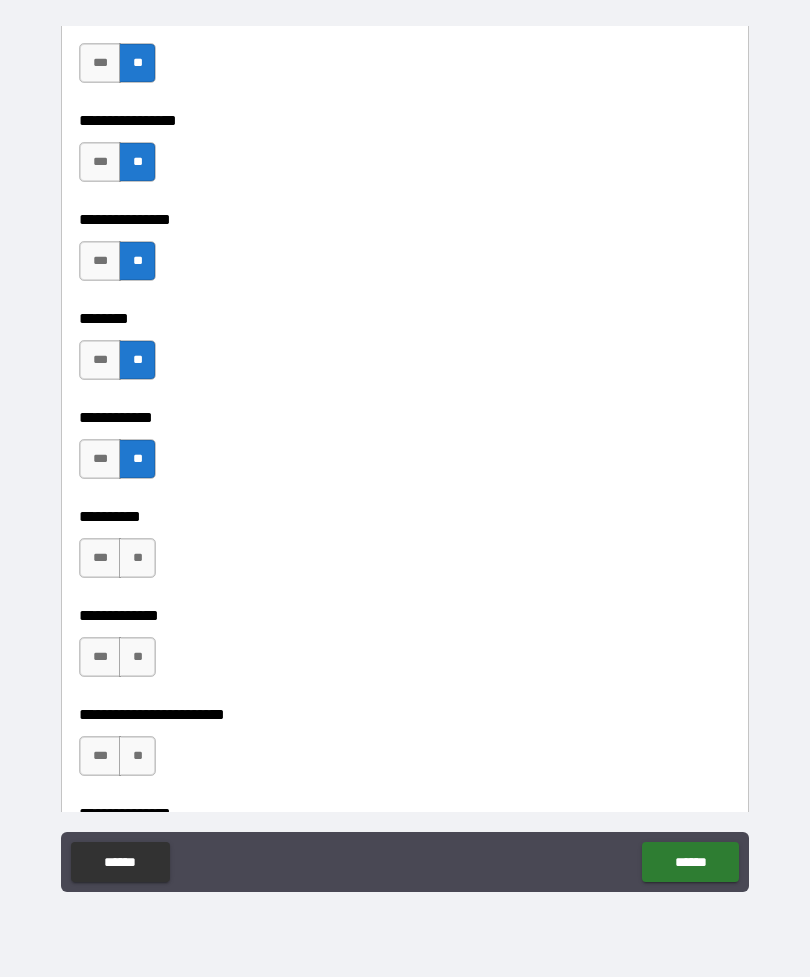 click on "**" at bounding box center (137, 558) 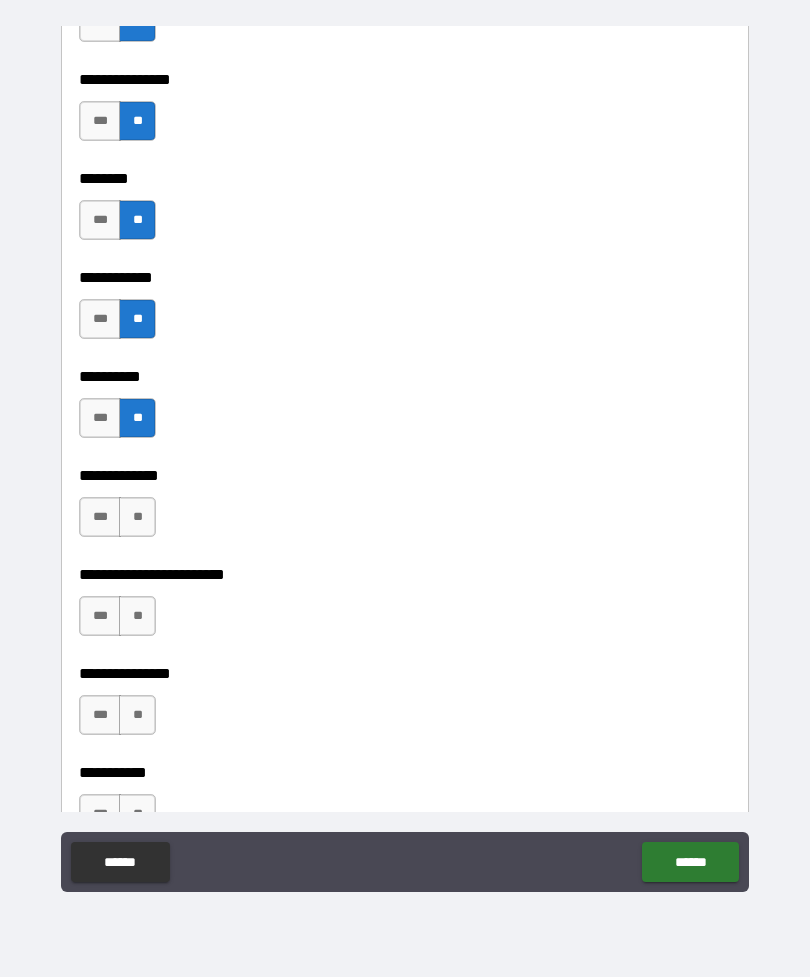 scroll, scrollTop: 4568, scrollLeft: 0, axis: vertical 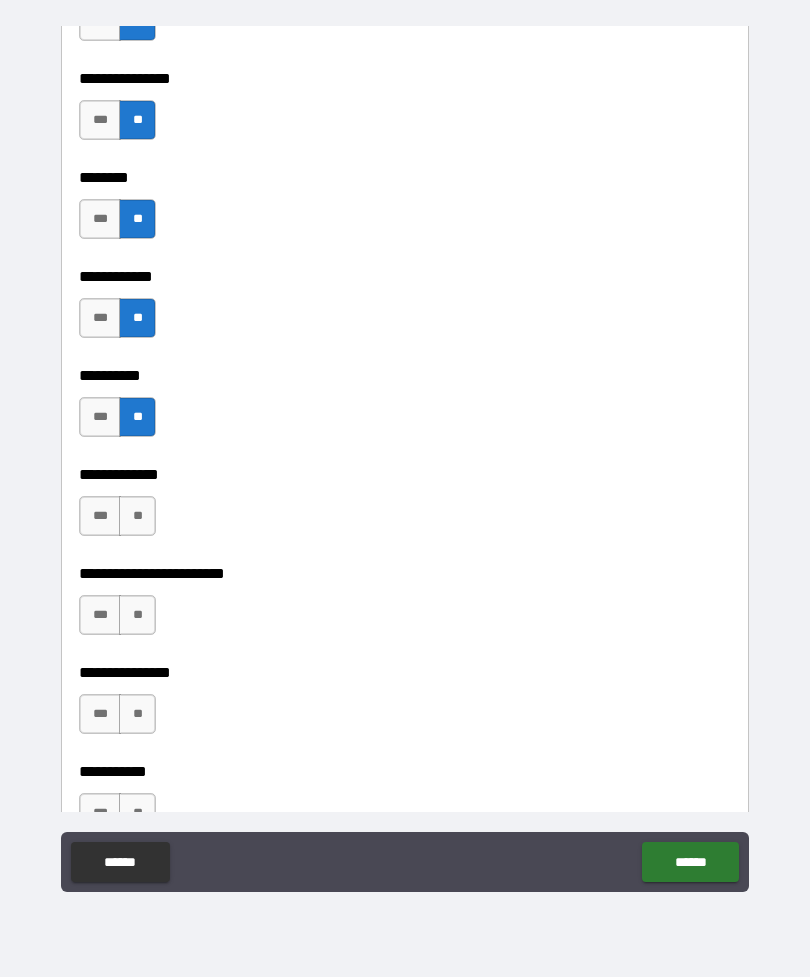 click on "**" at bounding box center [137, 516] 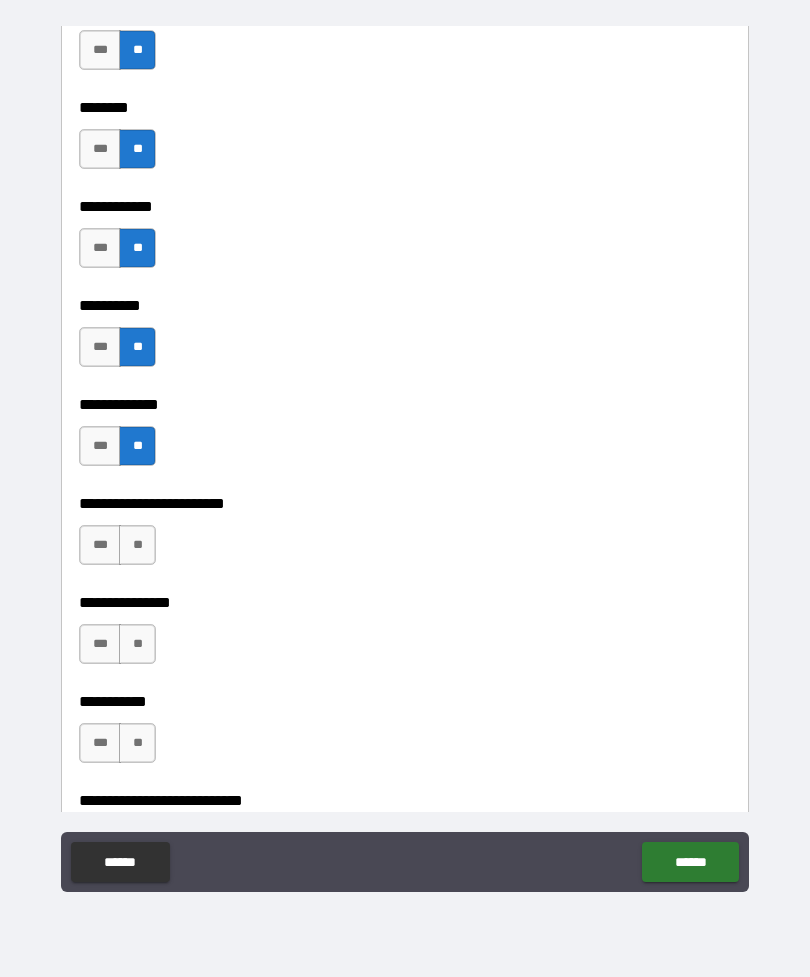 scroll, scrollTop: 4651, scrollLeft: 0, axis: vertical 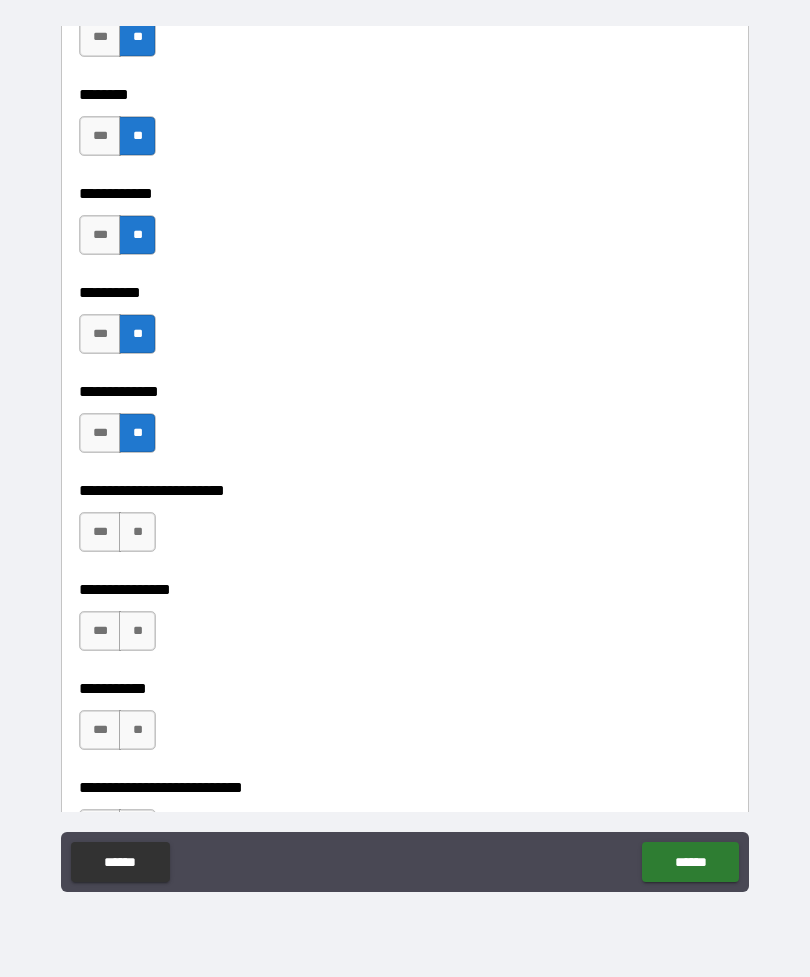 click on "**" at bounding box center [137, 532] 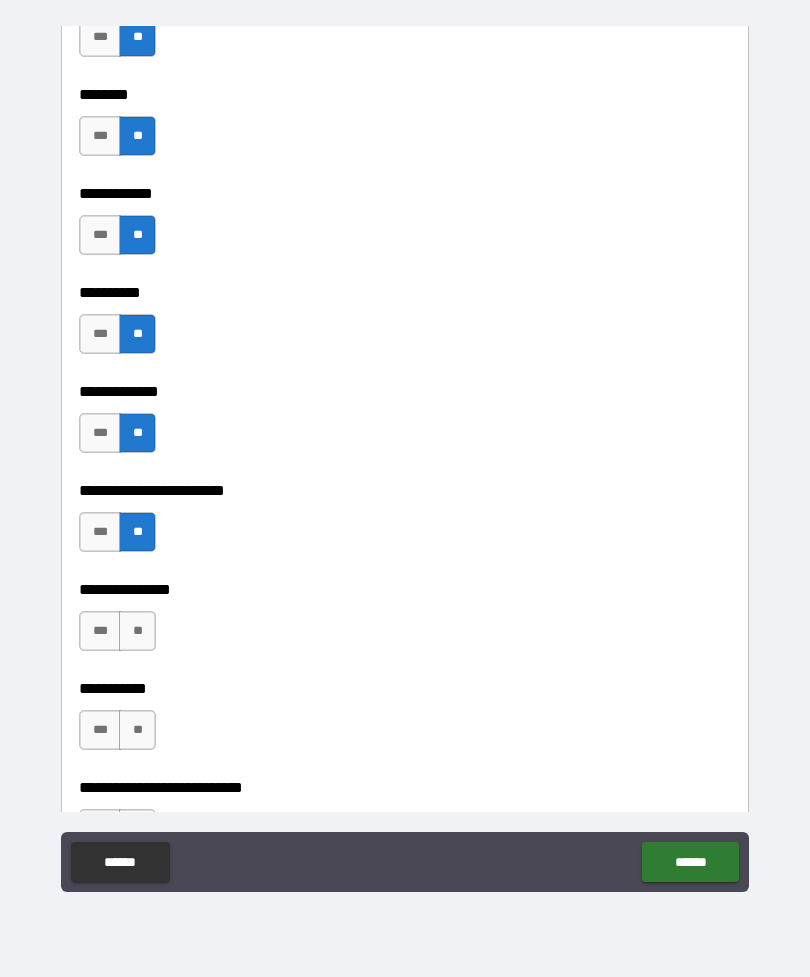 click on "**********" at bounding box center [405, 671] 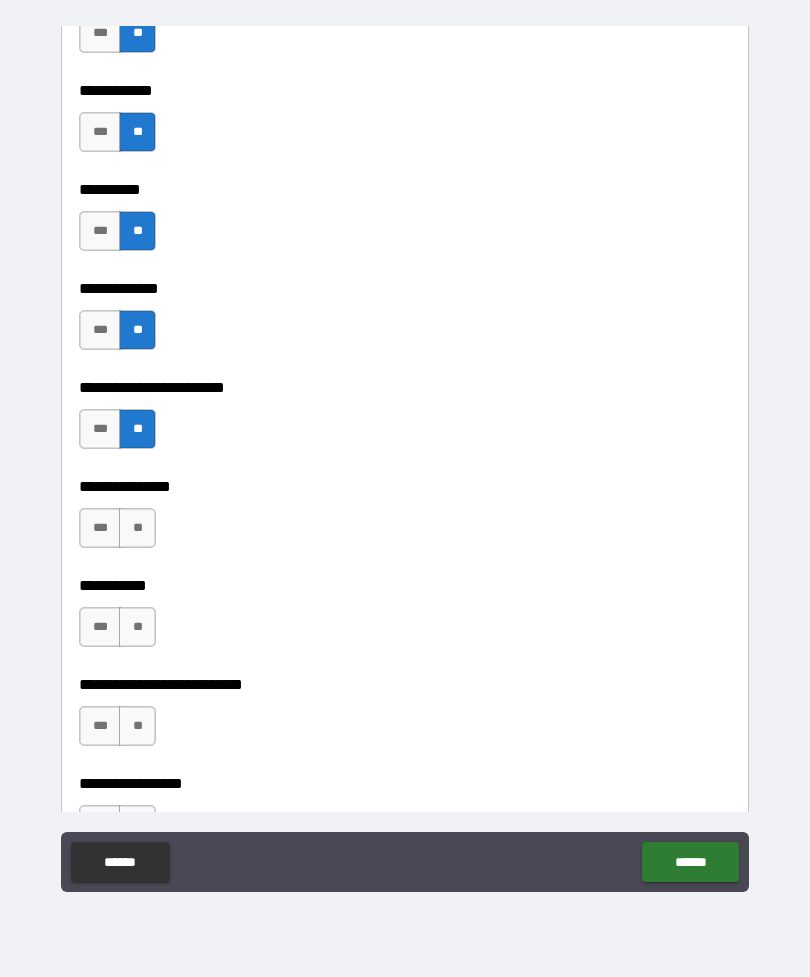 click on "**" at bounding box center (137, 528) 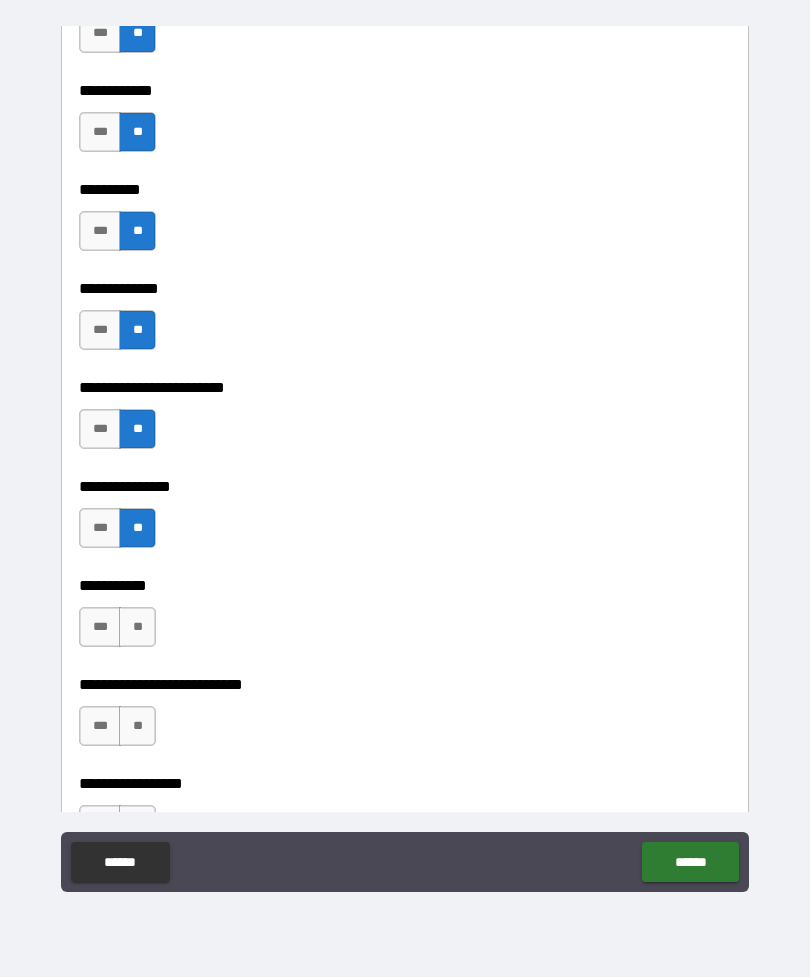 click on "**" at bounding box center [137, 627] 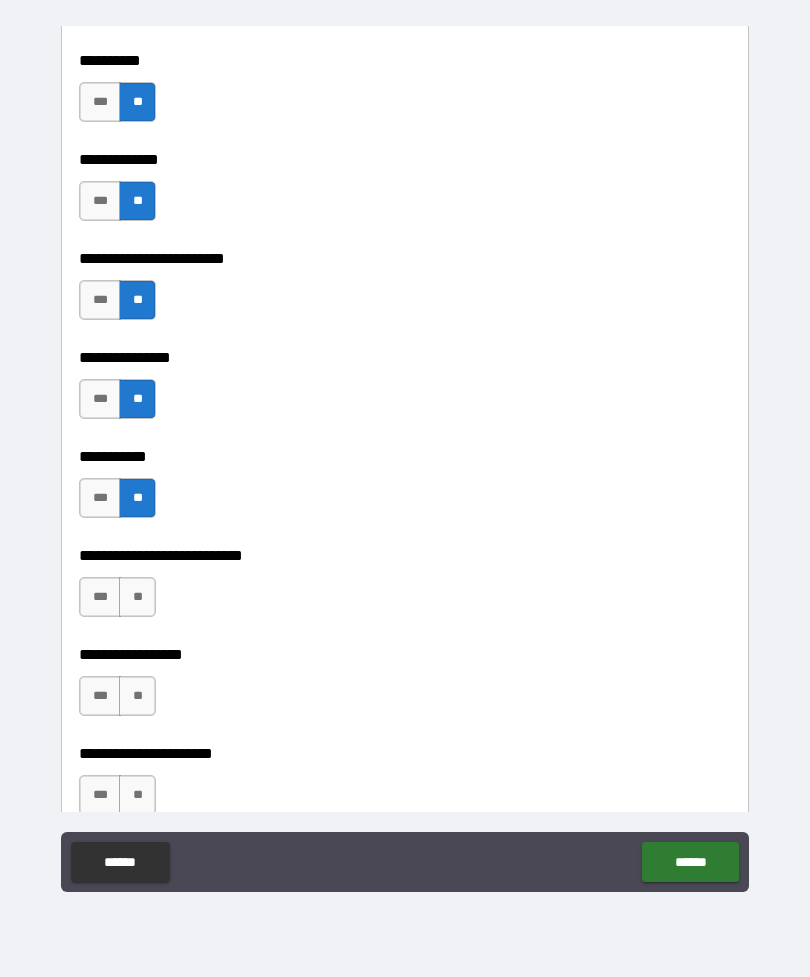 scroll, scrollTop: 4891, scrollLeft: 0, axis: vertical 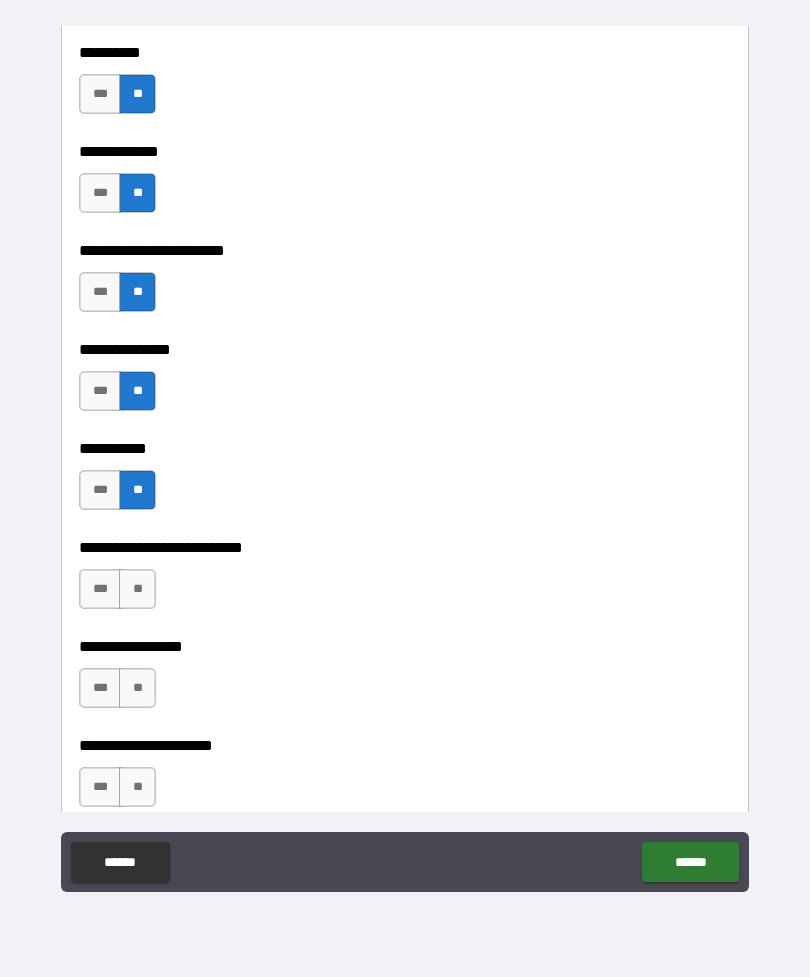 click on "**" at bounding box center [137, 589] 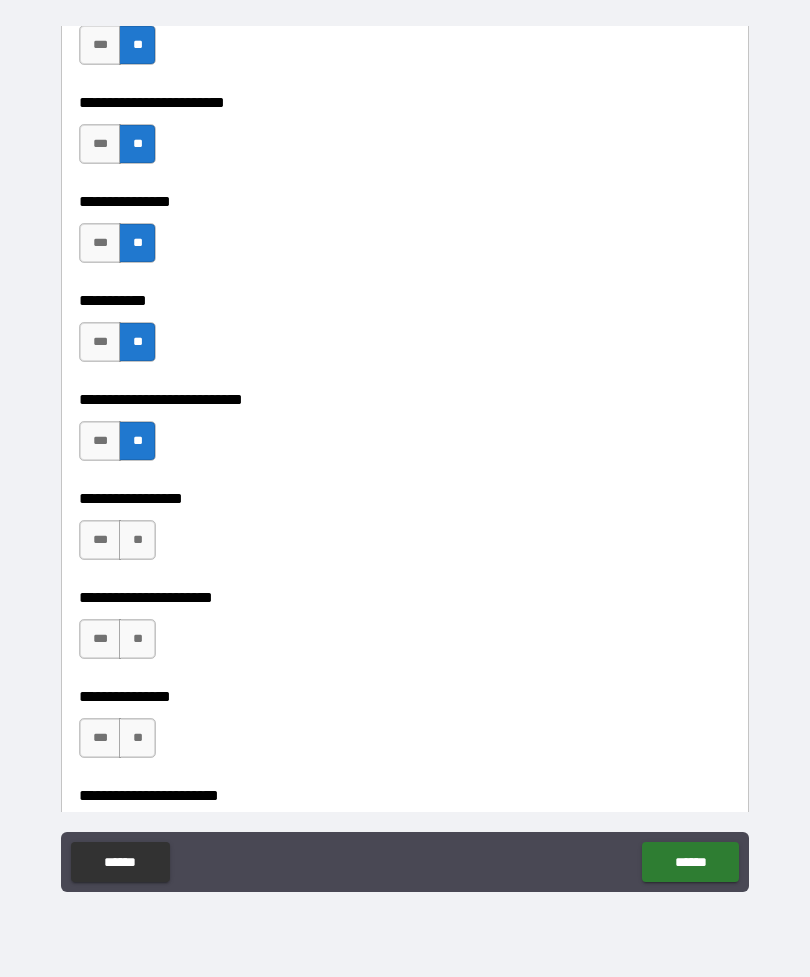 click on "**" at bounding box center (137, 540) 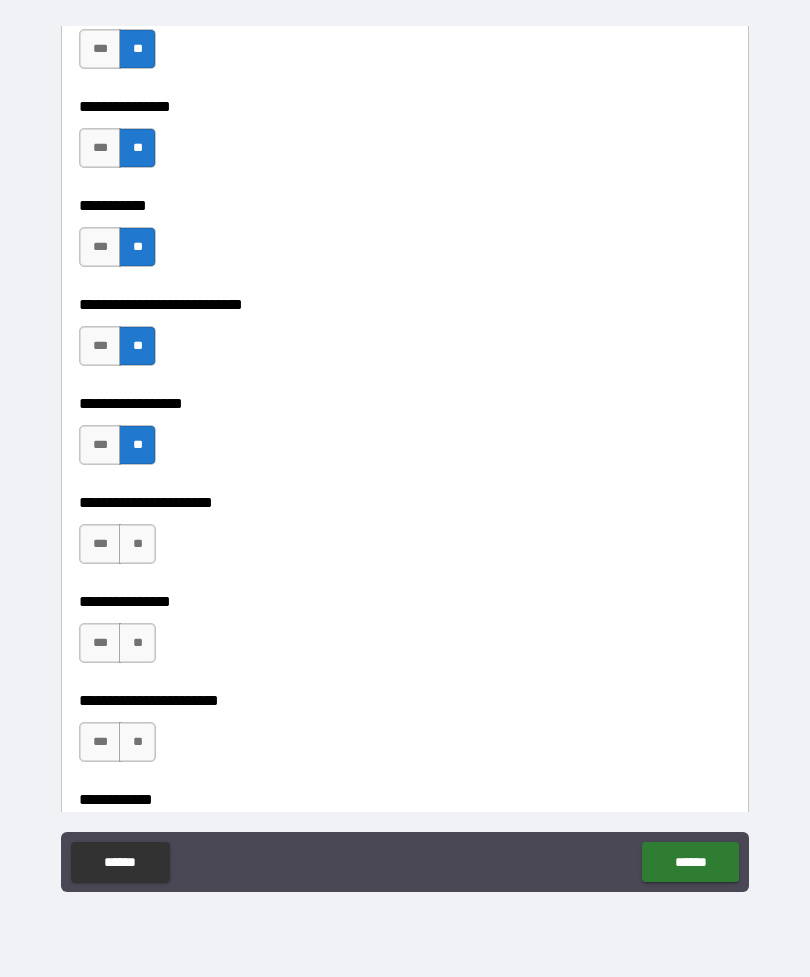 click on "**" at bounding box center (137, 544) 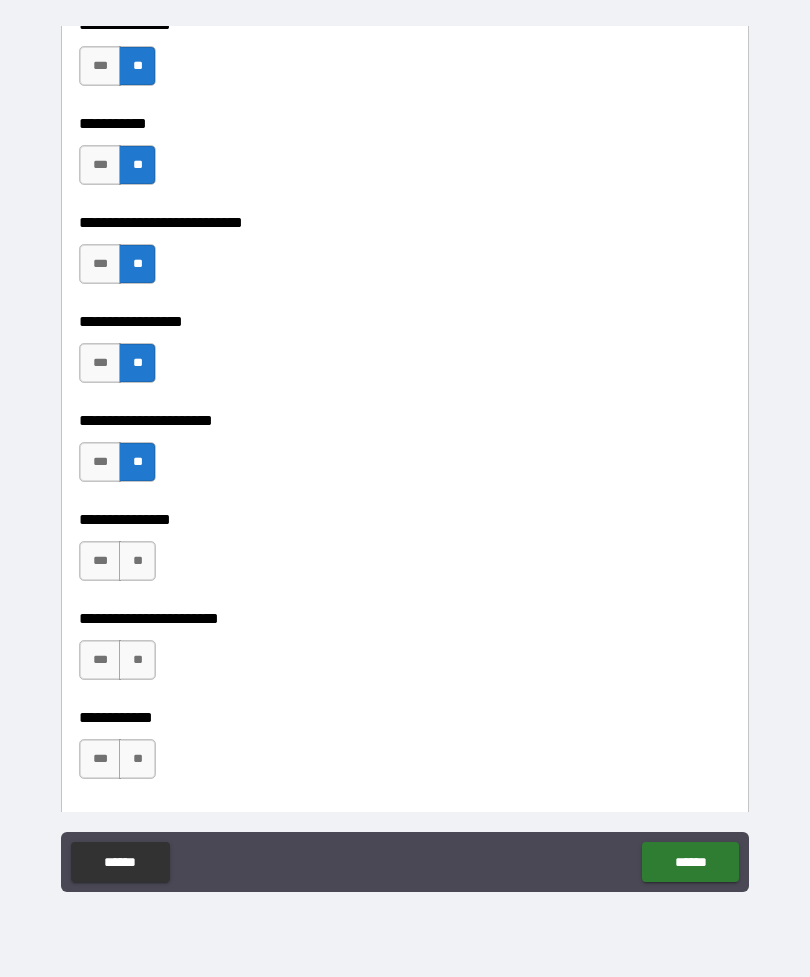 click on "**" at bounding box center [137, 561] 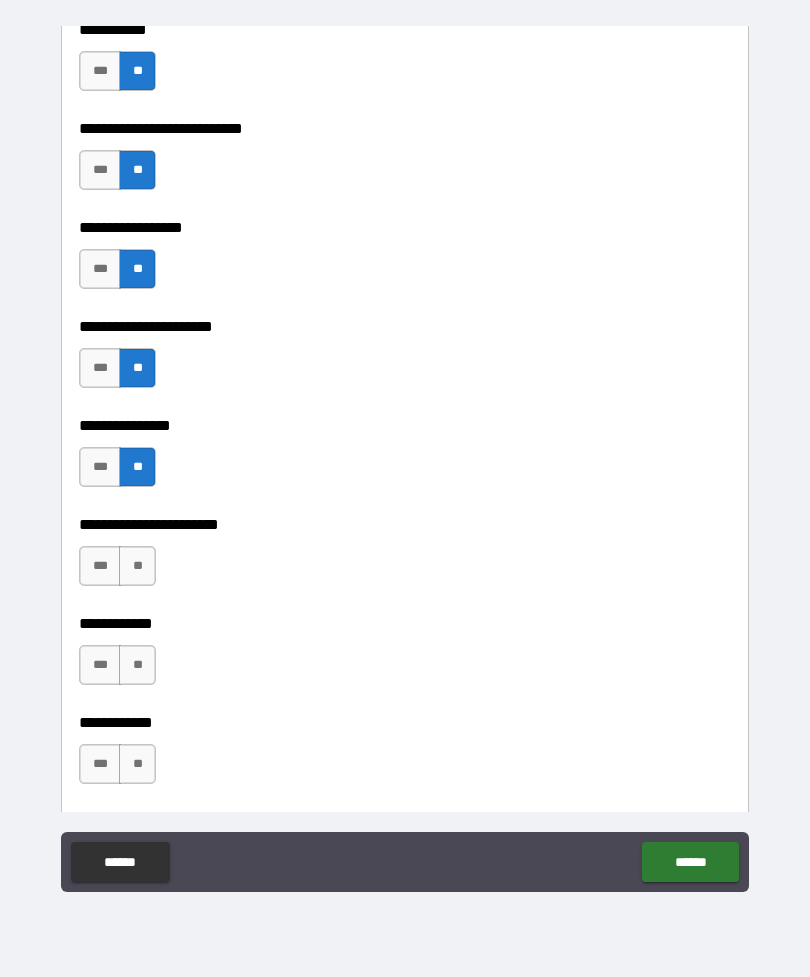 click on "**" at bounding box center (137, 566) 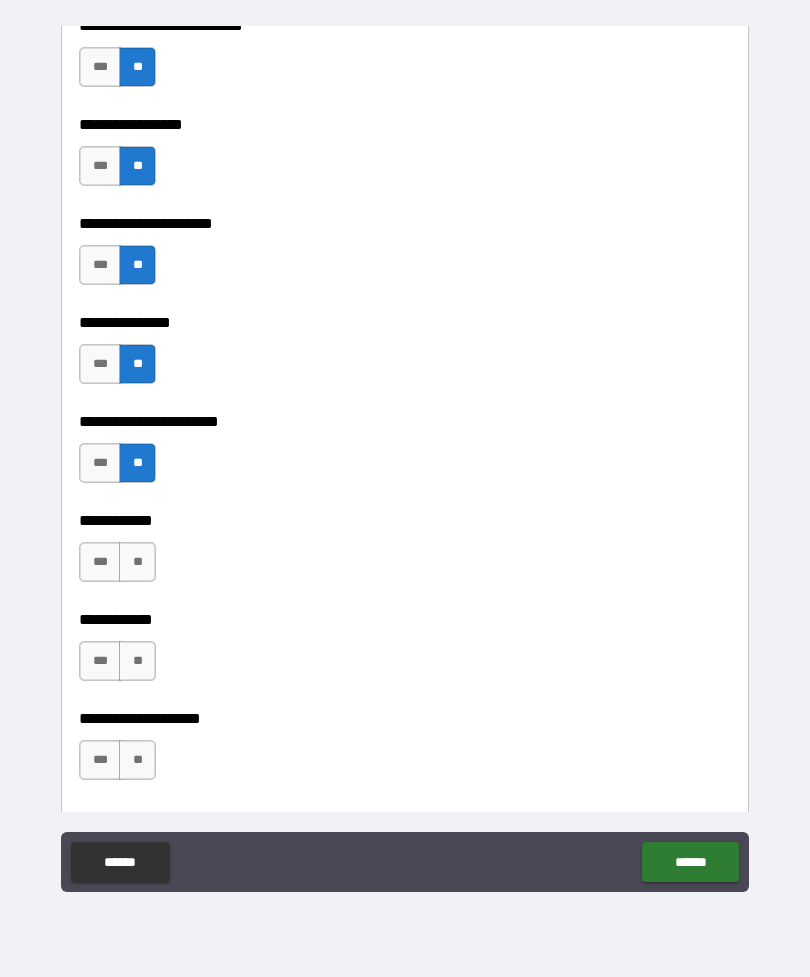 click on "**" at bounding box center [137, 562] 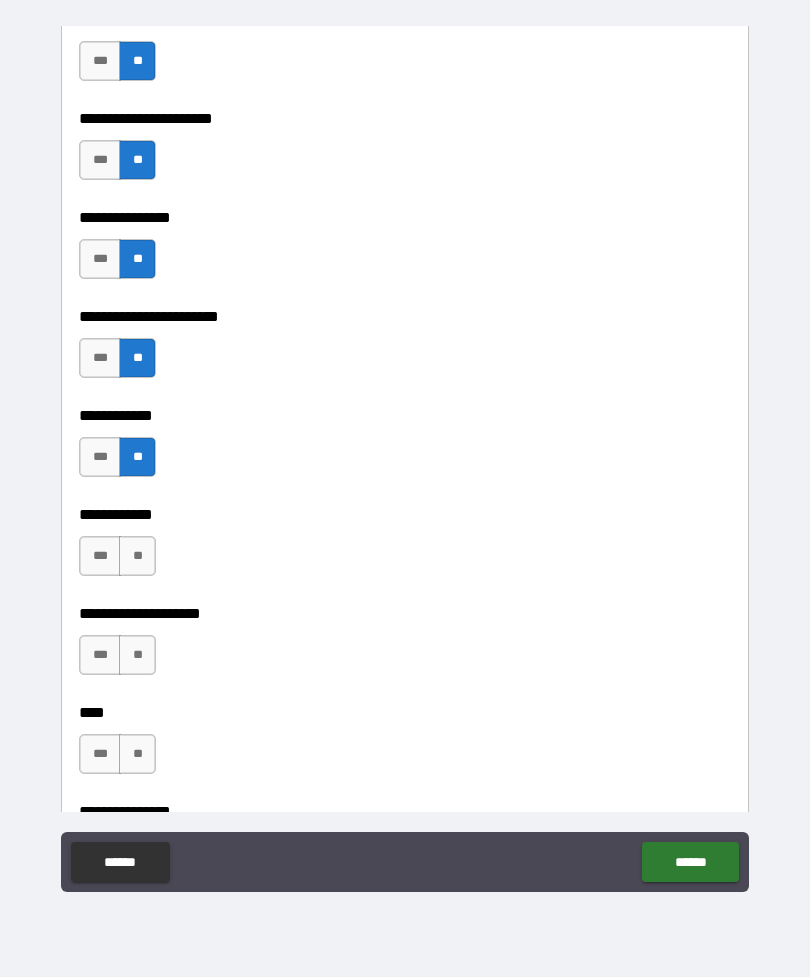 scroll, scrollTop: 5549, scrollLeft: 0, axis: vertical 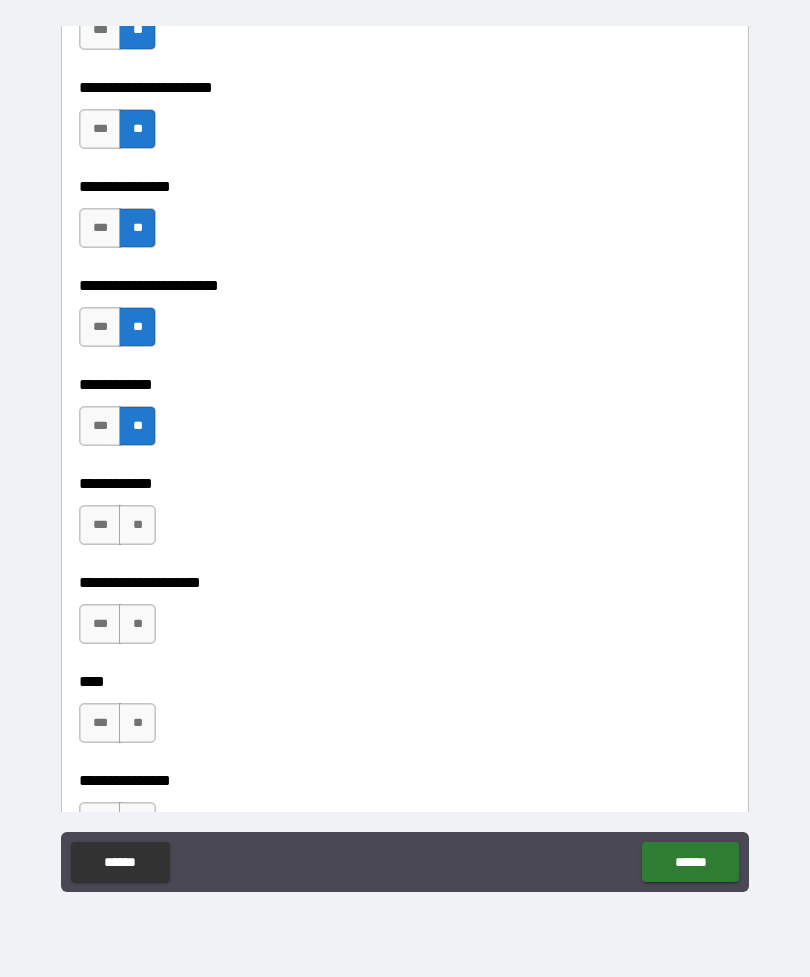 click on "**" at bounding box center (137, 525) 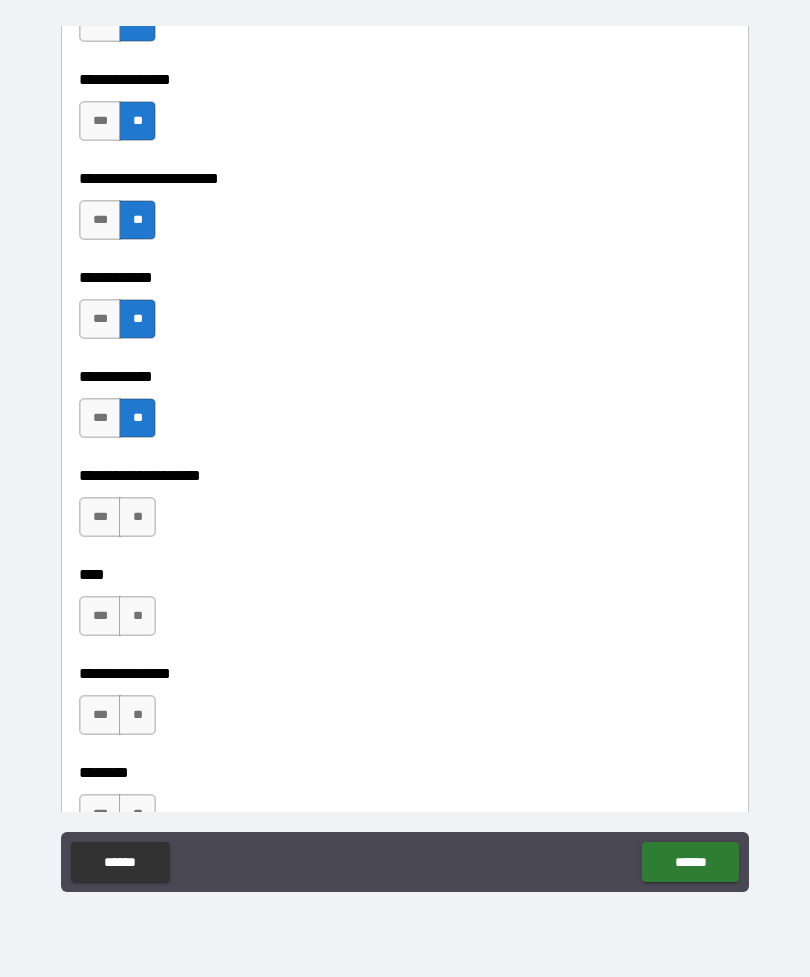 scroll, scrollTop: 5665, scrollLeft: 0, axis: vertical 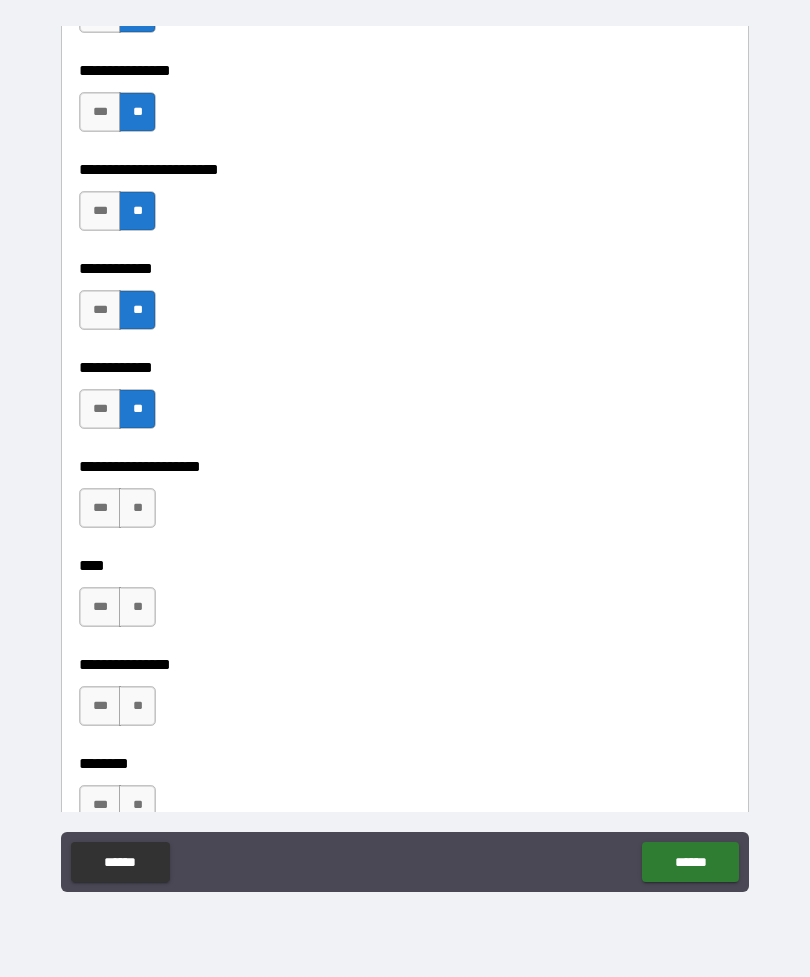 click on "**" at bounding box center (137, 508) 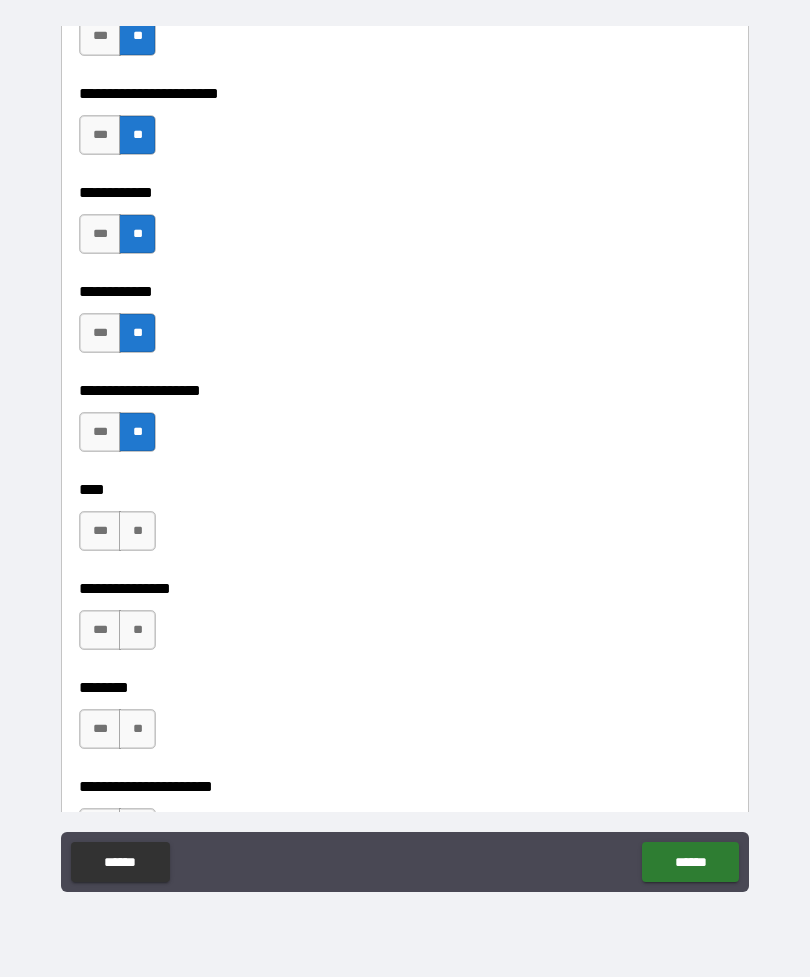 scroll, scrollTop: 5754, scrollLeft: 0, axis: vertical 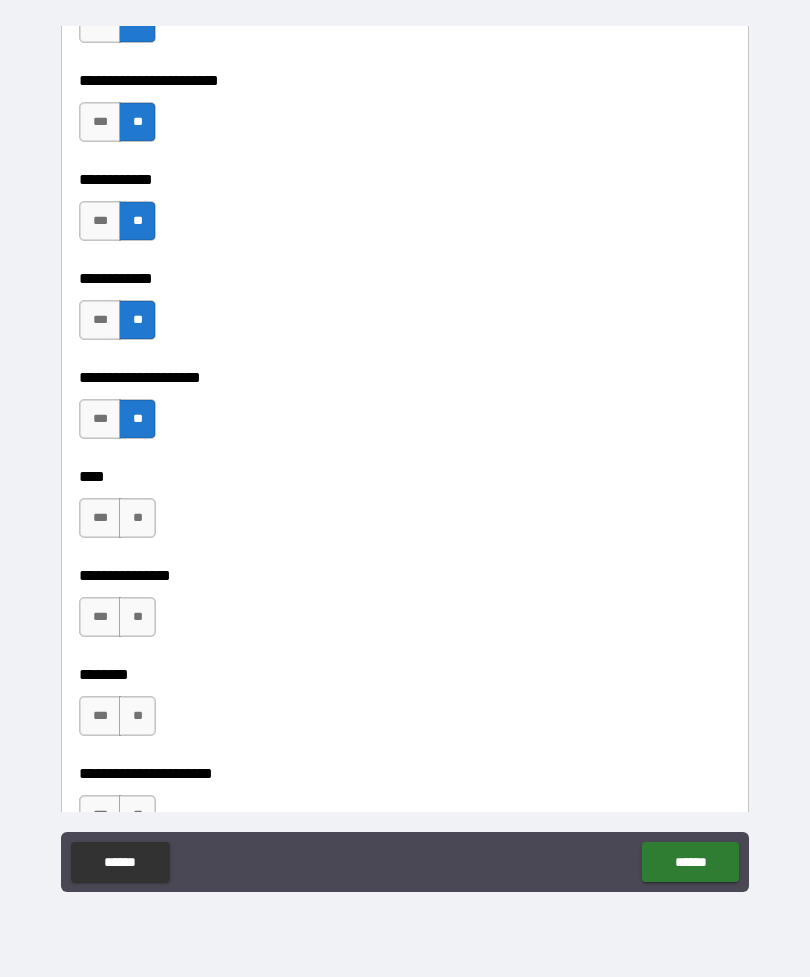 click on "**" at bounding box center (137, 518) 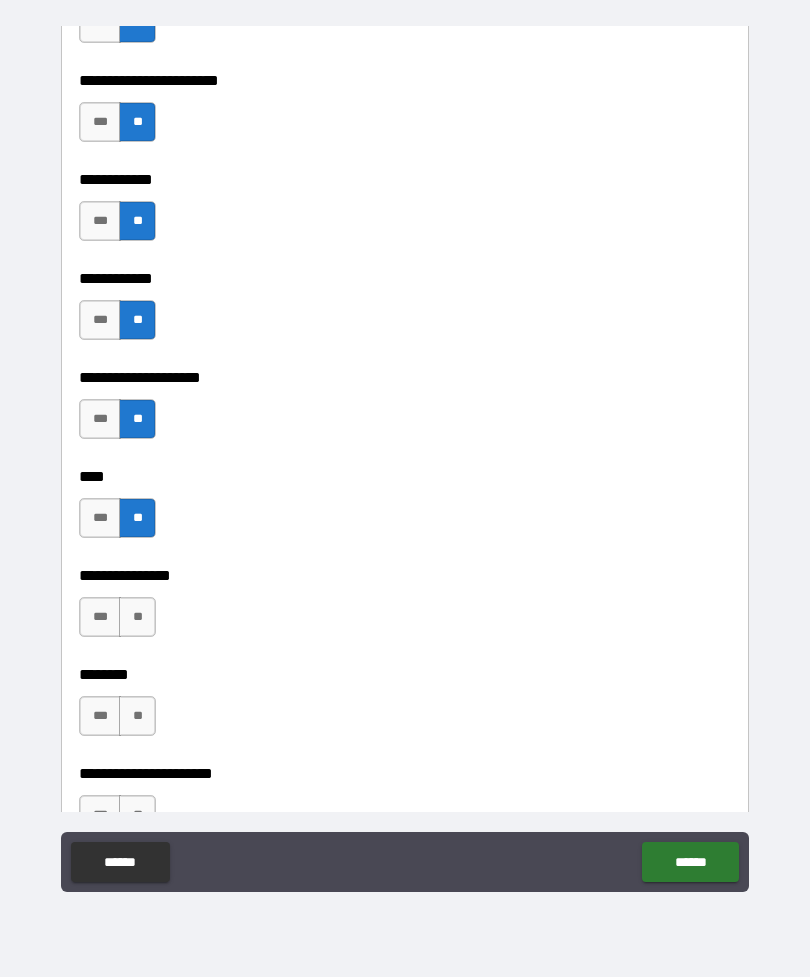 click on "**********" at bounding box center (405, 558) 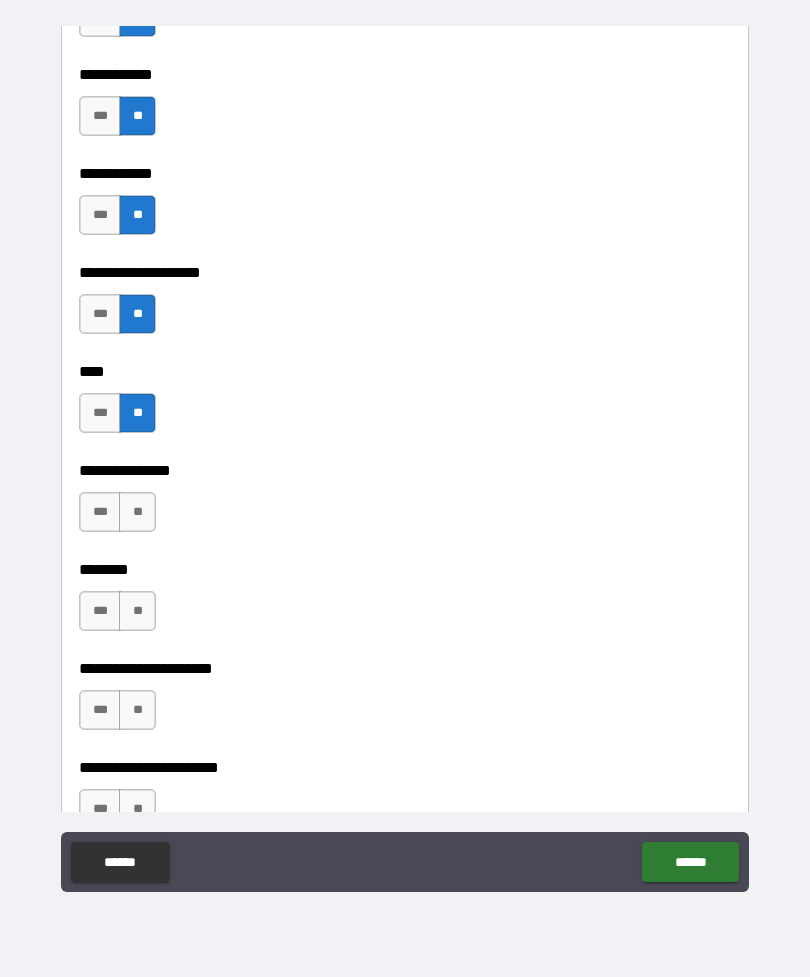 scroll, scrollTop: 5871, scrollLeft: 0, axis: vertical 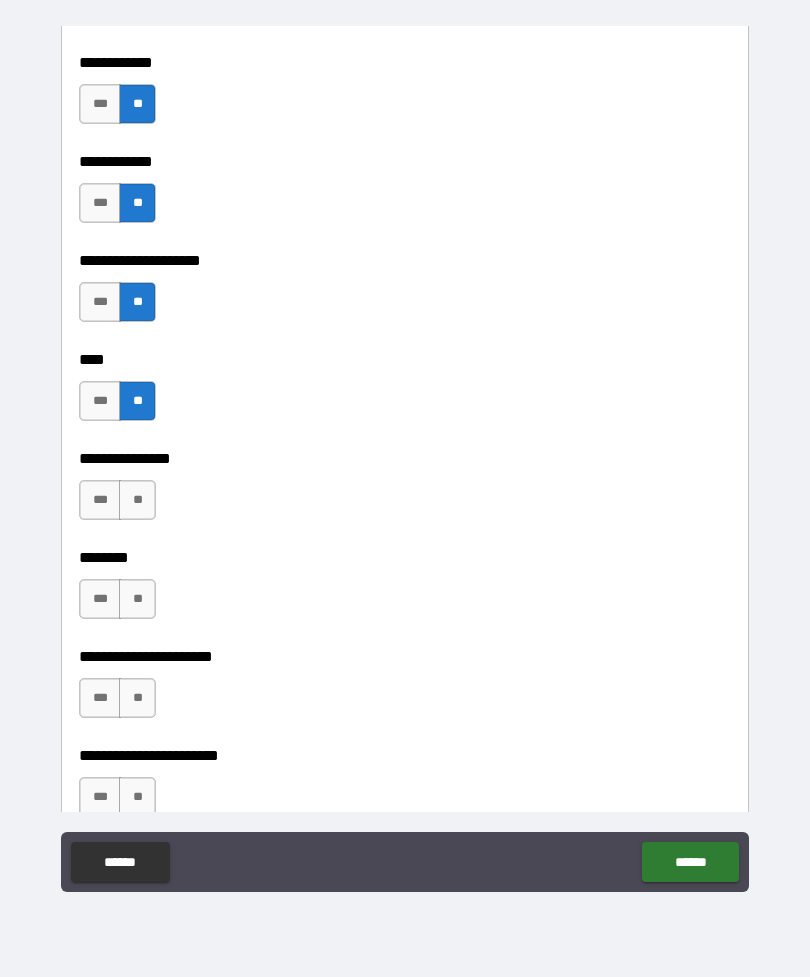 click on "**" at bounding box center (137, 500) 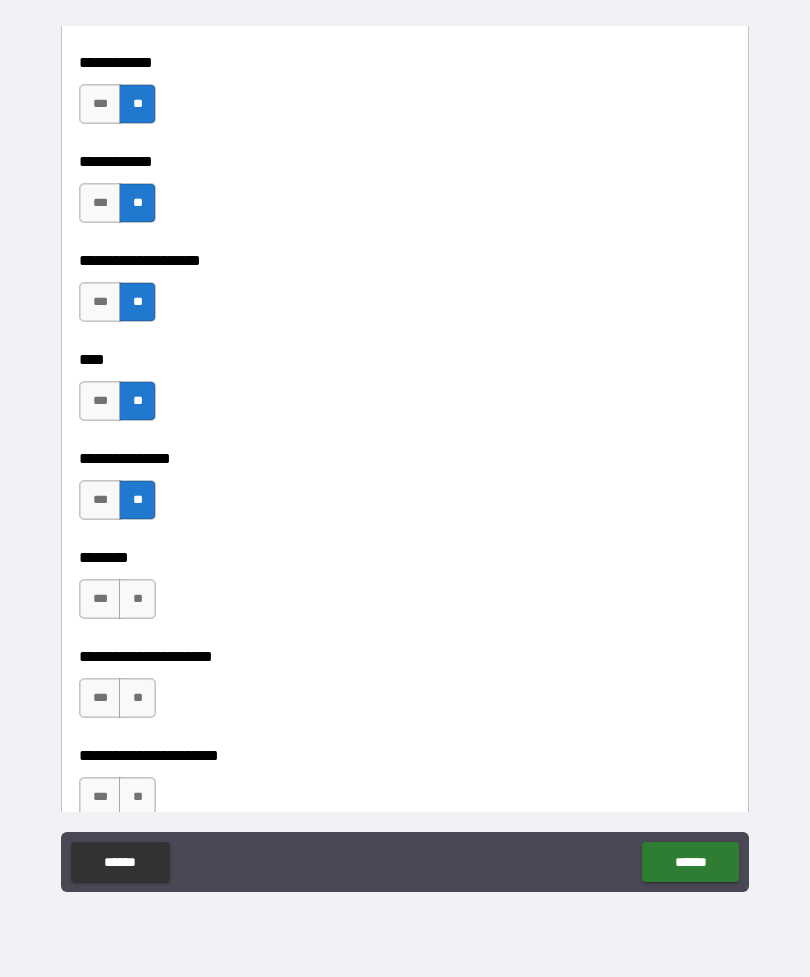 click on "**********" at bounding box center (405, 639) 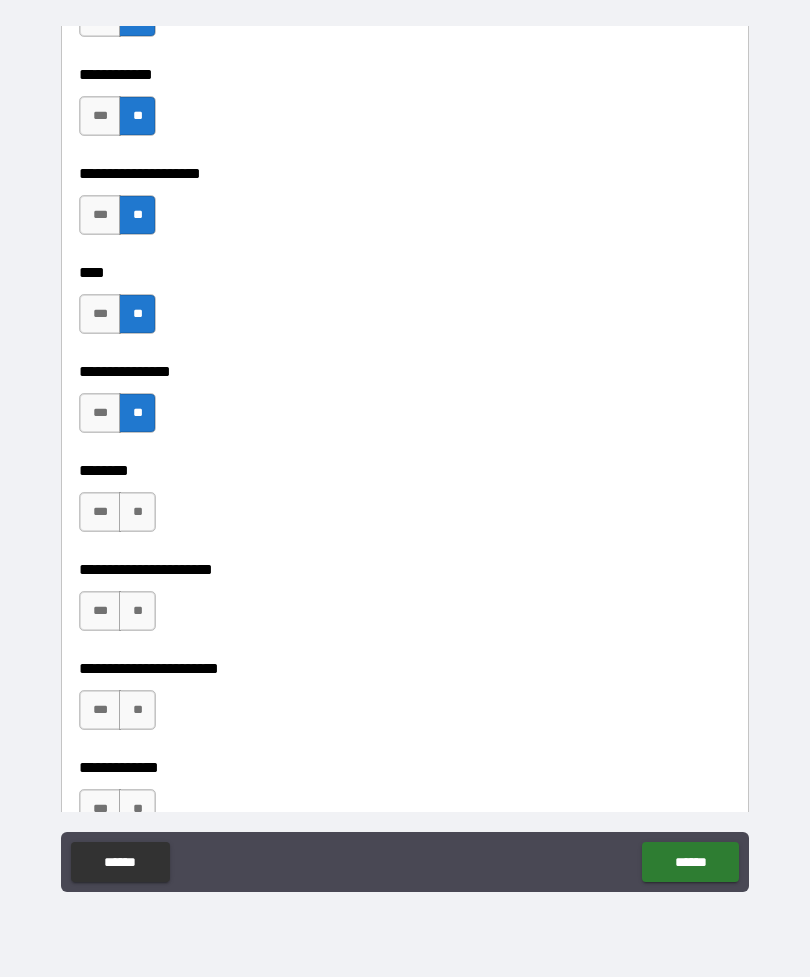 click on "**" at bounding box center (137, 512) 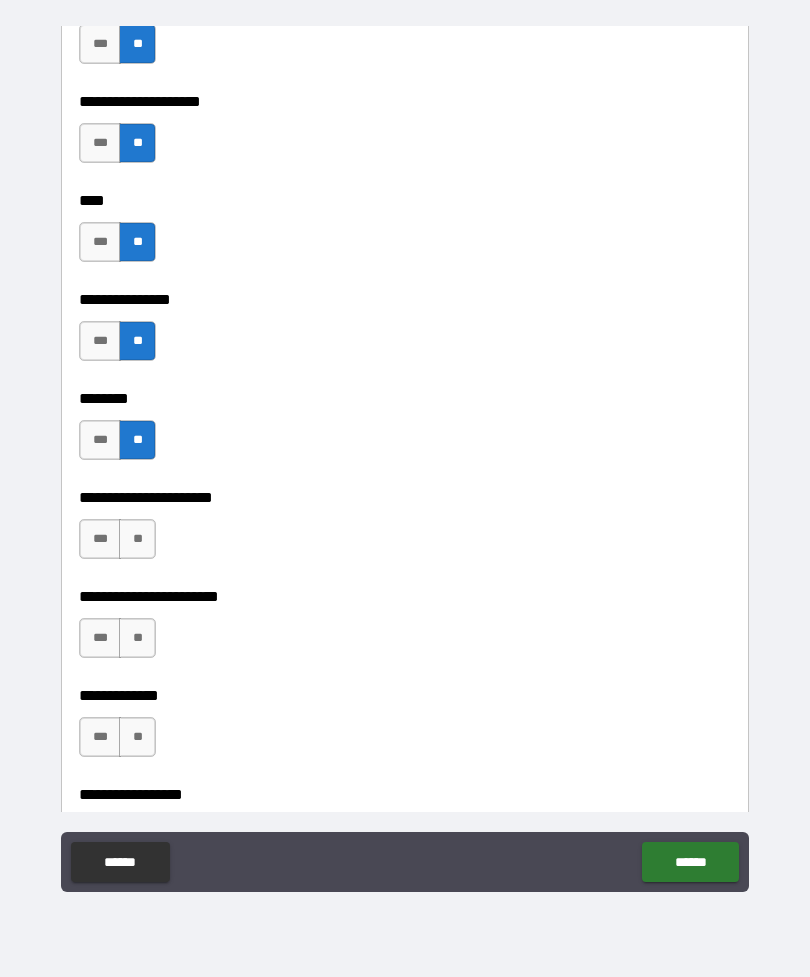 scroll, scrollTop: 6080, scrollLeft: 0, axis: vertical 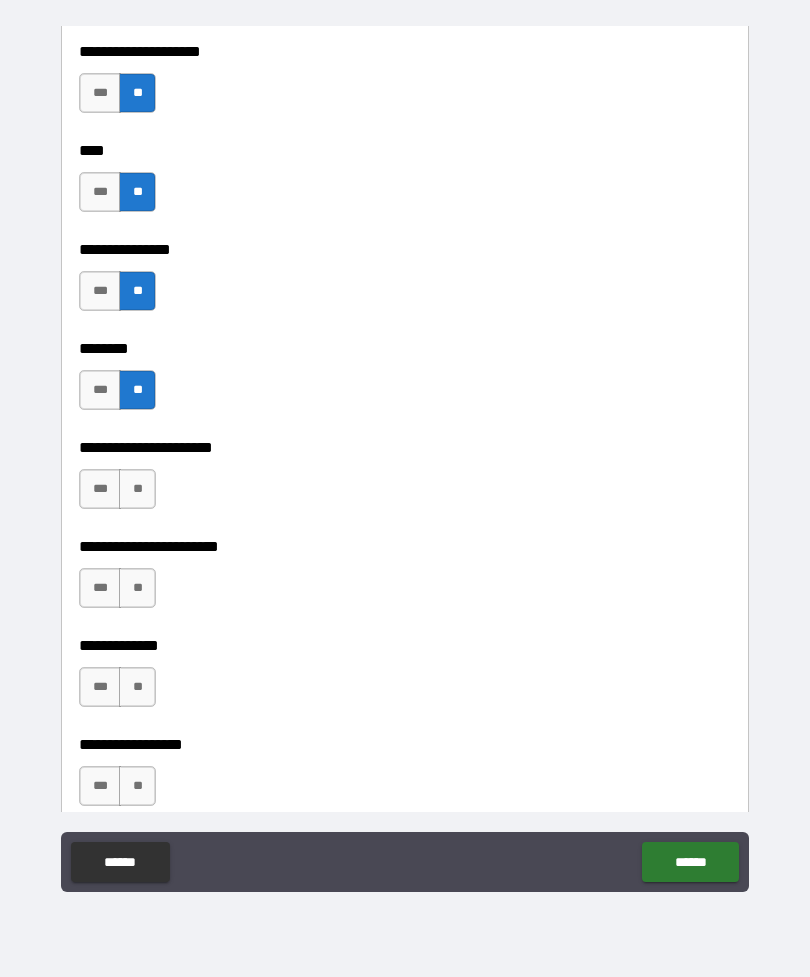 click on "**" at bounding box center (137, 489) 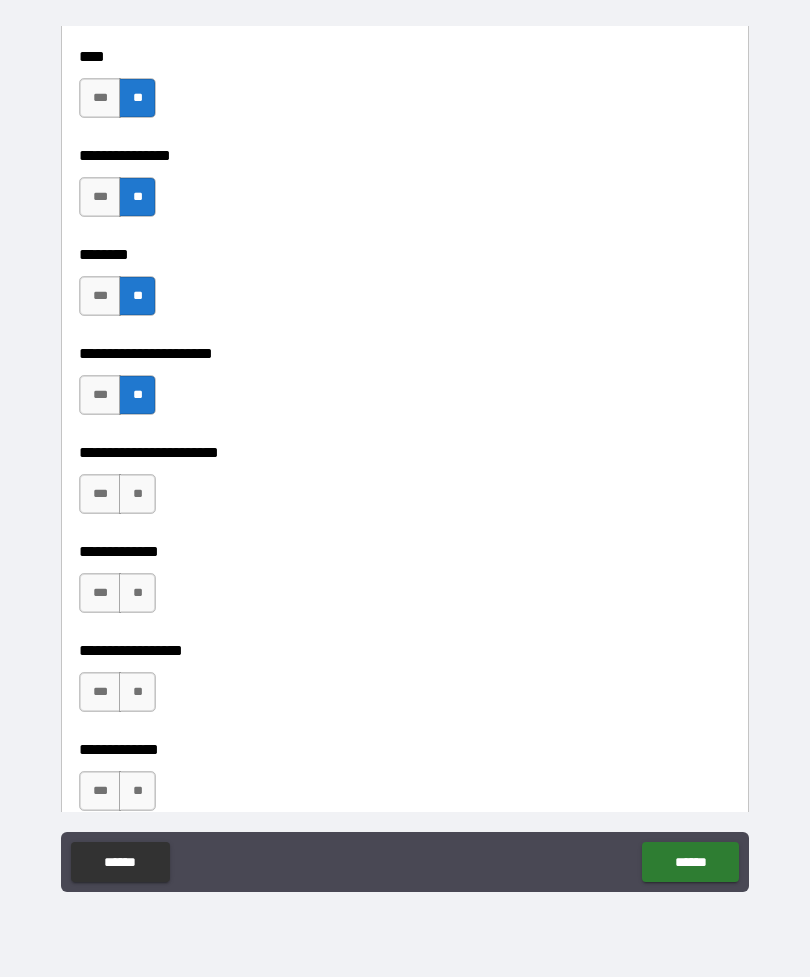 scroll, scrollTop: 6178, scrollLeft: 0, axis: vertical 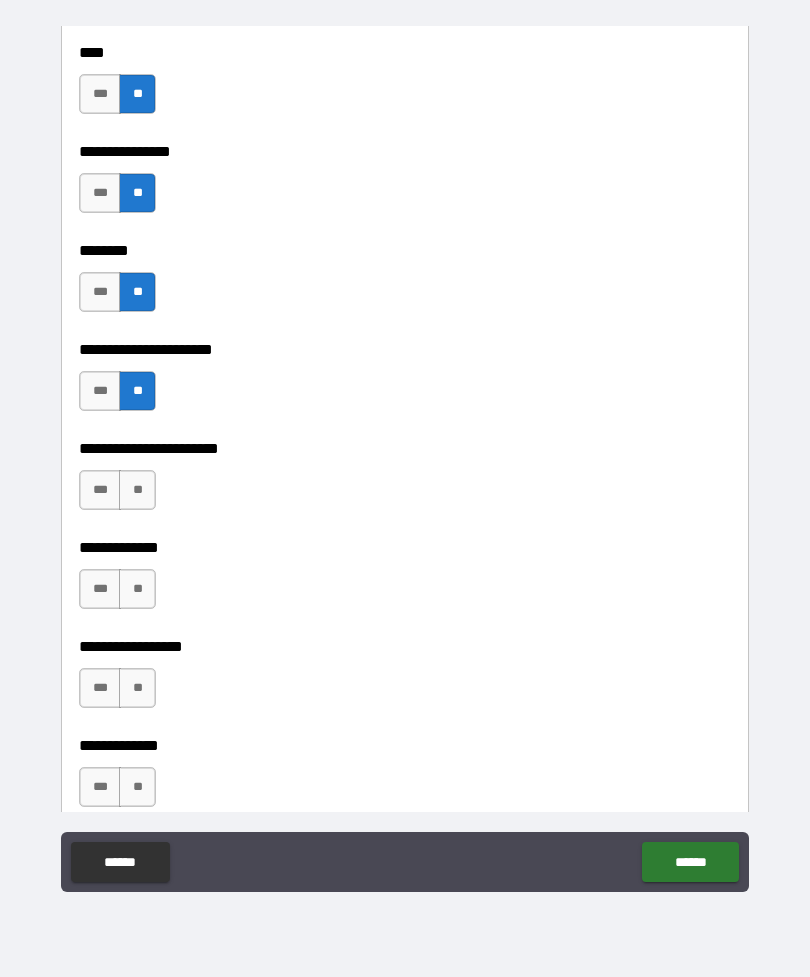 click on "**" at bounding box center (137, 490) 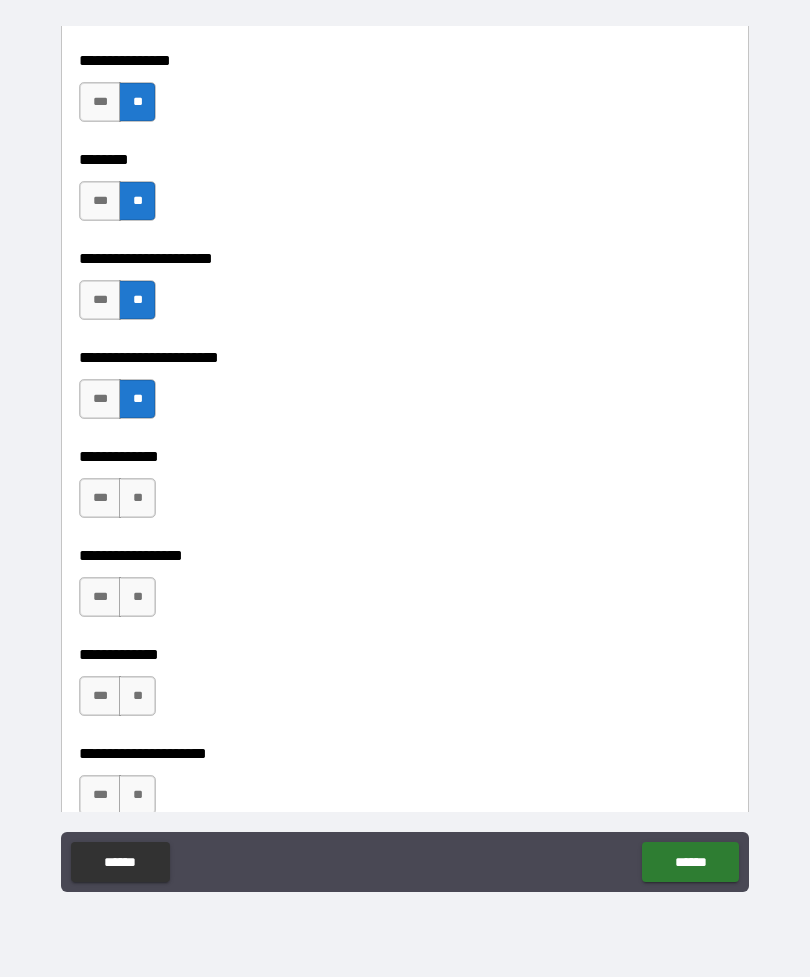 scroll, scrollTop: 6274, scrollLeft: 0, axis: vertical 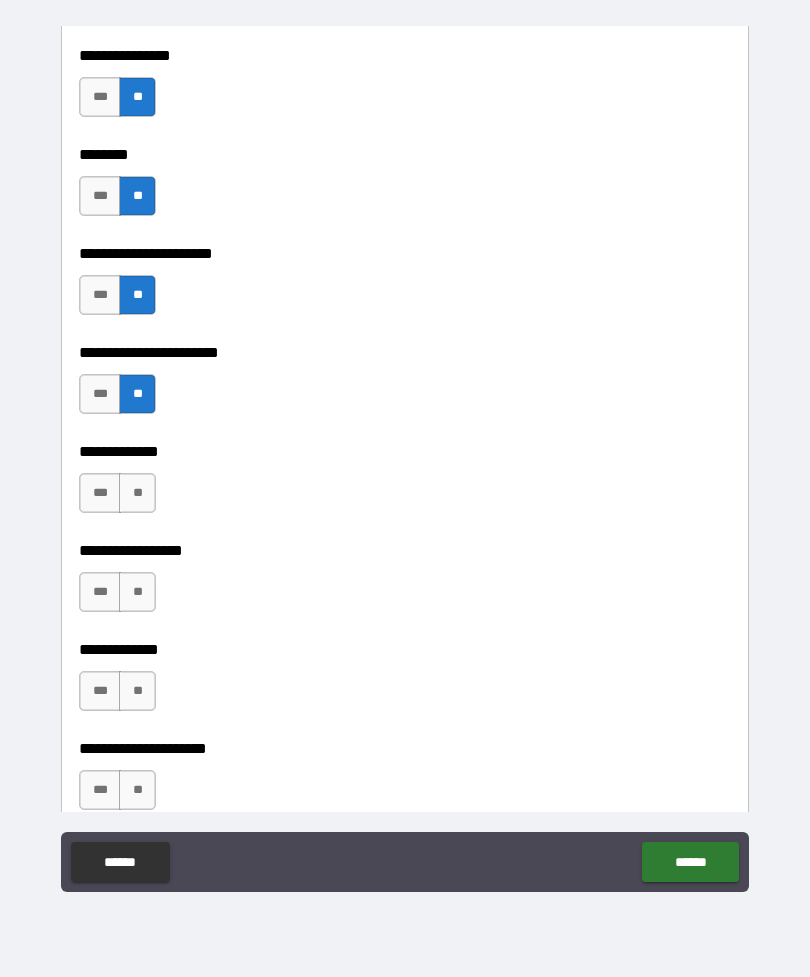 click on "**" at bounding box center [137, 493] 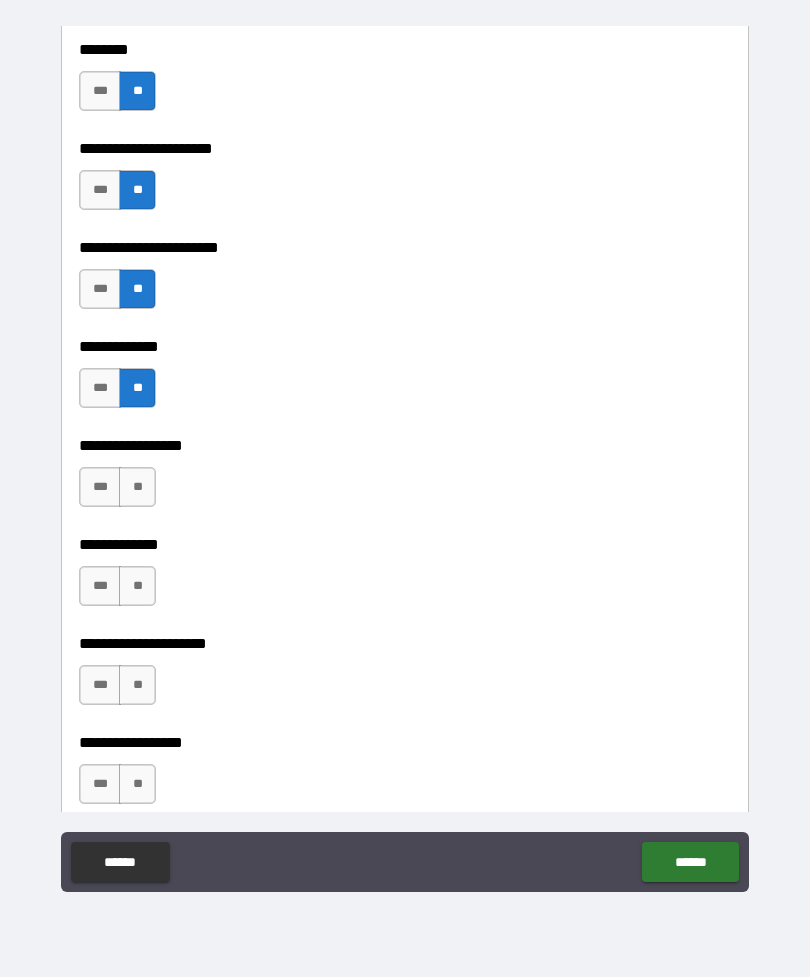 scroll, scrollTop: 6383, scrollLeft: 0, axis: vertical 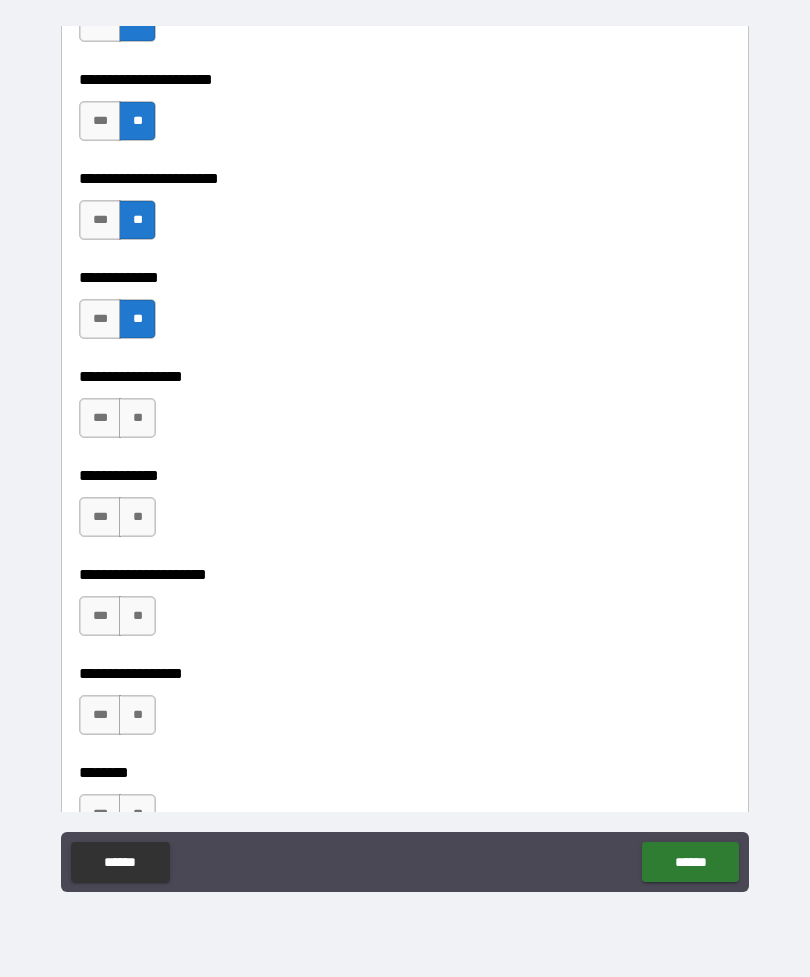 click on "**" at bounding box center [137, 418] 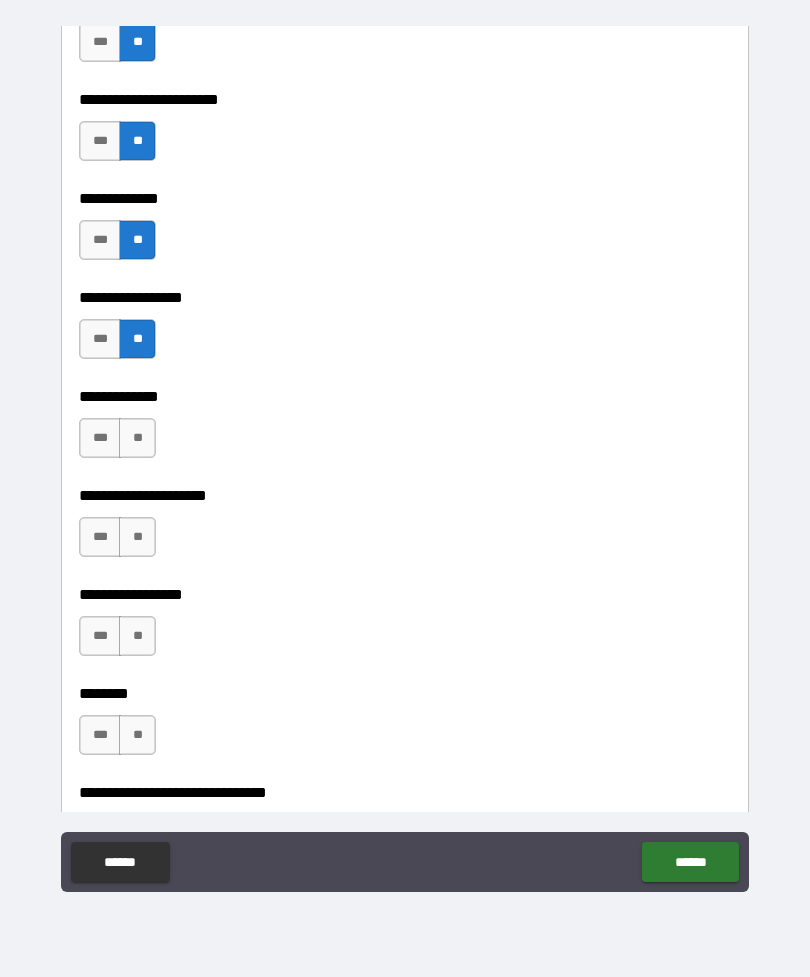 scroll, scrollTop: 6532, scrollLeft: 0, axis: vertical 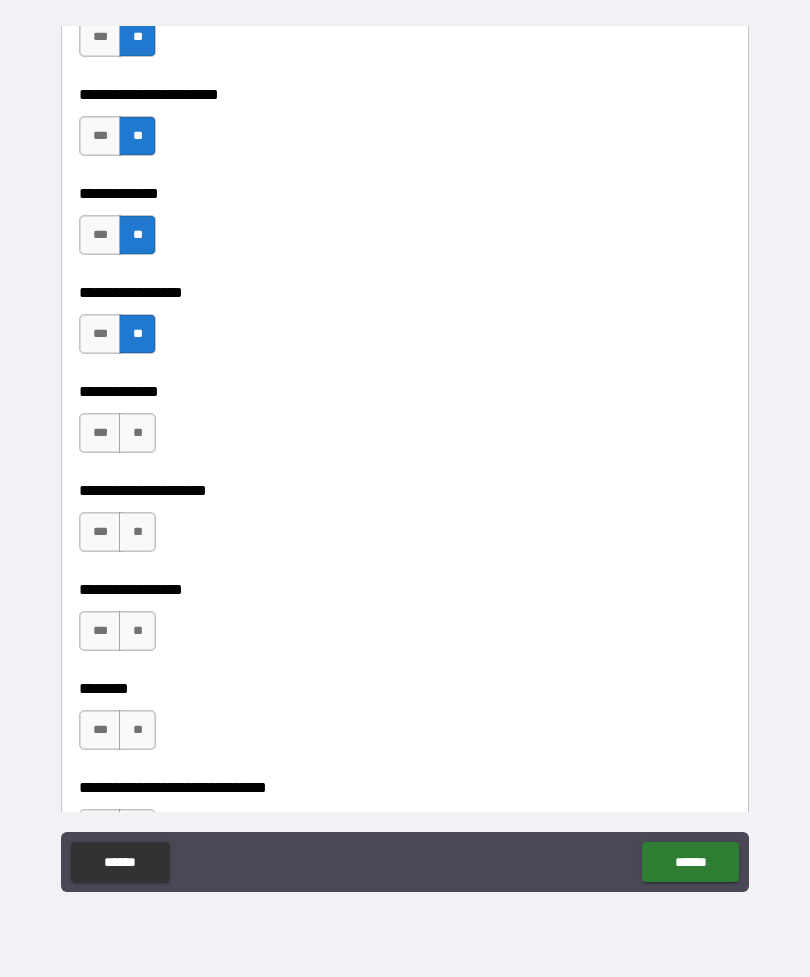 click on "**" at bounding box center (137, 433) 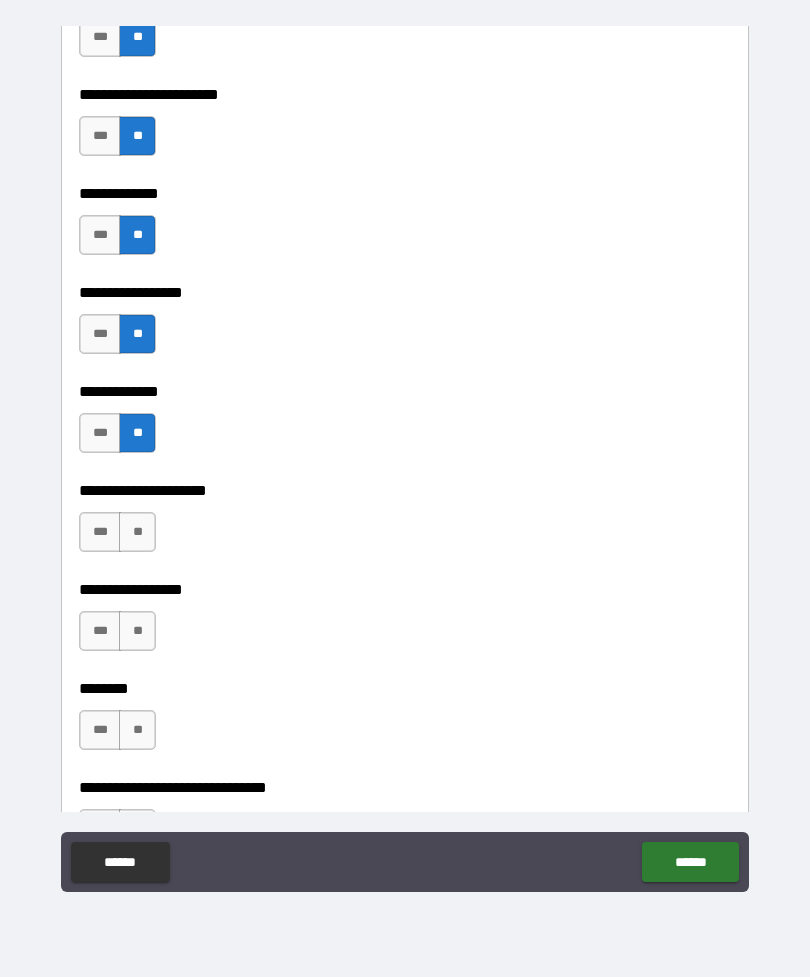 click on "**" at bounding box center (137, 532) 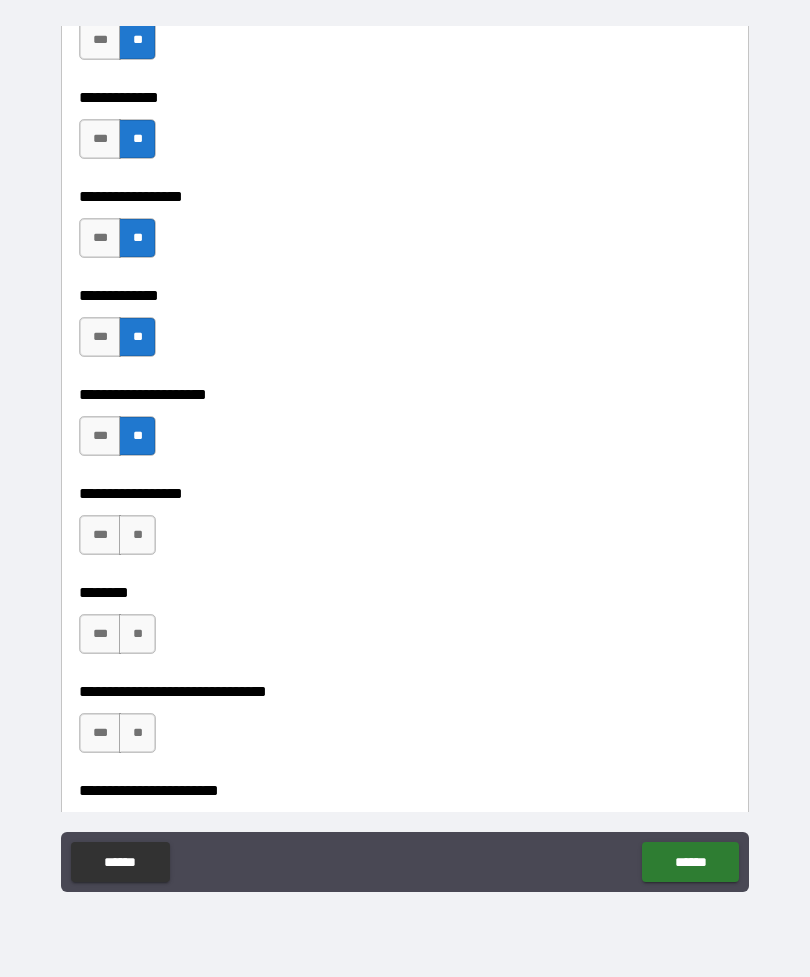 click on "**" at bounding box center [137, 535] 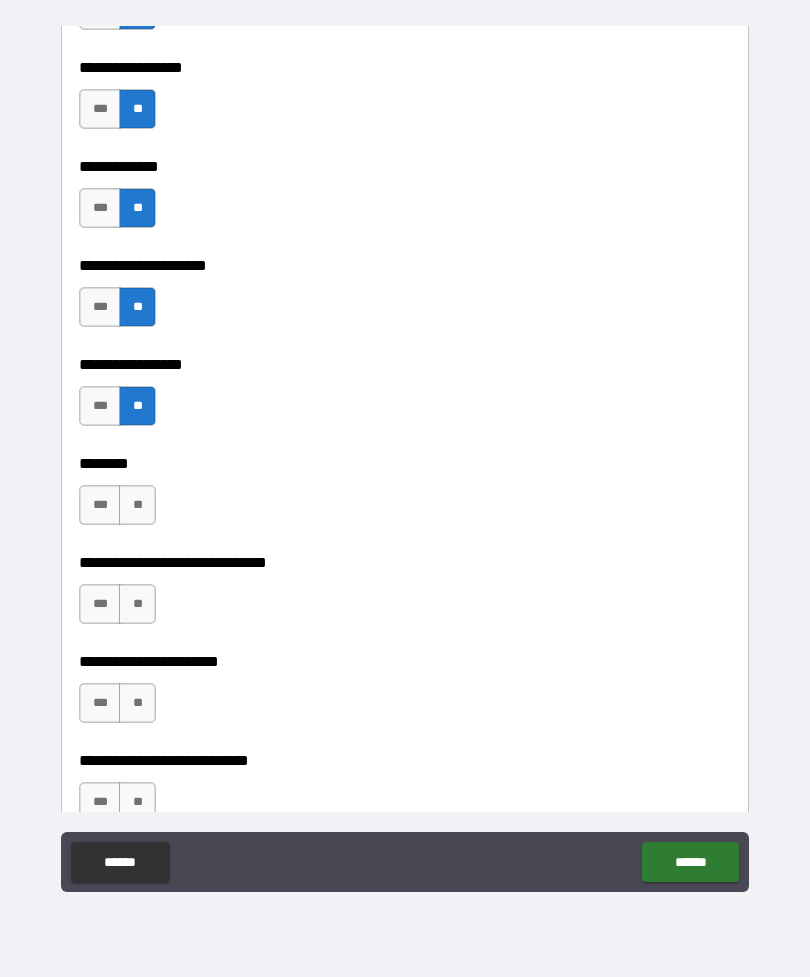 click on "**" at bounding box center [137, 505] 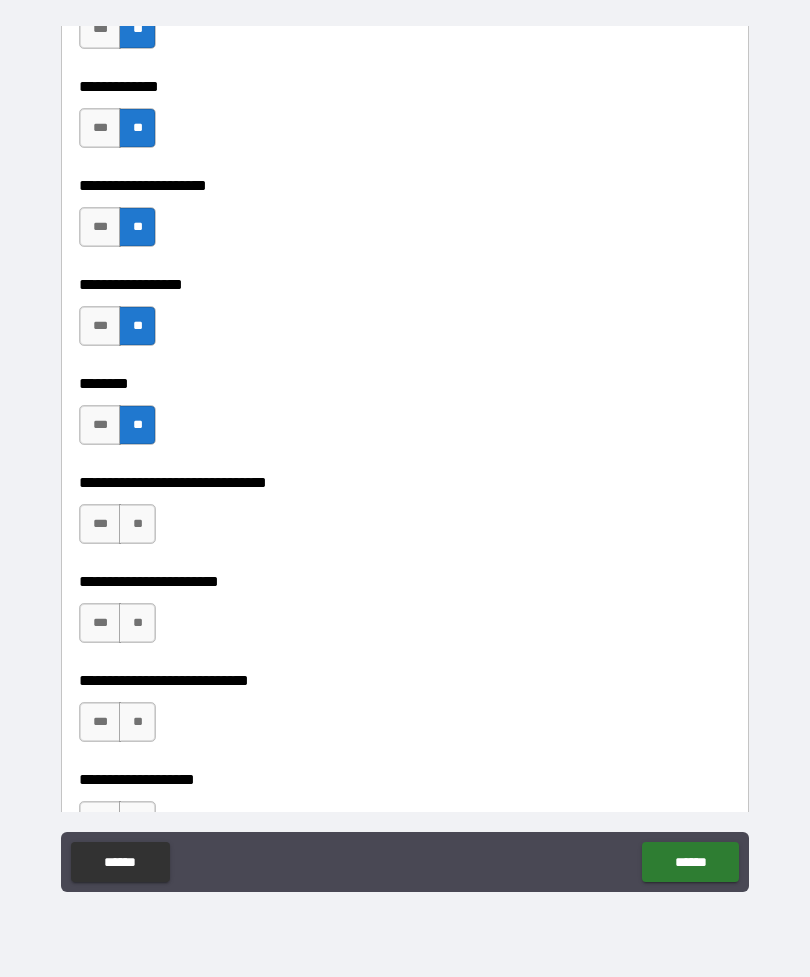 scroll, scrollTop: 6839, scrollLeft: 0, axis: vertical 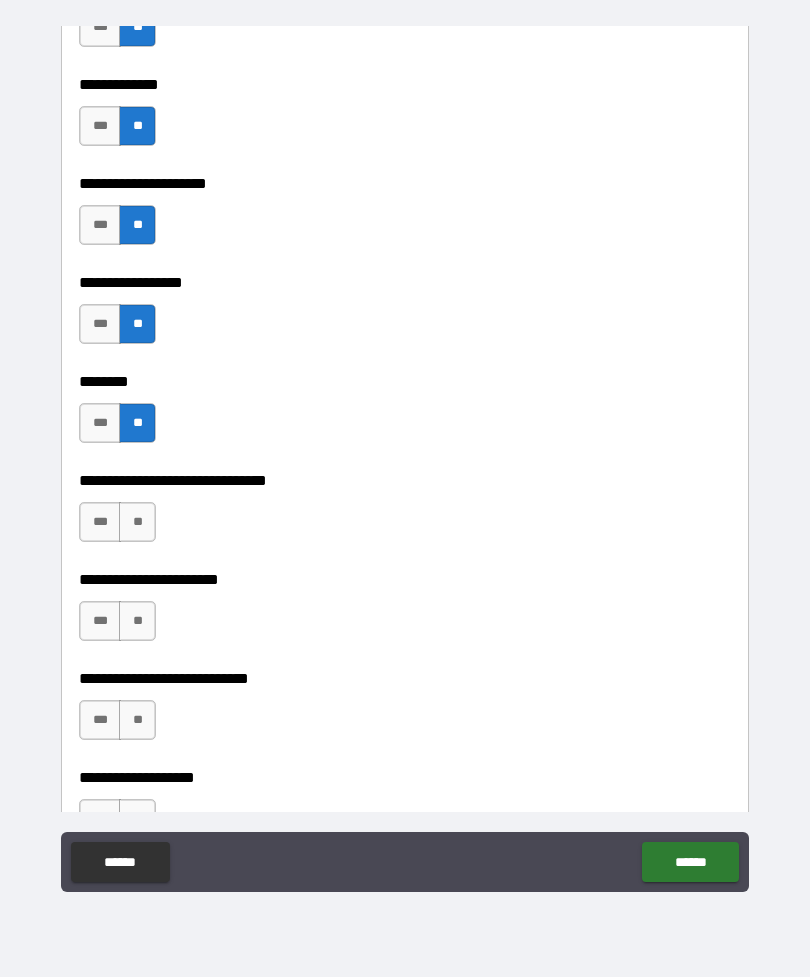 click on "**" at bounding box center [137, 522] 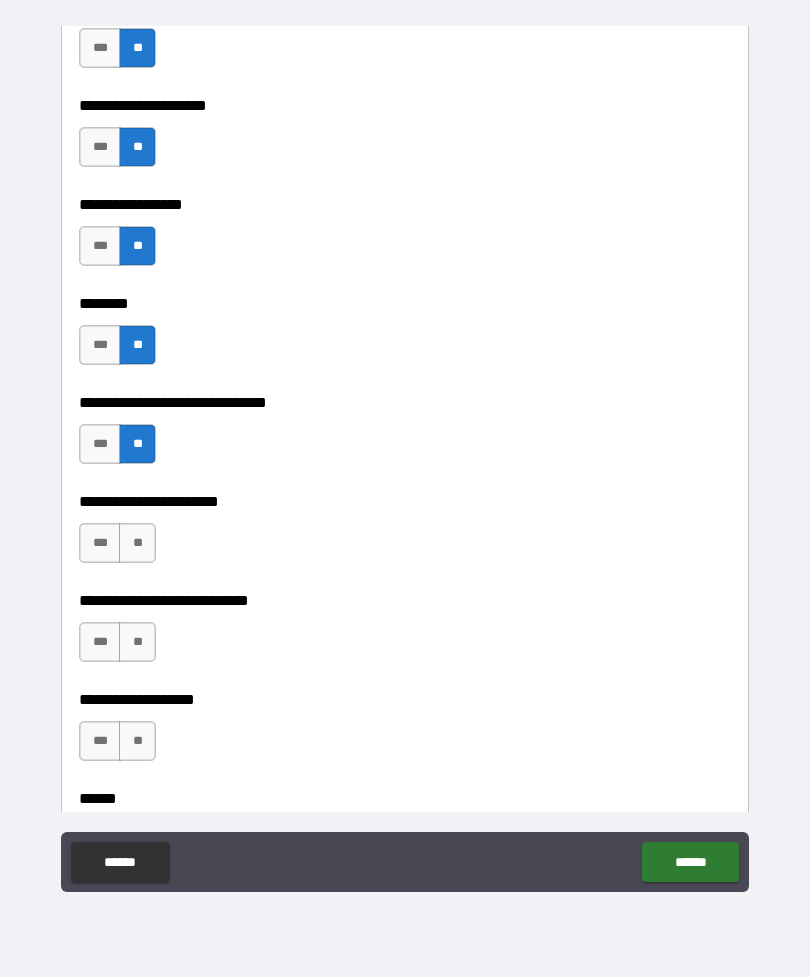 scroll, scrollTop: 6922, scrollLeft: 0, axis: vertical 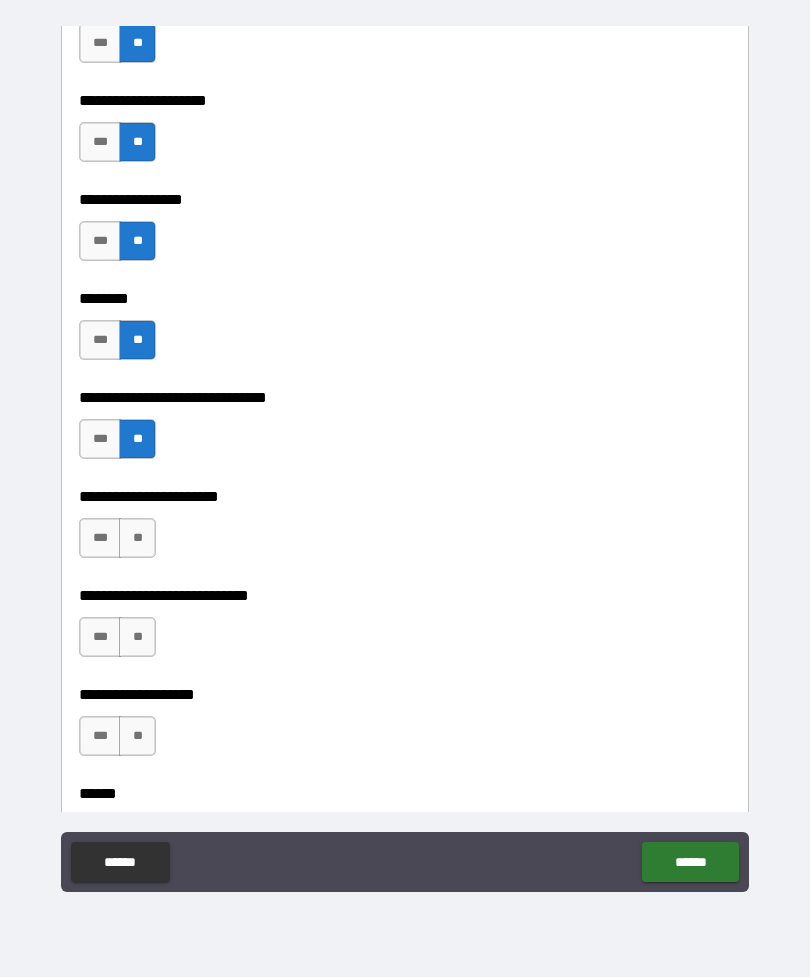 click on "**" at bounding box center (137, 538) 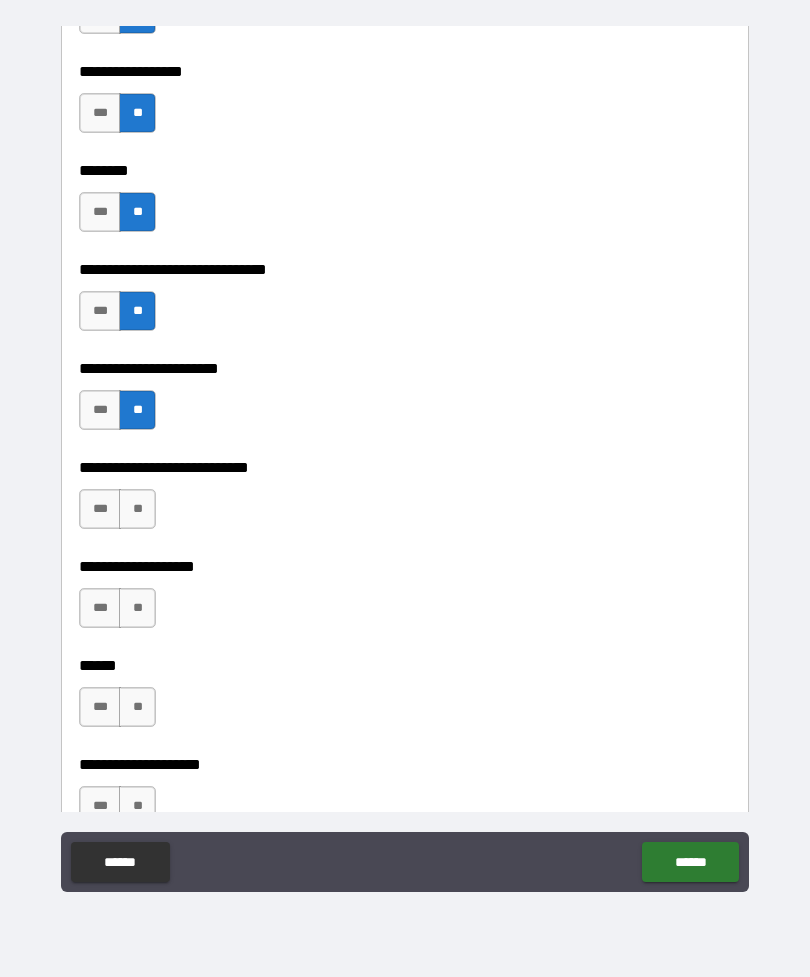 scroll, scrollTop: 7052, scrollLeft: 0, axis: vertical 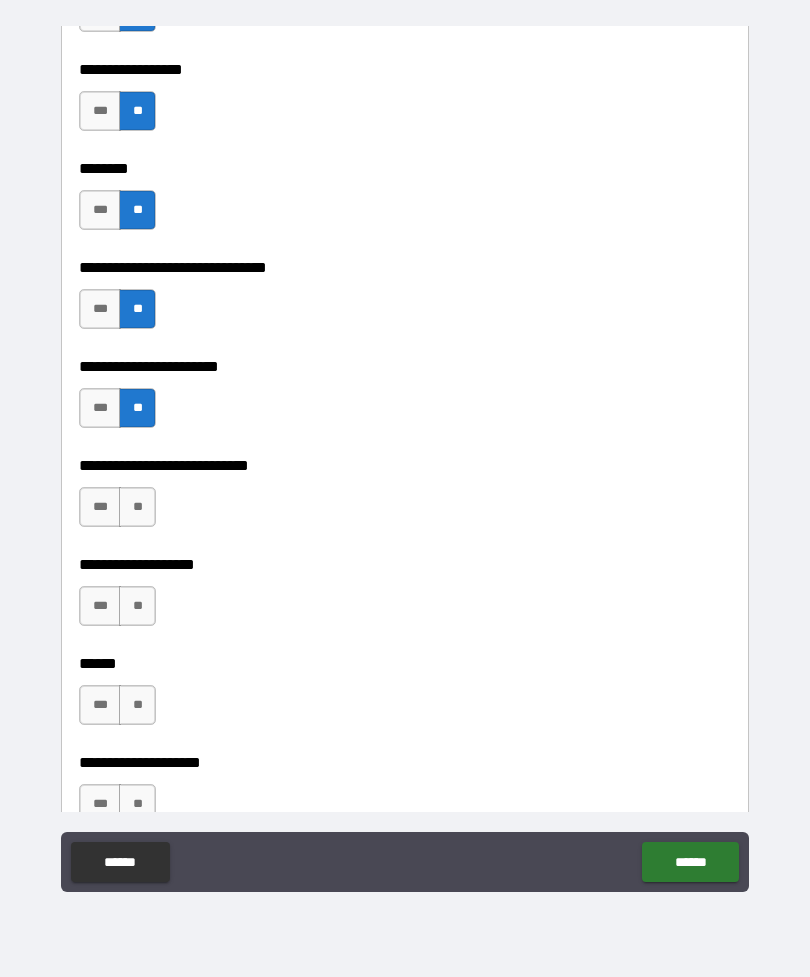 click on "**" at bounding box center (137, 507) 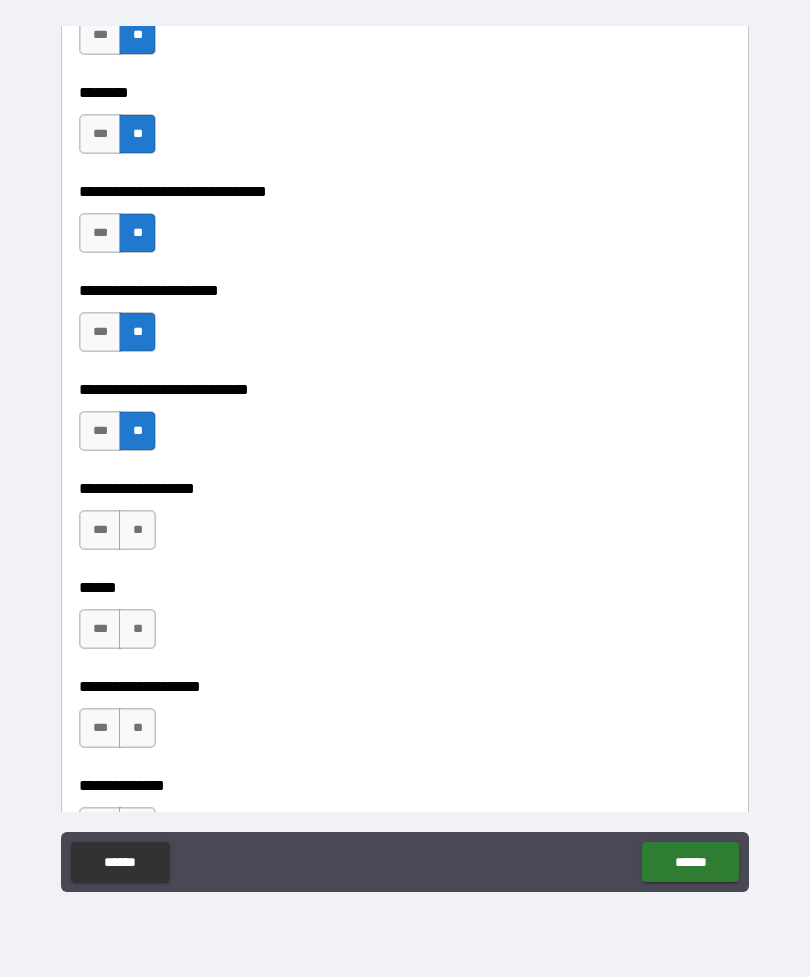 scroll, scrollTop: 7137, scrollLeft: 0, axis: vertical 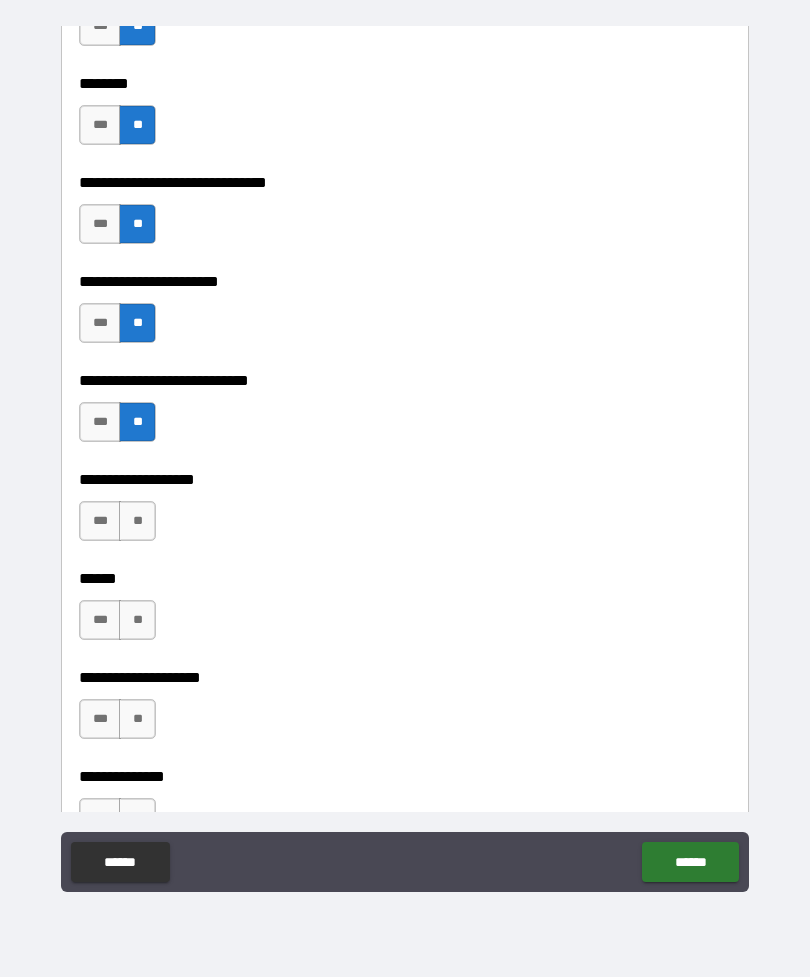 click on "**" at bounding box center [137, 521] 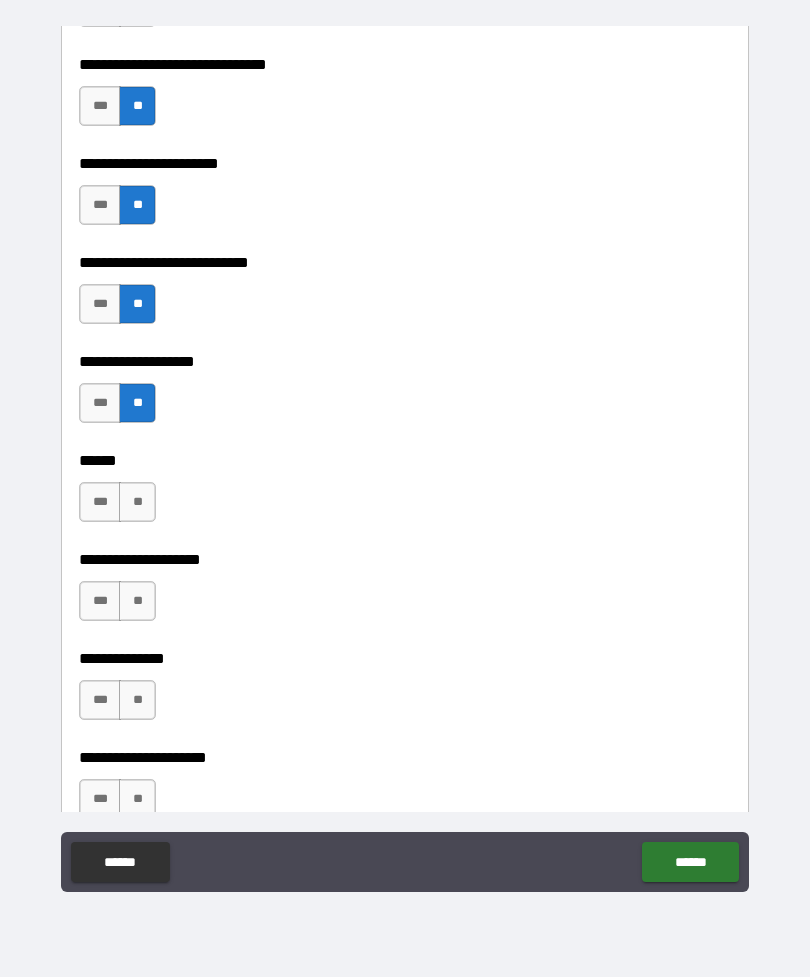 click on "**" at bounding box center (137, 502) 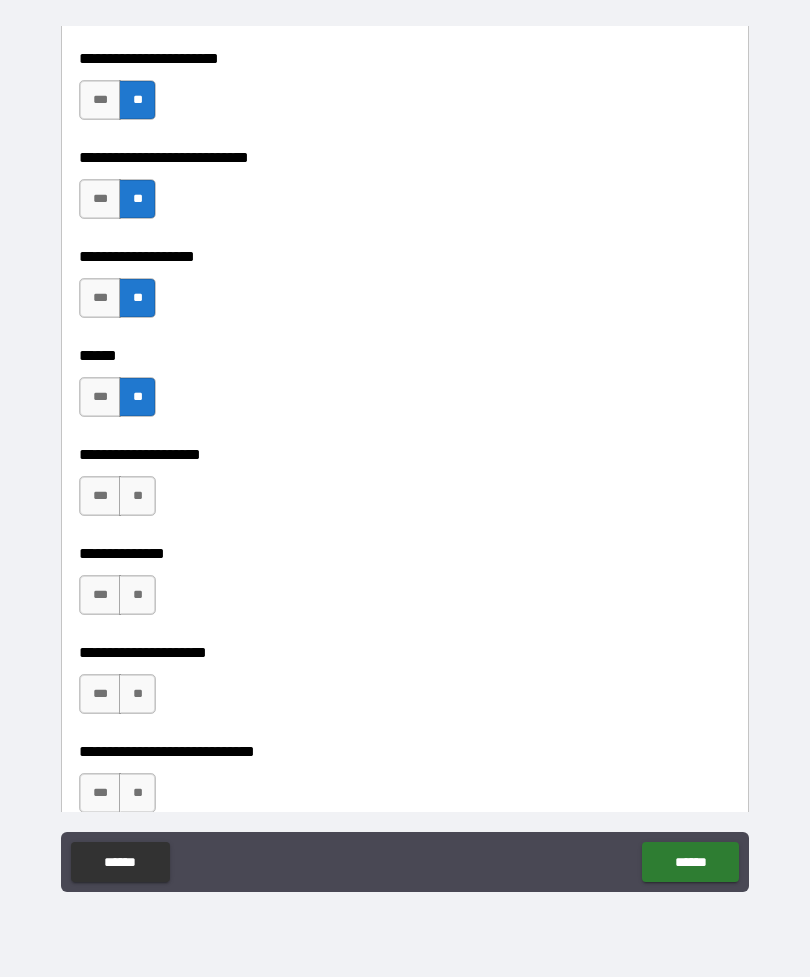click on "**" at bounding box center (137, 496) 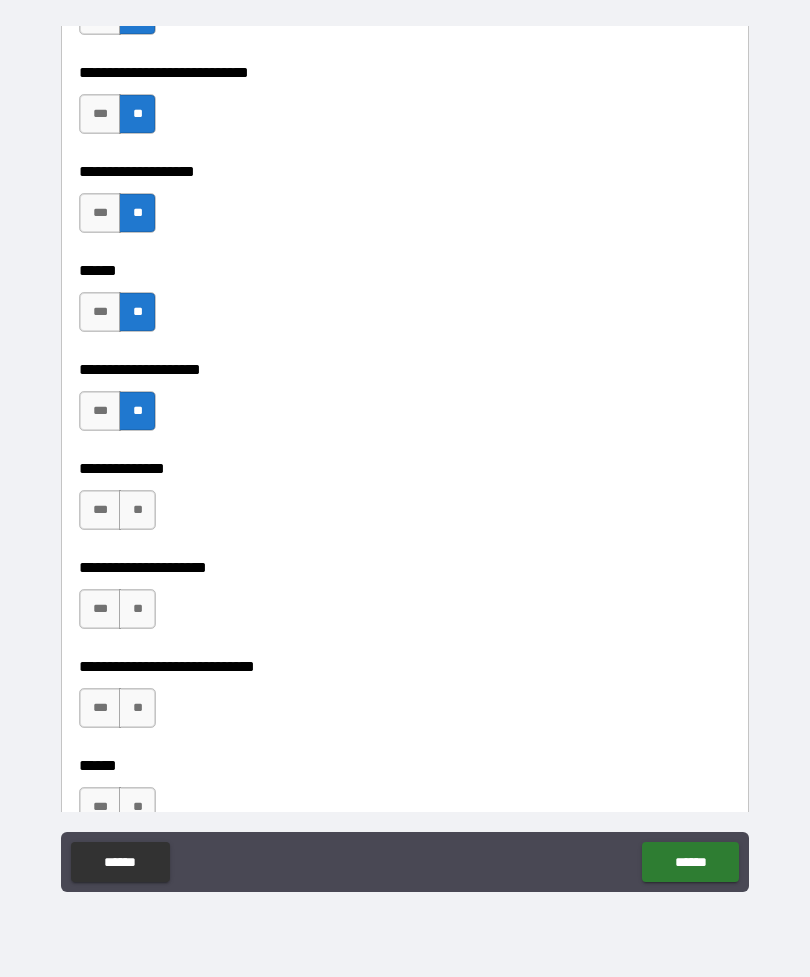 scroll, scrollTop: 7455, scrollLeft: 0, axis: vertical 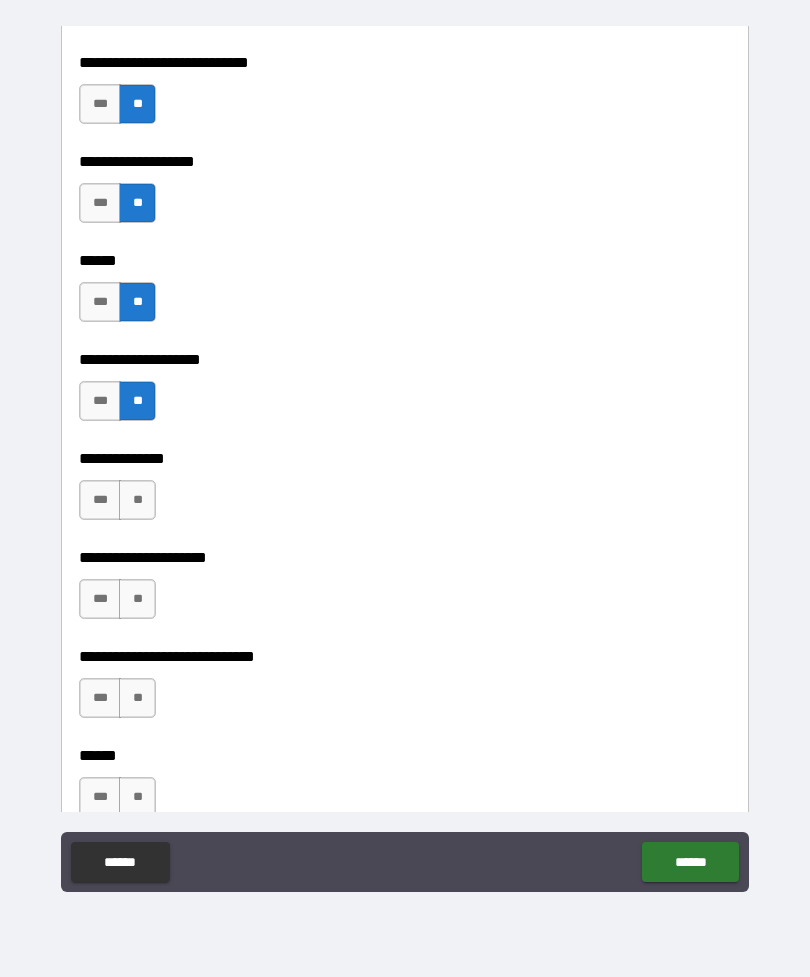 click on "**" at bounding box center [137, 500] 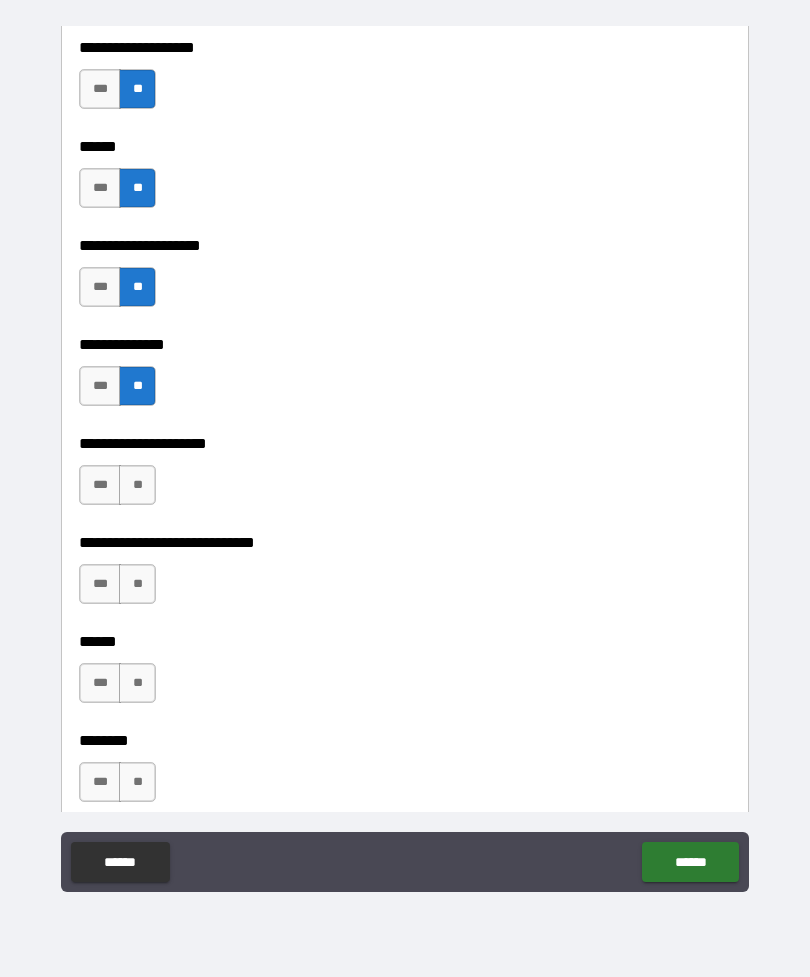 click on "**" at bounding box center [137, 485] 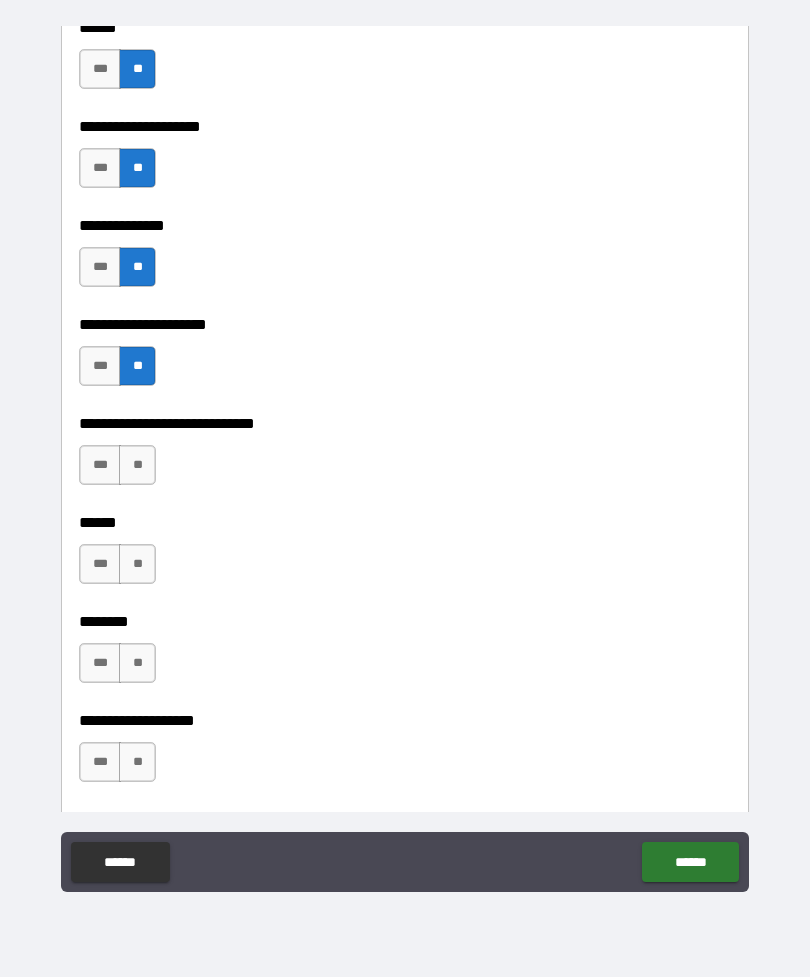 scroll, scrollTop: 7689, scrollLeft: 0, axis: vertical 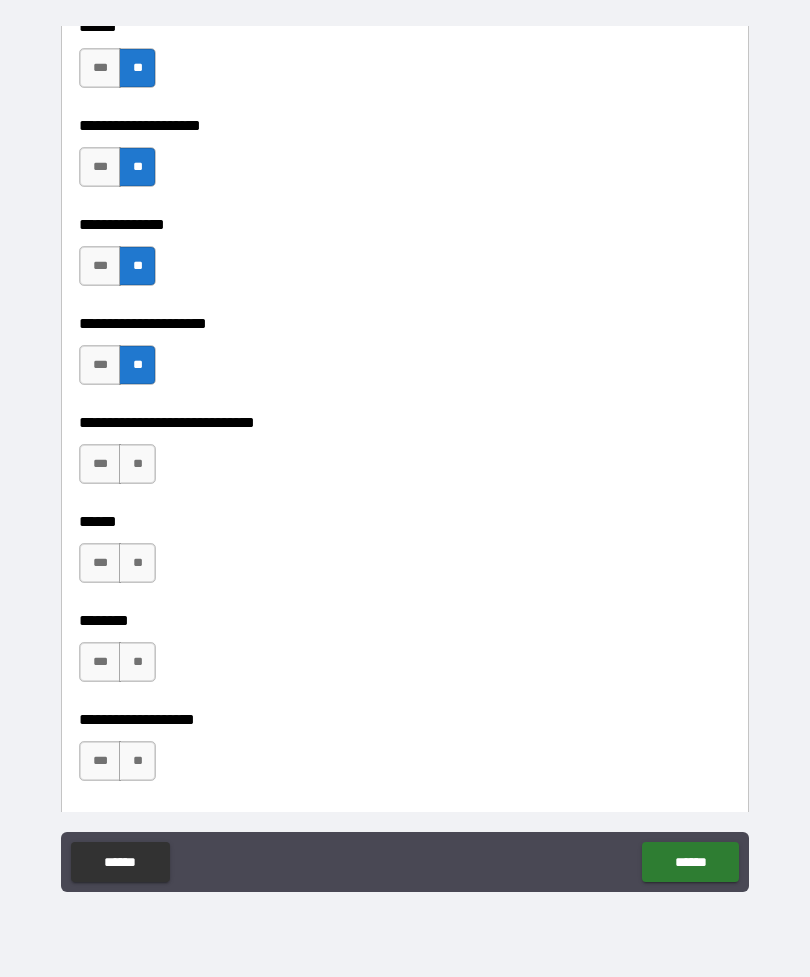 click on "**" at bounding box center (137, 464) 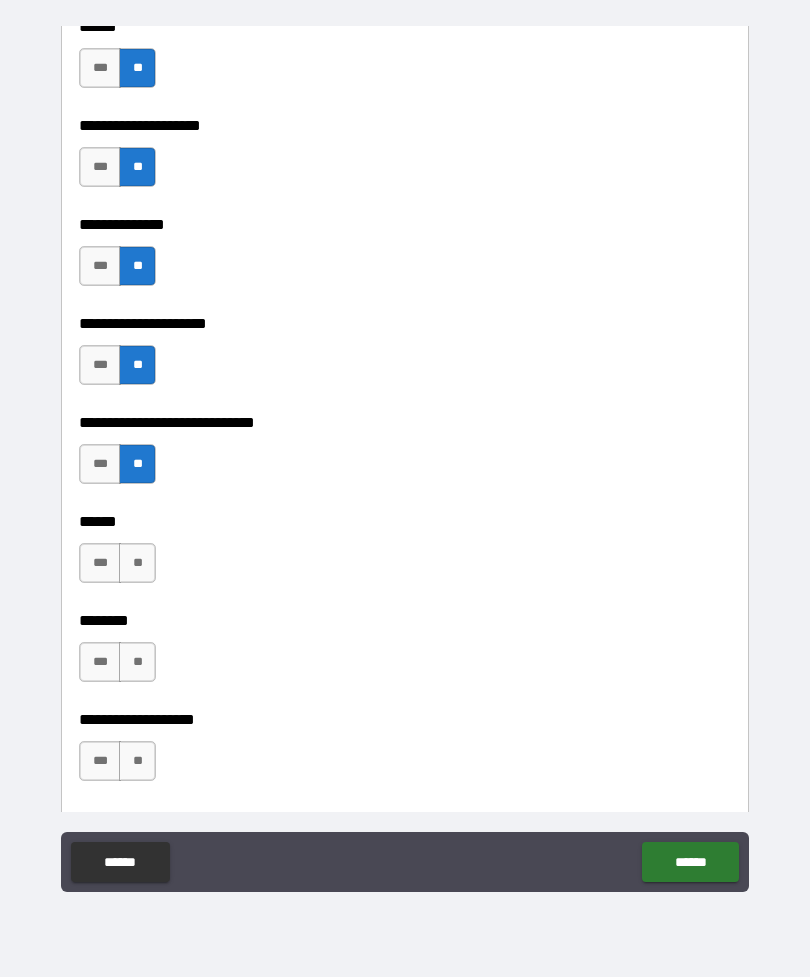 click on "****** *** ** ******** *** **" at bounding box center [405, 603] 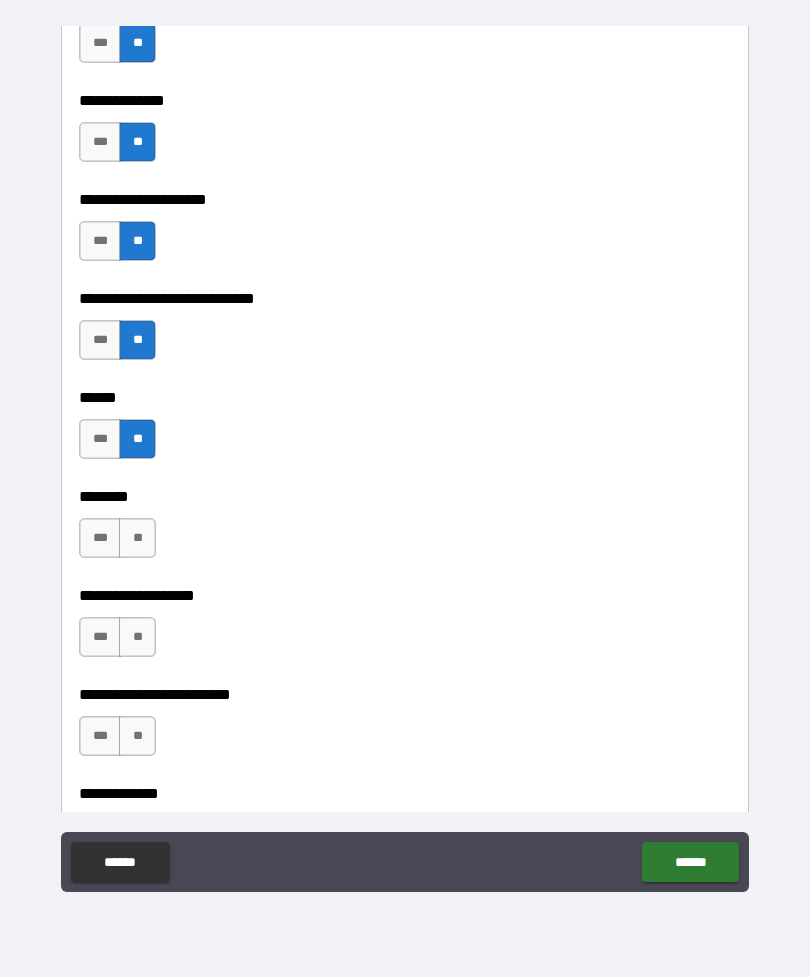 click on "**" at bounding box center (137, 538) 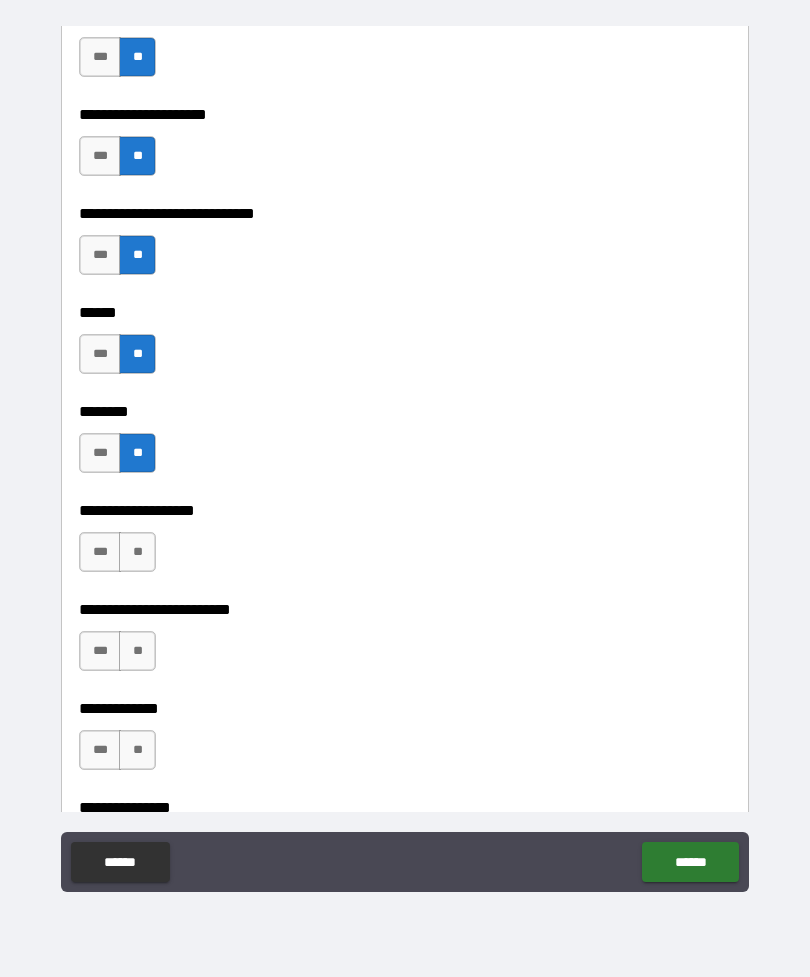 scroll, scrollTop: 7899, scrollLeft: 0, axis: vertical 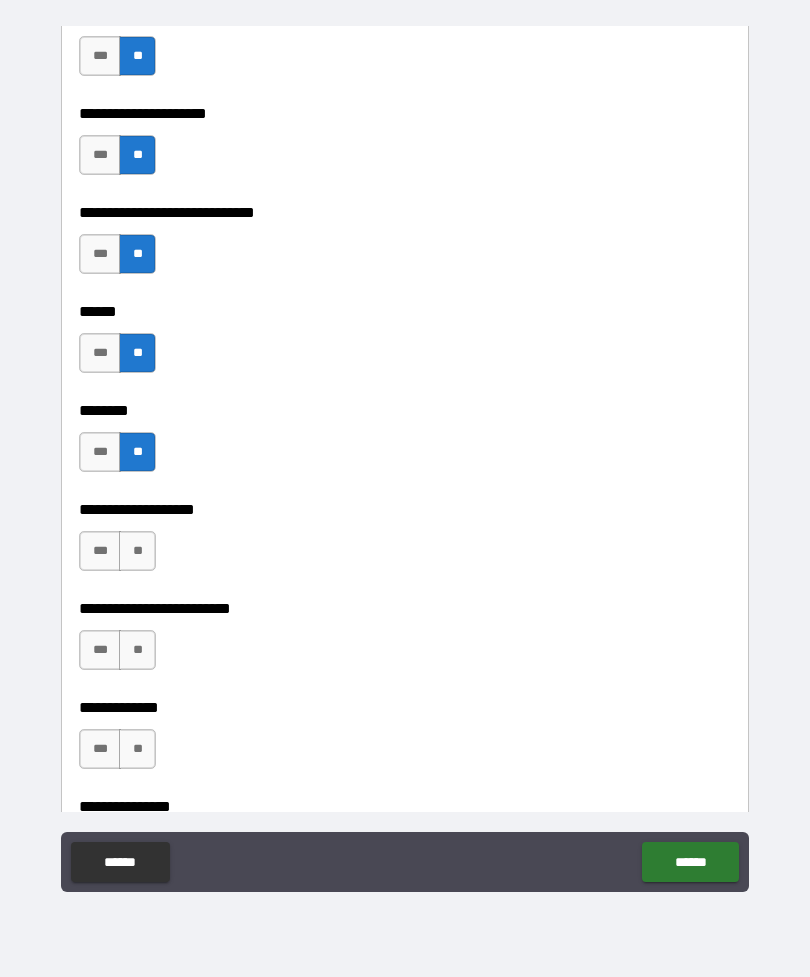 click on "**" at bounding box center (137, 551) 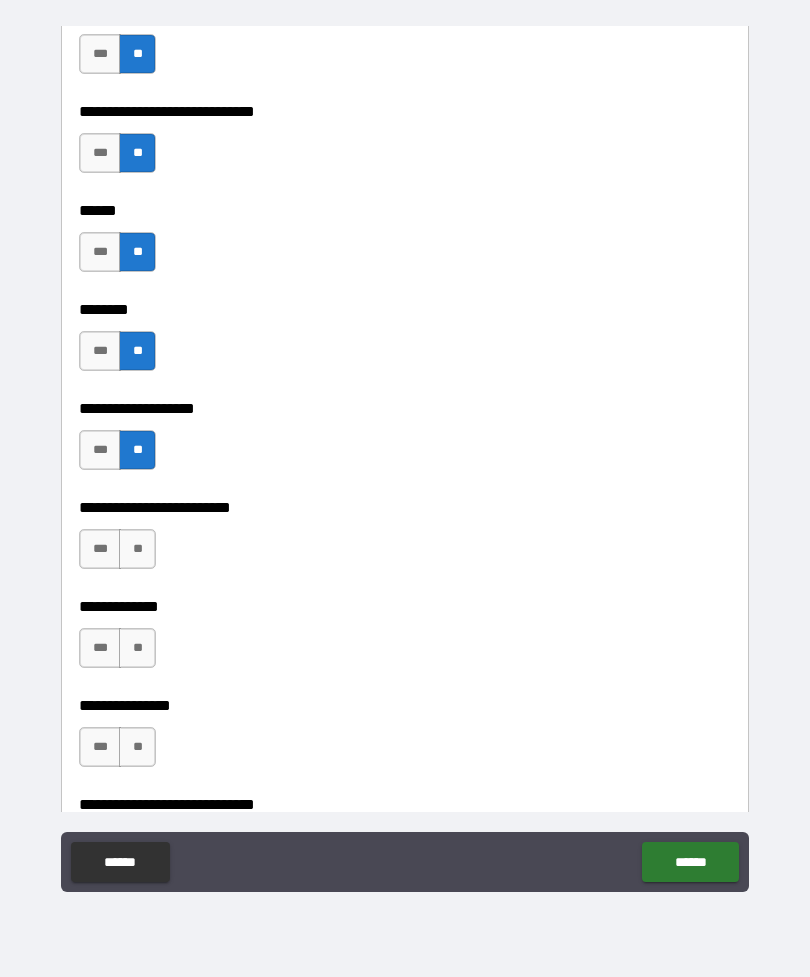 scroll, scrollTop: 8004, scrollLeft: 0, axis: vertical 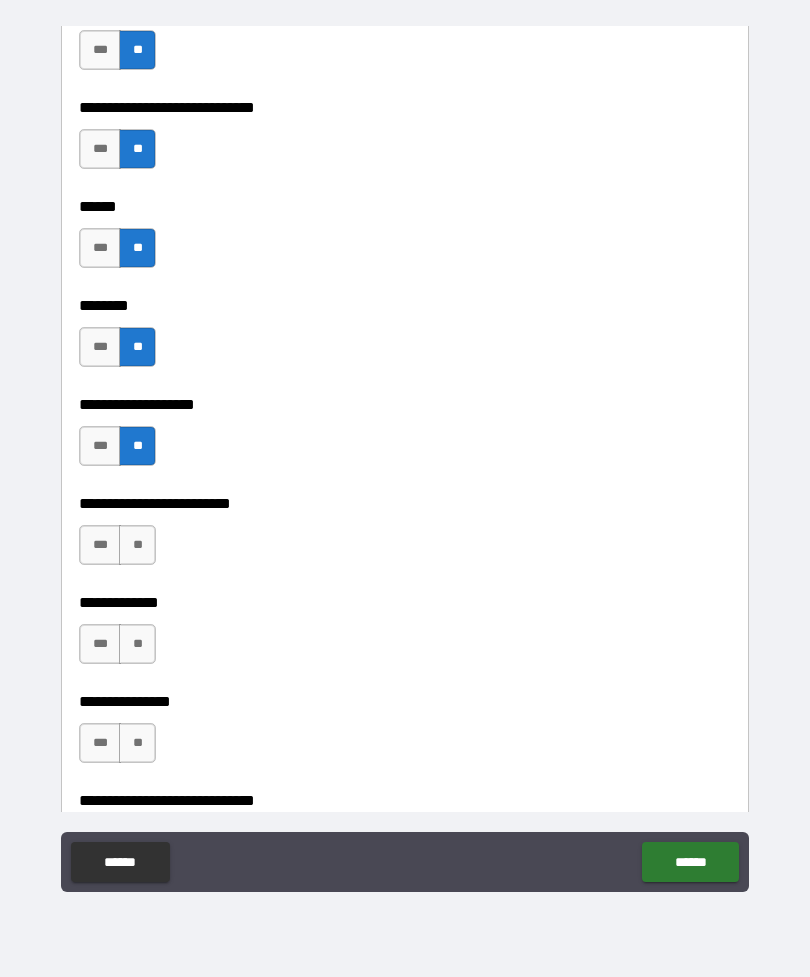 click on "**" at bounding box center [137, 545] 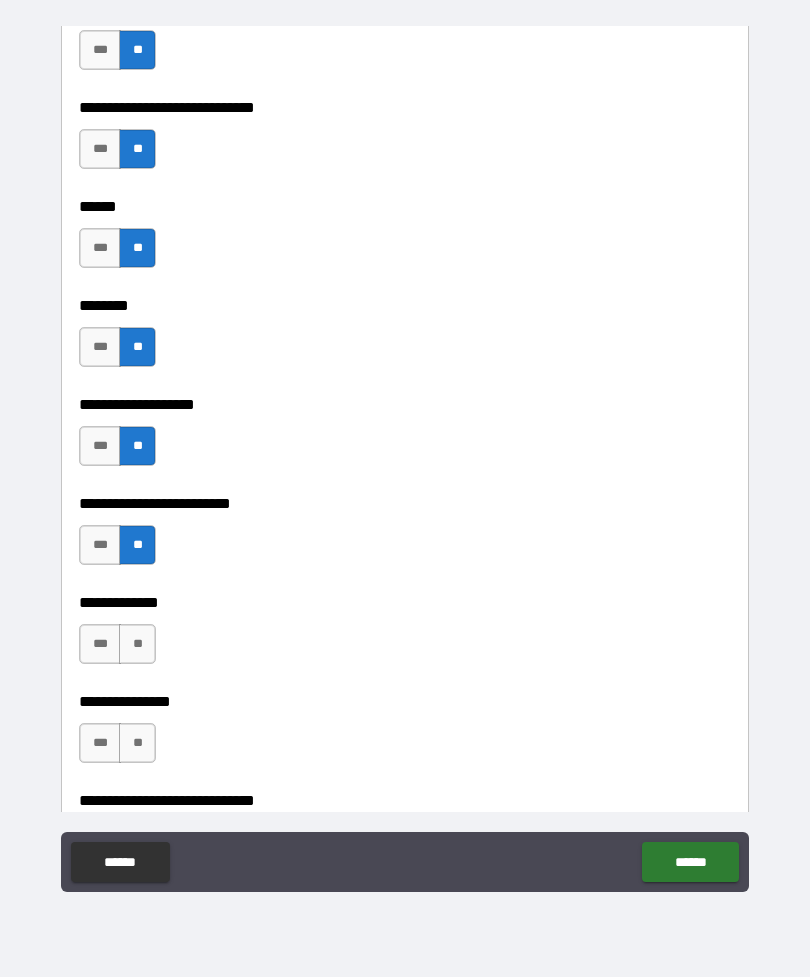 click on "**" at bounding box center [137, 644] 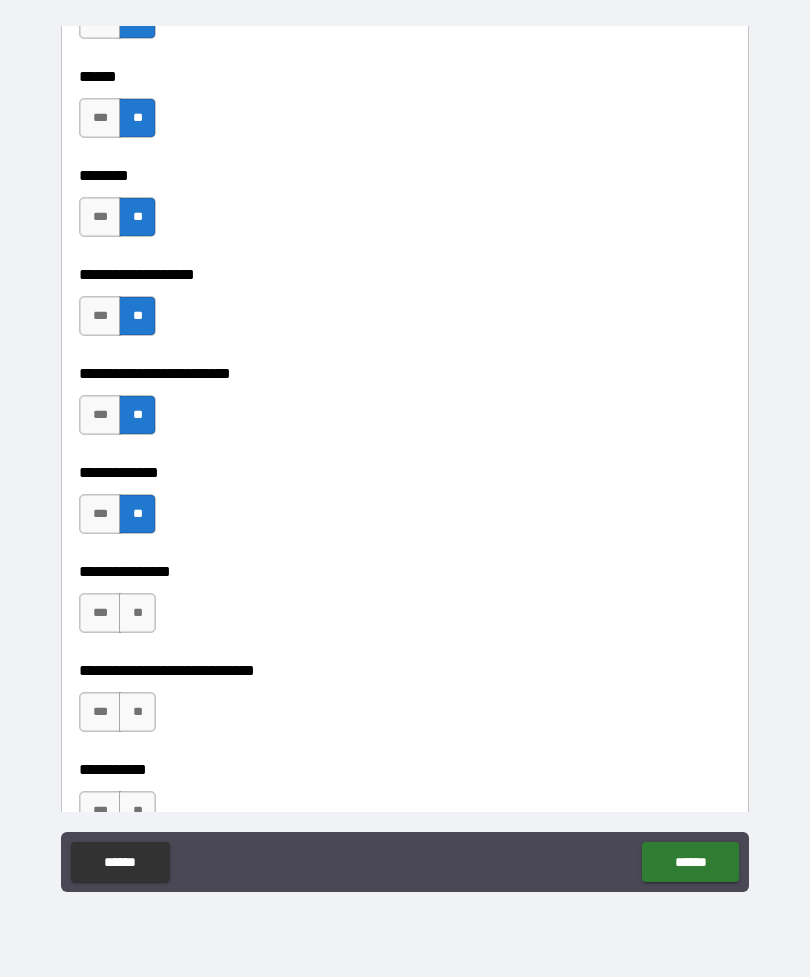 click on "**" at bounding box center (137, 613) 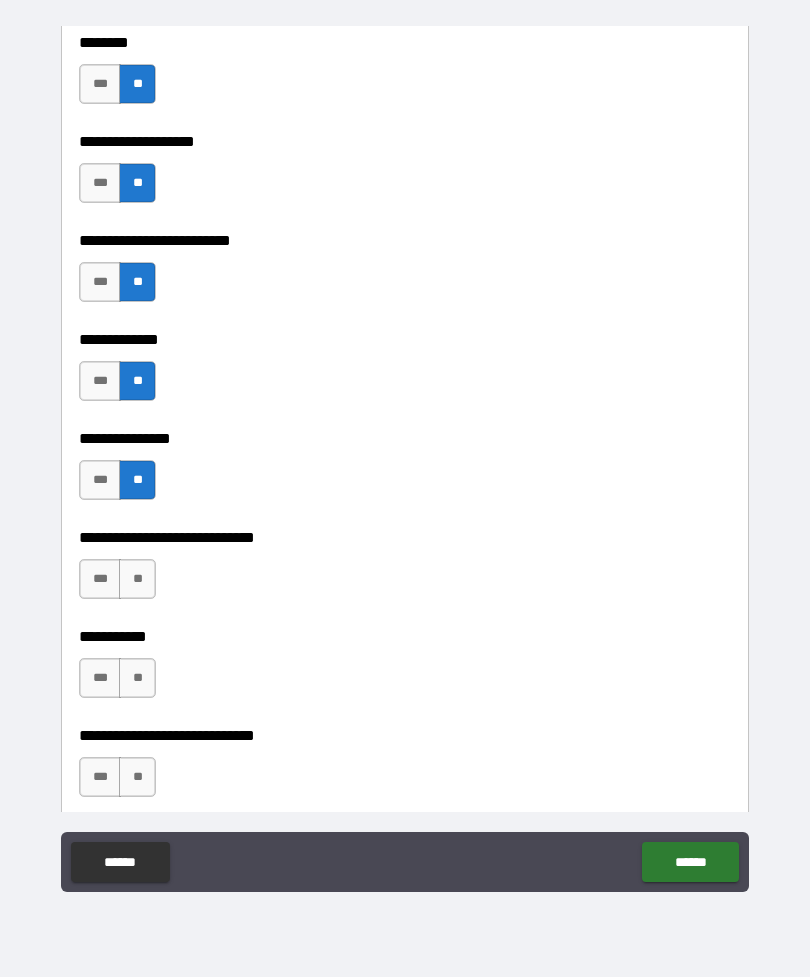 scroll, scrollTop: 8303, scrollLeft: 0, axis: vertical 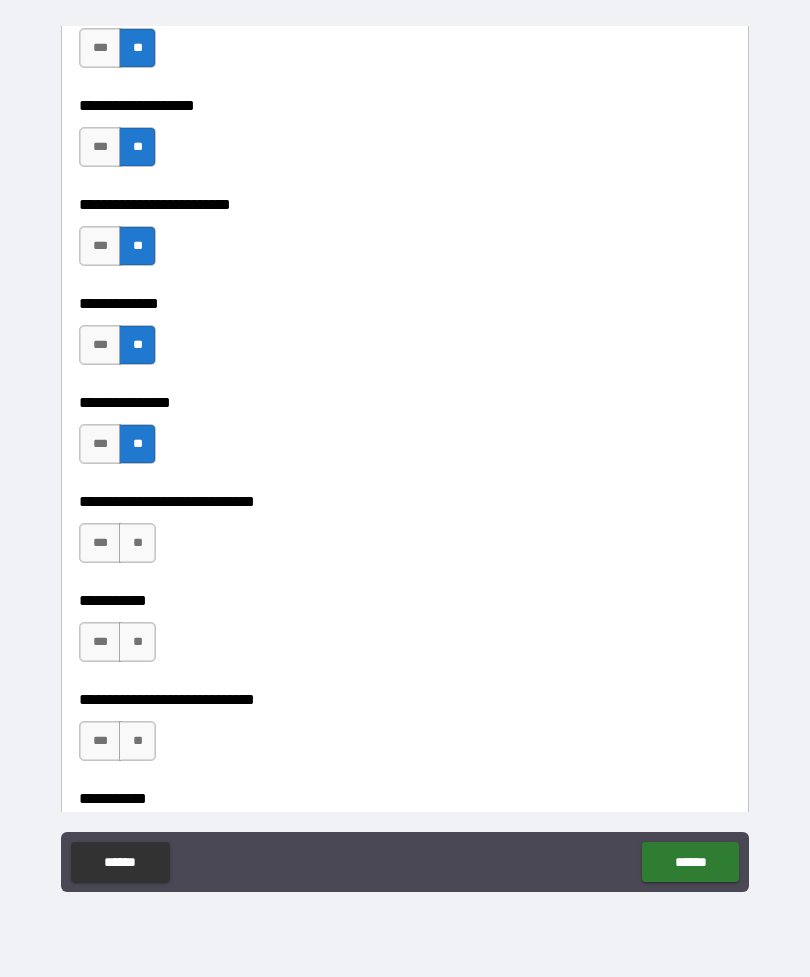 click on "**" at bounding box center (137, 543) 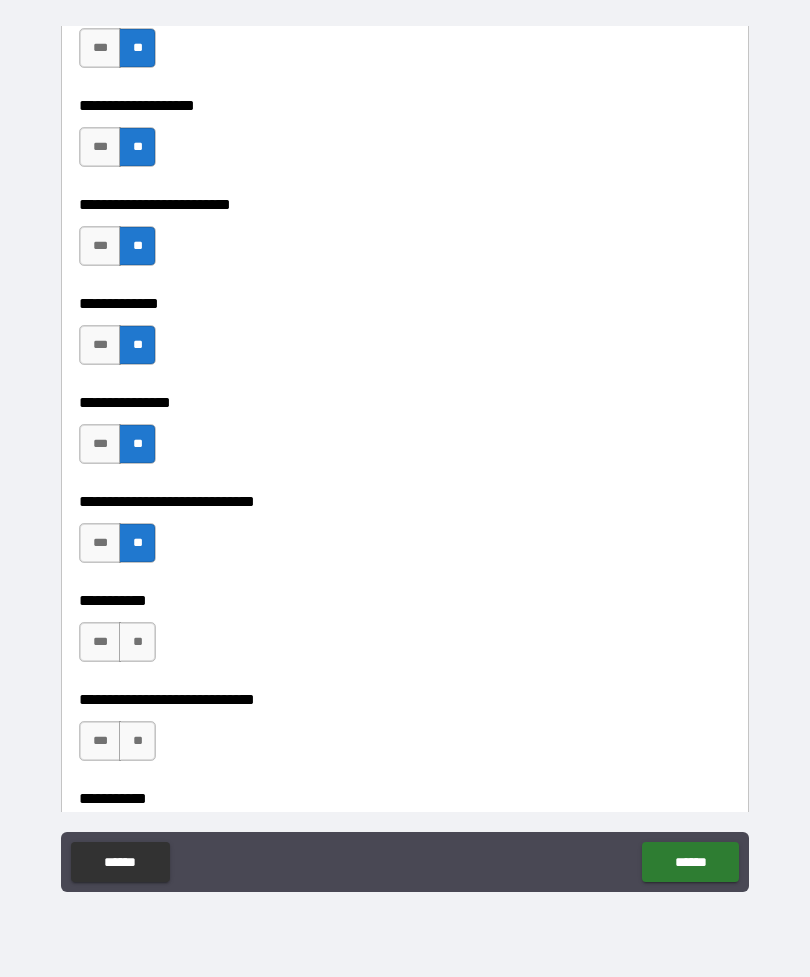 click on "**" at bounding box center [137, 642] 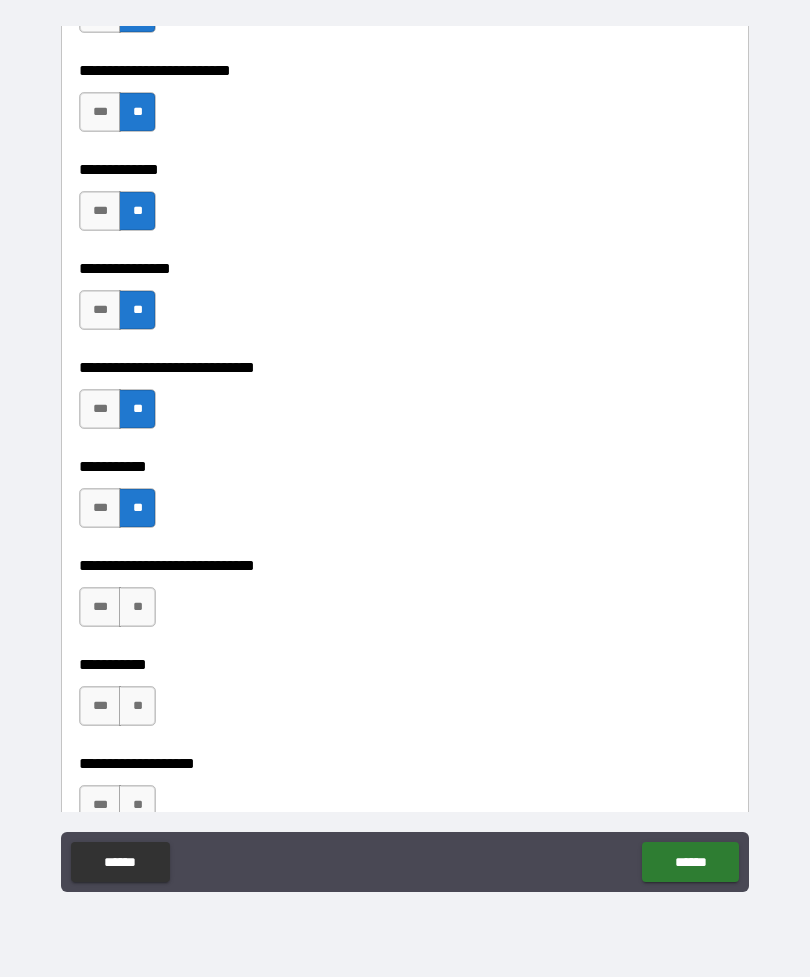 scroll, scrollTop: 8451, scrollLeft: 0, axis: vertical 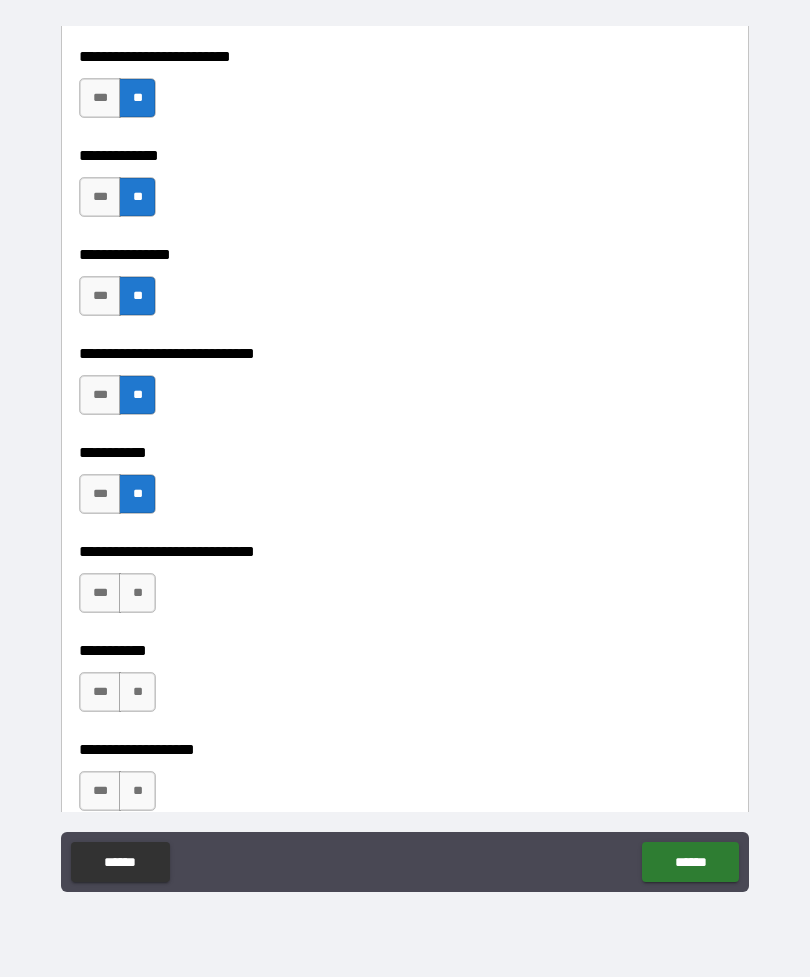 click on "***" at bounding box center (100, 494) 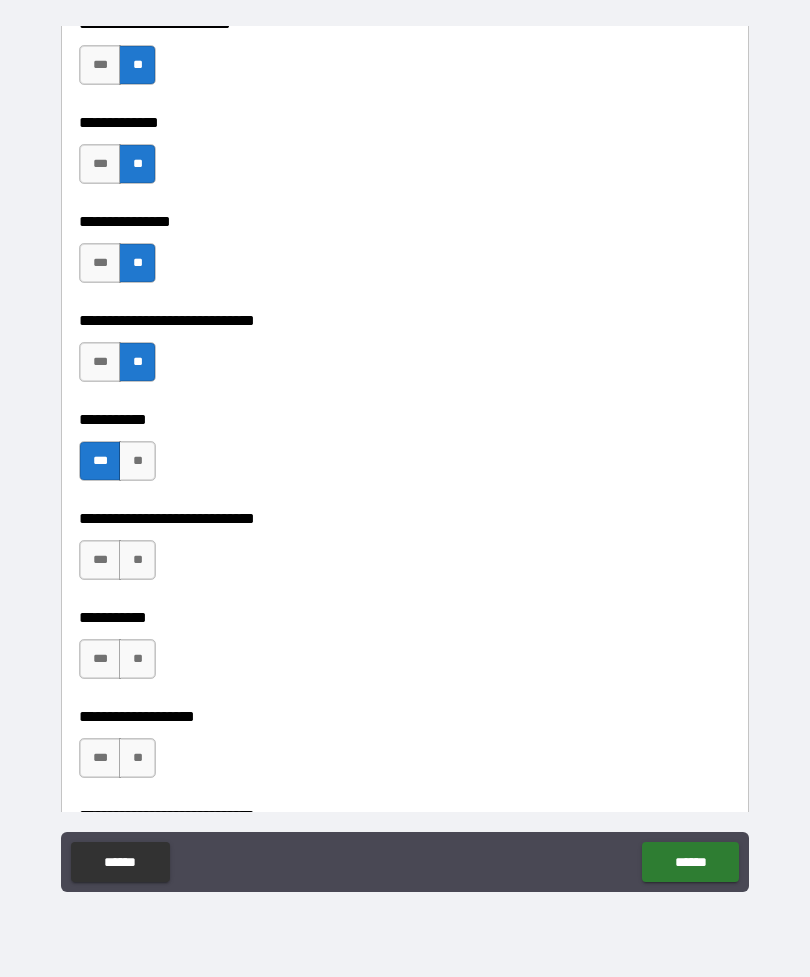 scroll, scrollTop: 8519, scrollLeft: 0, axis: vertical 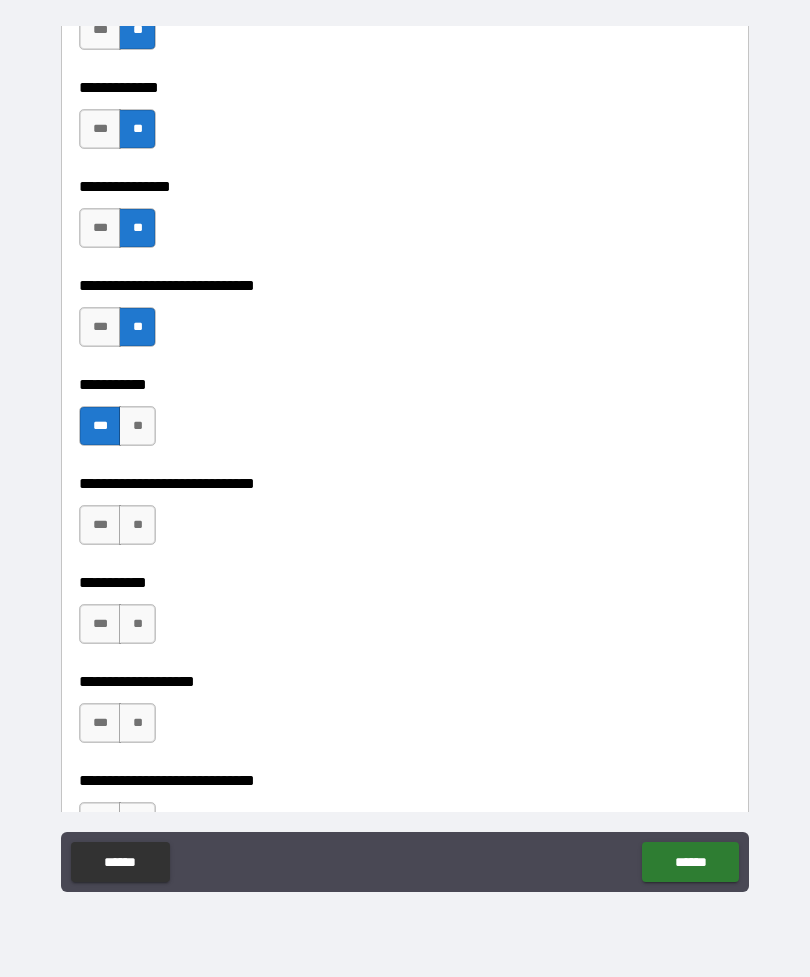 click on "**" at bounding box center [137, 525] 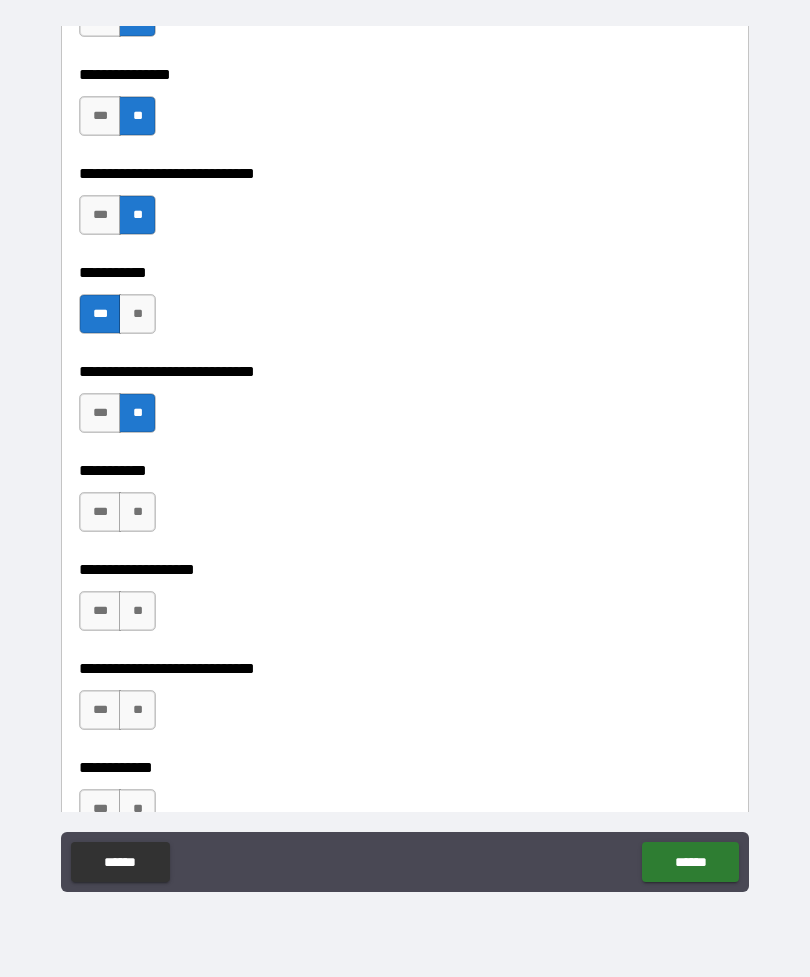 scroll, scrollTop: 8638, scrollLeft: 0, axis: vertical 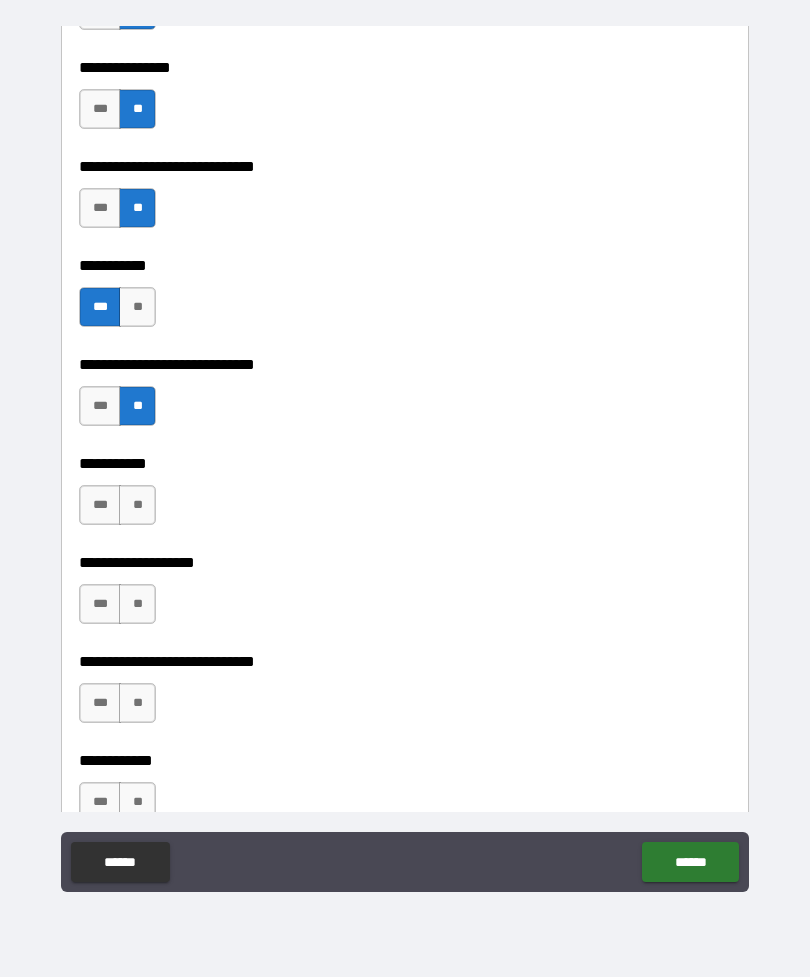click on "**" at bounding box center [137, 505] 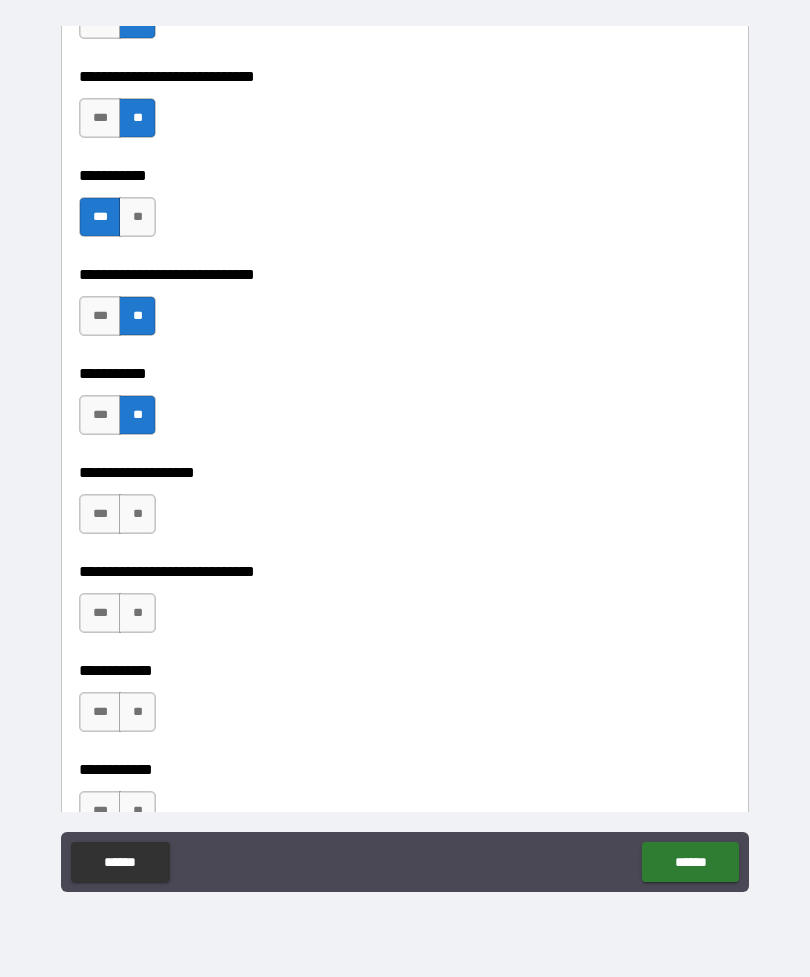 scroll, scrollTop: 8730, scrollLeft: 0, axis: vertical 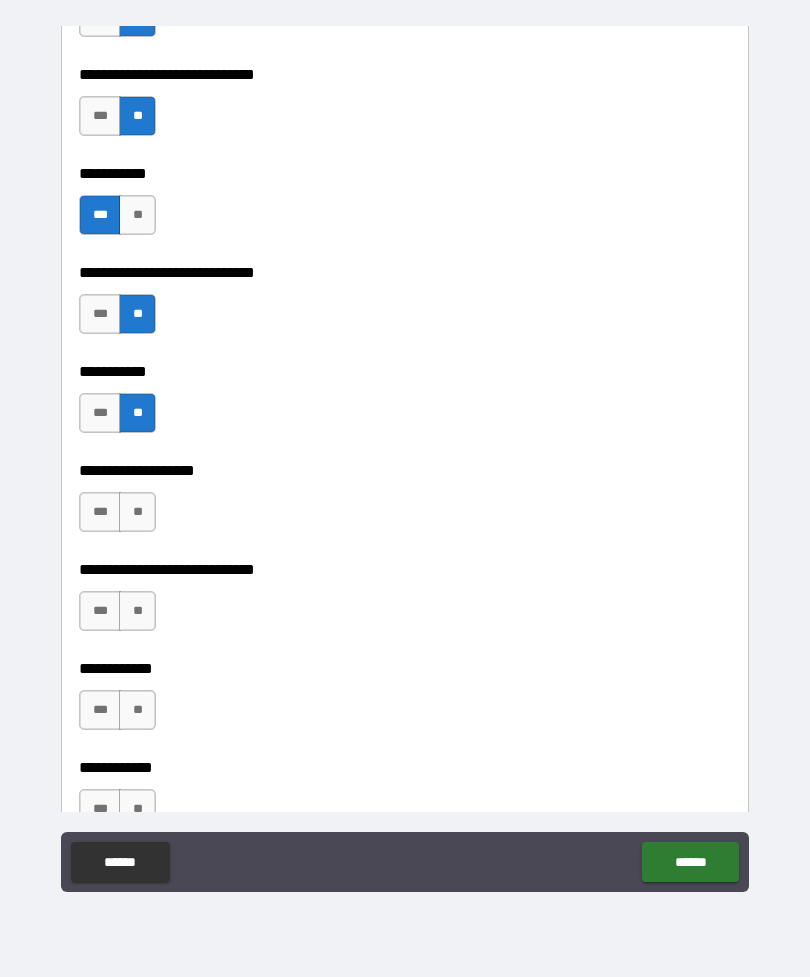 click on "**" at bounding box center (137, 512) 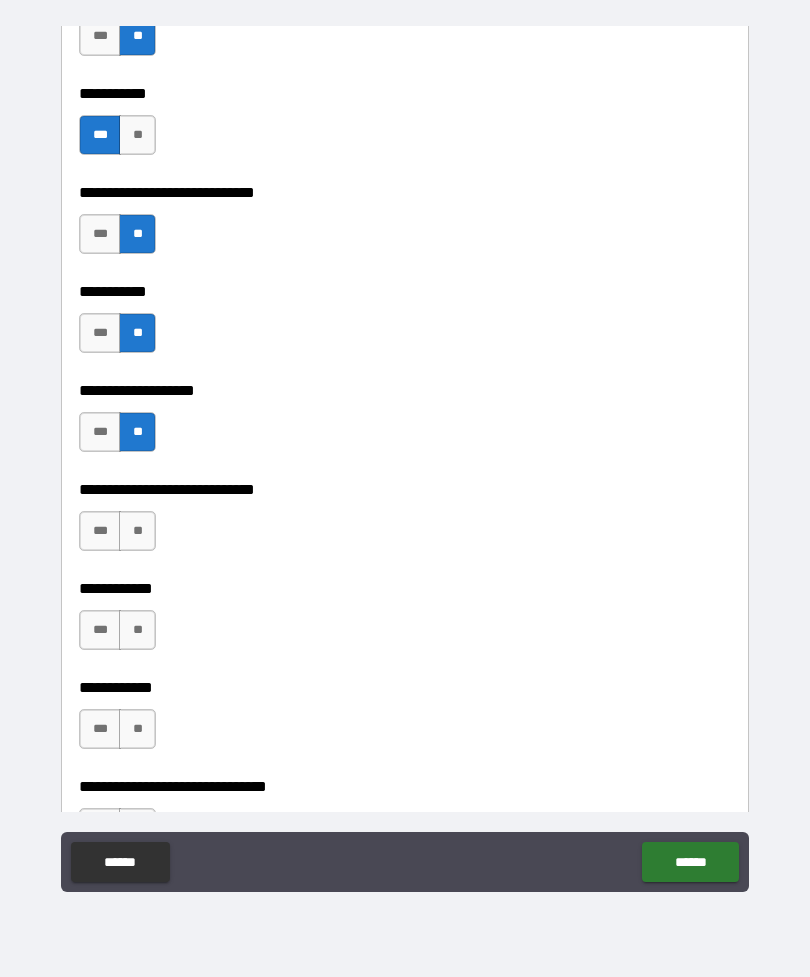 click on "**" at bounding box center [137, 531] 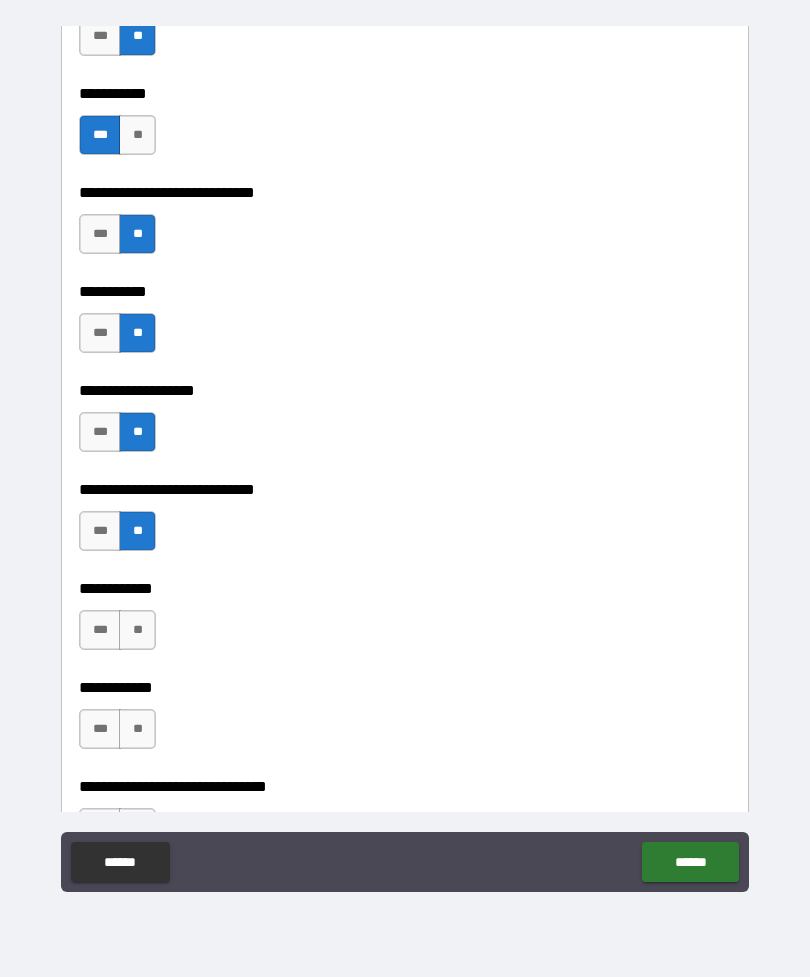 scroll, scrollTop: 8902, scrollLeft: 0, axis: vertical 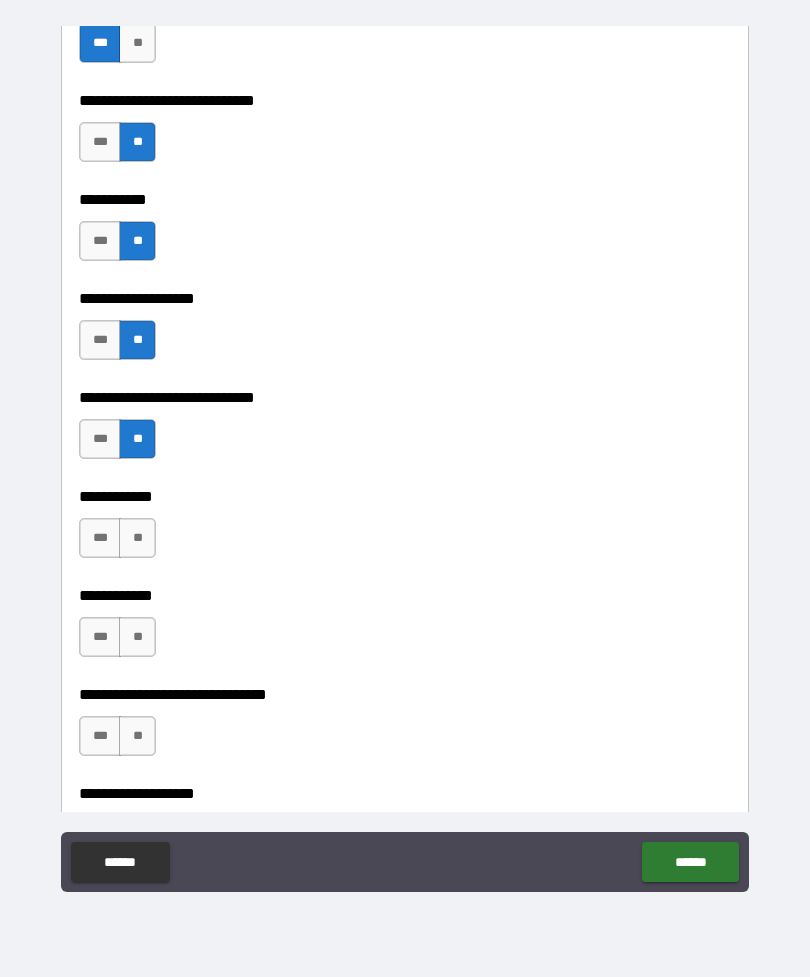 click on "**" at bounding box center (137, 538) 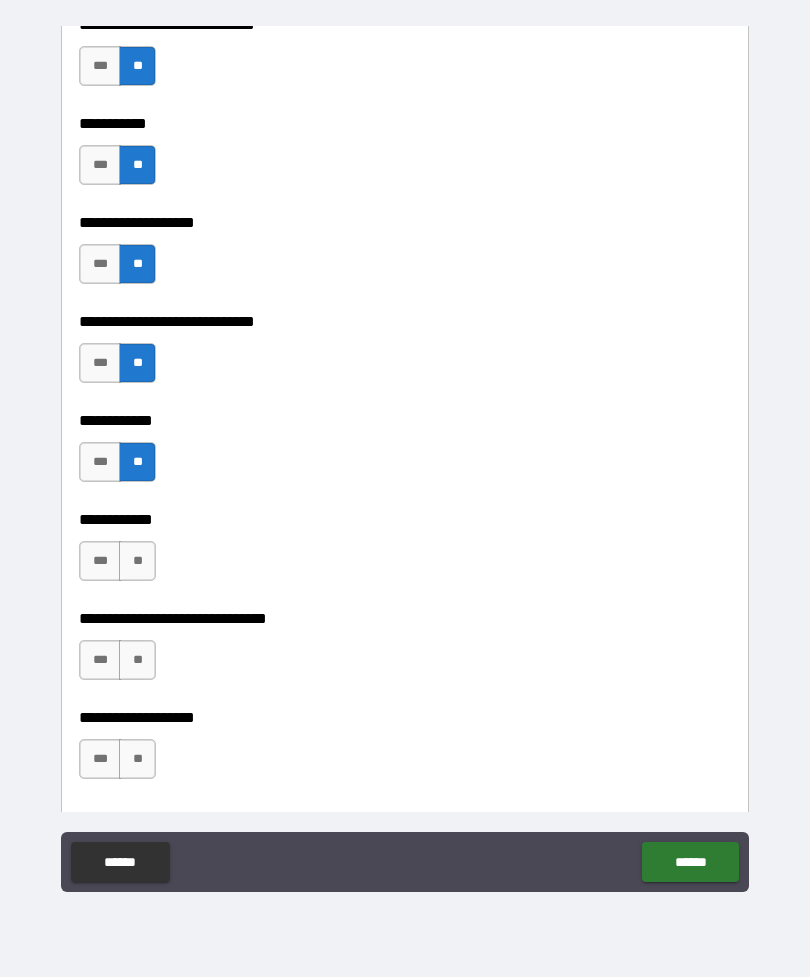 click on "**" at bounding box center [137, 561] 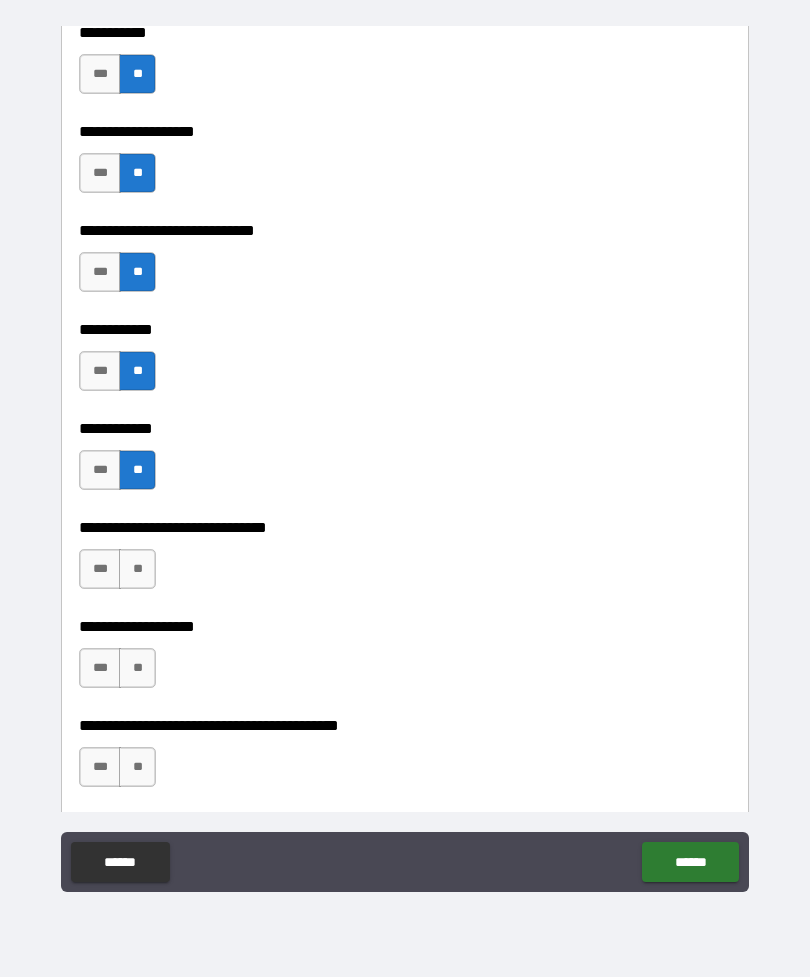 click on "**" at bounding box center [137, 569] 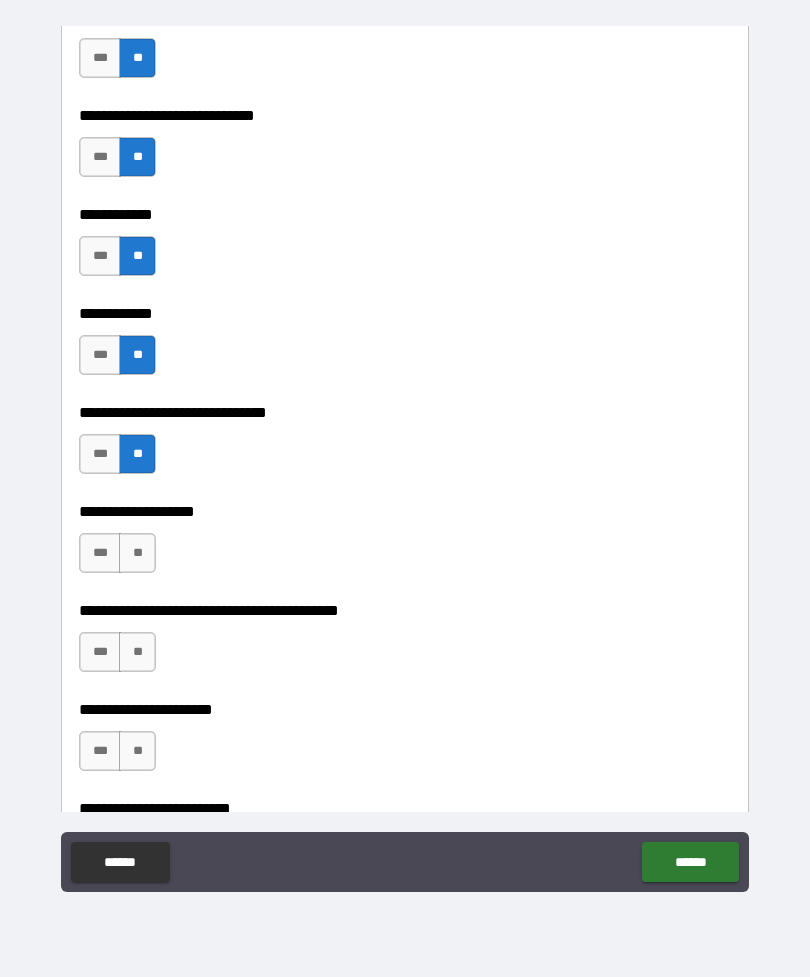 click on "**" at bounding box center [137, 553] 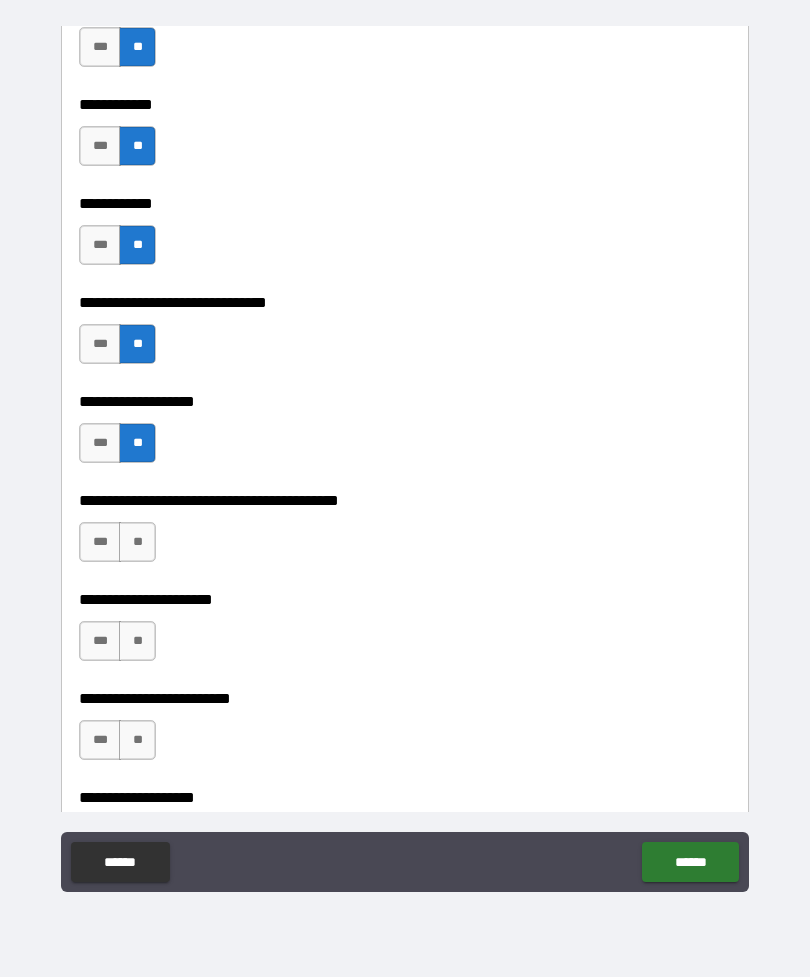 click on "**" at bounding box center [137, 542] 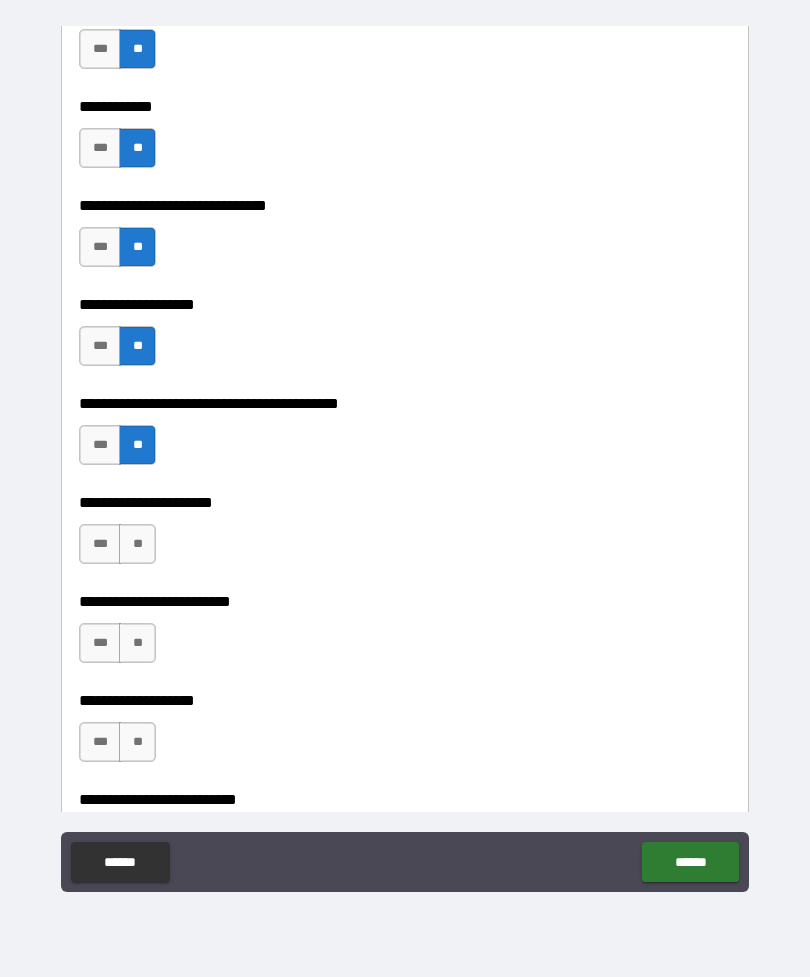 click on "**" at bounding box center [137, 544] 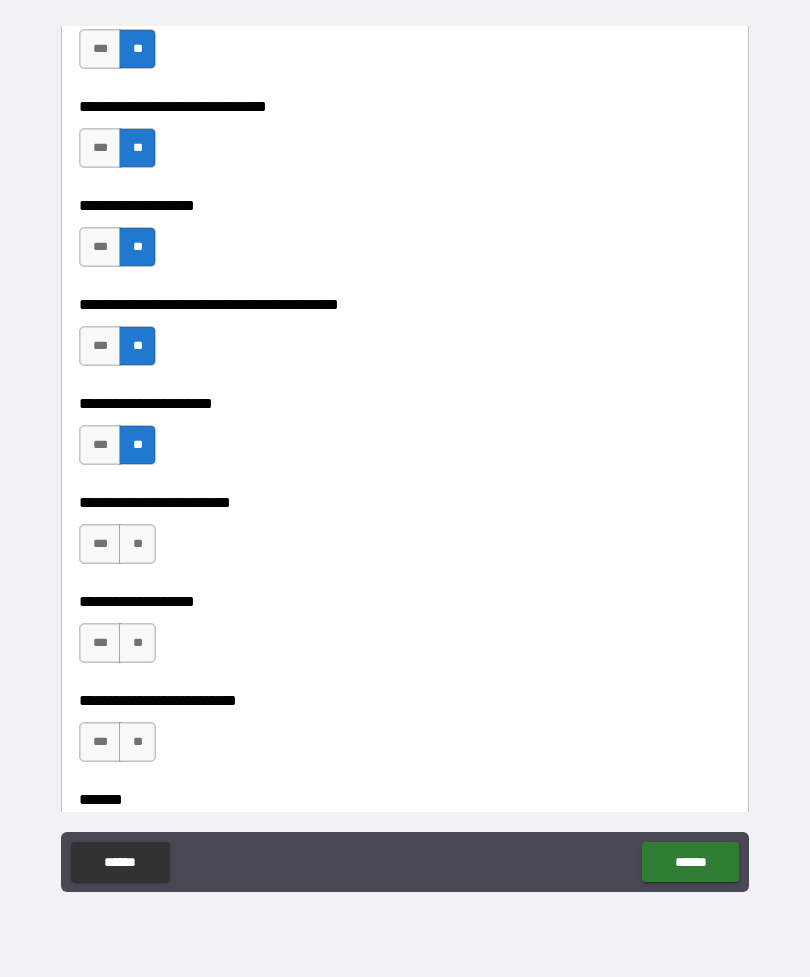 scroll, scrollTop: 9524, scrollLeft: 0, axis: vertical 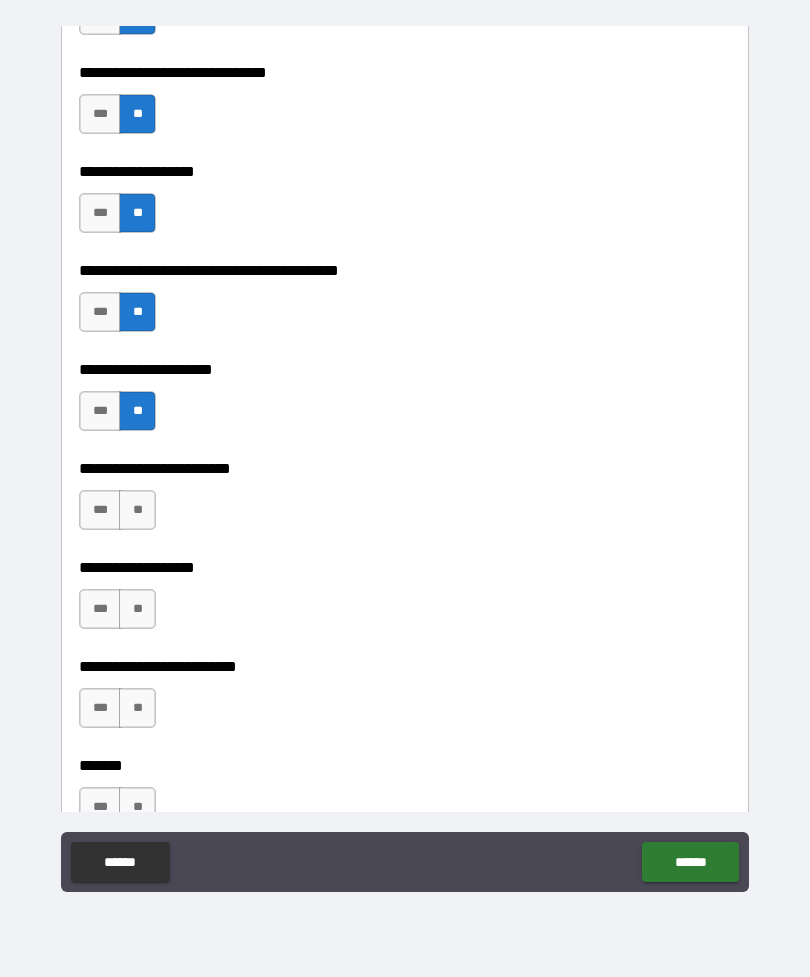 click on "**" at bounding box center (137, 510) 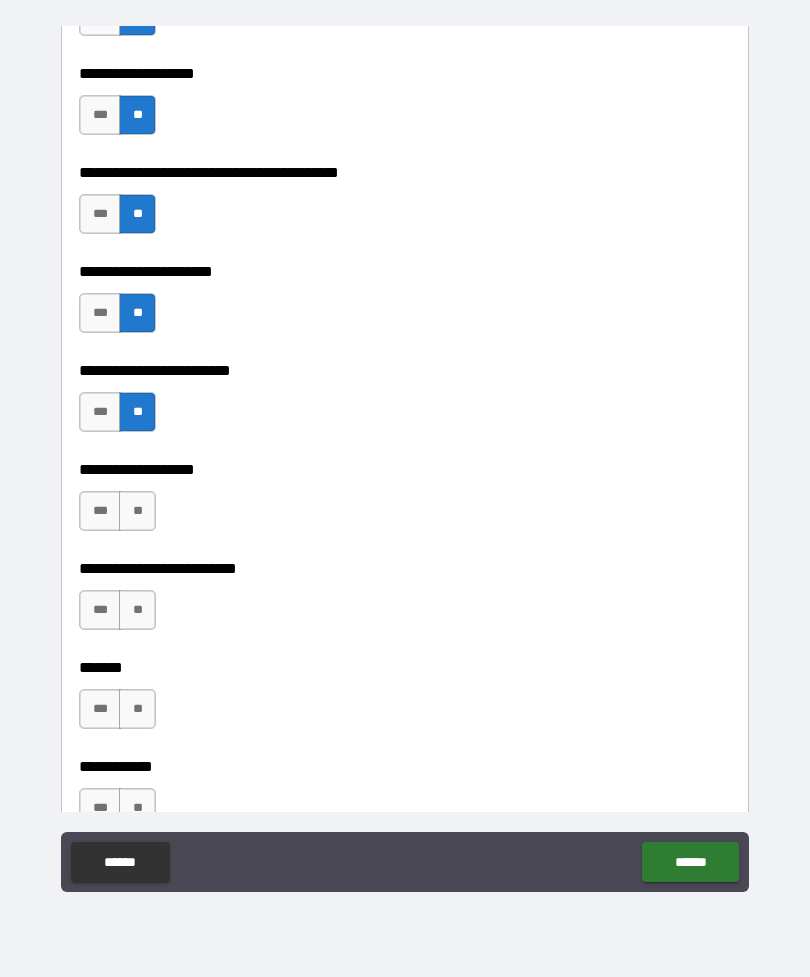 click on "**" at bounding box center (137, 511) 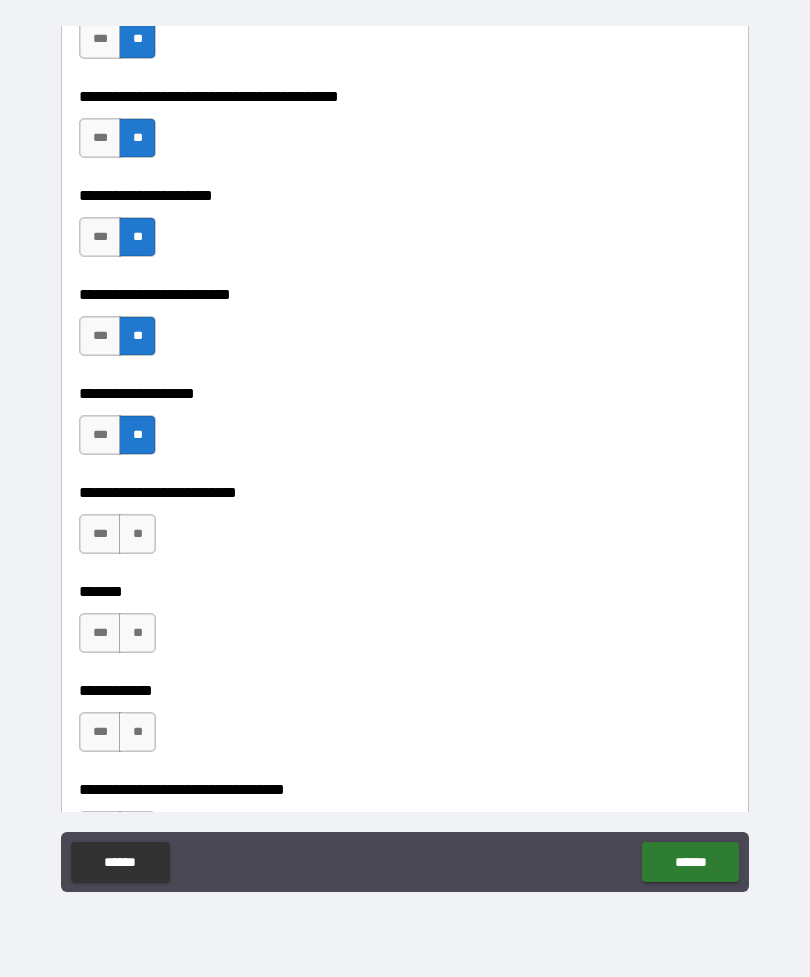 click on "**" at bounding box center [137, 534] 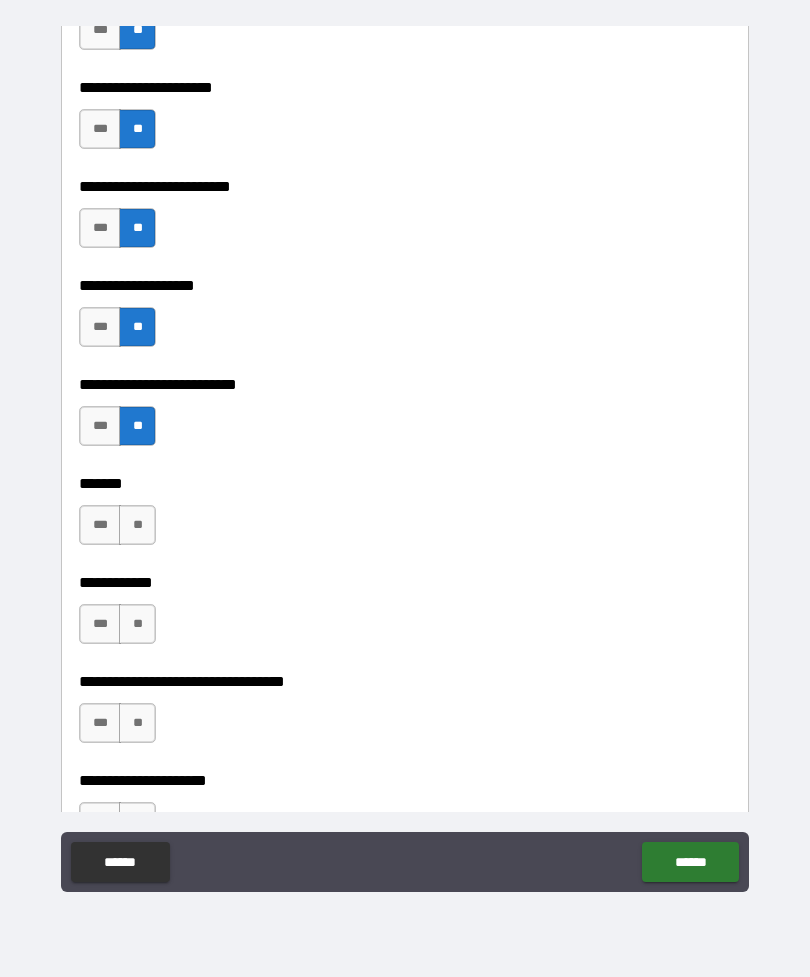 click on "**" at bounding box center (137, 525) 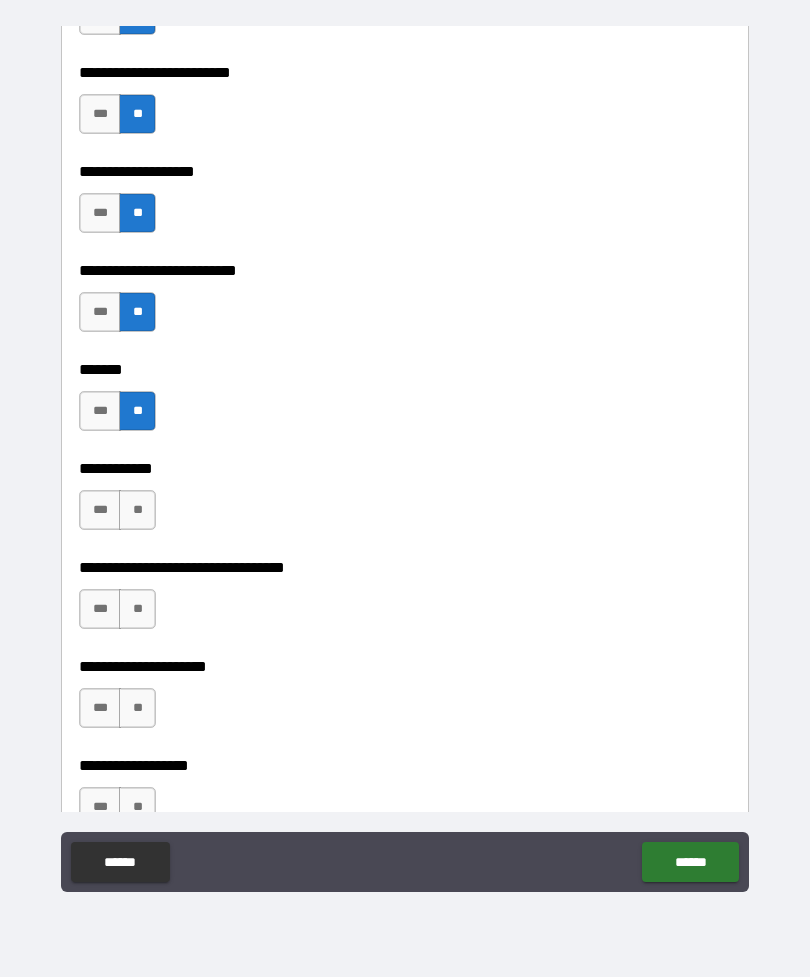 click on "**" at bounding box center [137, 510] 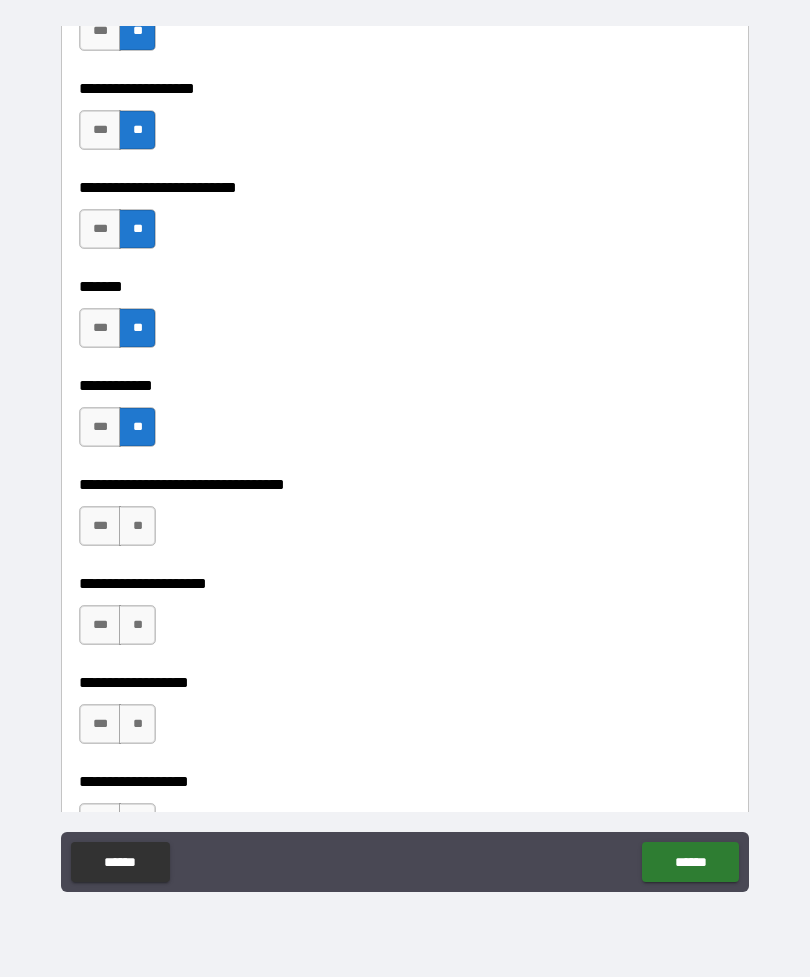 click on "**" at bounding box center (137, 526) 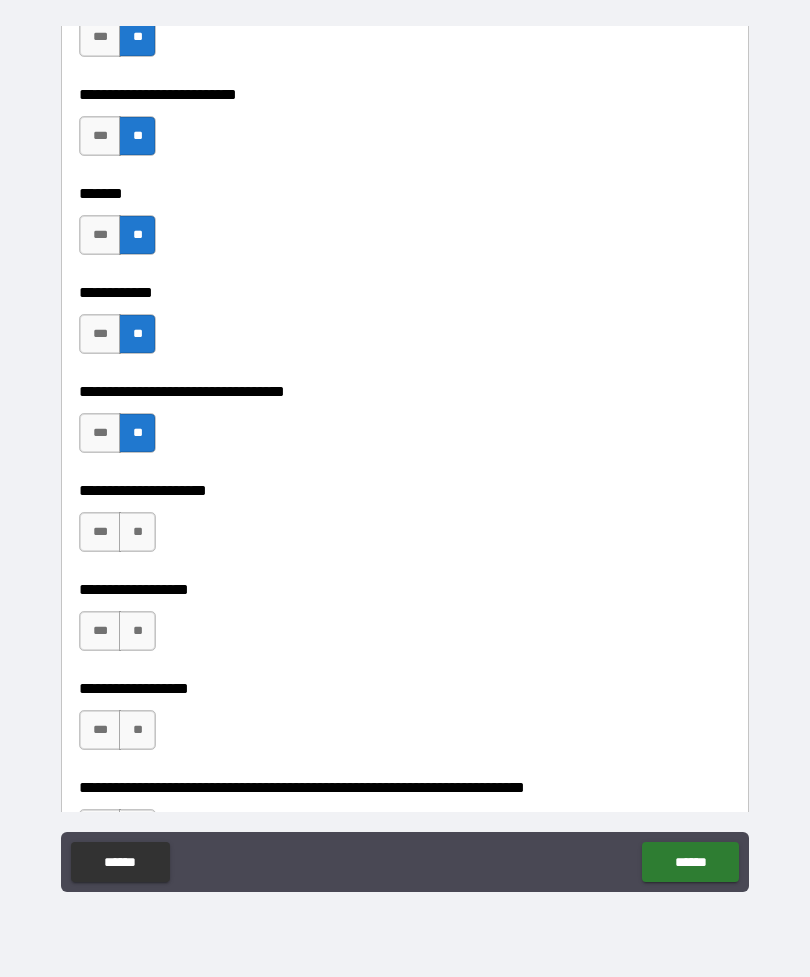 click on "**" at bounding box center [137, 532] 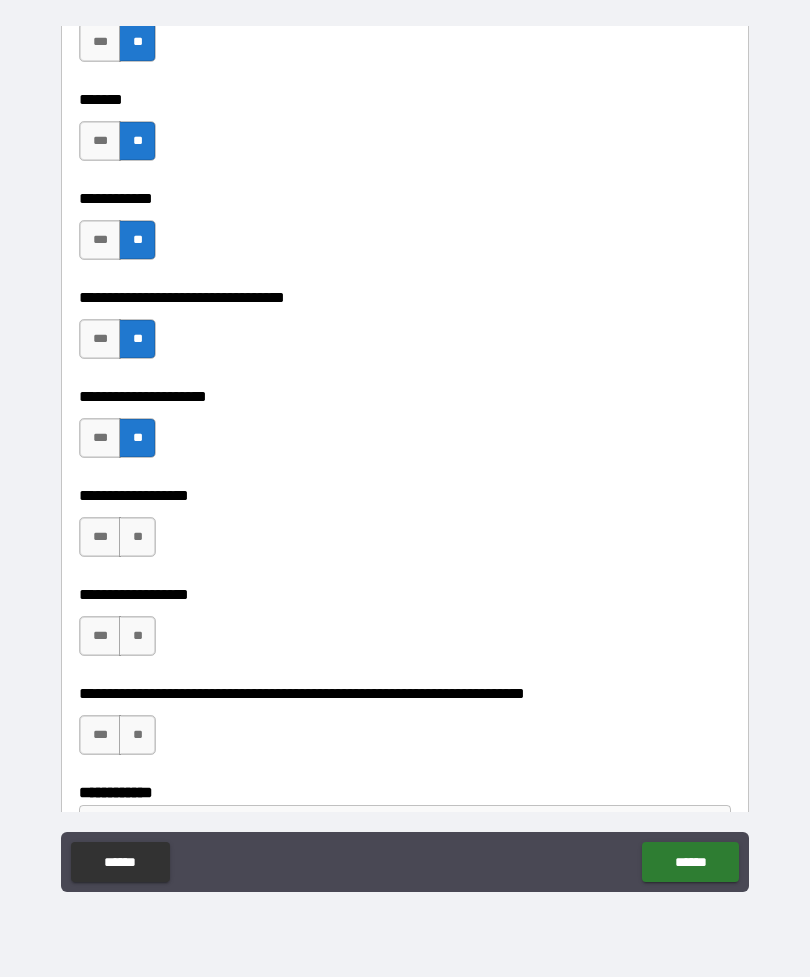 click on "**" at bounding box center (137, 537) 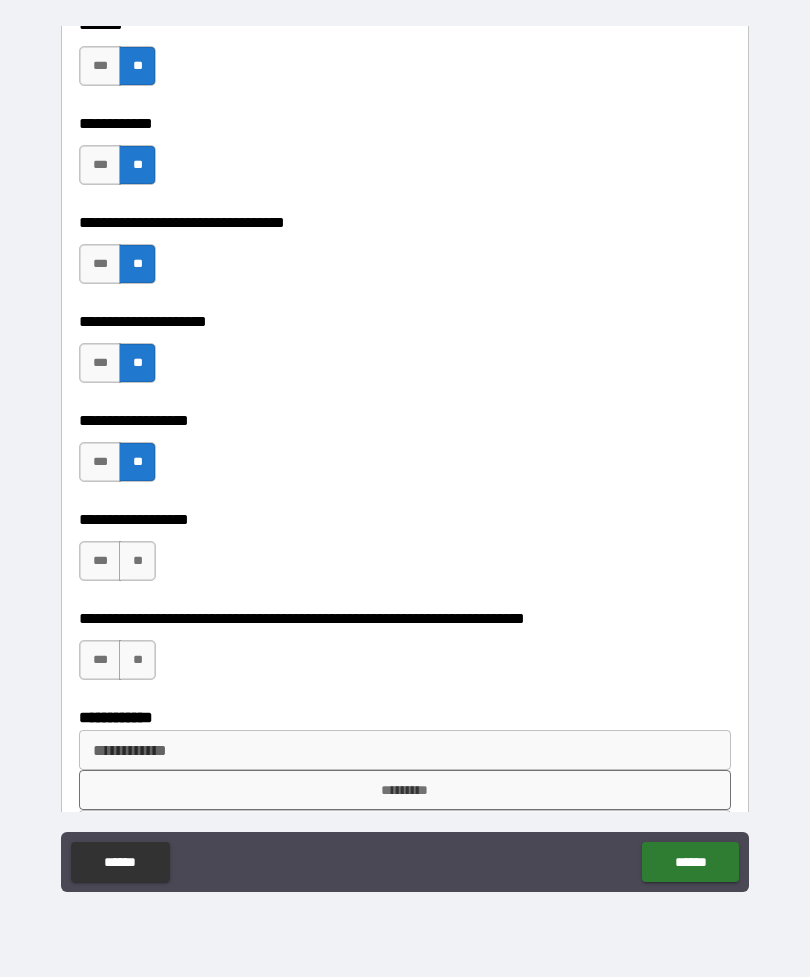 scroll, scrollTop: 10267, scrollLeft: 0, axis: vertical 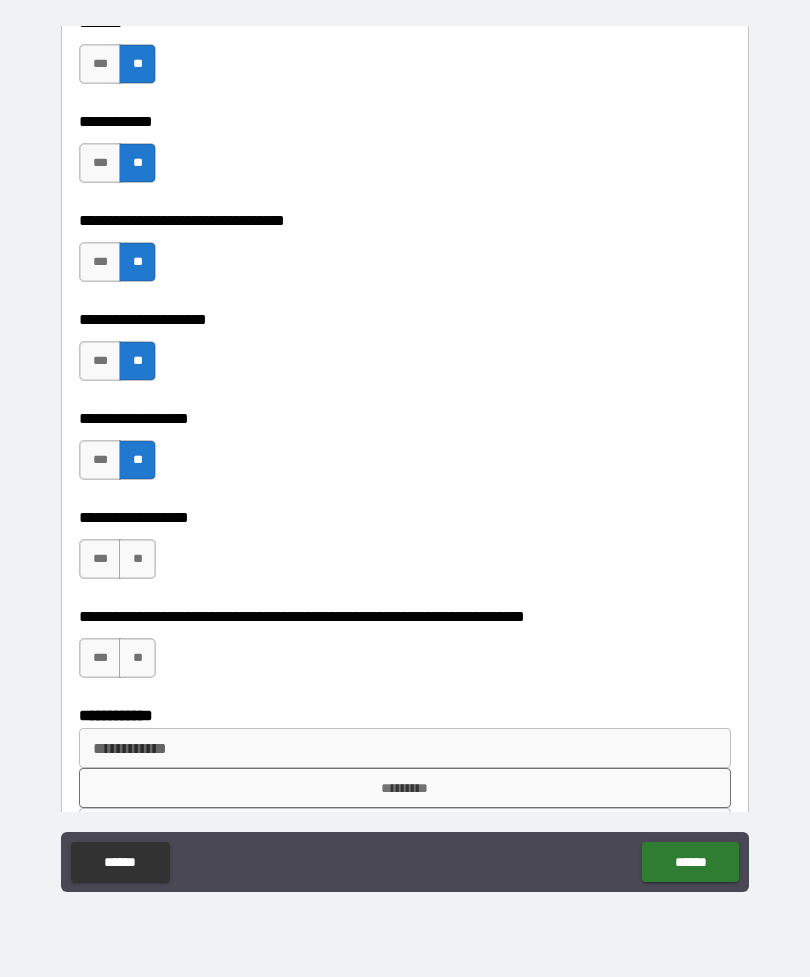 click on "**" at bounding box center (137, 559) 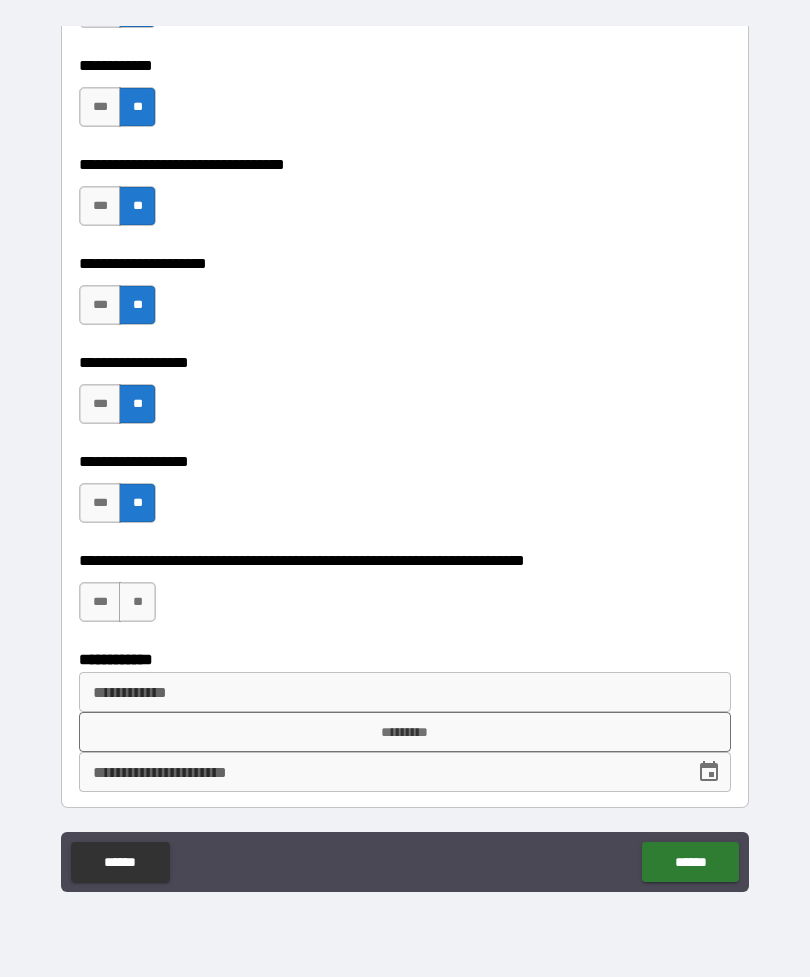 scroll, scrollTop: 10322, scrollLeft: 0, axis: vertical 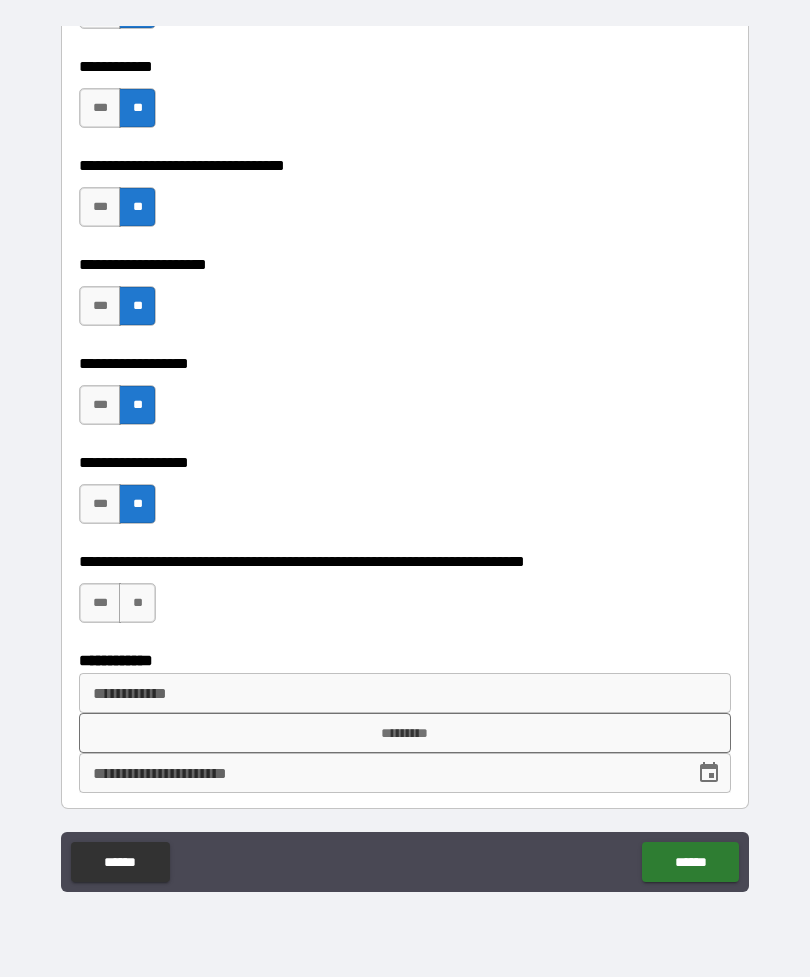 click on "**" at bounding box center [137, 603] 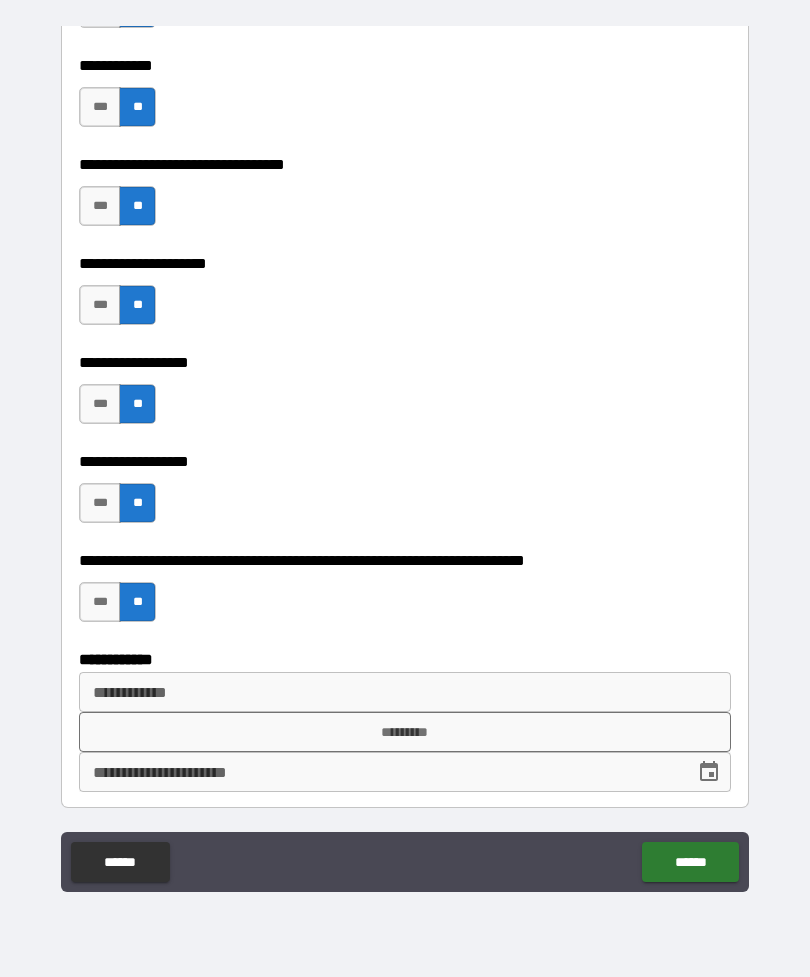 scroll, scrollTop: 10322, scrollLeft: 0, axis: vertical 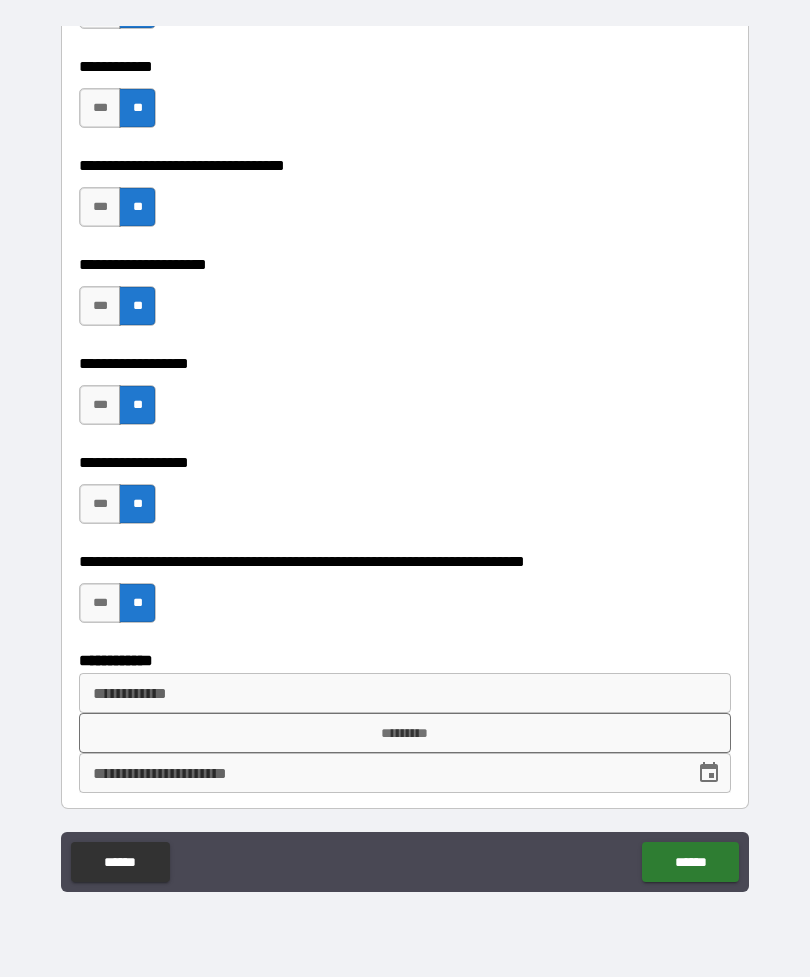 click on "**********" at bounding box center [405, 693] 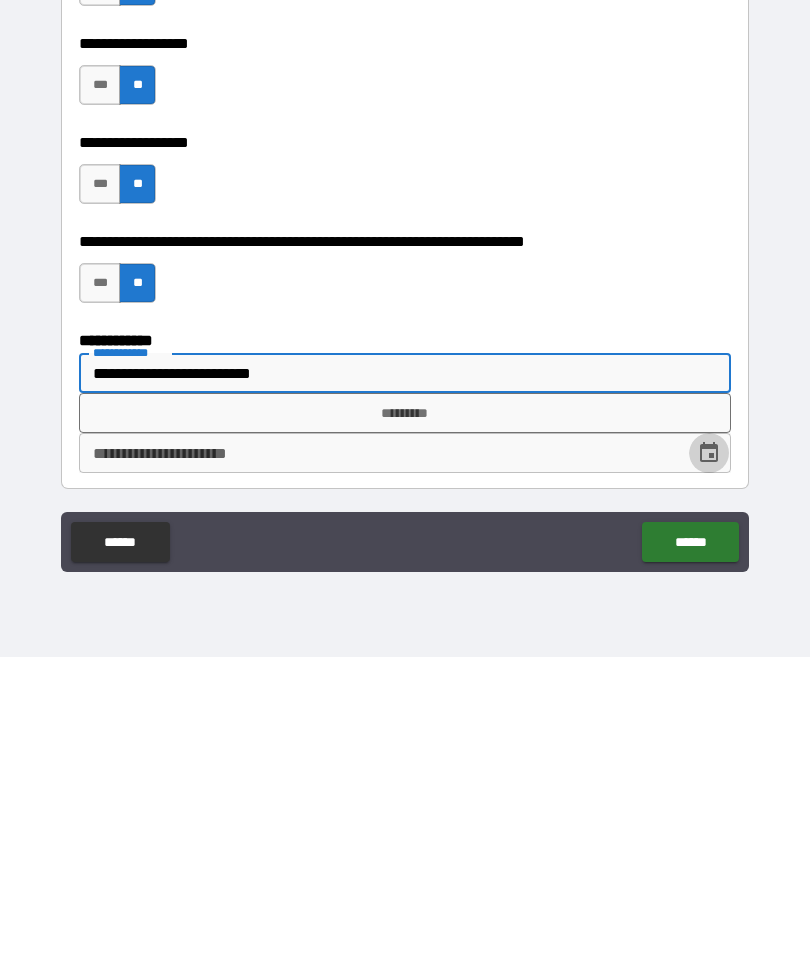 type on "**********" 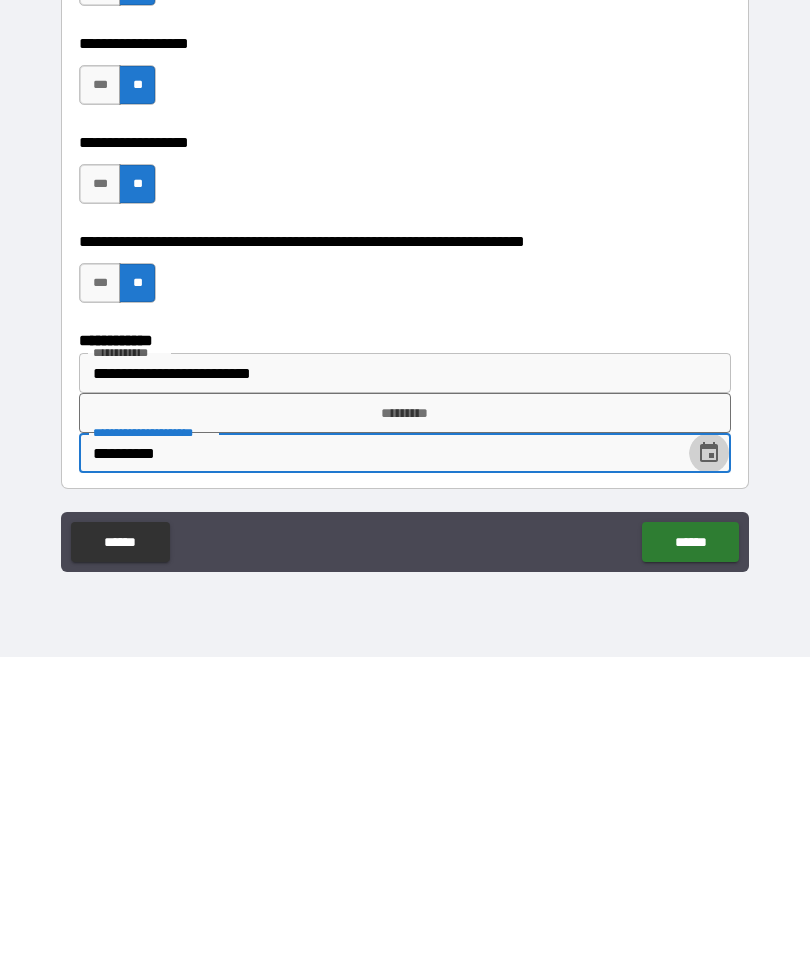 type on "**********" 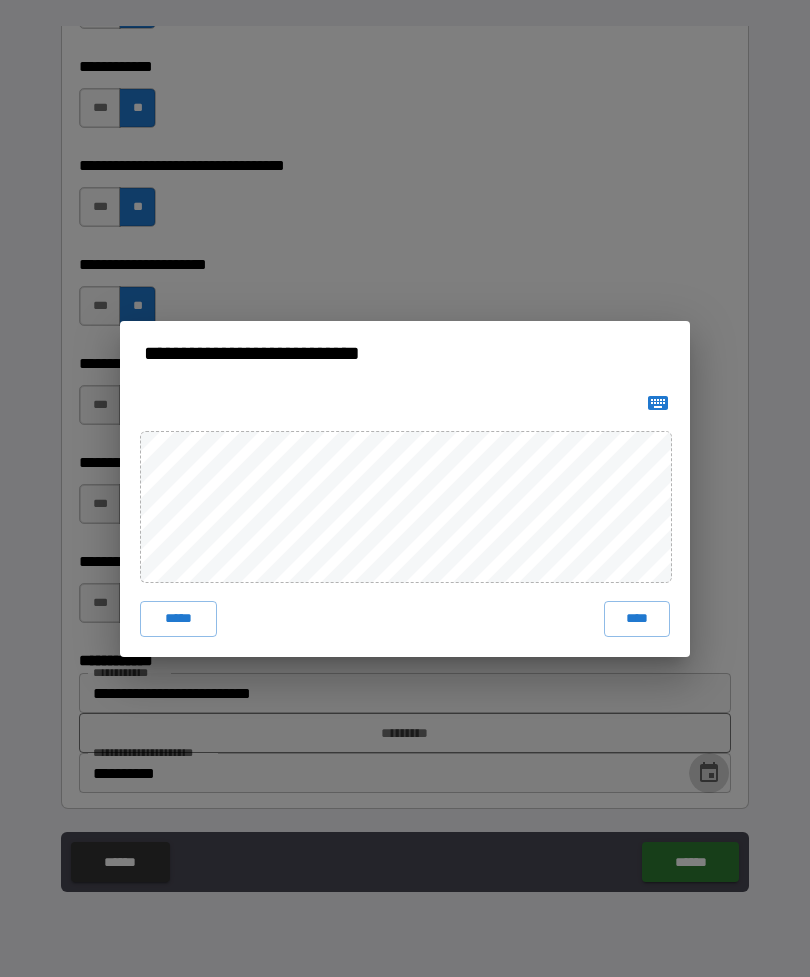 click on "****" at bounding box center (637, 619) 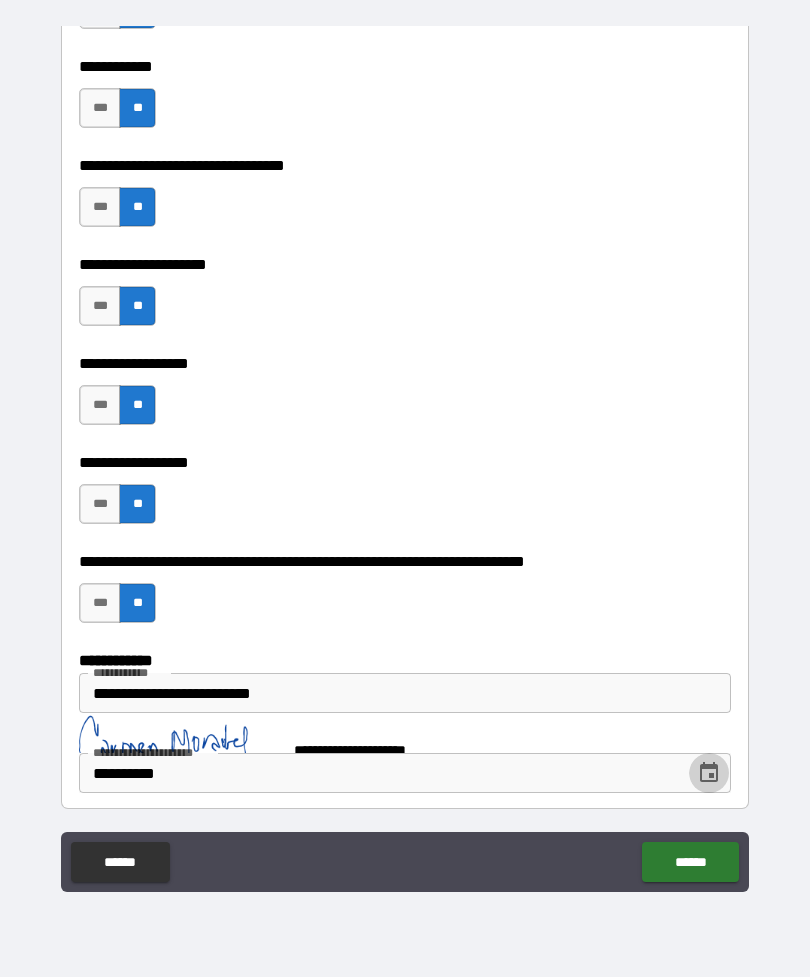 scroll, scrollTop: 10312, scrollLeft: 0, axis: vertical 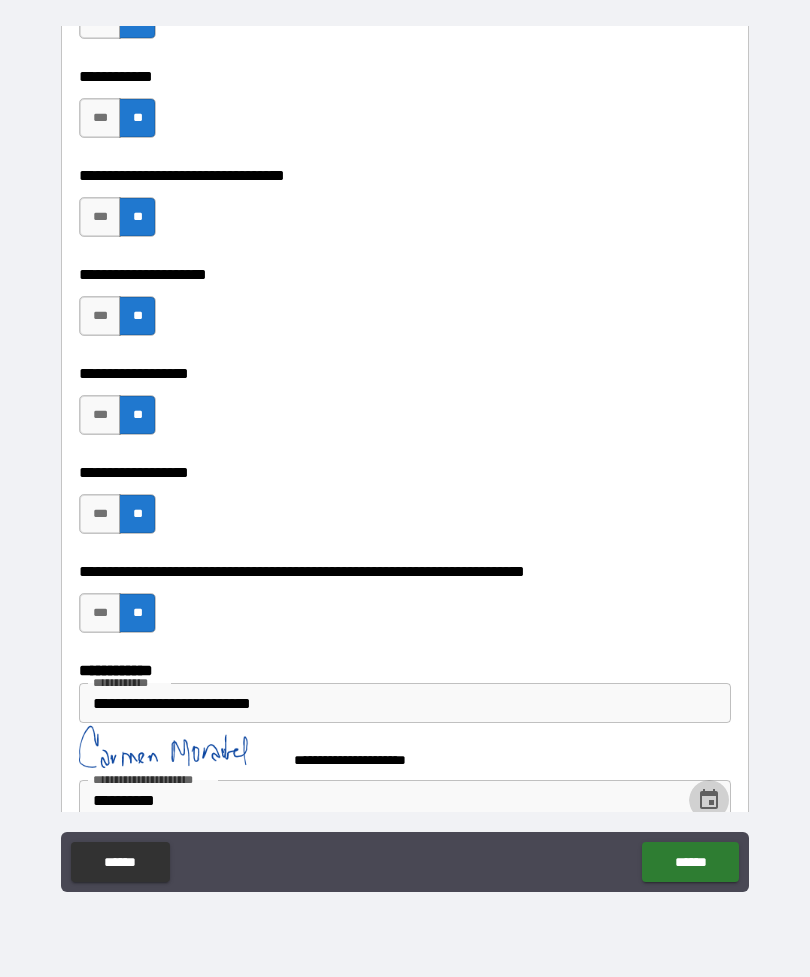 click on "******" at bounding box center (690, 862) 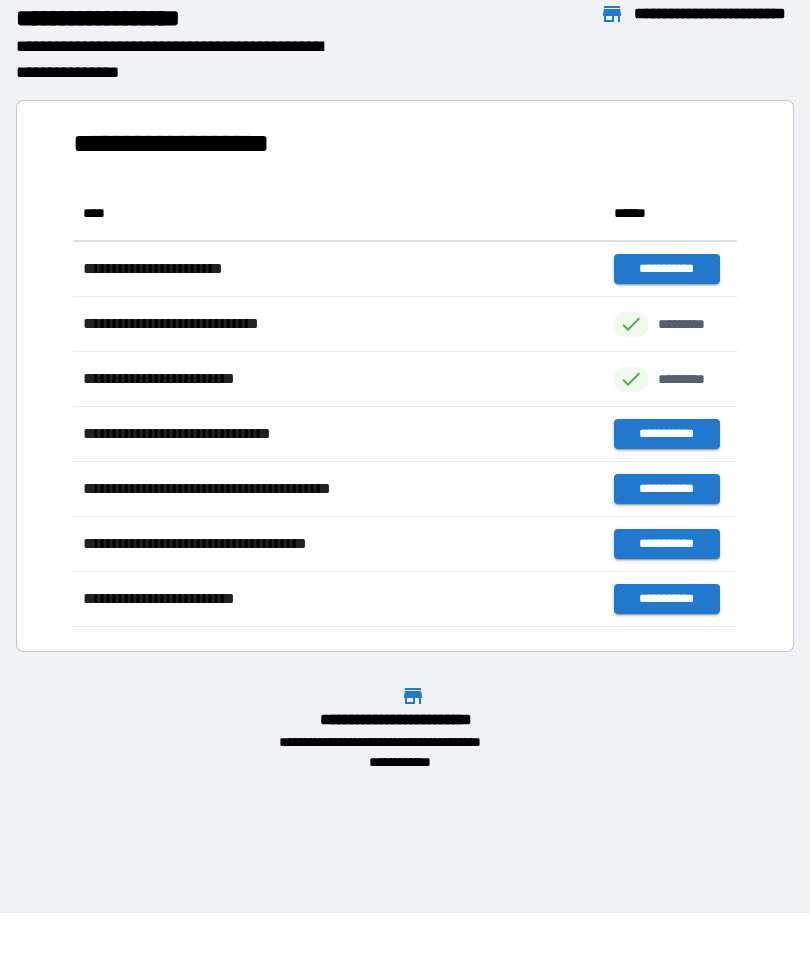 scroll, scrollTop: 1, scrollLeft: 1, axis: both 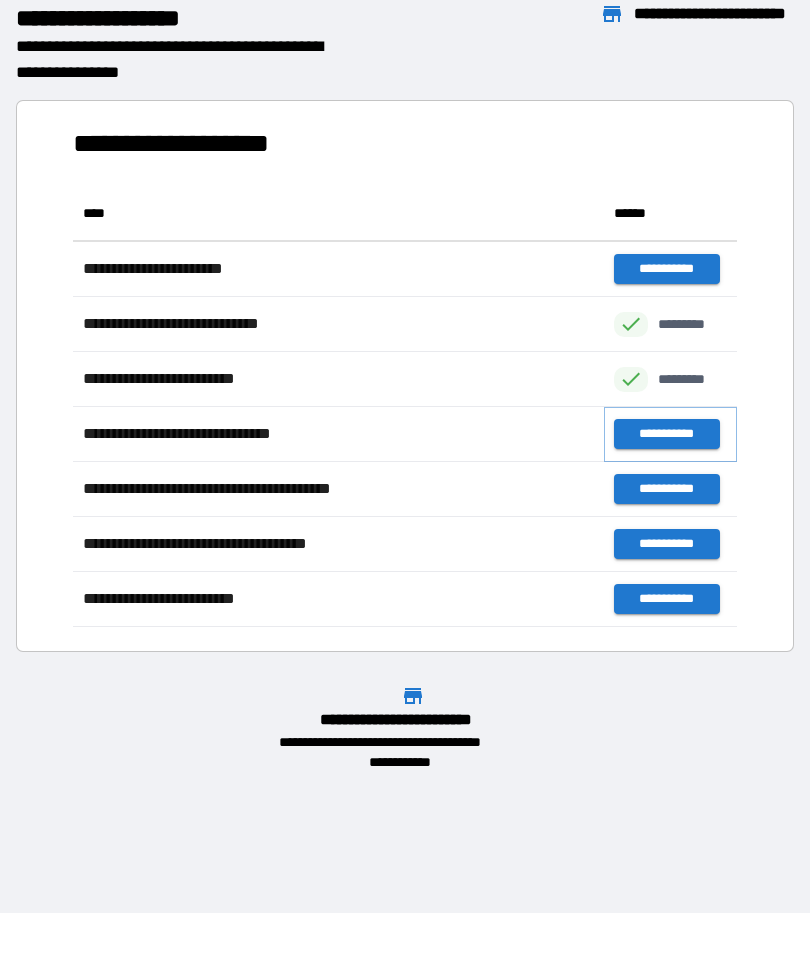 click on "**********" at bounding box center (666, 434) 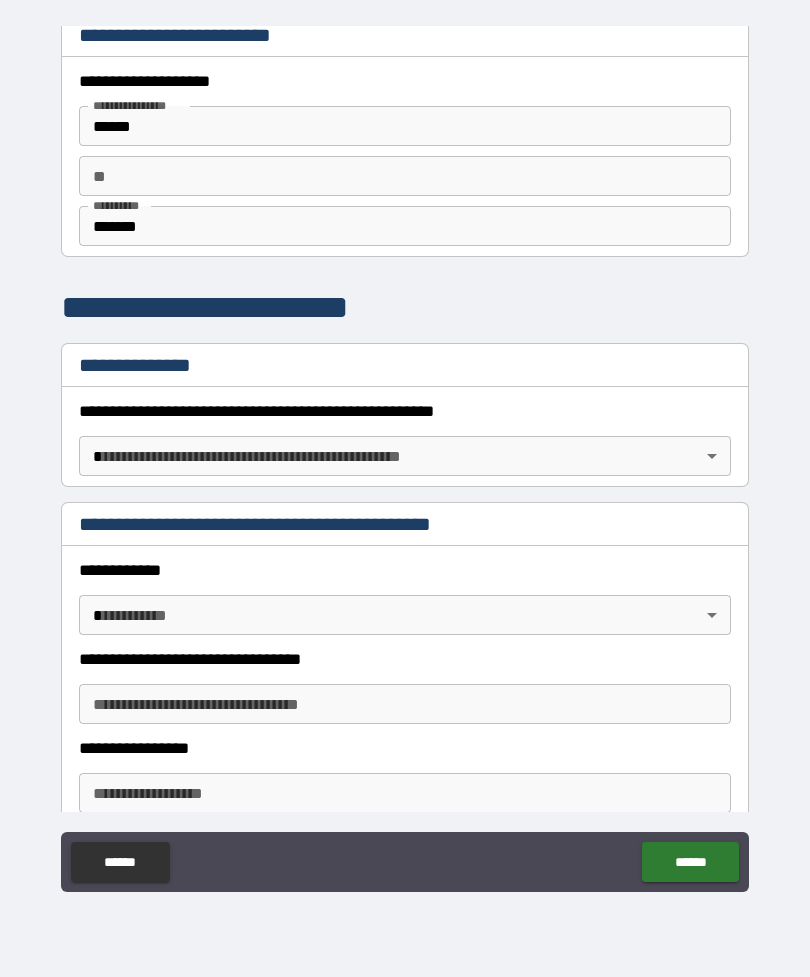 scroll, scrollTop: 14, scrollLeft: 0, axis: vertical 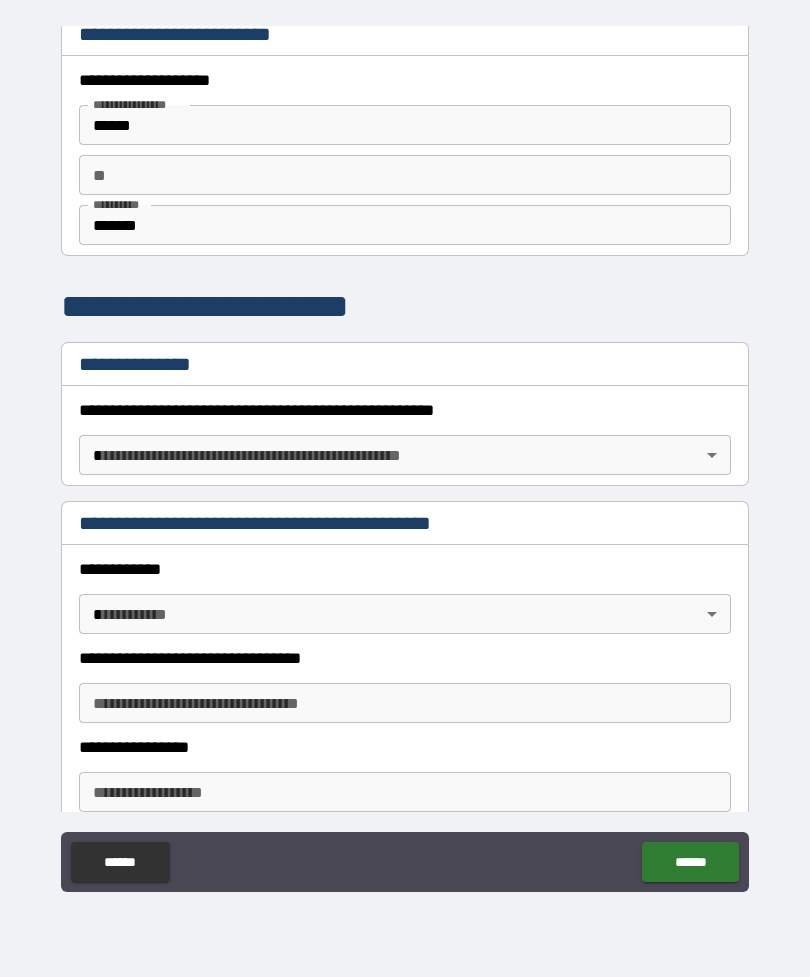 click on "**********" at bounding box center [405, 456] 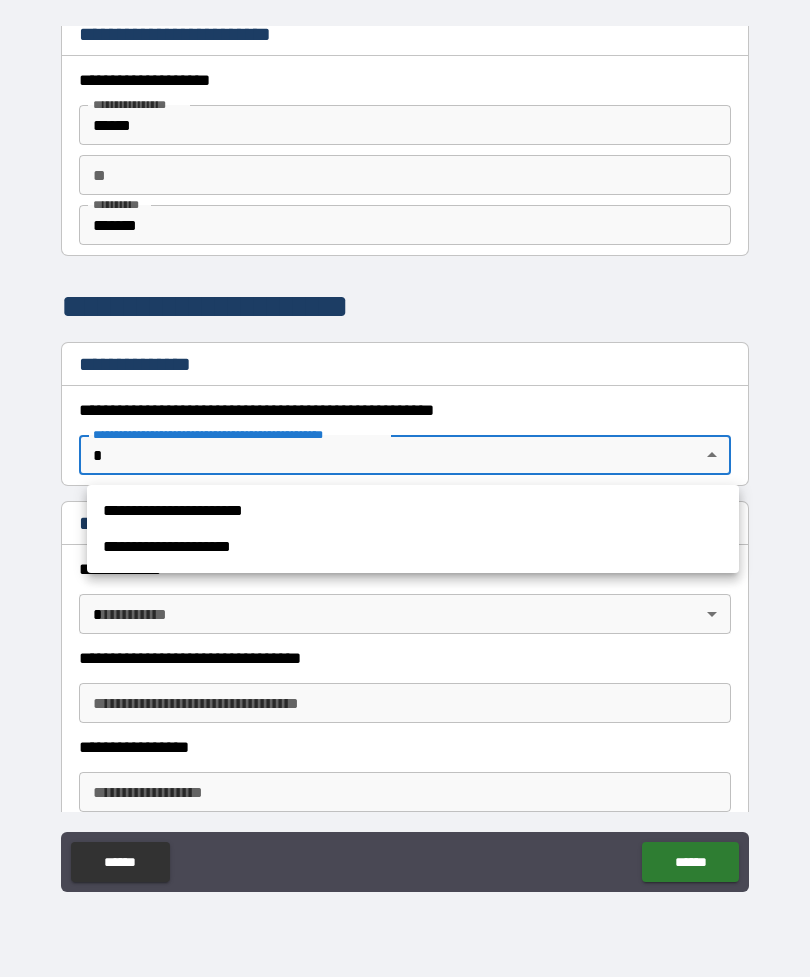 click on "**********" at bounding box center (413, 547) 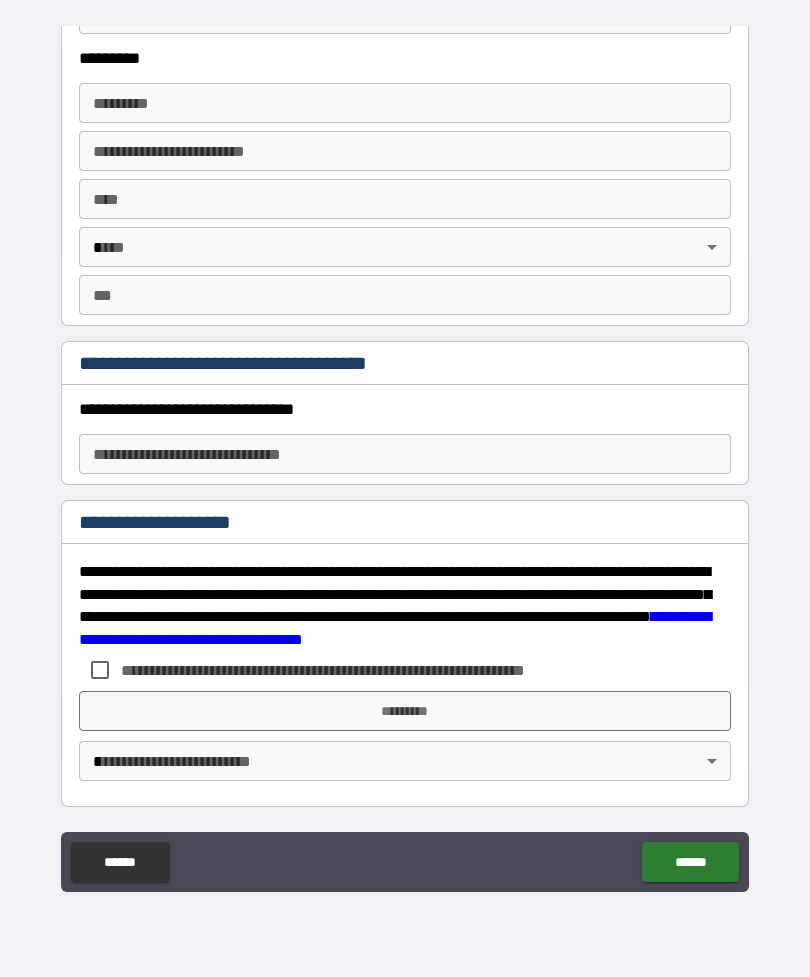 scroll, scrollTop: 2750, scrollLeft: 0, axis: vertical 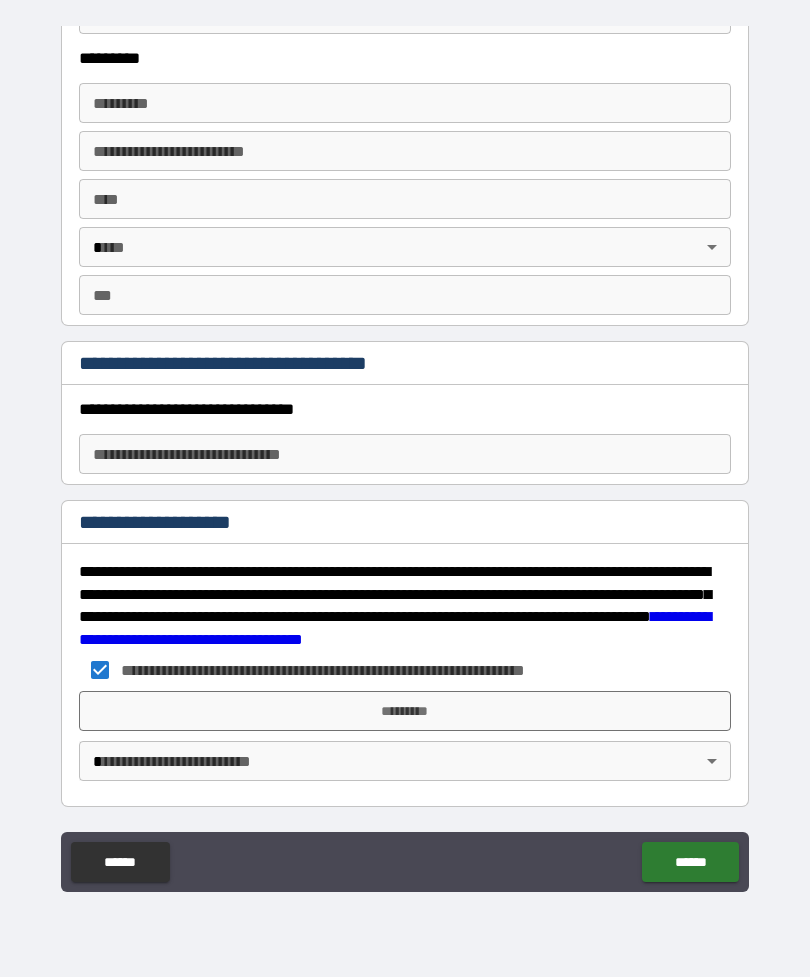 click on "*********" at bounding box center (405, 711) 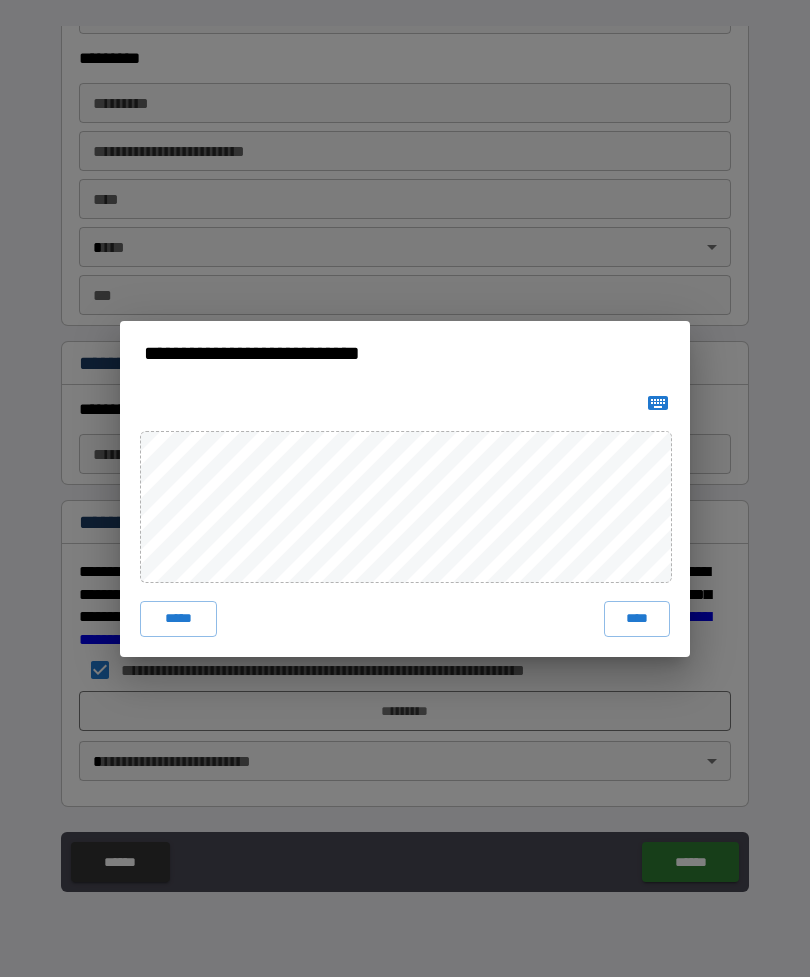 click on "****" at bounding box center [637, 619] 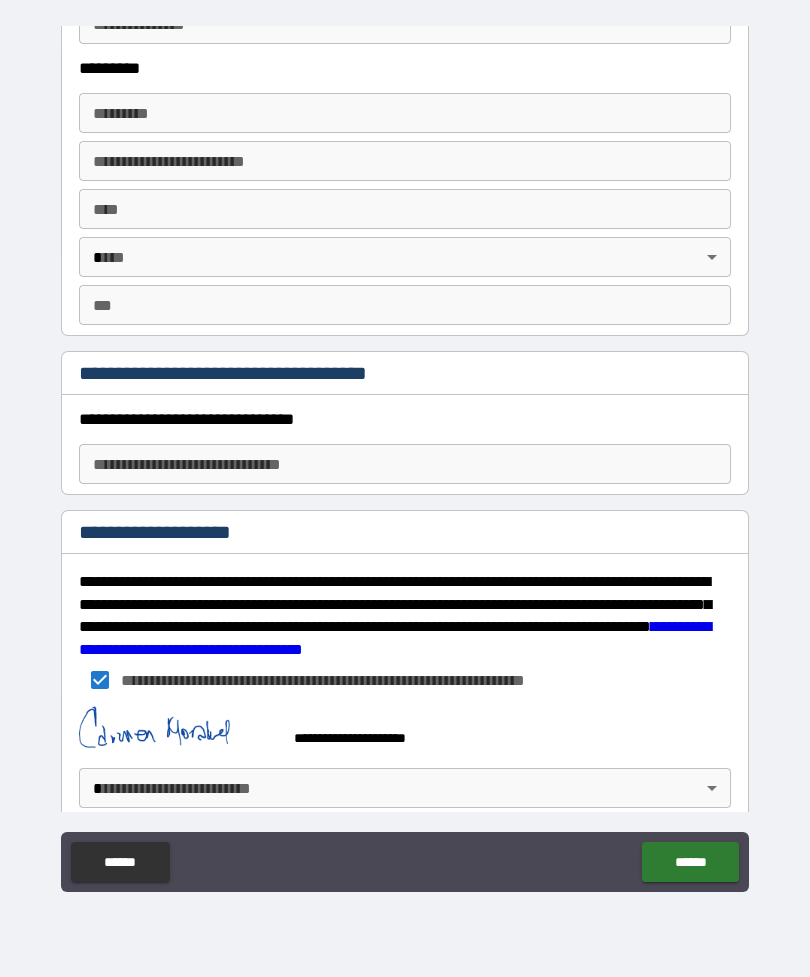 click on "**********" at bounding box center [405, 456] 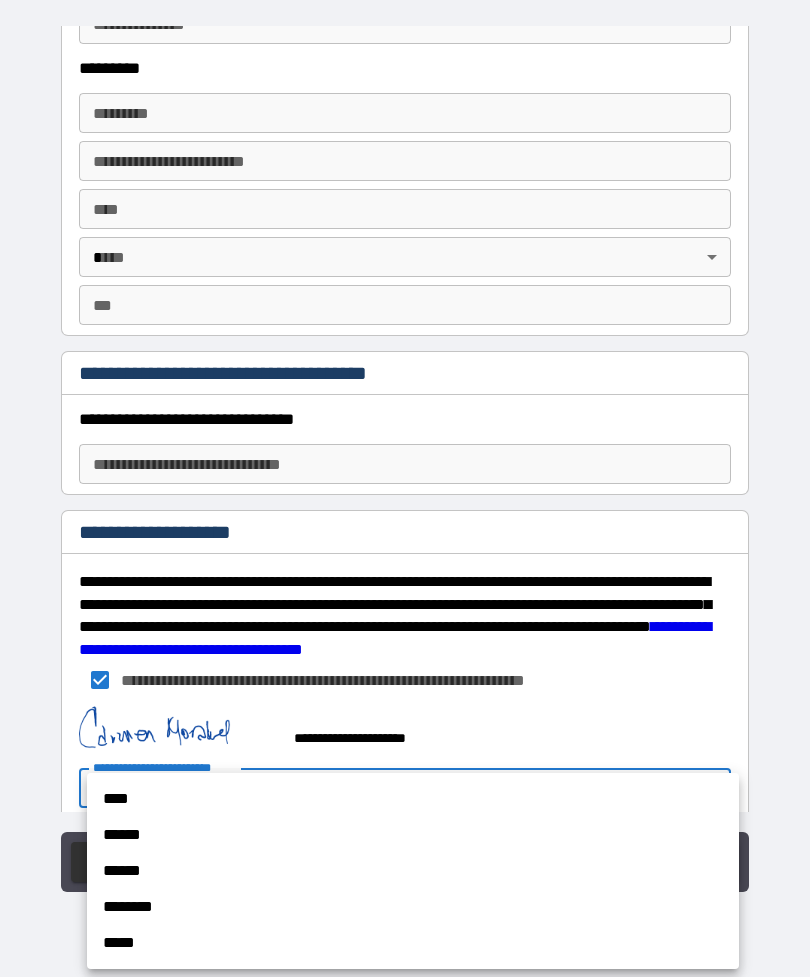 click on "****" at bounding box center [413, 799] 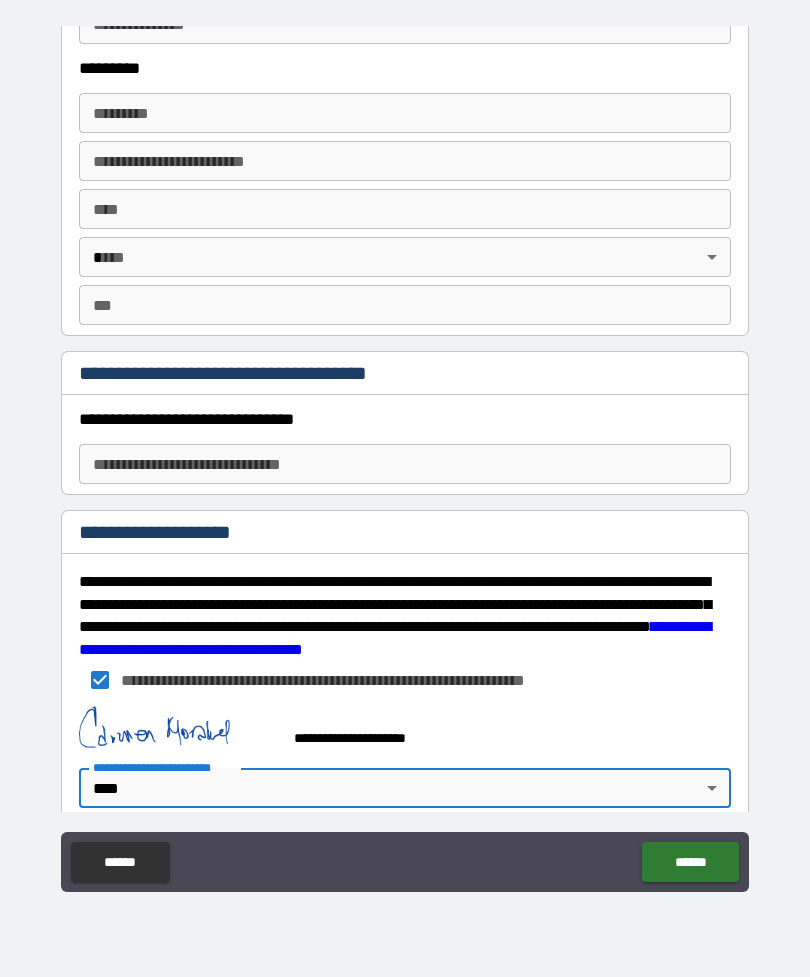 click on "******" at bounding box center (690, 862) 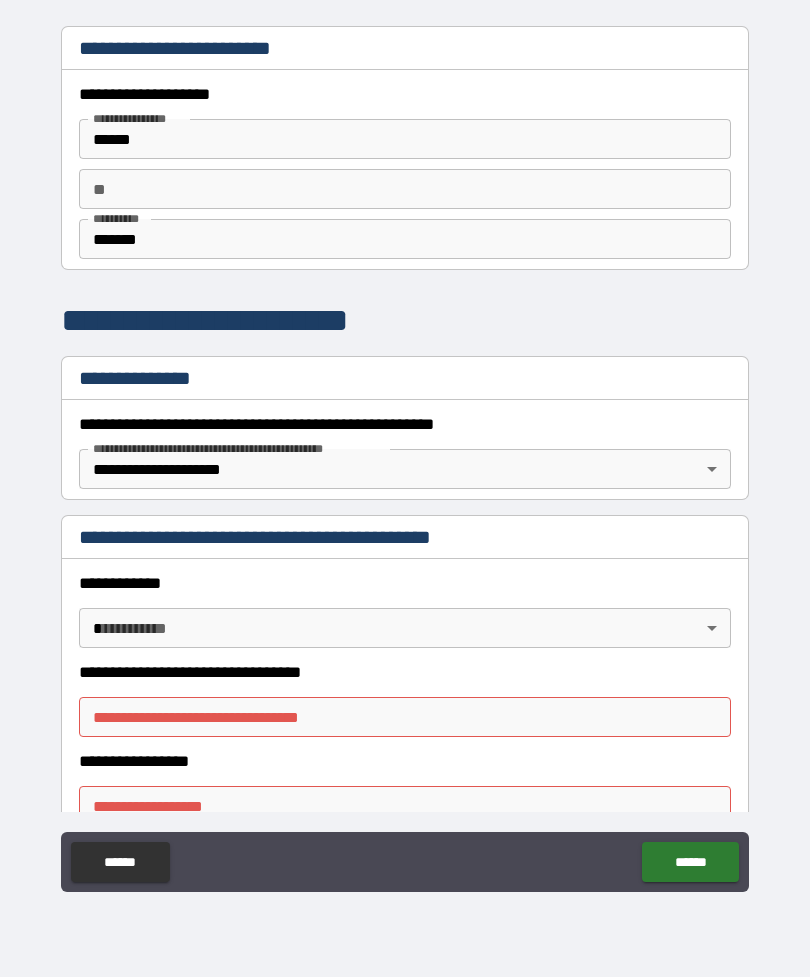 scroll, scrollTop: 0, scrollLeft: 0, axis: both 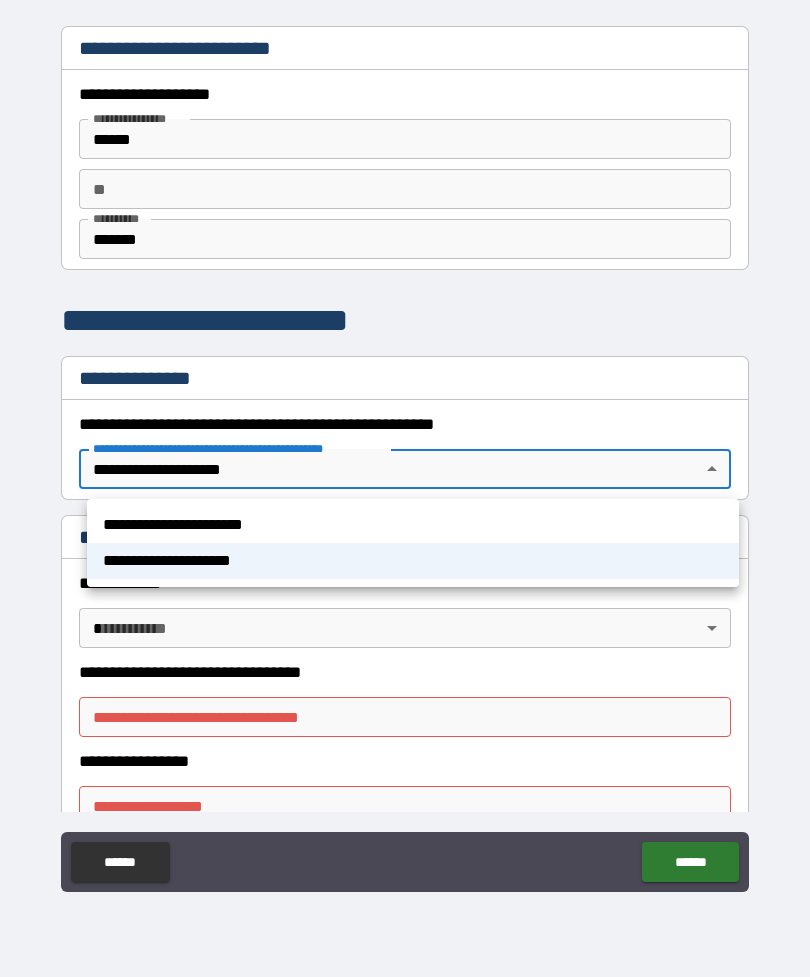 click at bounding box center (405, 488) 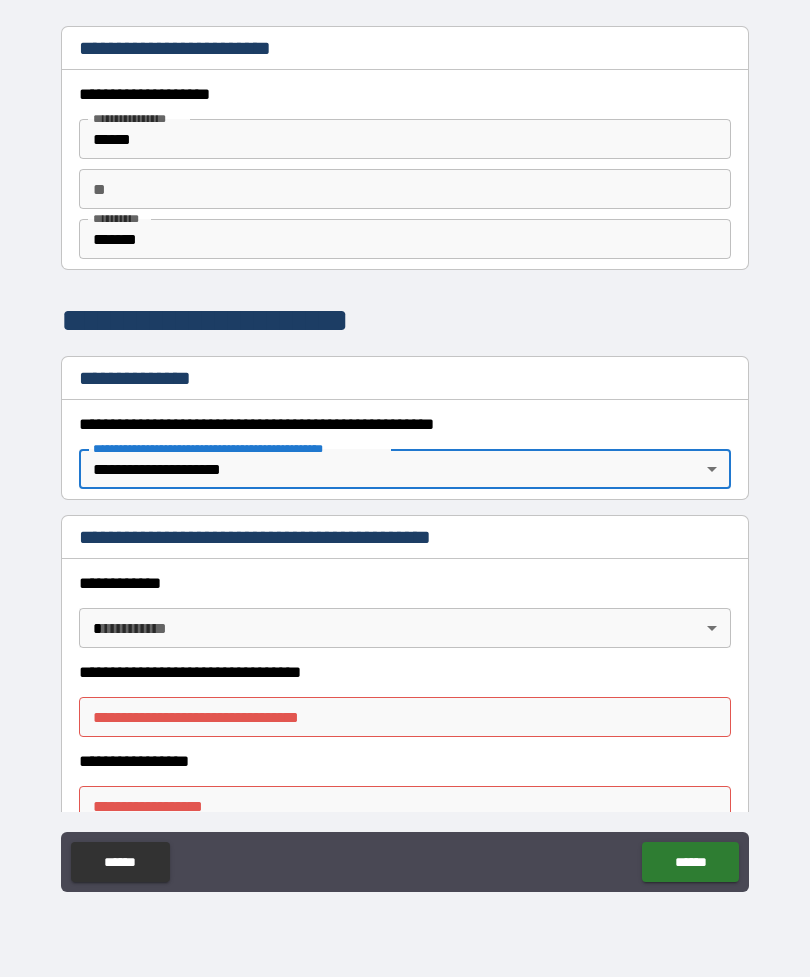 click on "**********" at bounding box center [405, 456] 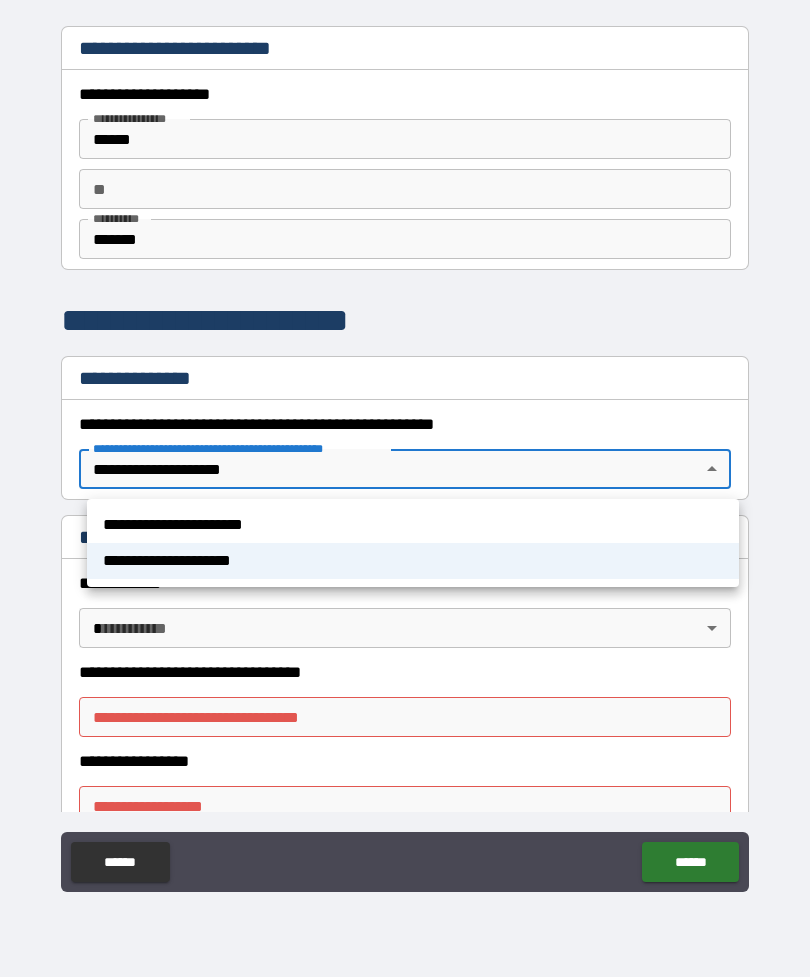 click at bounding box center (405, 488) 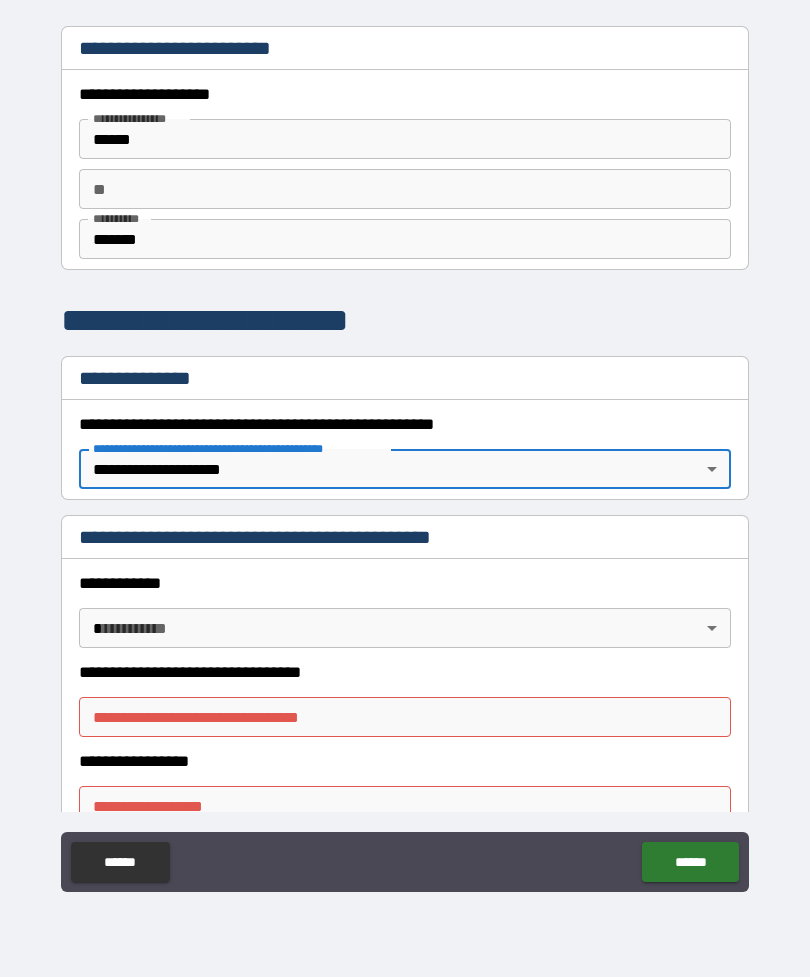 click on "******" at bounding box center (120, 862) 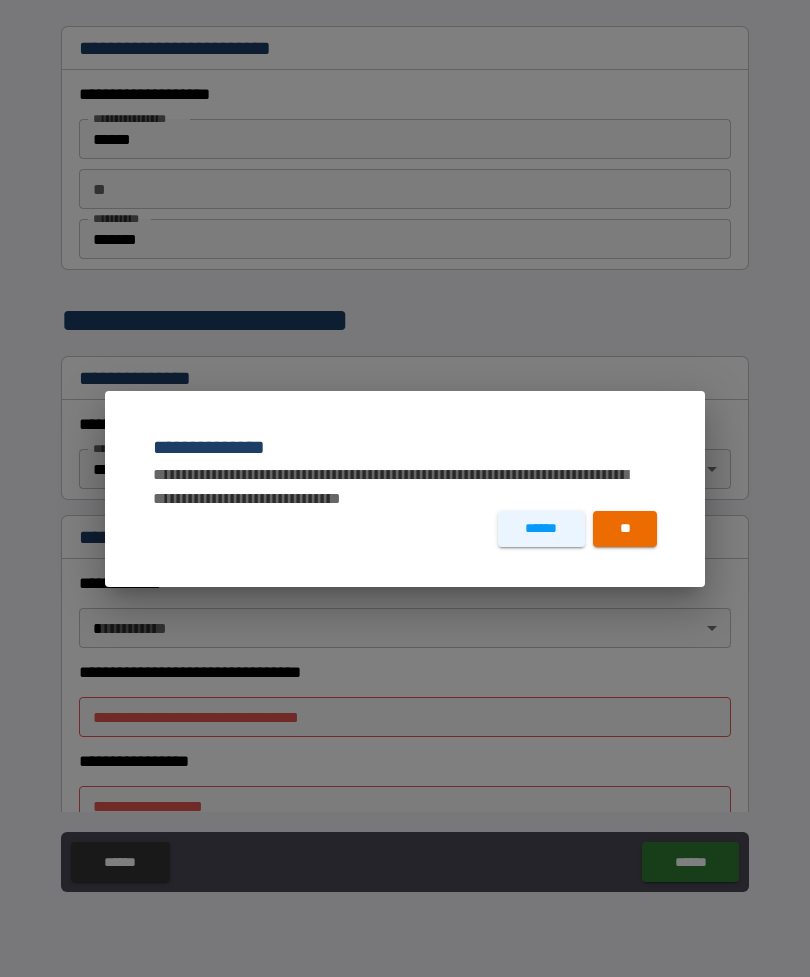 click on "**" at bounding box center [625, 529] 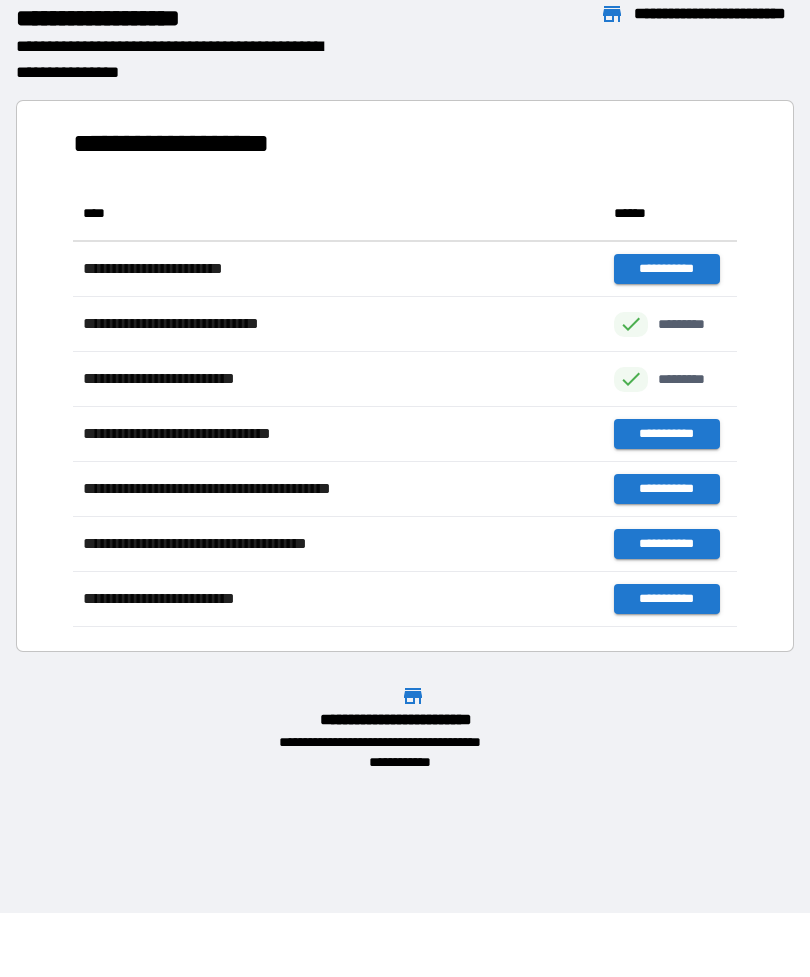 scroll, scrollTop: 1, scrollLeft: 1, axis: both 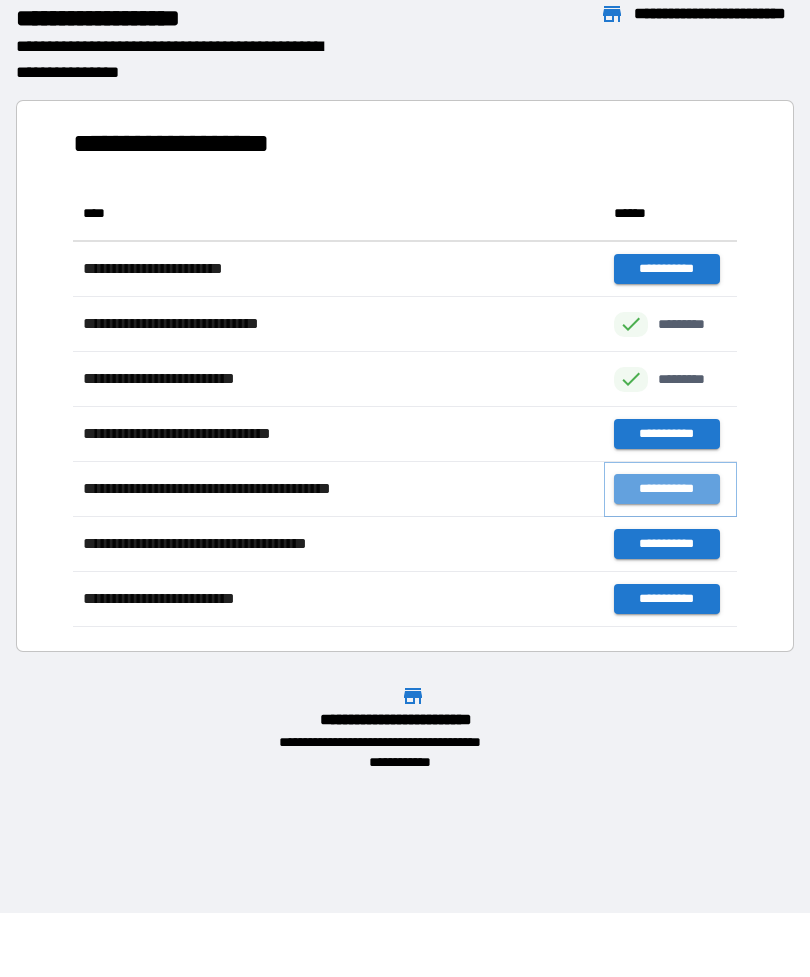 click on "**********" at bounding box center [666, 489] 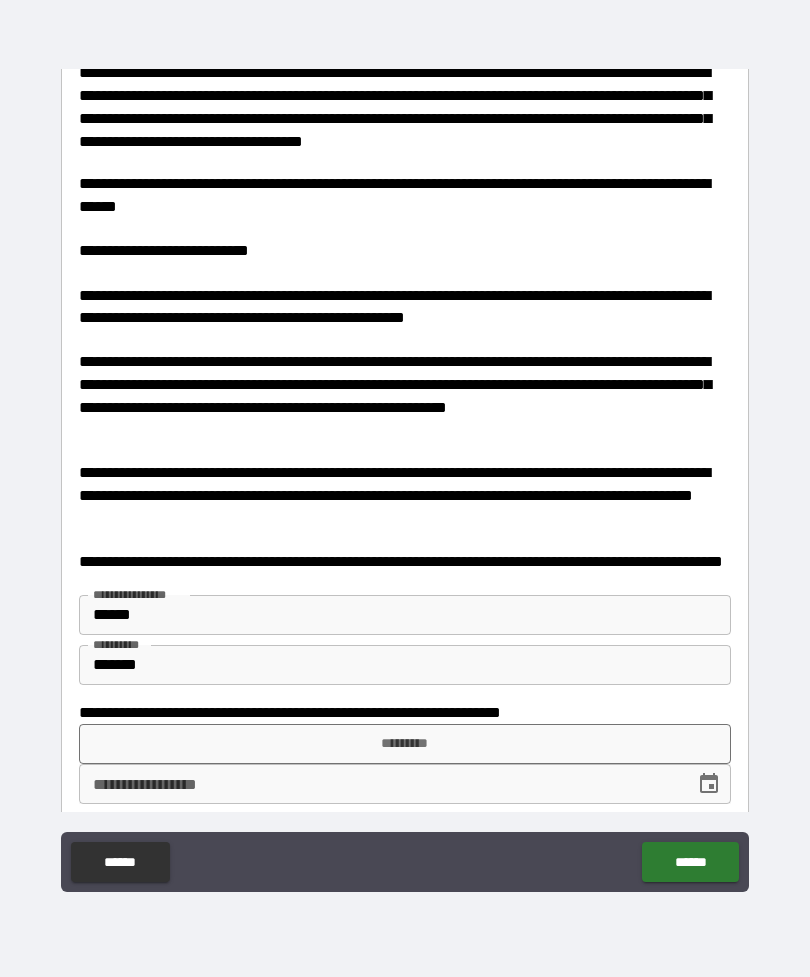 scroll, scrollTop: 1191, scrollLeft: 0, axis: vertical 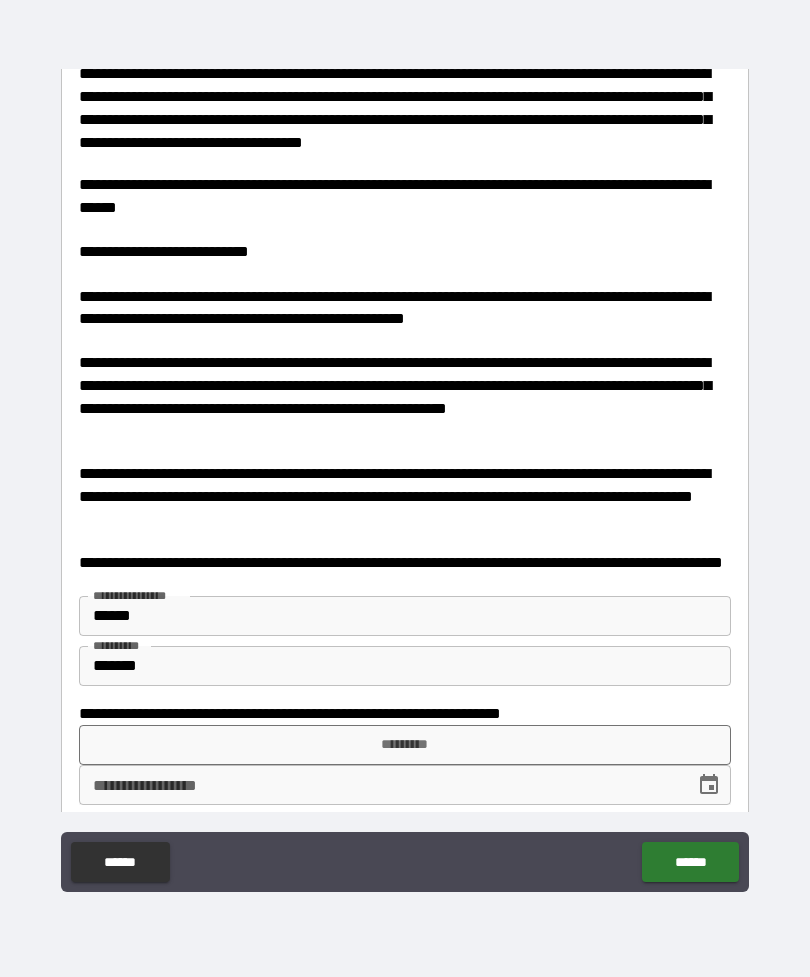 click on "*********" at bounding box center [405, 745] 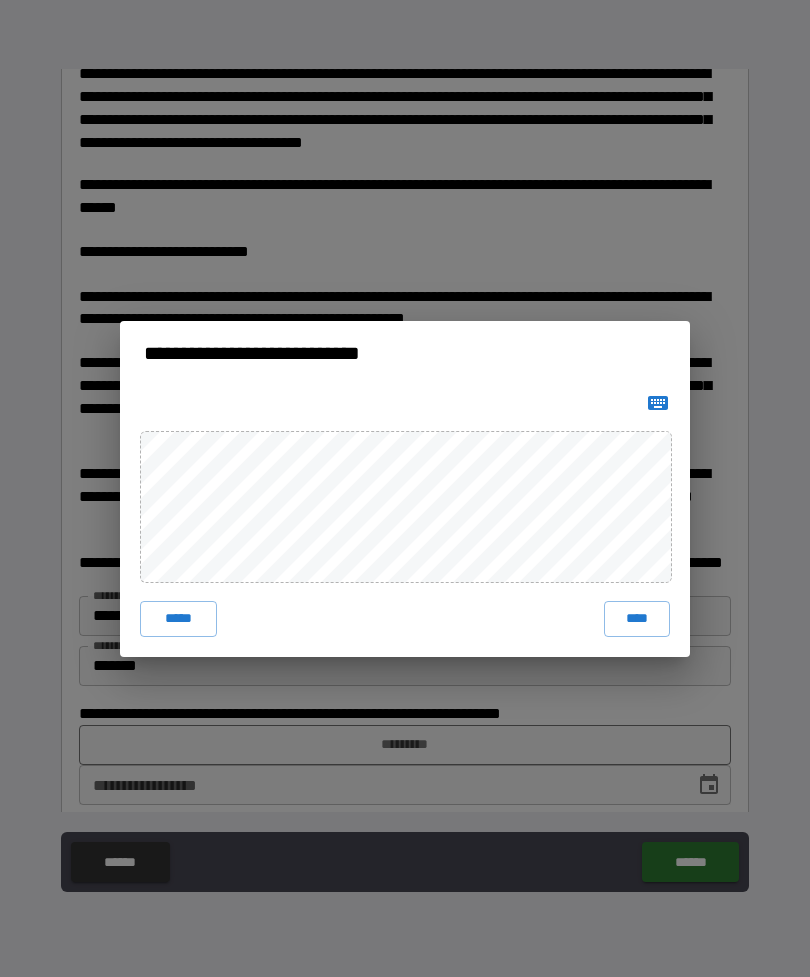 click on "****" at bounding box center [637, 619] 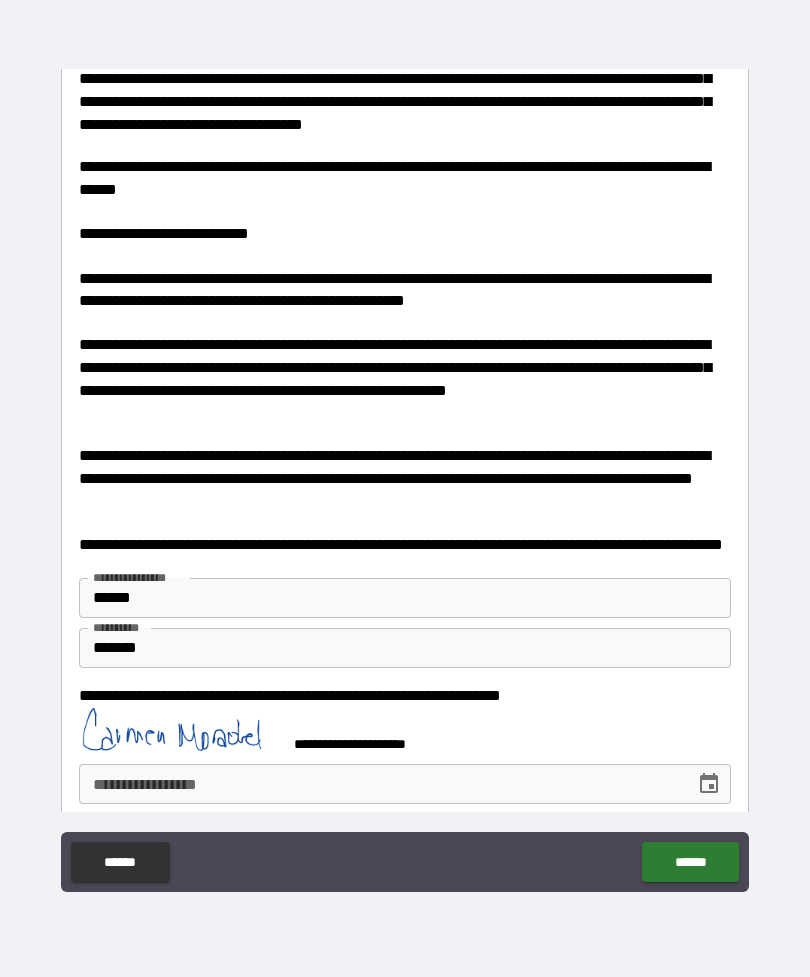 scroll, scrollTop: 1208, scrollLeft: 0, axis: vertical 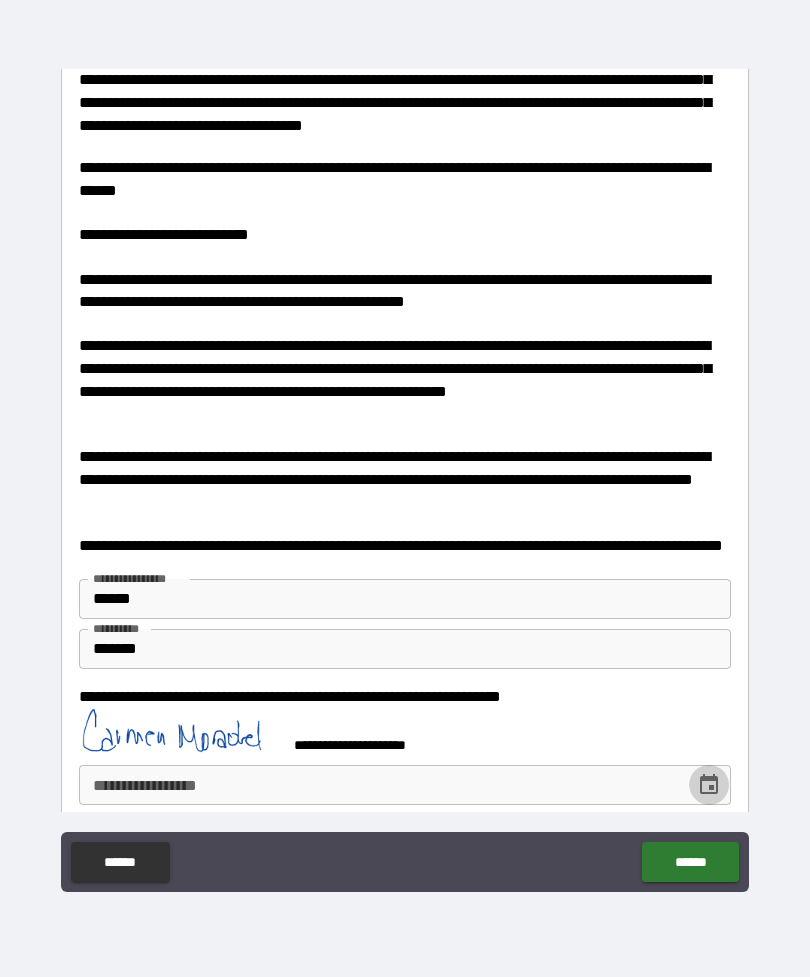 click 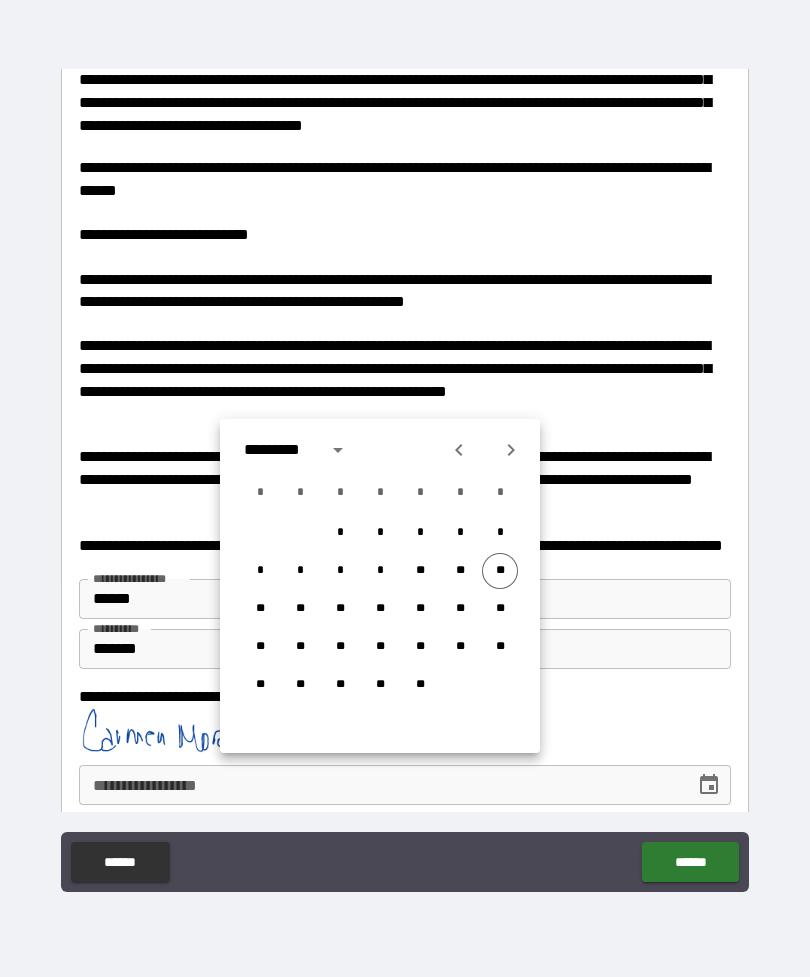 click on "**" at bounding box center [500, 571] 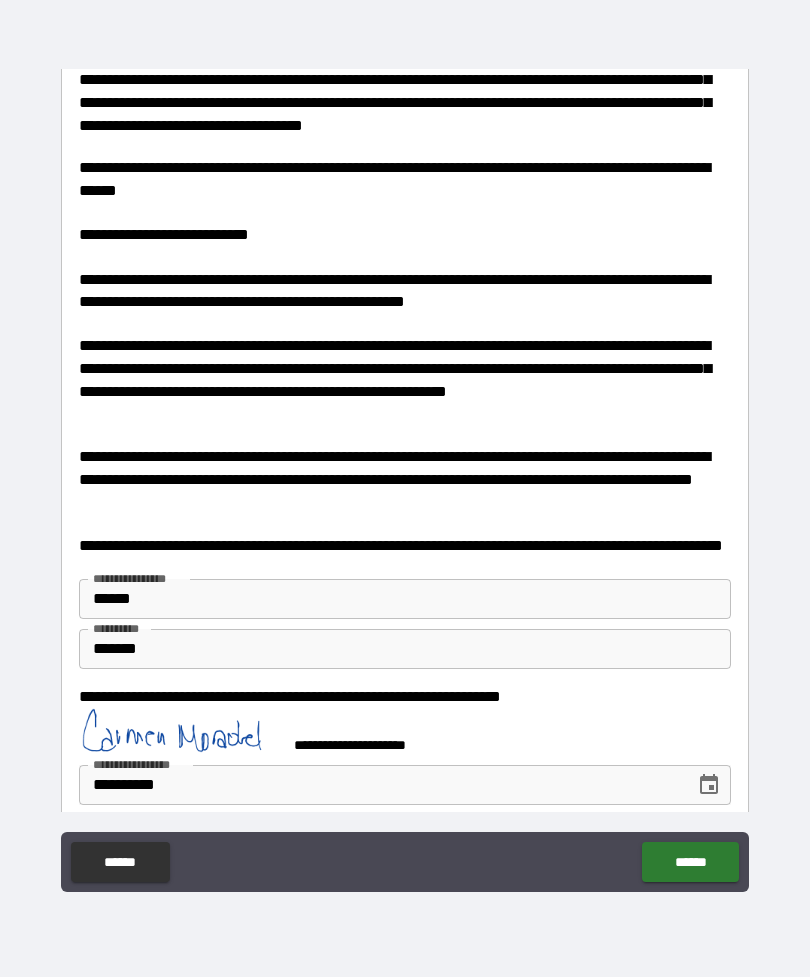 click on "******" at bounding box center [690, 862] 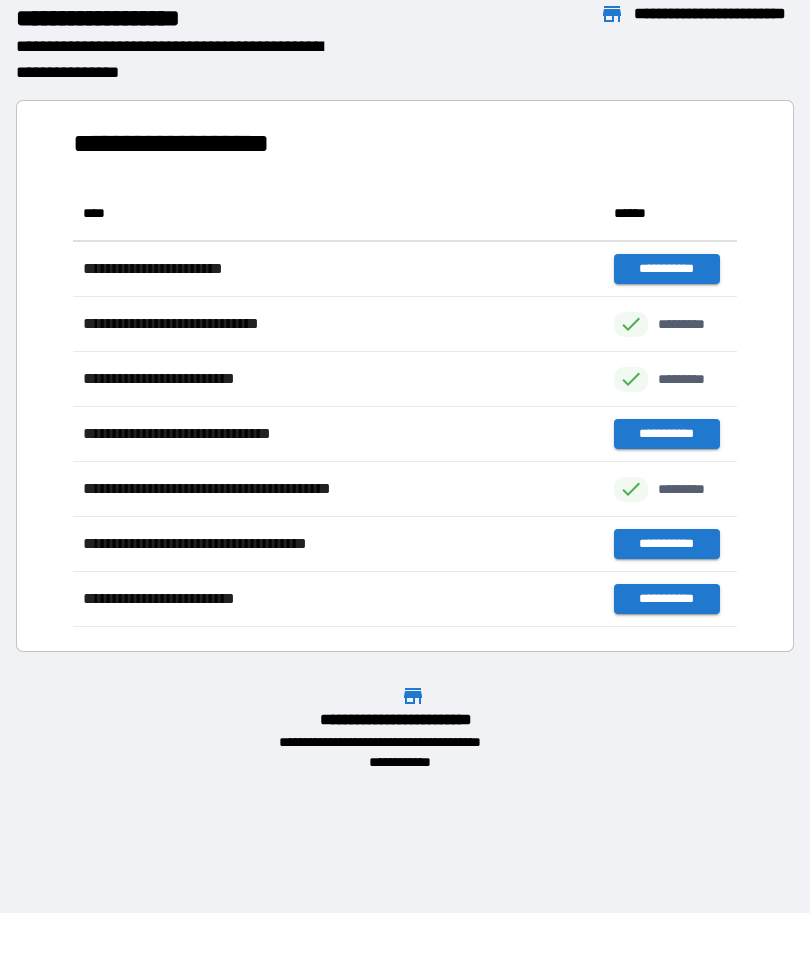 scroll, scrollTop: 1, scrollLeft: 1, axis: both 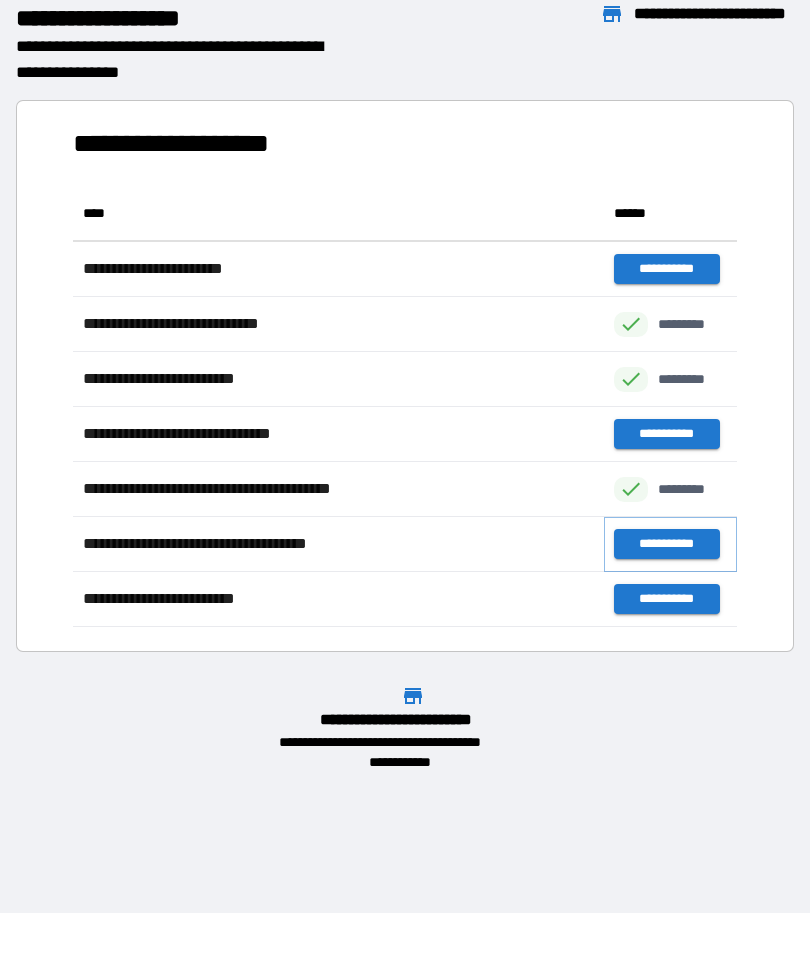 click on "**********" at bounding box center (666, 544) 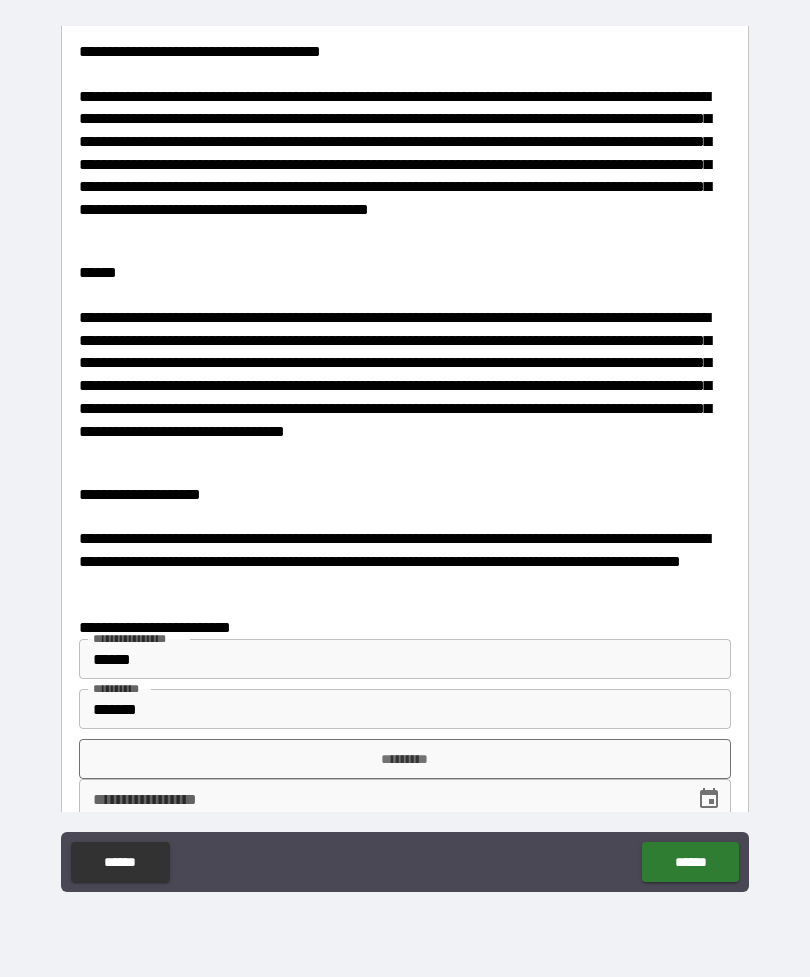 scroll, scrollTop: 3898, scrollLeft: 0, axis: vertical 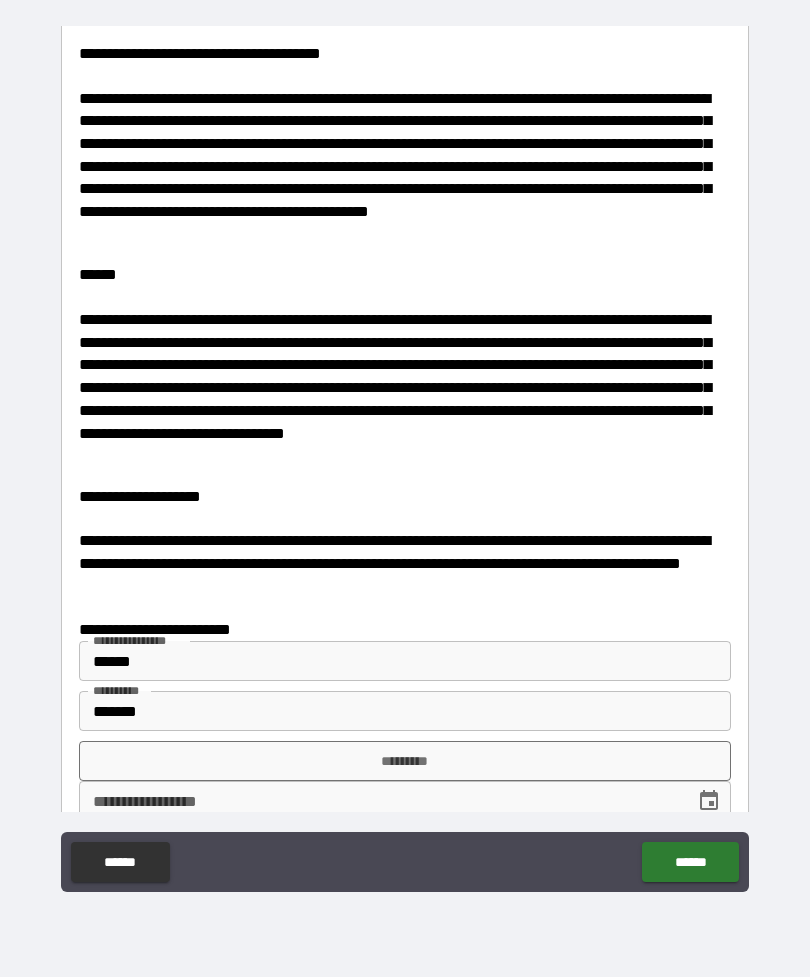 click on "*********" at bounding box center (405, 761) 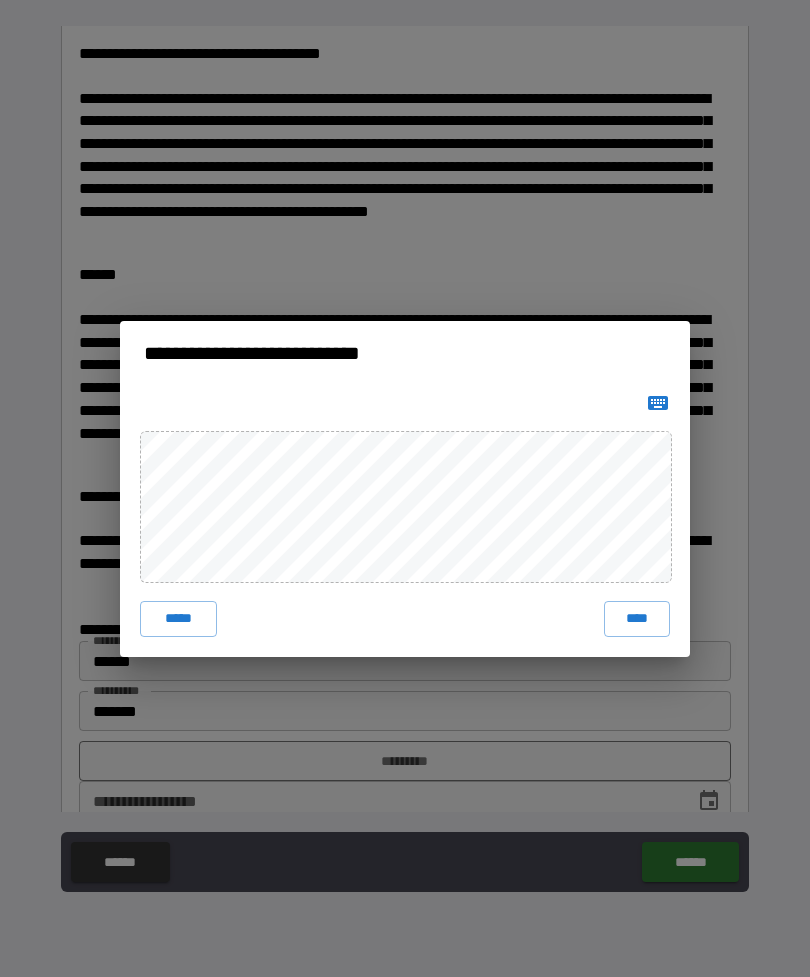 click on "****" at bounding box center [637, 619] 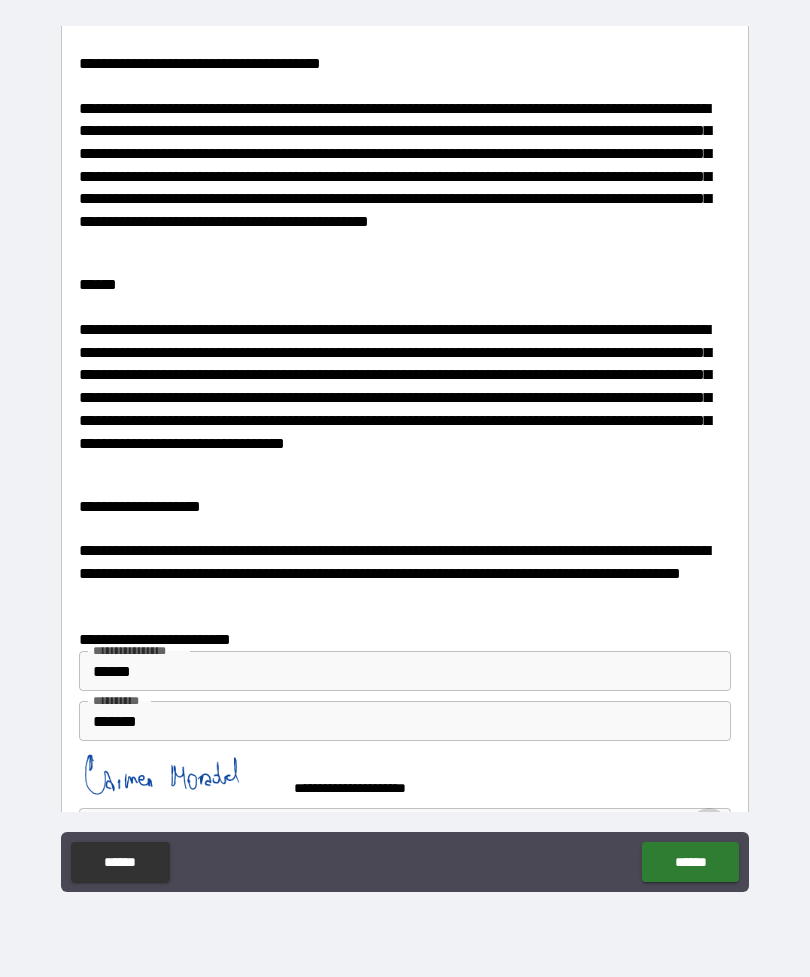 click 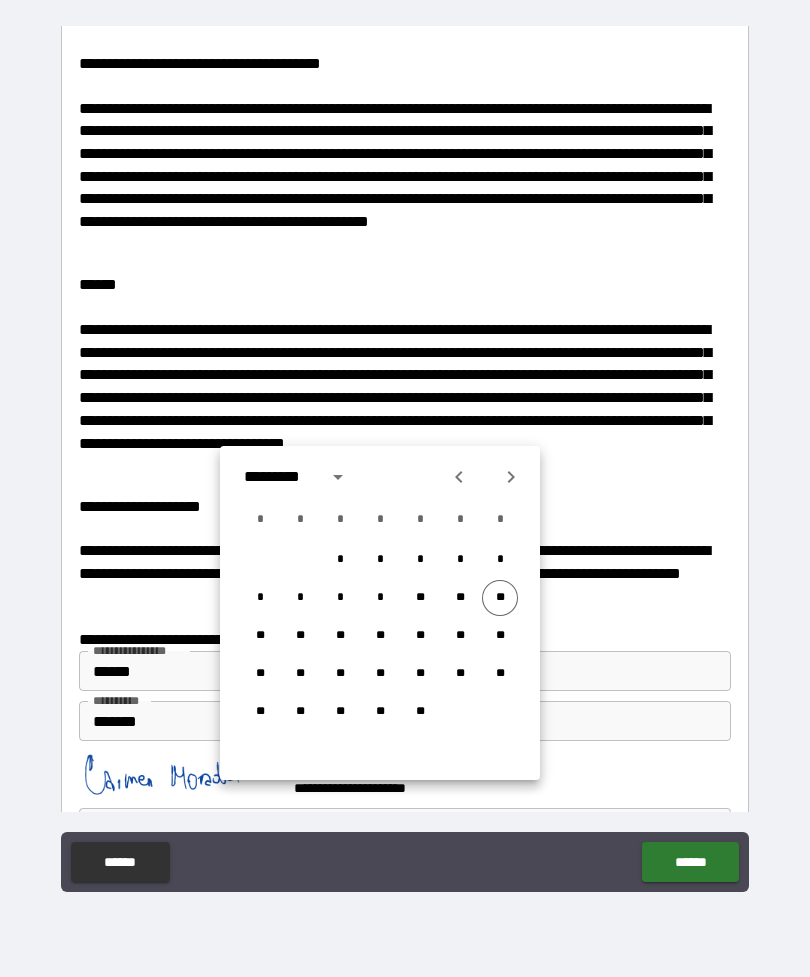 click on "**" at bounding box center [500, 598] 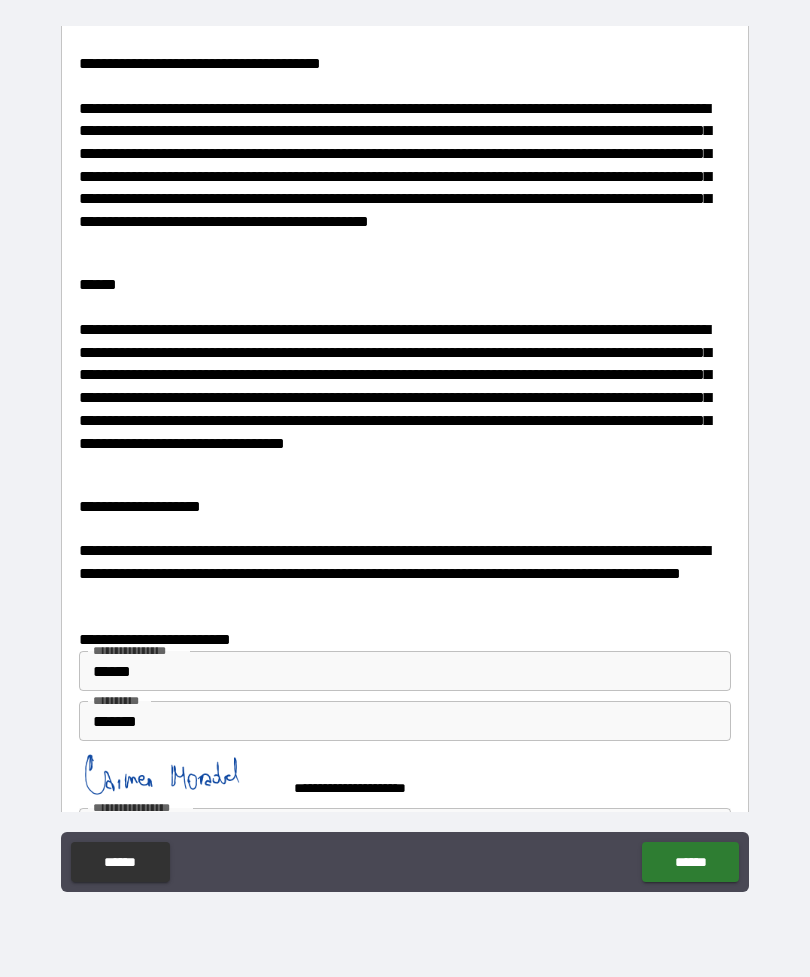 scroll, scrollTop: 3894, scrollLeft: 0, axis: vertical 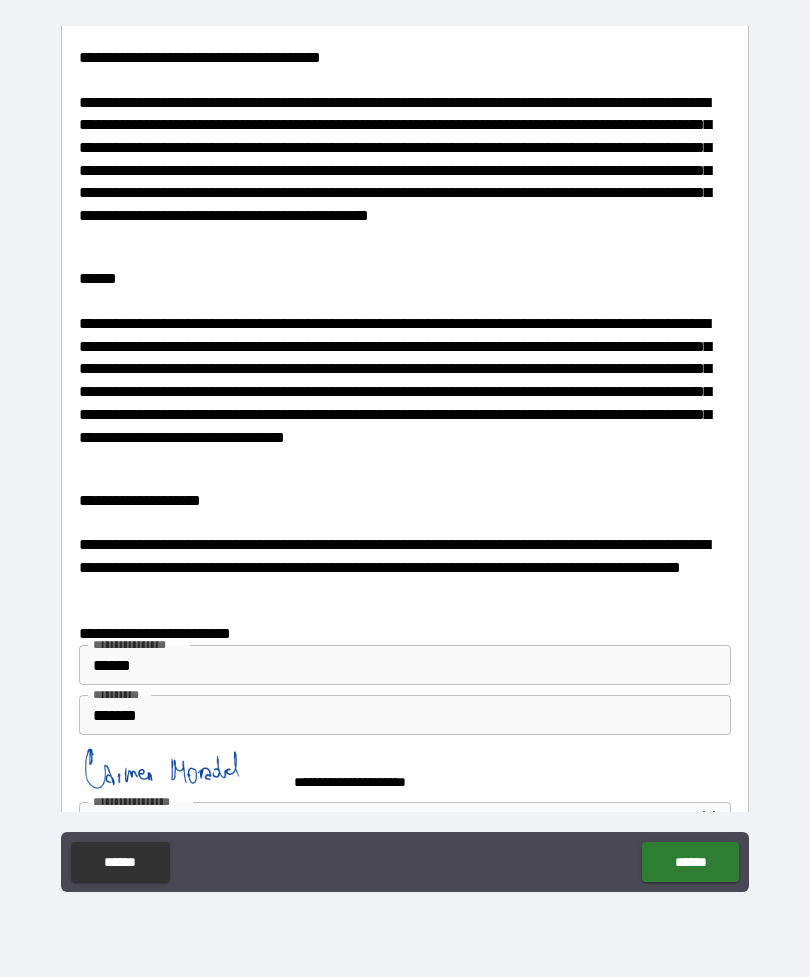 click on "******" at bounding box center [690, 862] 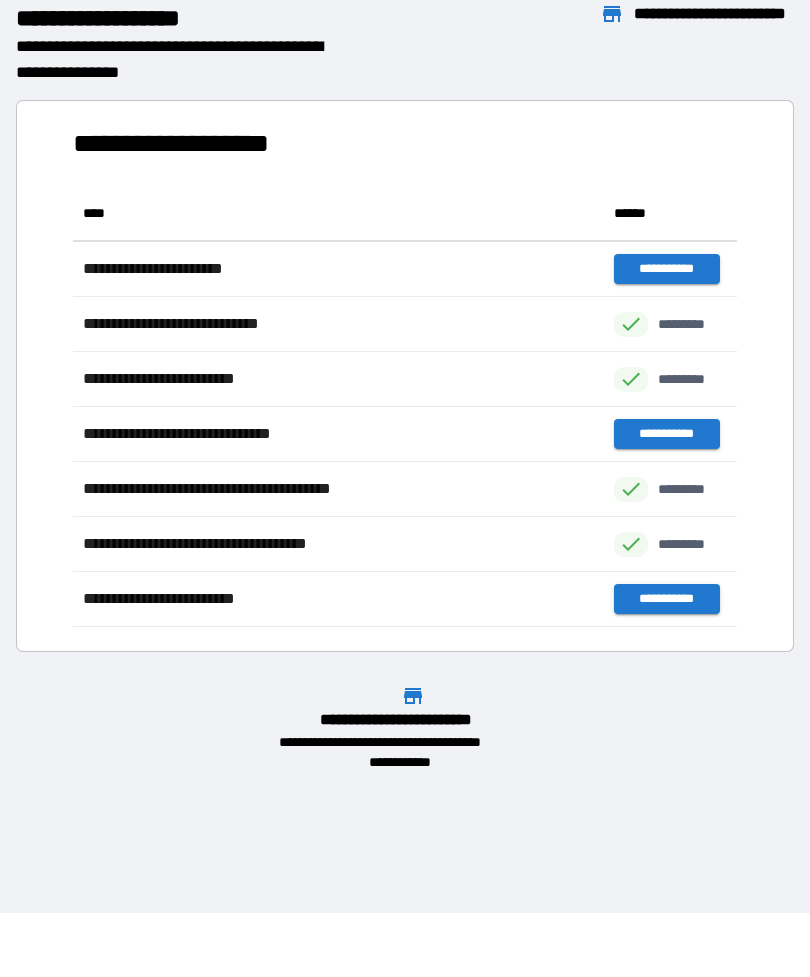 scroll, scrollTop: 1, scrollLeft: 1, axis: both 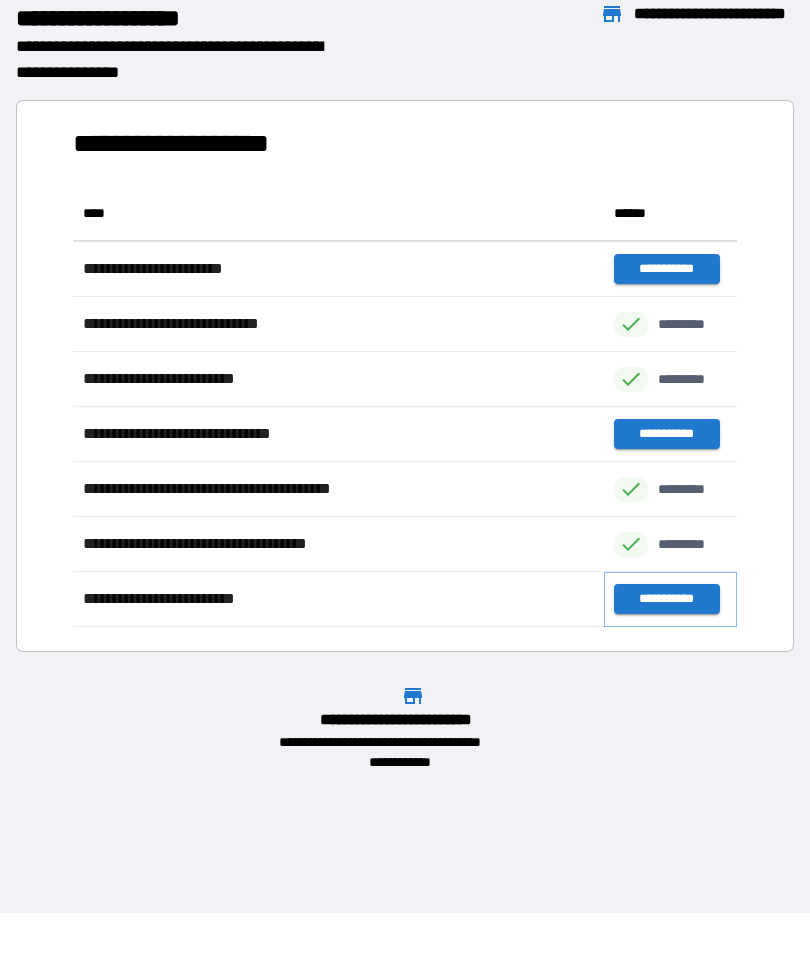 click on "**********" at bounding box center [666, 599] 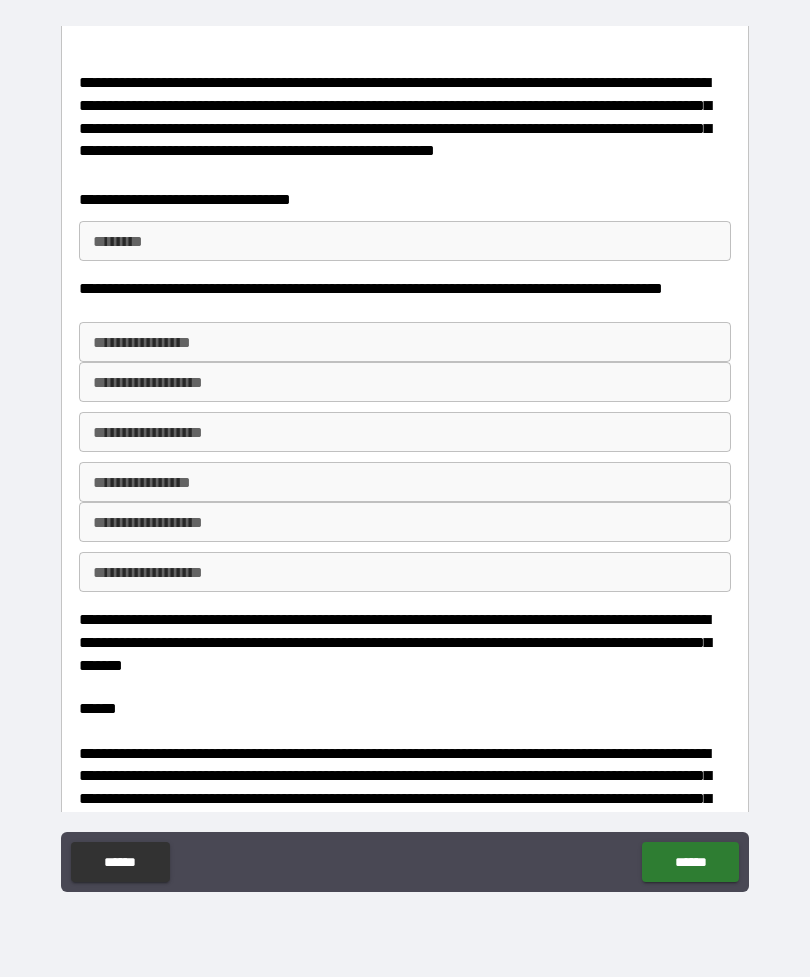 scroll, scrollTop: 515, scrollLeft: 0, axis: vertical 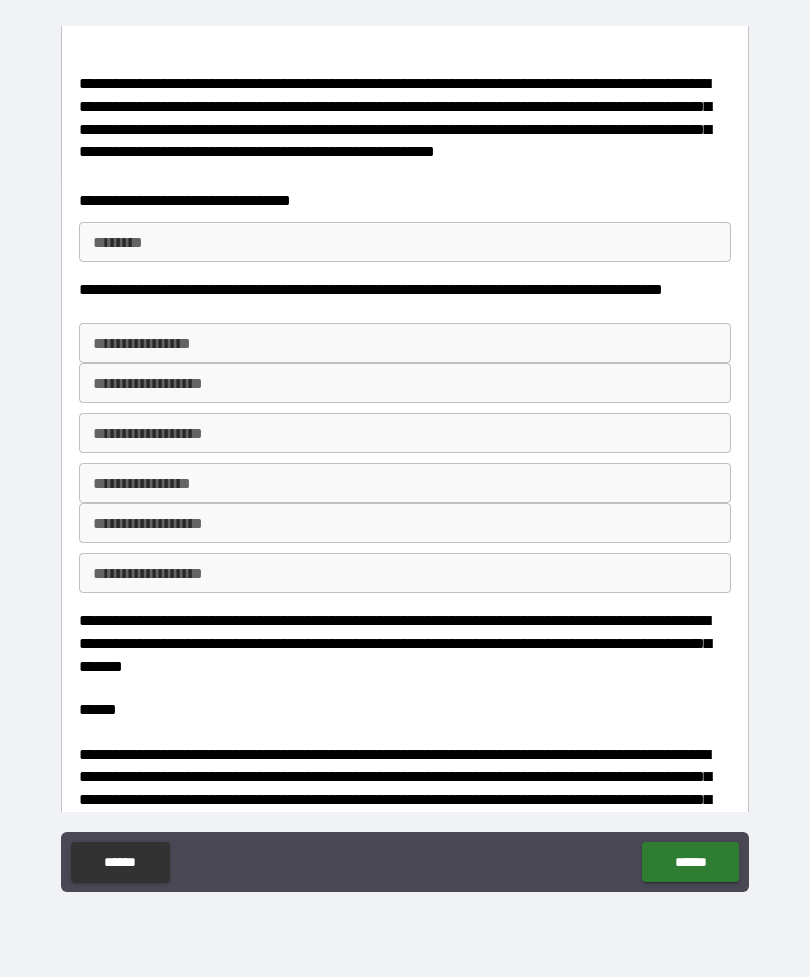 click on "******   *" at bounding box center [405, 242] 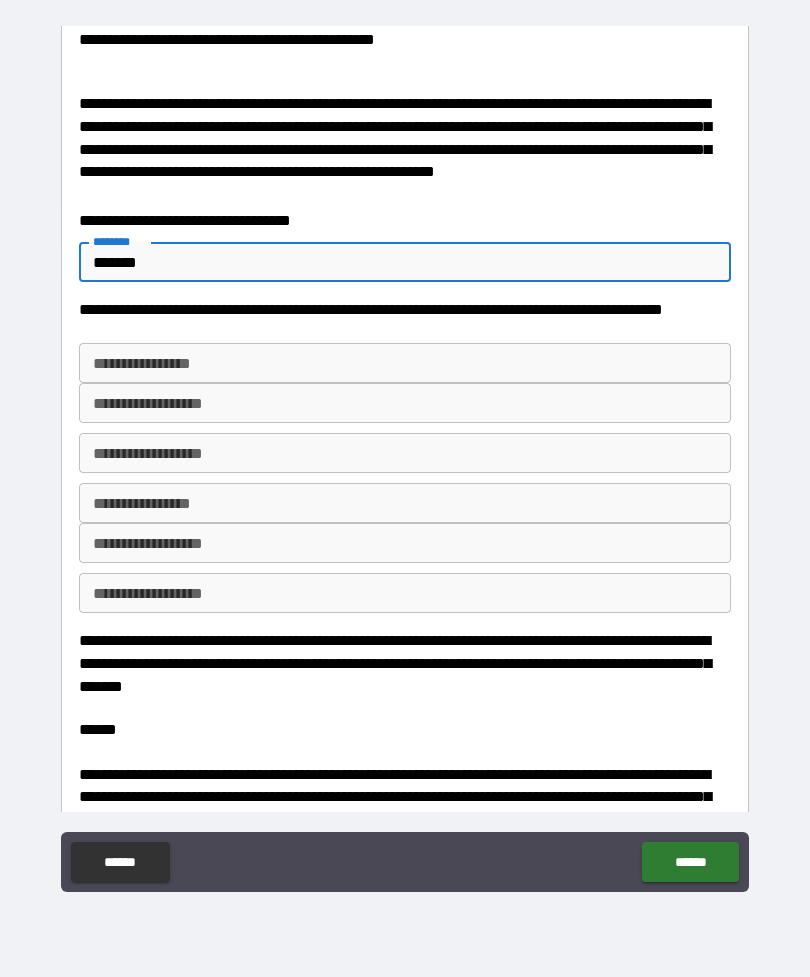 scroll, scrollTop: 489, scrollLeft: 0, axis: vertical 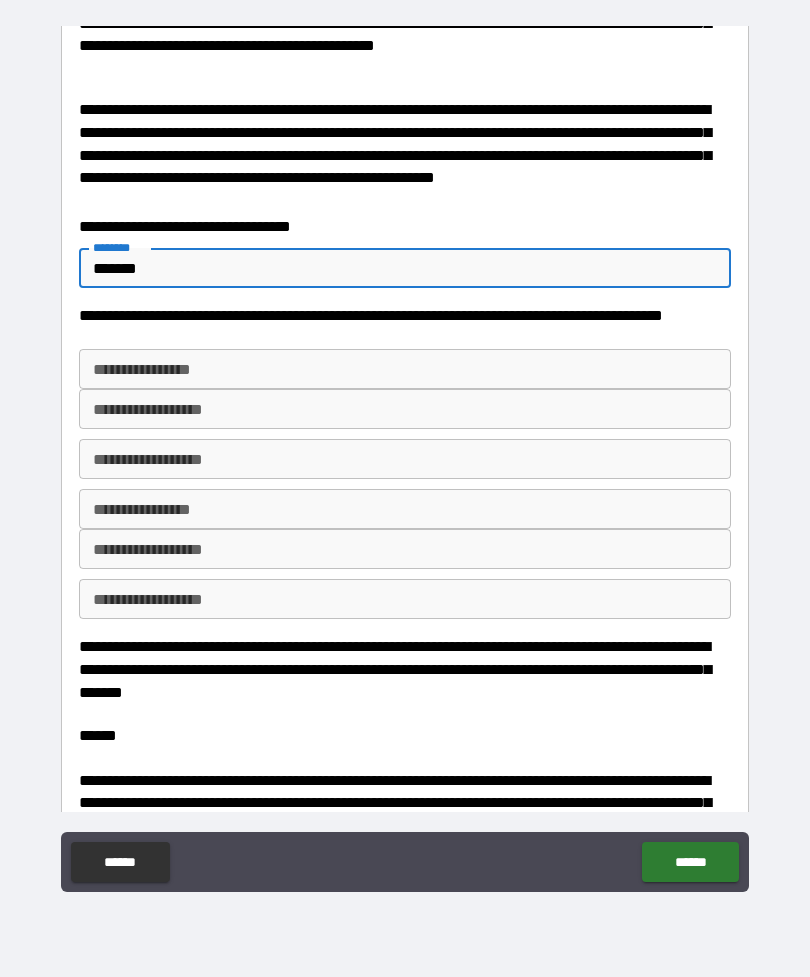 type on "******" 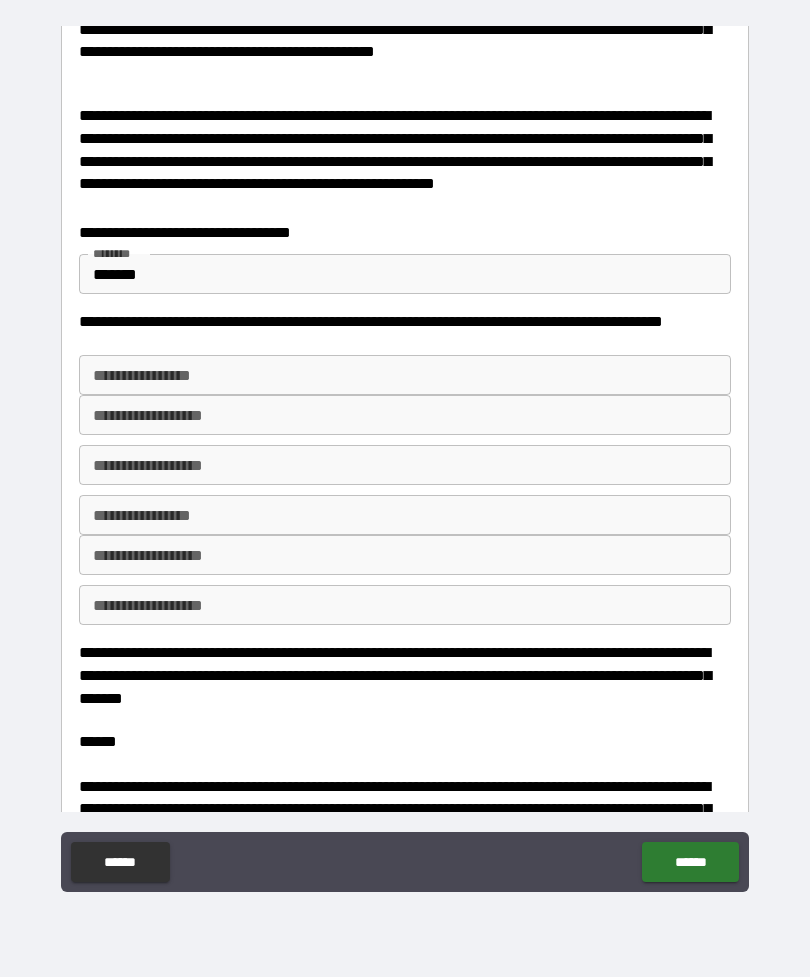 scroll, scrollTop: 498, scrollLeft: 0, axis: vertical 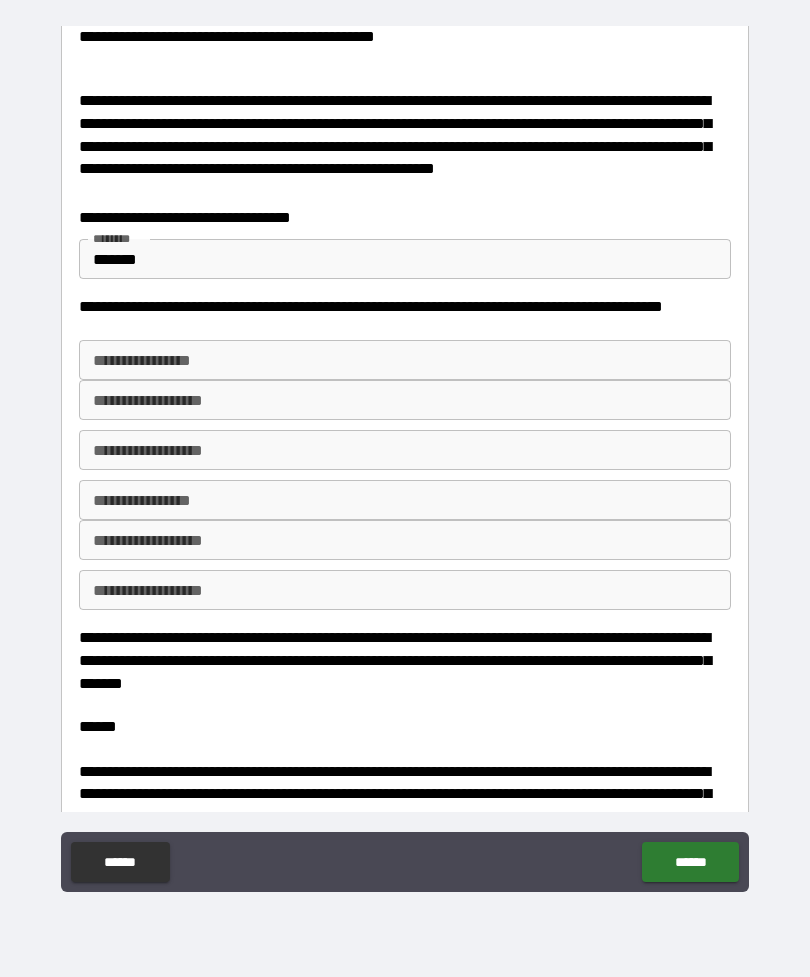 click on "**********" at bounding box center [405, 360] 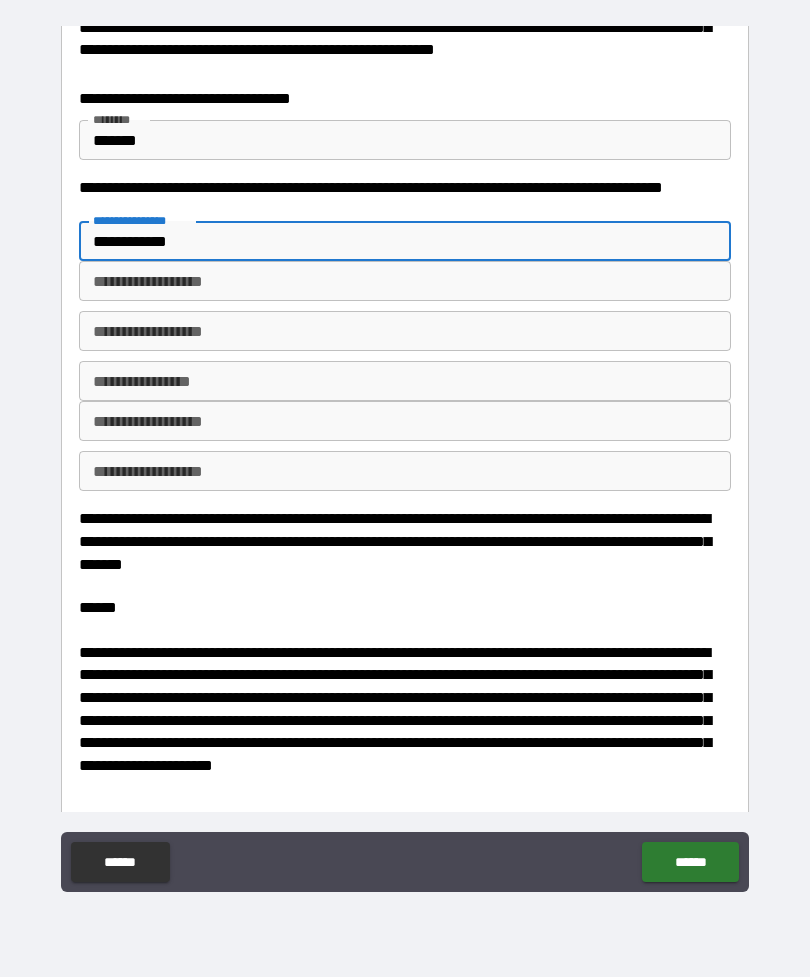 scroll, scrollTop: 635, scrollLeft: 0, axis: vertical 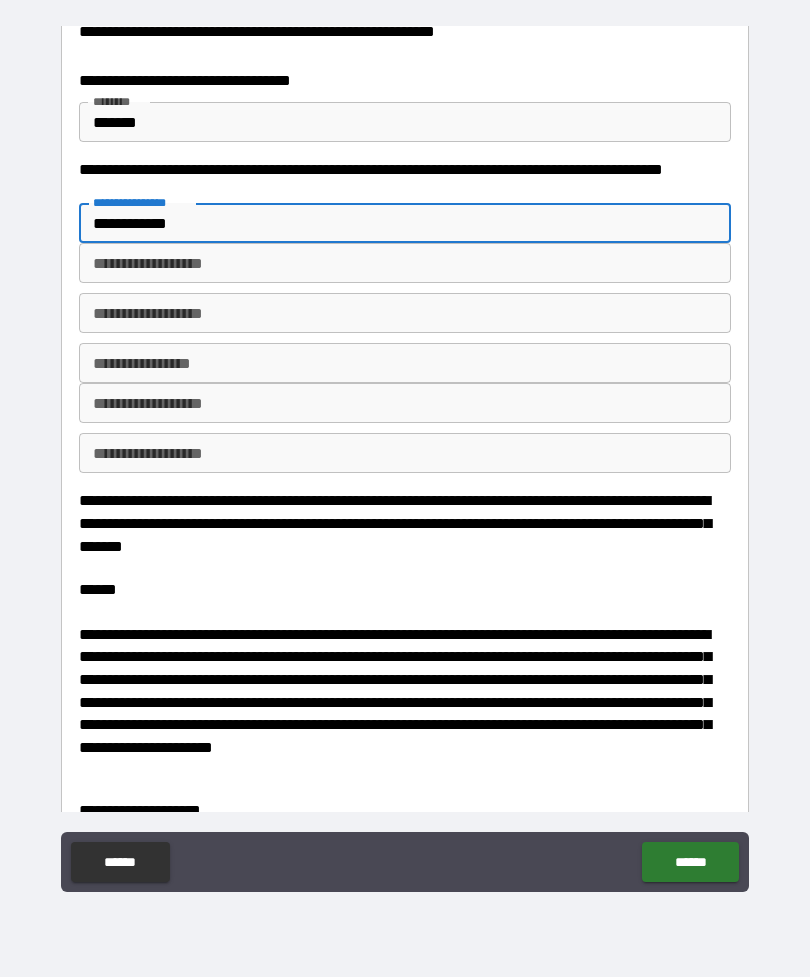type on "**********" 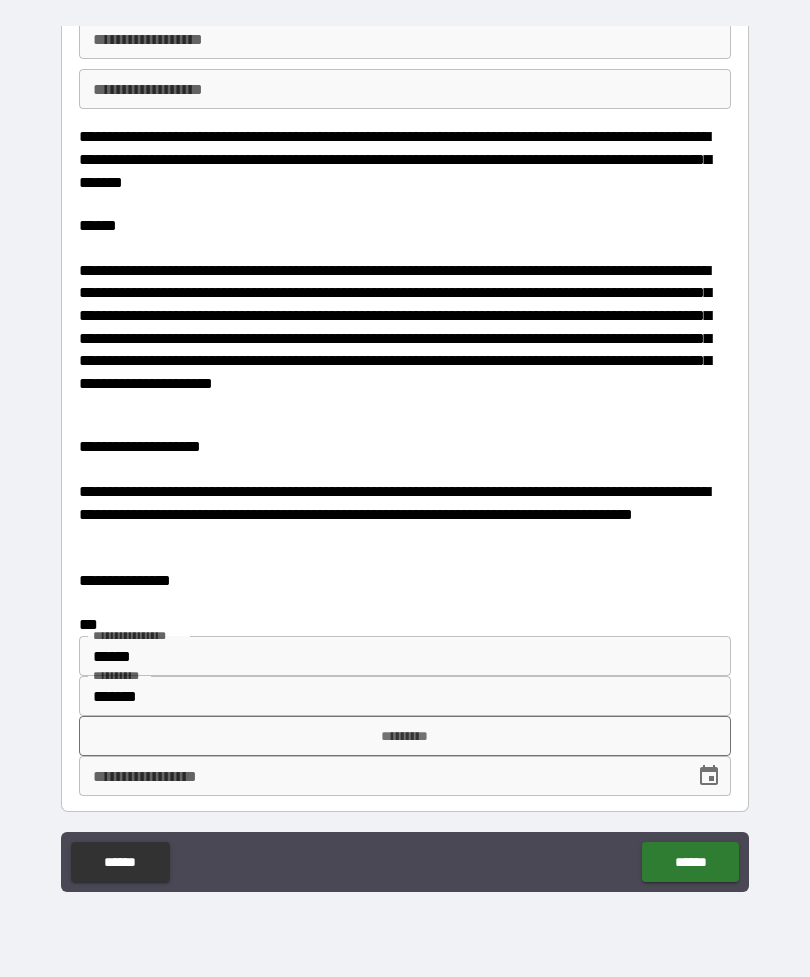 scroll, scrollTop: 998, scrollLeft: 0, axis: vertical 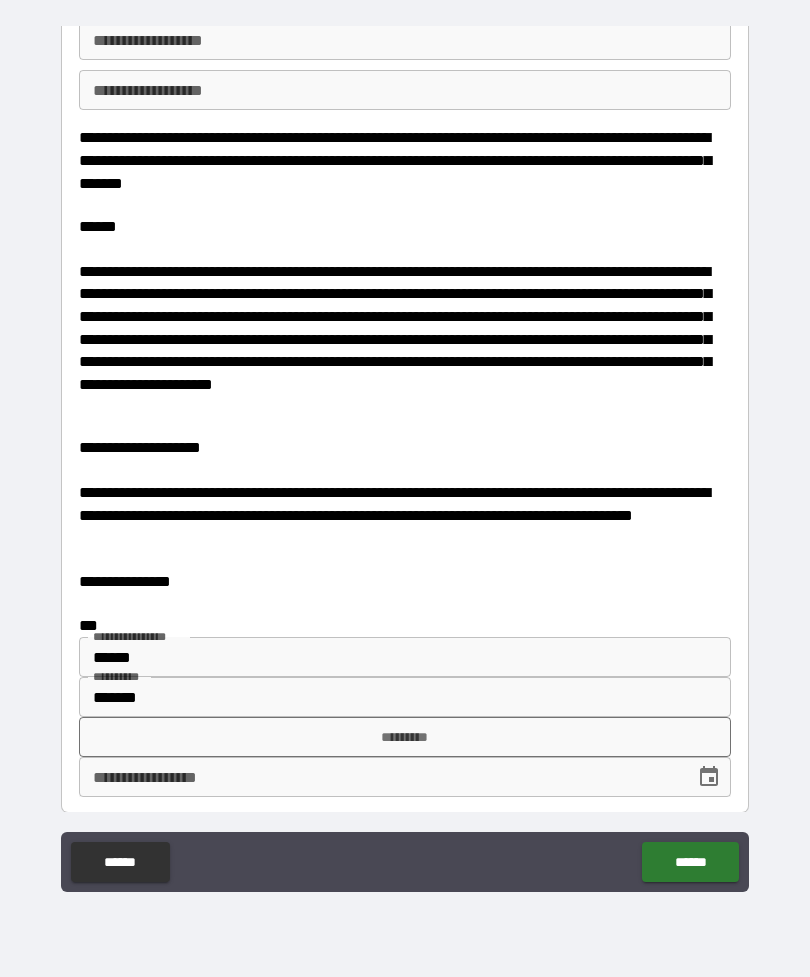 type on "**********" 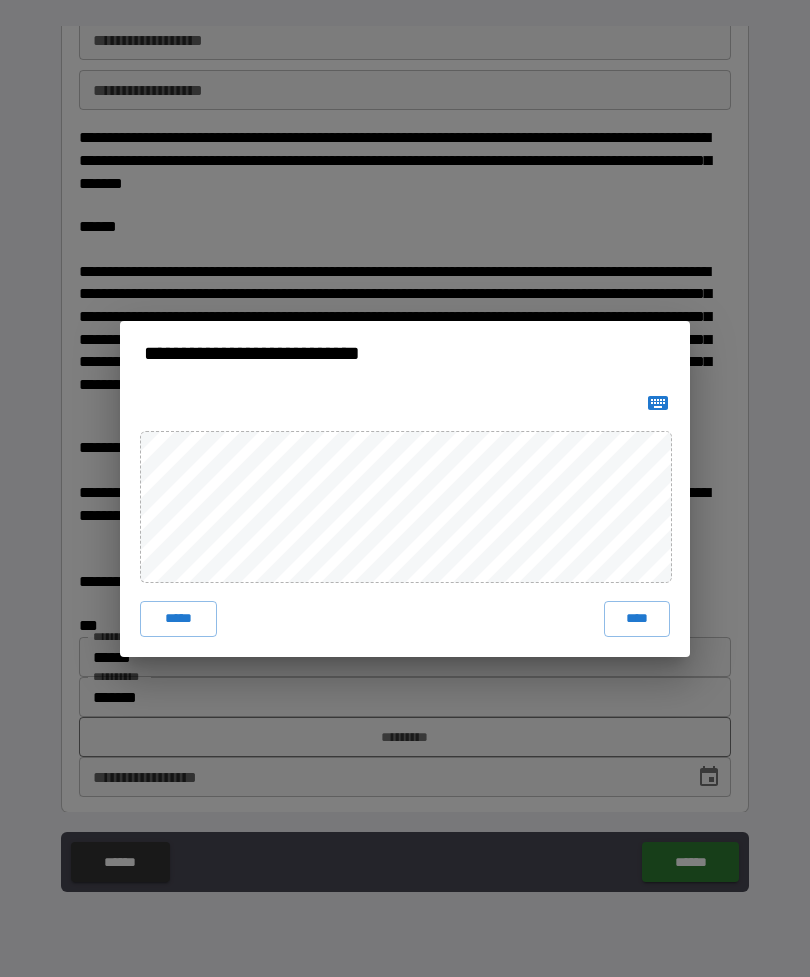 click on "*****" at bounding box center (178, 619) 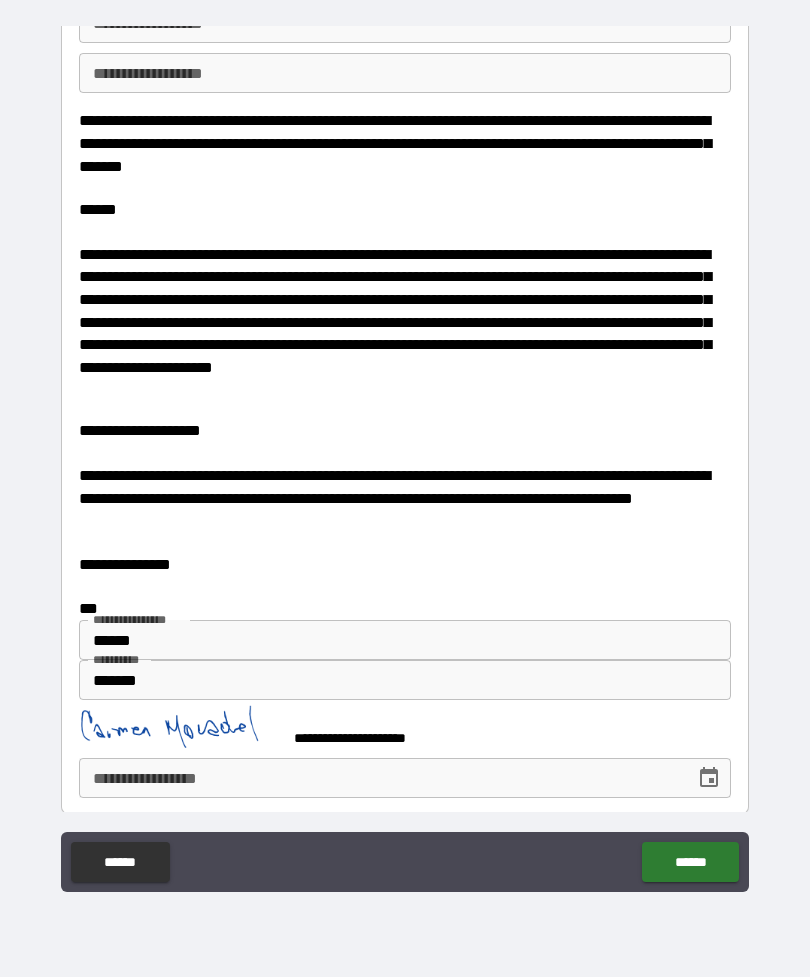 scroll, scrollTop: 1015, scrollLeft: 0, axis: vertical 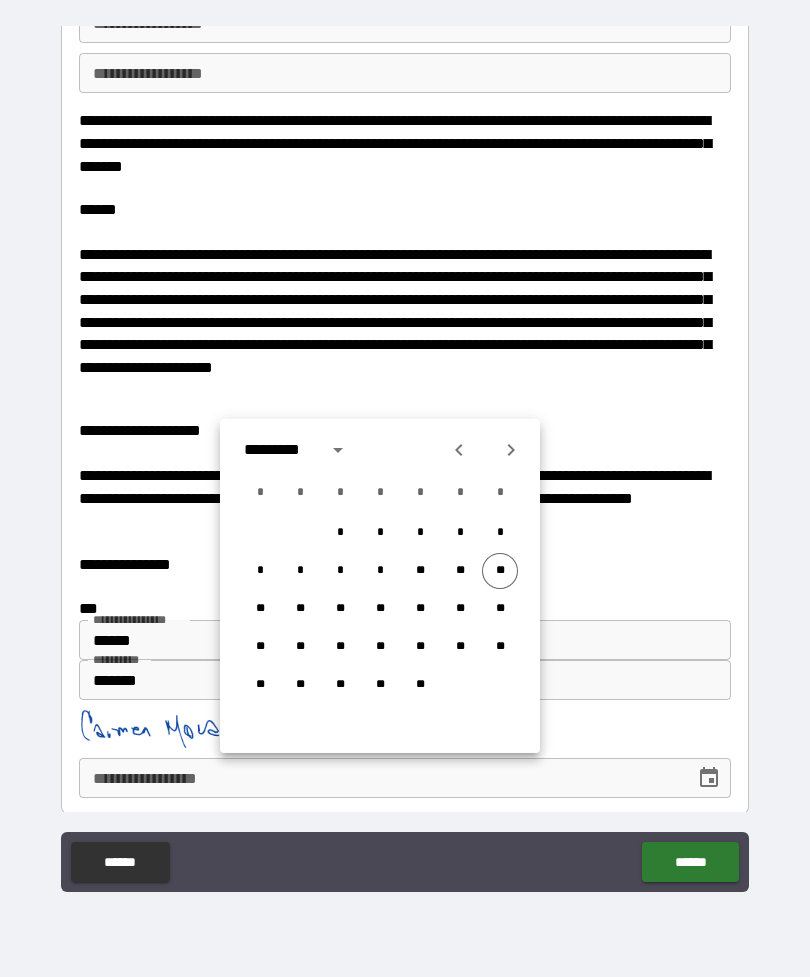 click on "**" at bounding box center (500, 571) 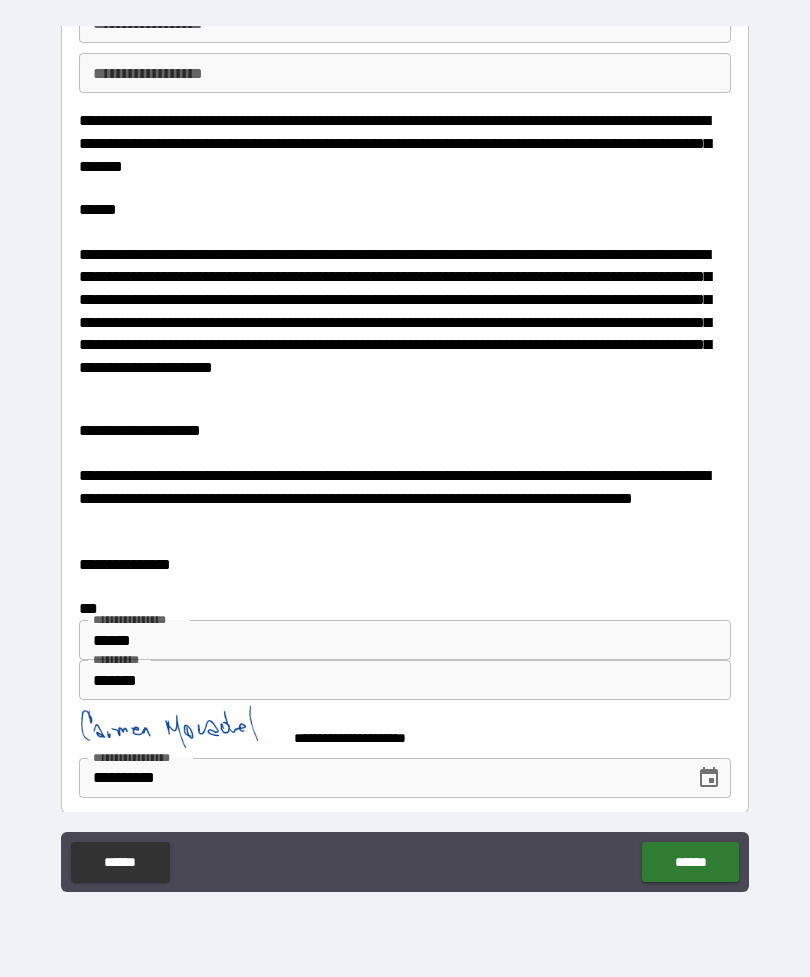 click on "******" at bounding box center [690, 862] 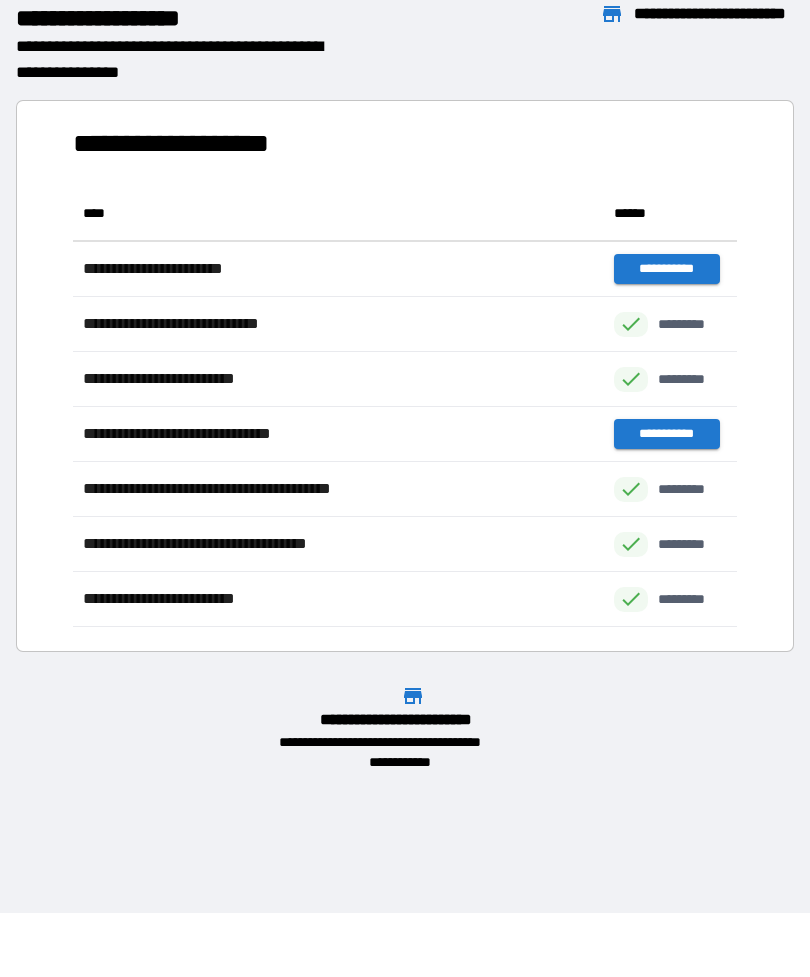 scroll, scrollTop: 1, scrollLeft: 1, axis: both 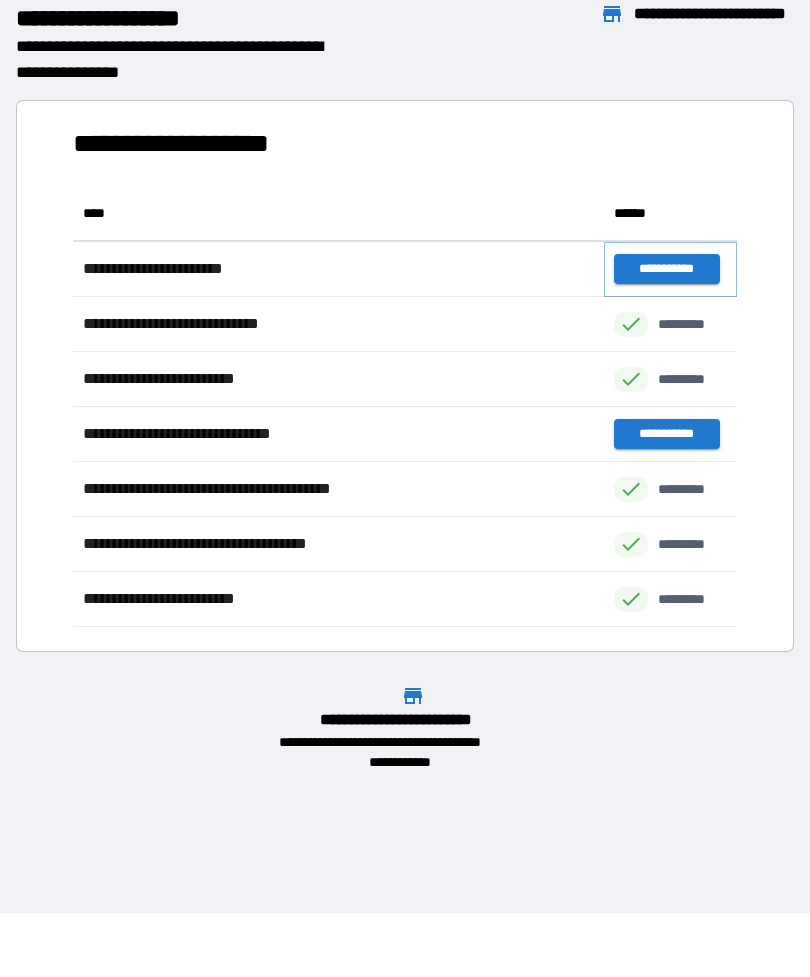 click on "**********" at bounding box center [666, 269] 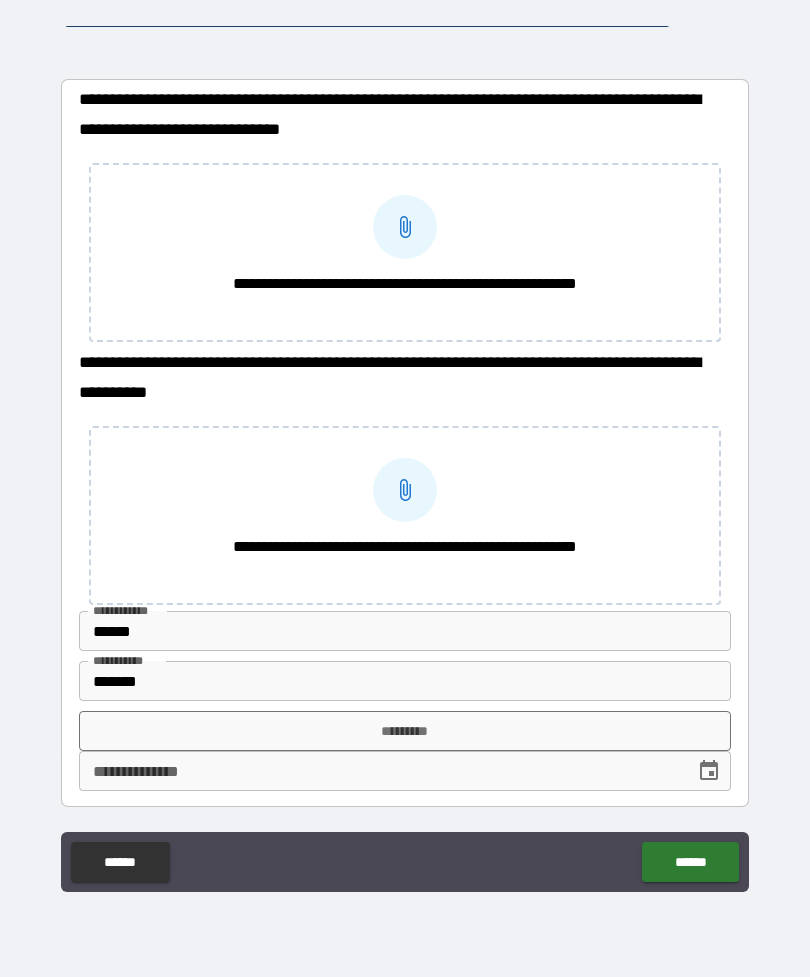 scroll, scrollTop: 29, scrollLeft: 0, axis: vertical 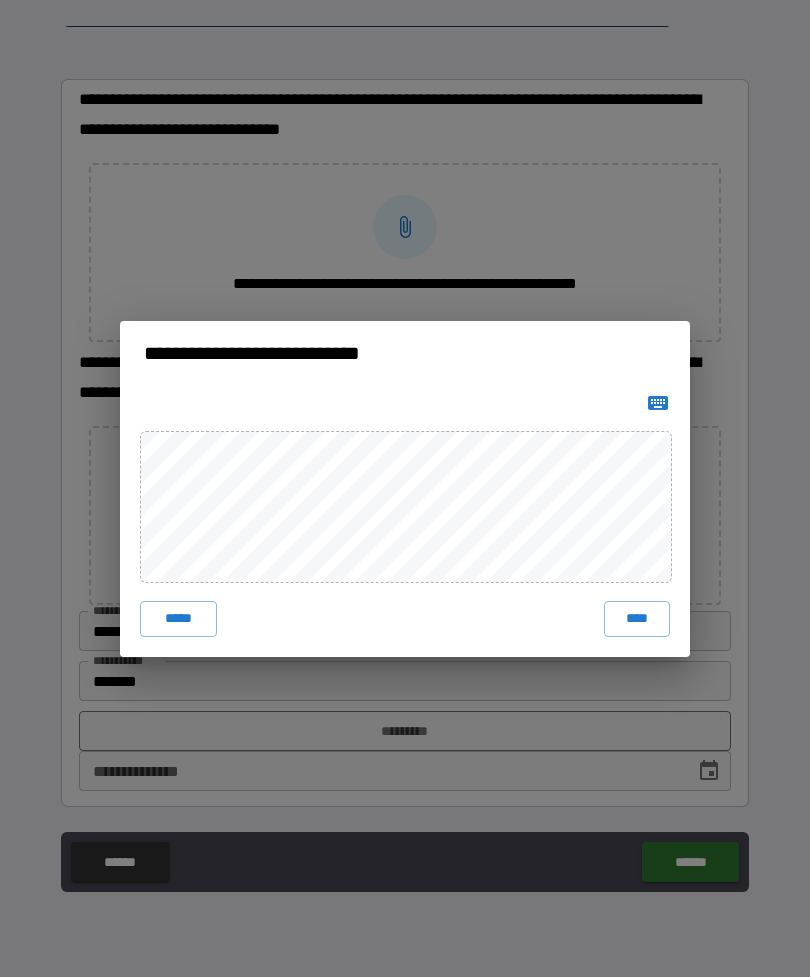 click on "*****" at bounding box center (178, 619) 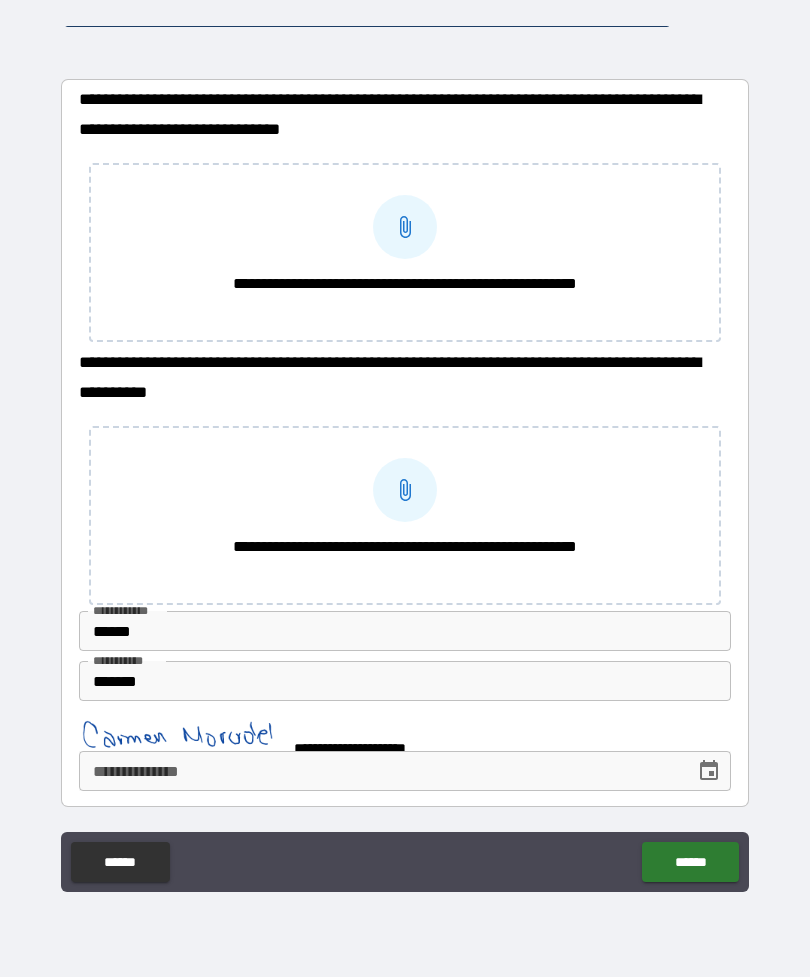 scroll, scrollTop: 19, scrollLeft: 0, axis: vertical 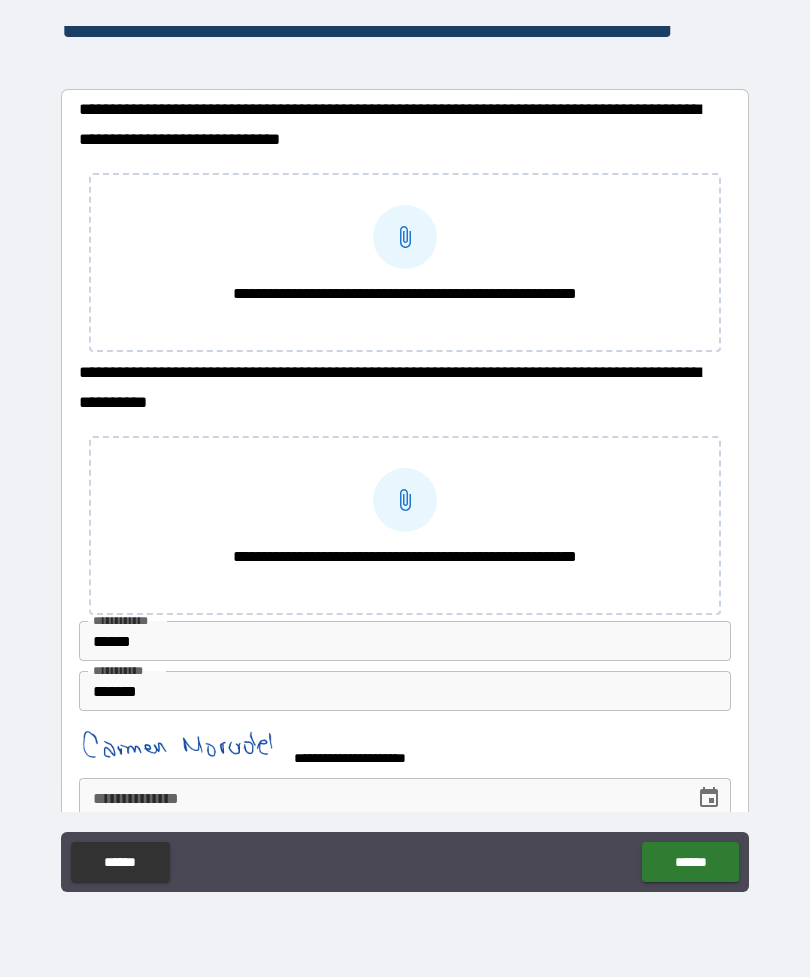 click at bounding box center (709, 798) 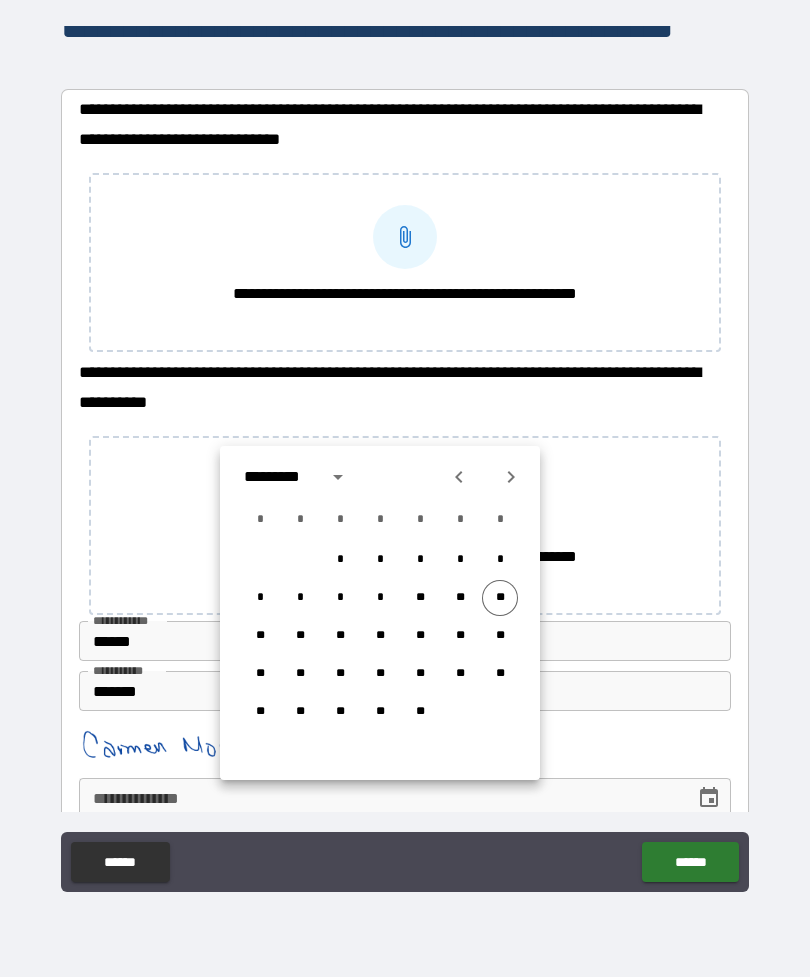 click on "**" at bounding box center [500, 598] 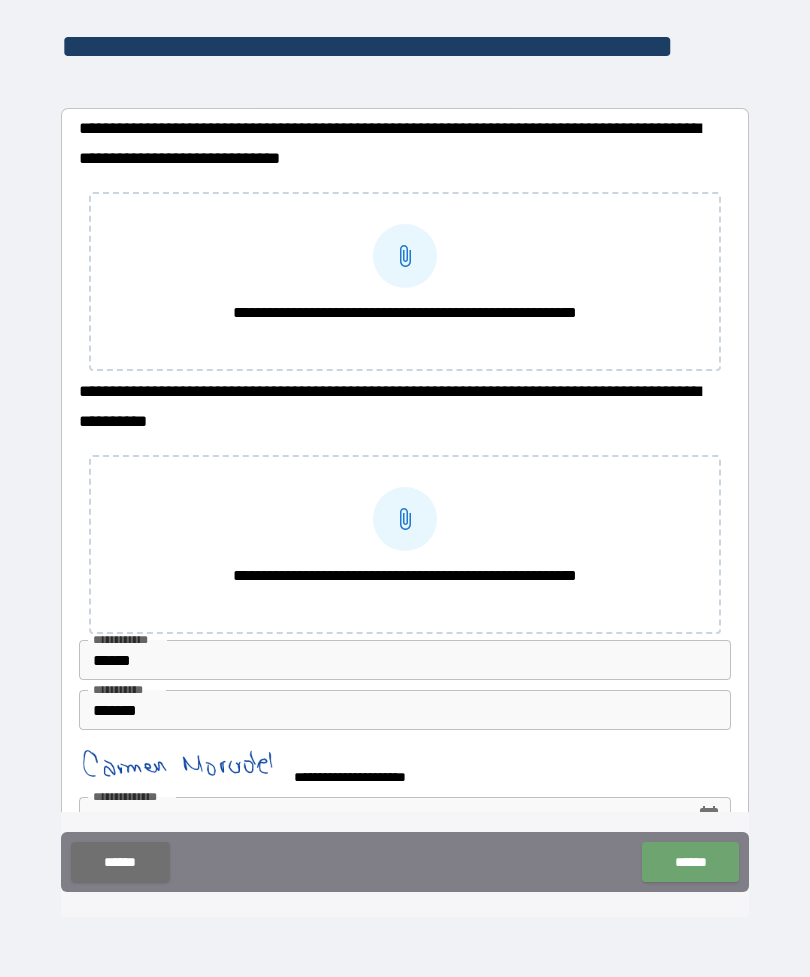 scroll, scrollTop: -1, scrollLeft: 0, axis: vertical 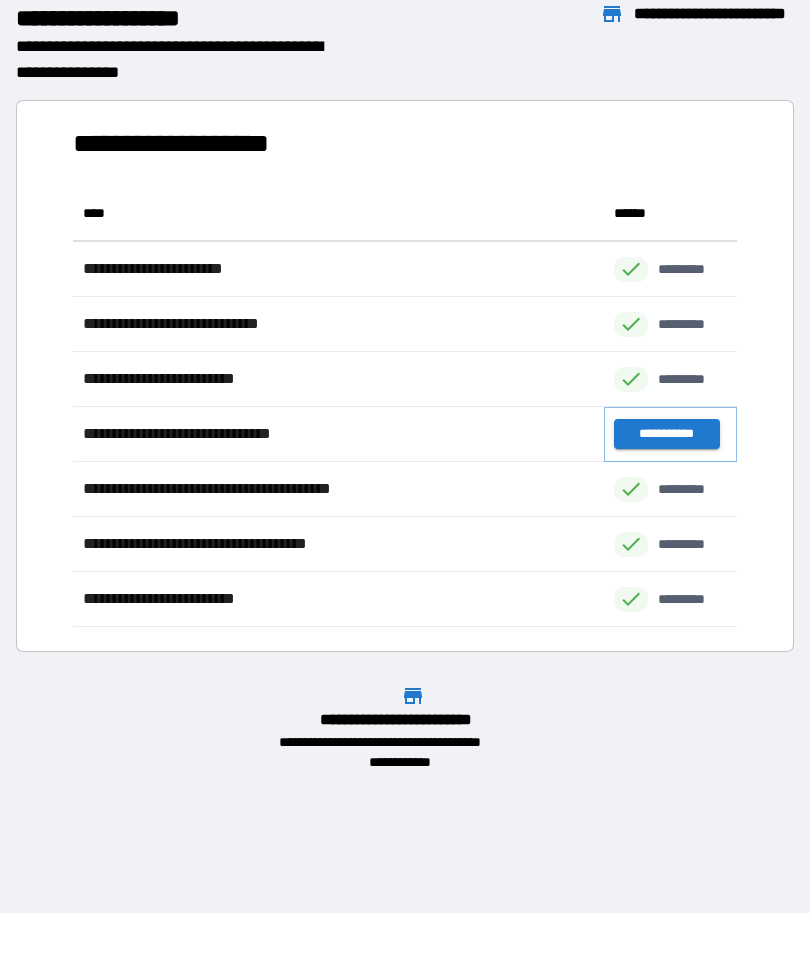 click on "**********" at bounding box center [666, 434] 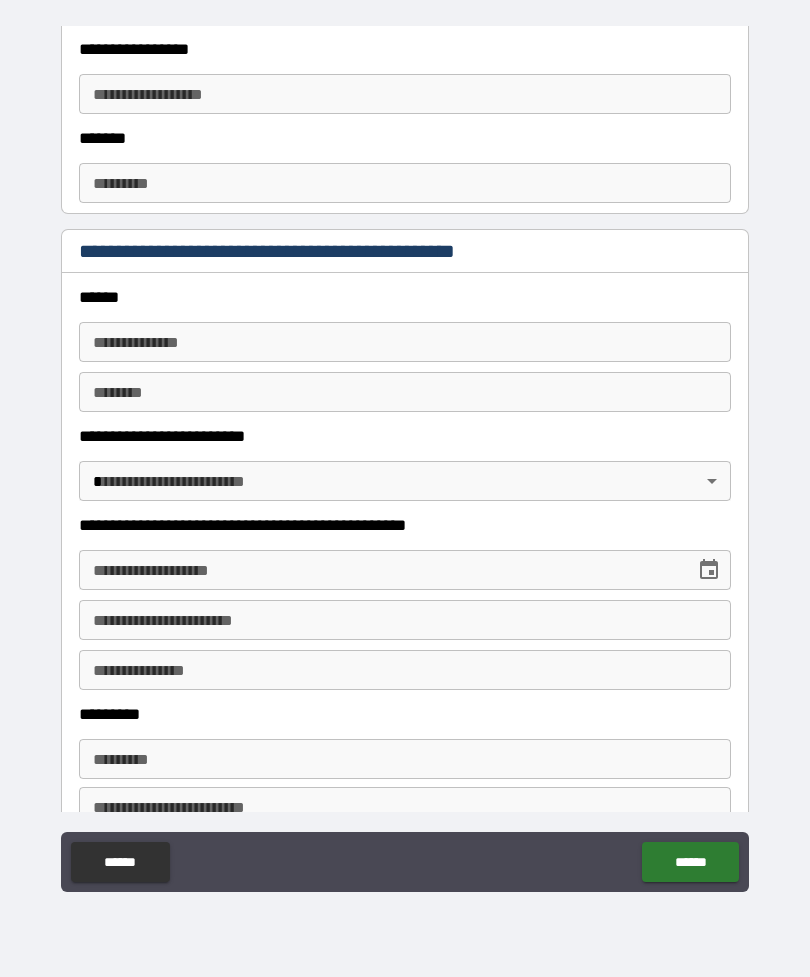 scroll, scrollTop: 2093, scrollLeft: 0, axis: vertical 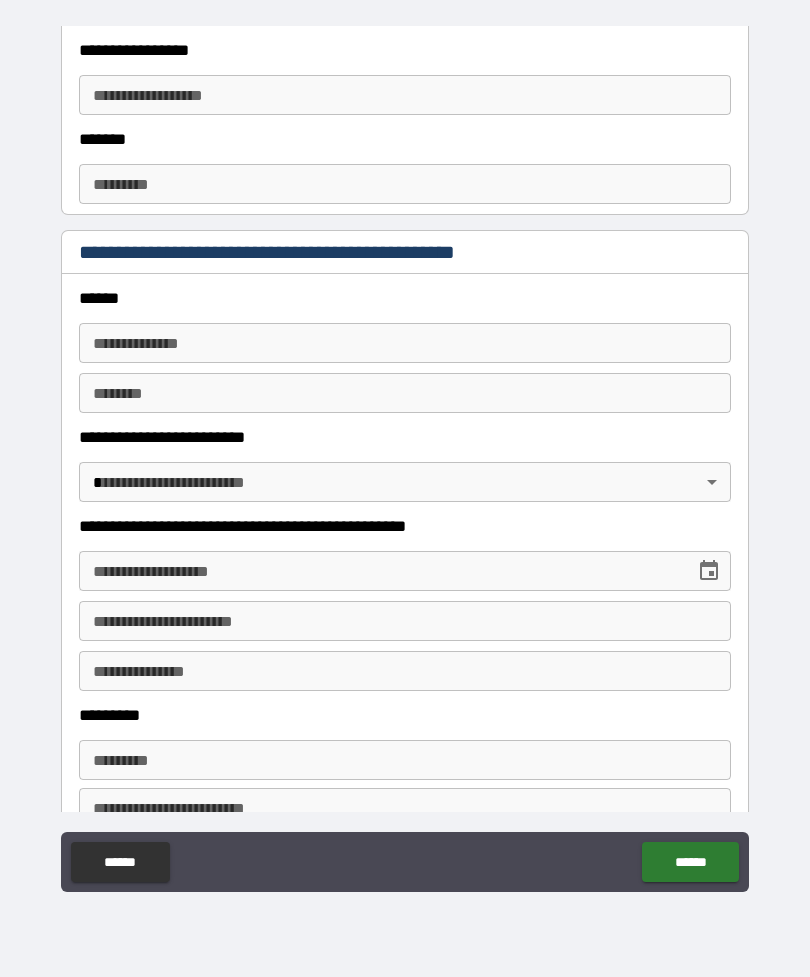 click on "**********" at bounding box center [405, 456] 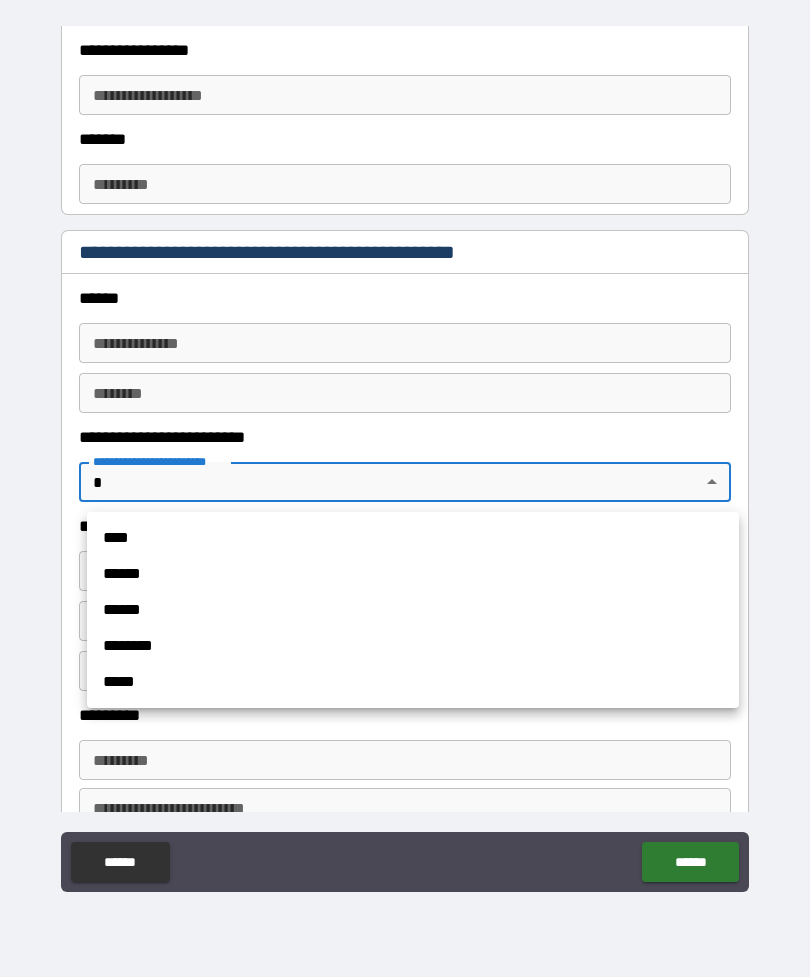 click on "****" at bounding box center (413, 538) 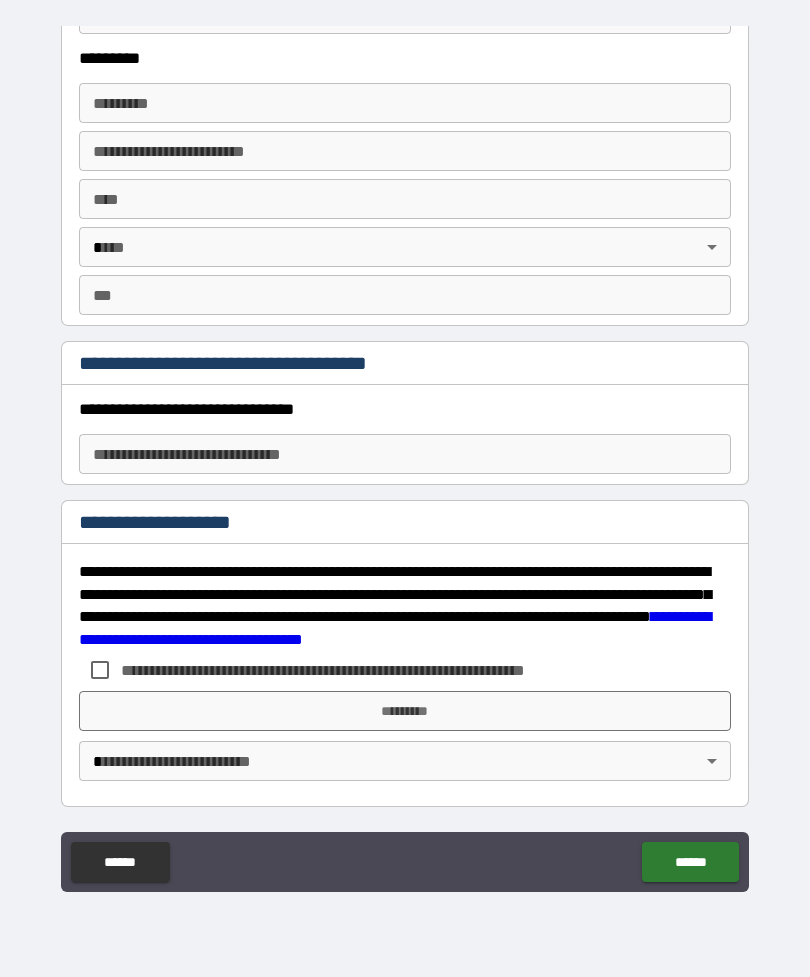 scroll, scrollTop: 2750, scrollLeft: 0, axis: vertical 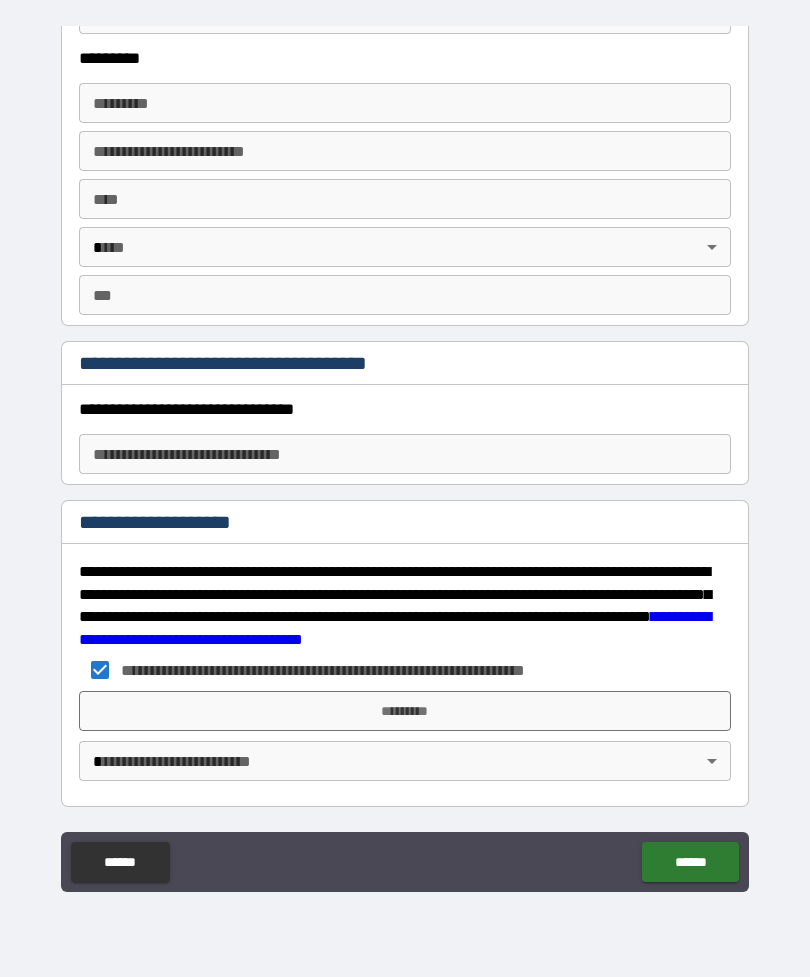 click on "*********" at bounding box center (405, 711) 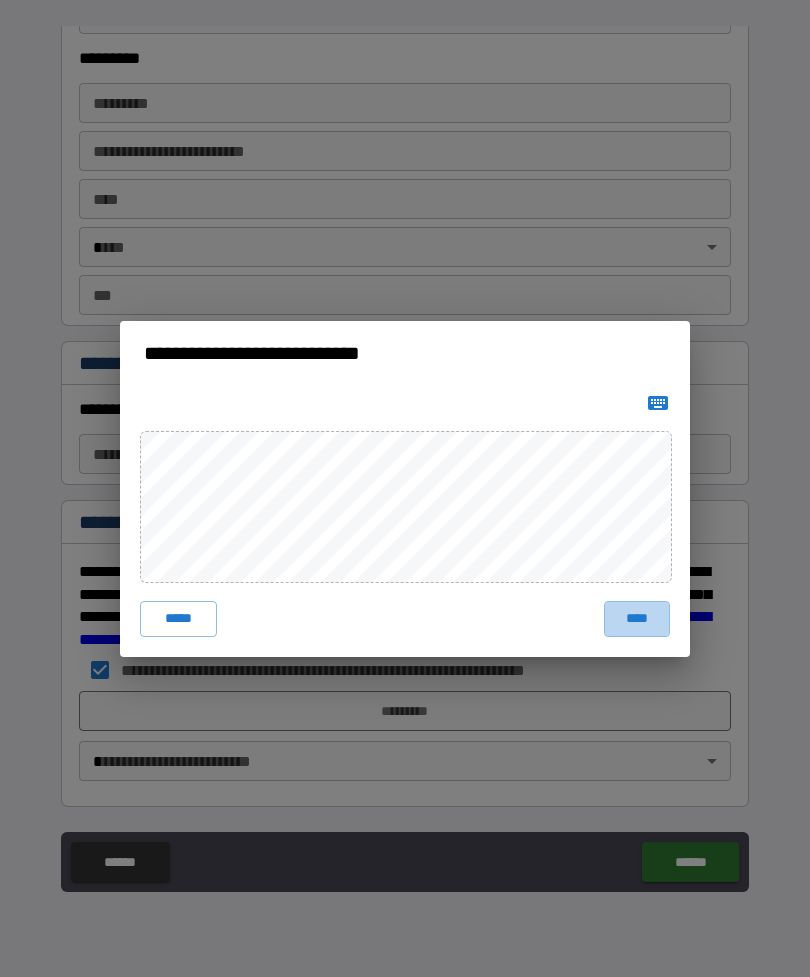 click on "****" at bounding box center [637, 619] 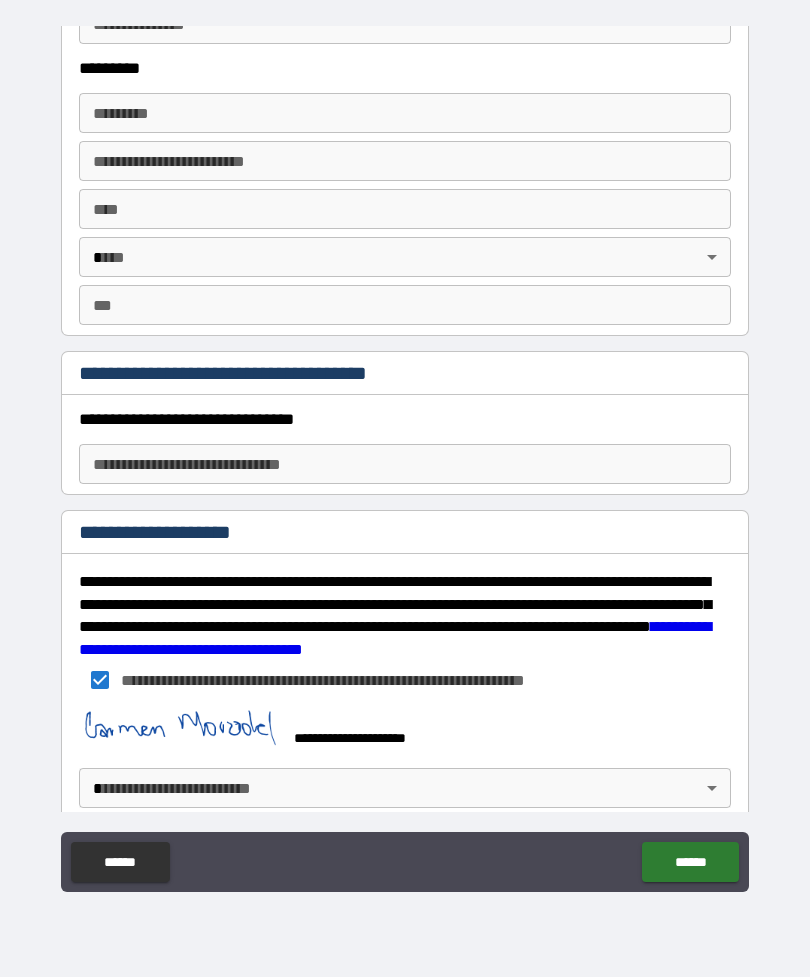 click on "**********" at bounding box center [405, 456] 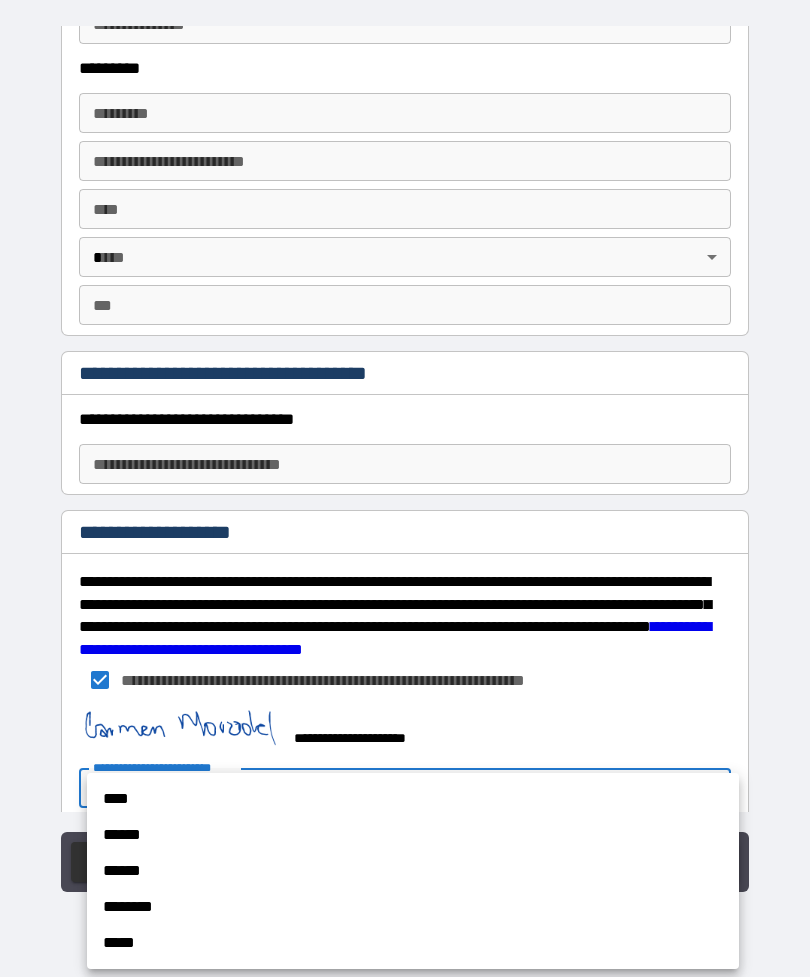 click at bounding box center (405, 488) 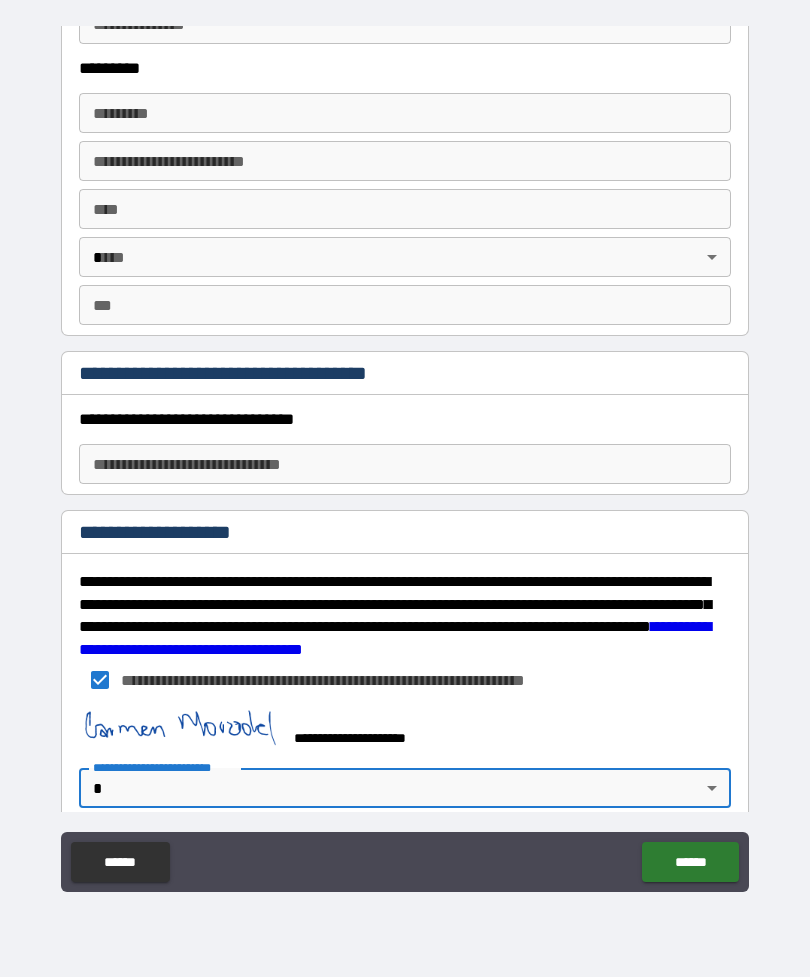 click on "**********" at bounding box center [405, 456] 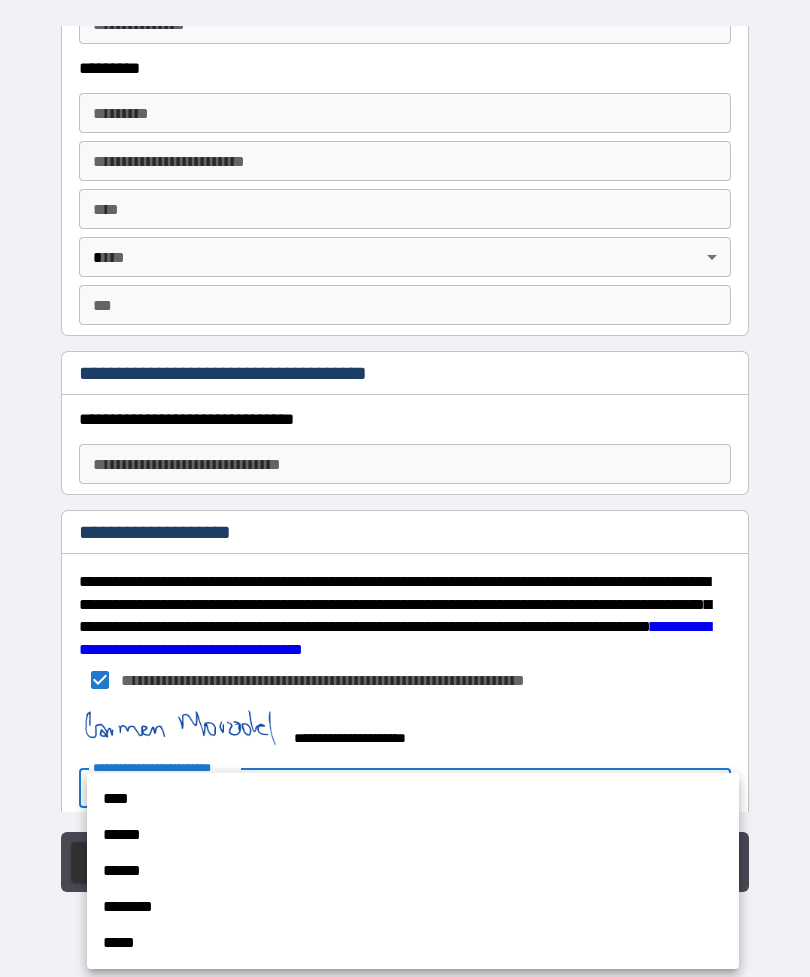 click on "****" at bounding box center (413, 799) 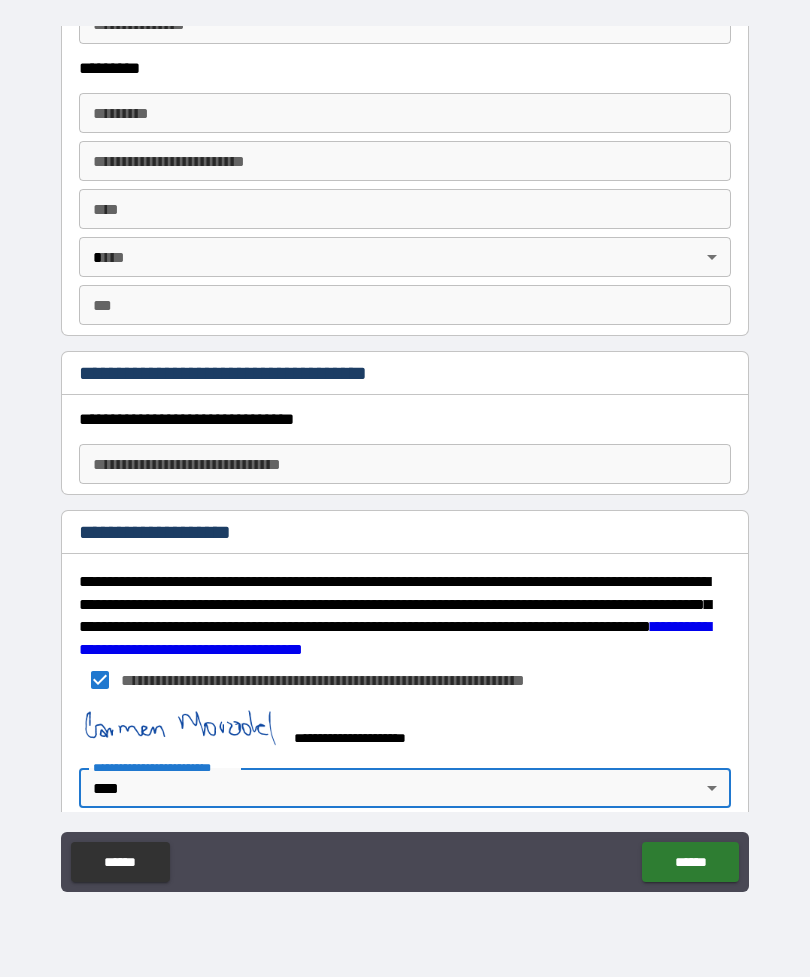 click on "******" at bounding box center (690, 862) 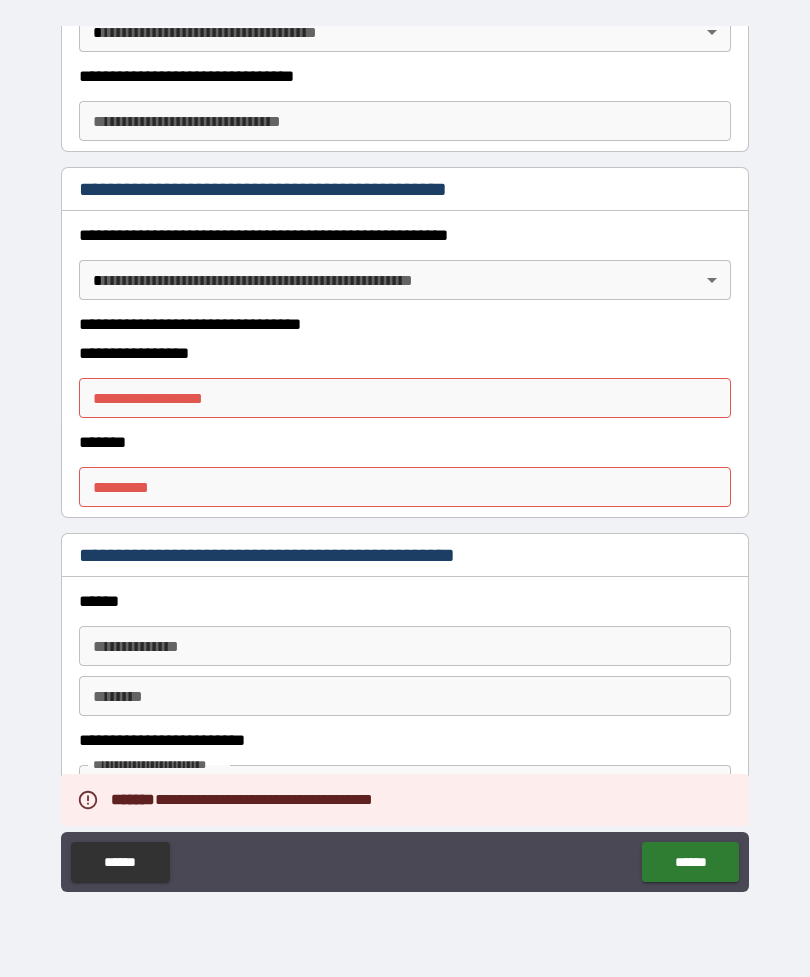 scroll, scrollTop: 1787, scrollLeft: 0, axis: vertical 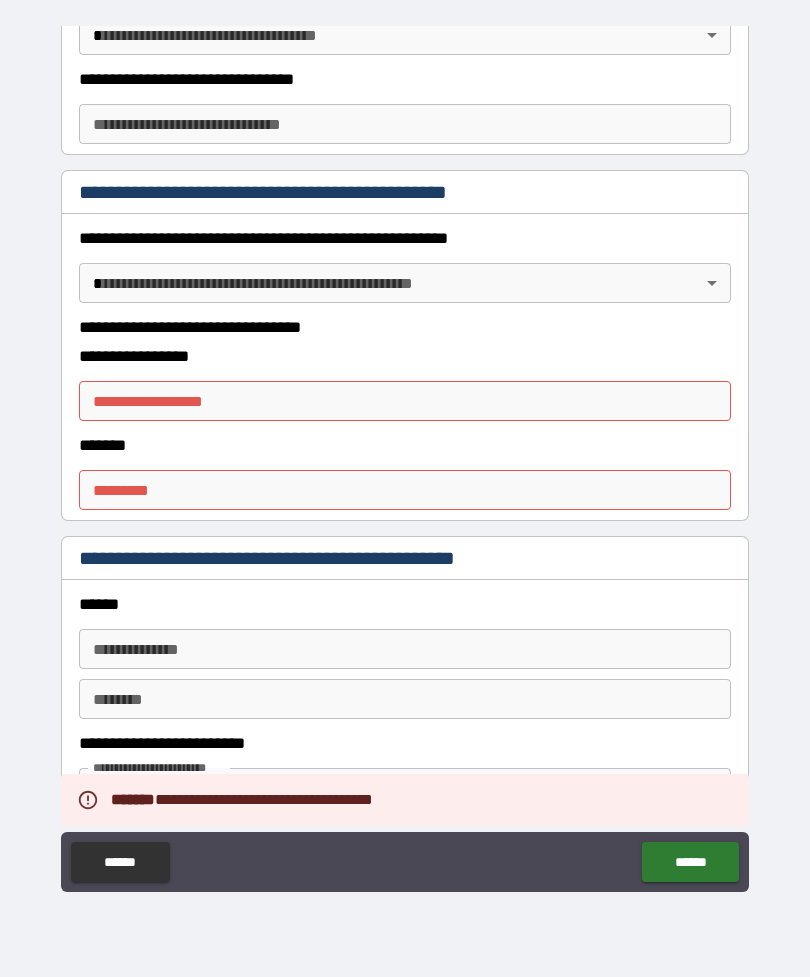 click on "**********" at bounding box center (405, 386) 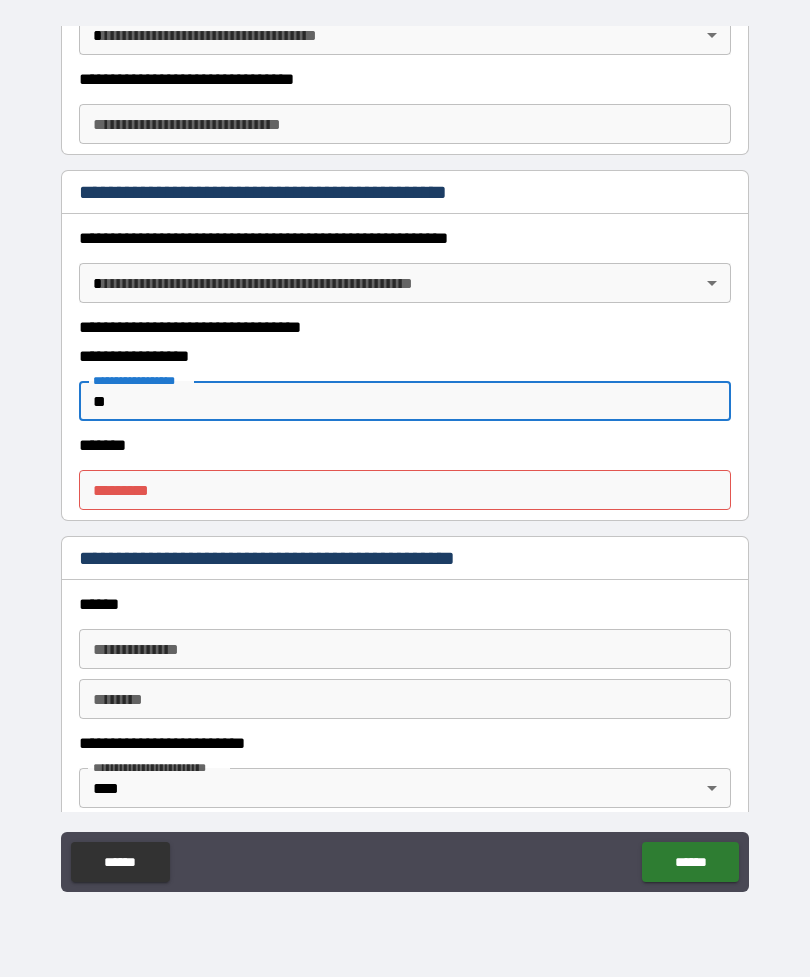 type on "**" 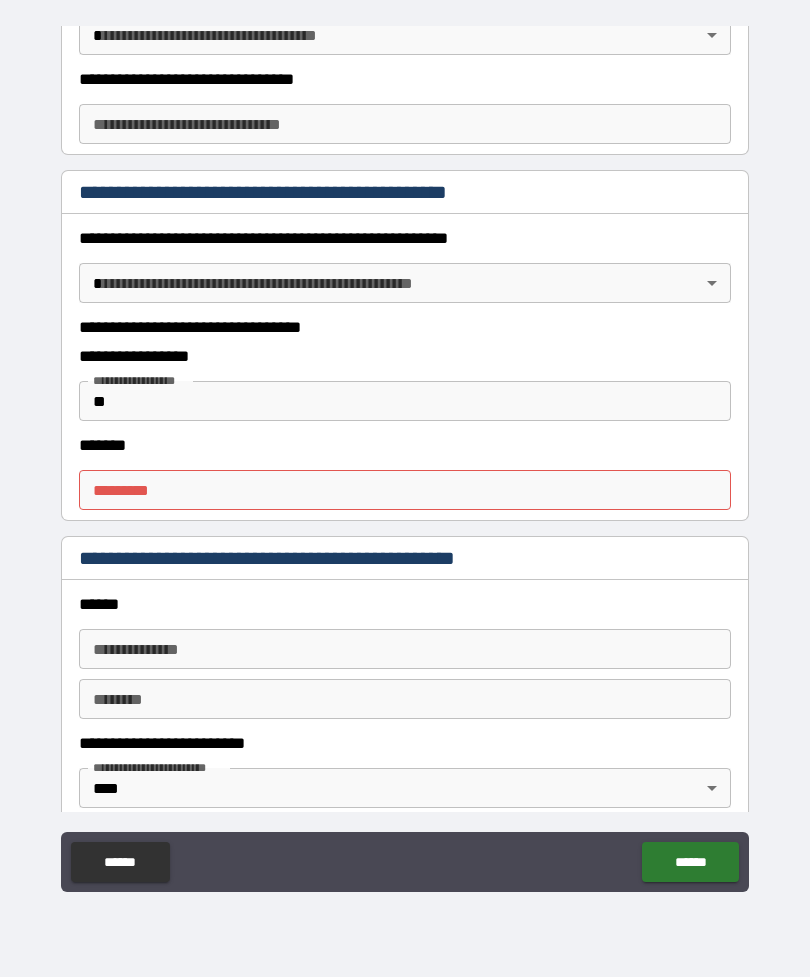 click on "*******   *" at bounding box center [405, 490] 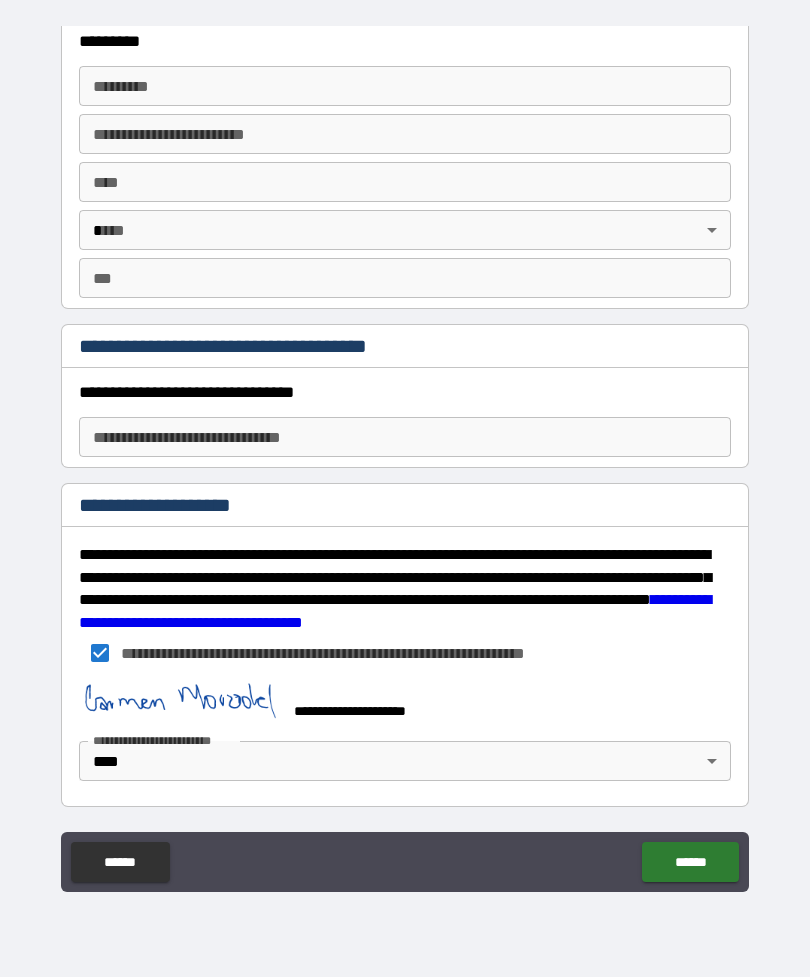scroll, scrollTop: 2767, scrollLeft: 0, axis: vertical 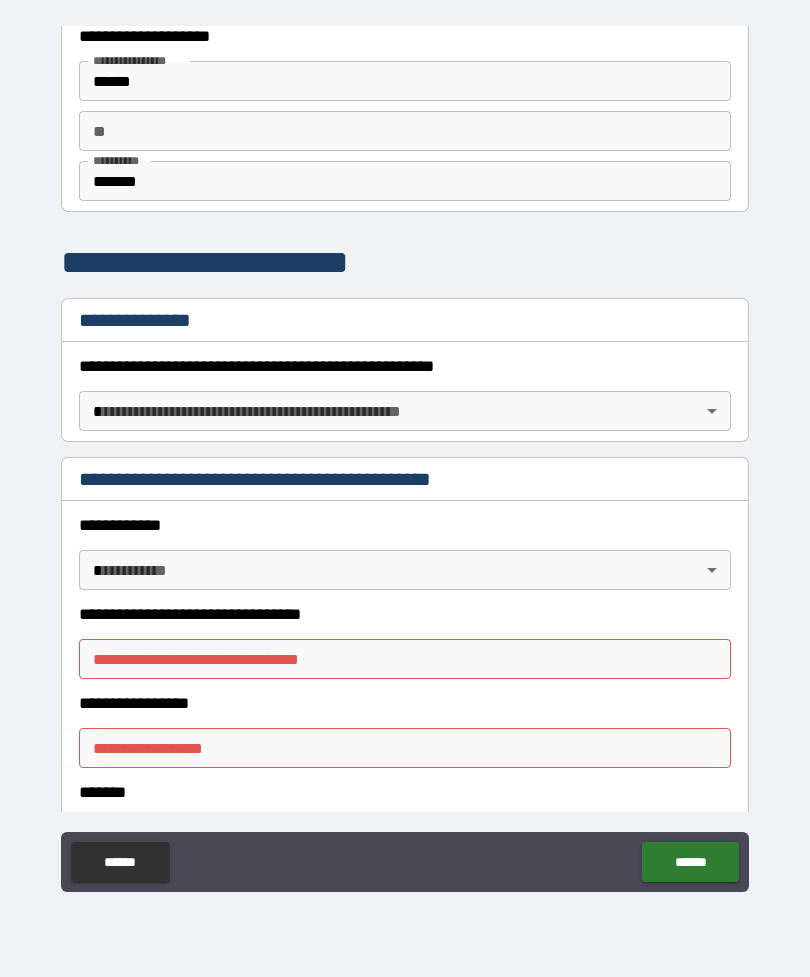 click on "**********" at bounding box center [405, 659] 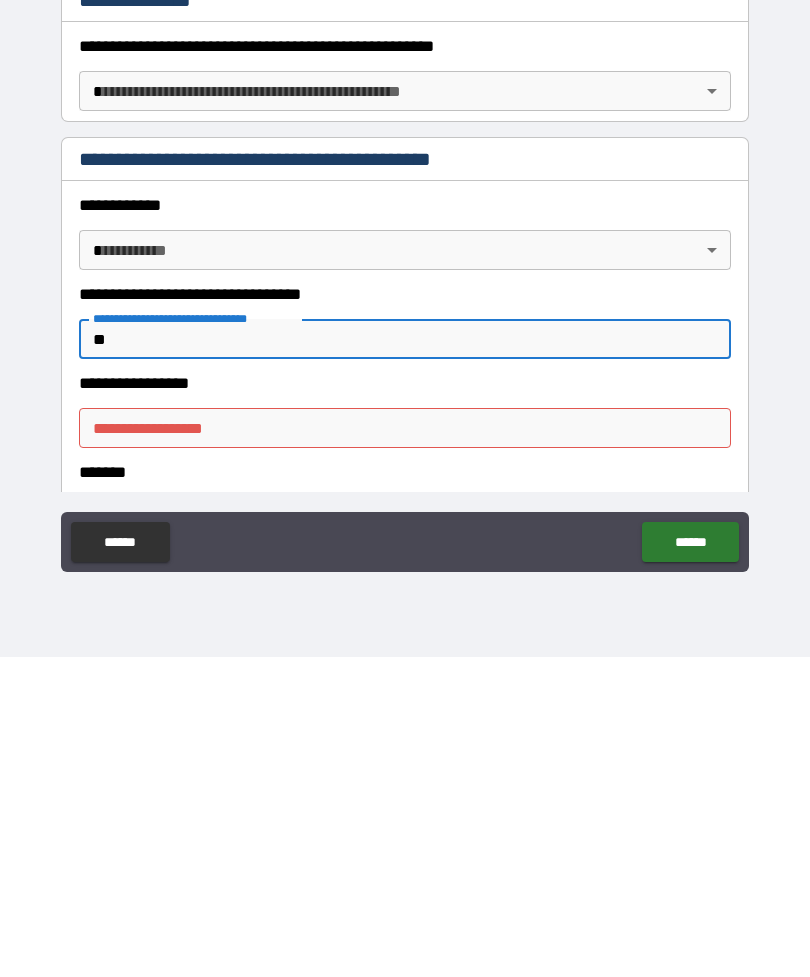 type on "**" 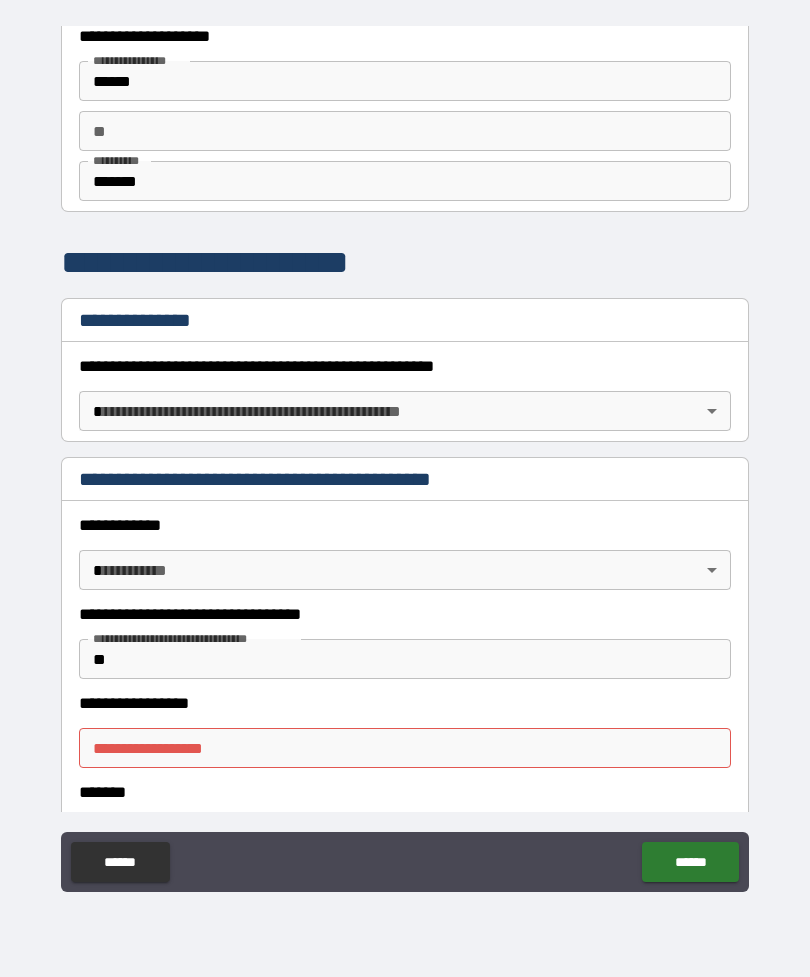 click on "**********" at bounding box center [405, 748] 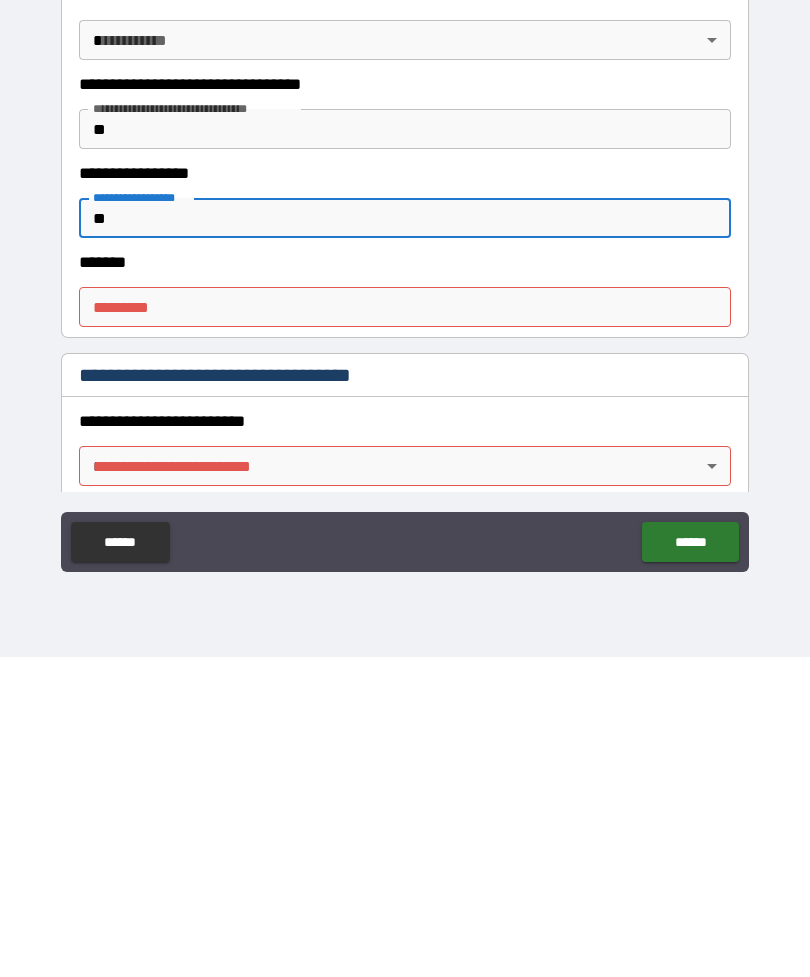 scroll, scrollTop: 281, scrollLeft: 0, axis: vertical 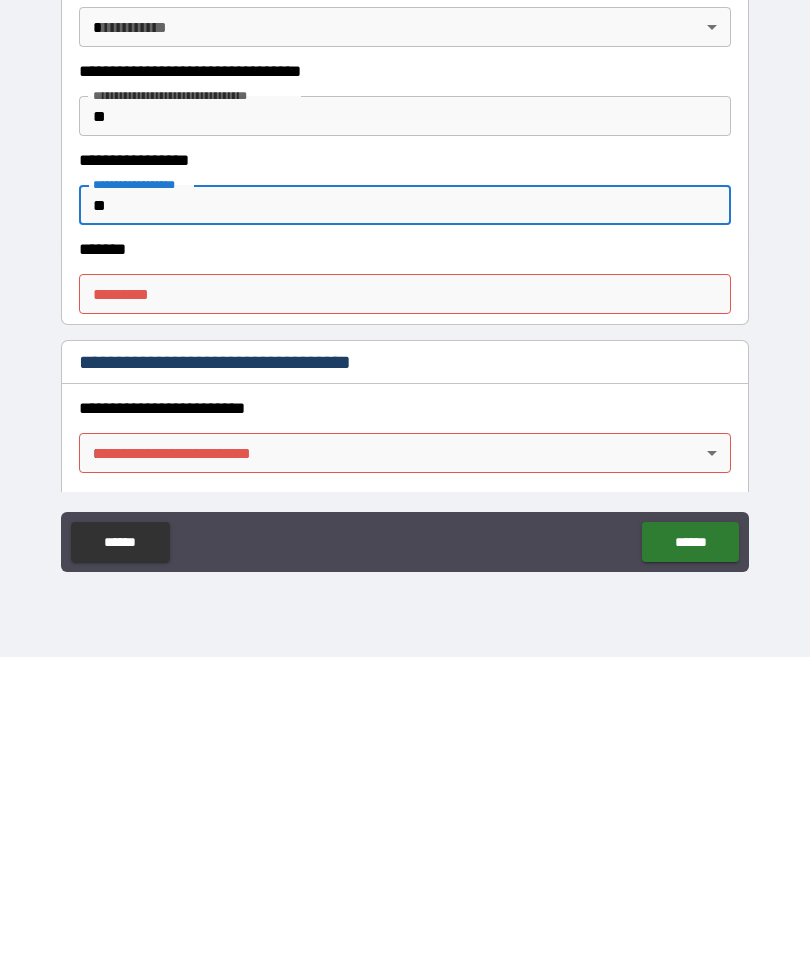 type on "**" 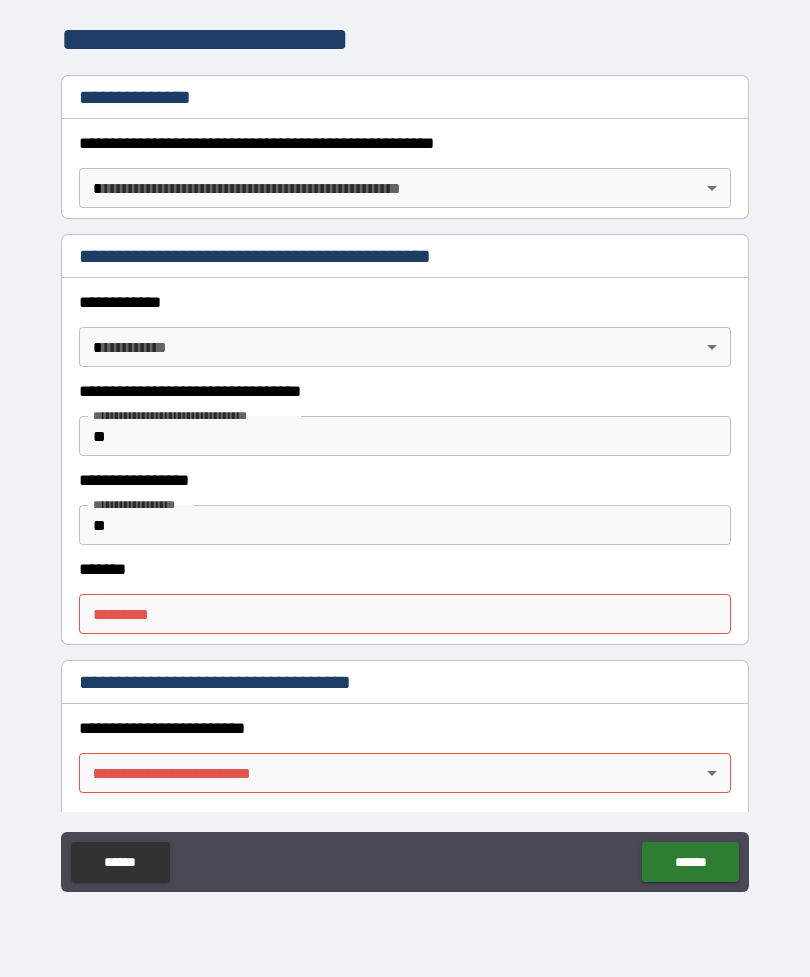 click on "*******   *" at bounding box center (405, 614) 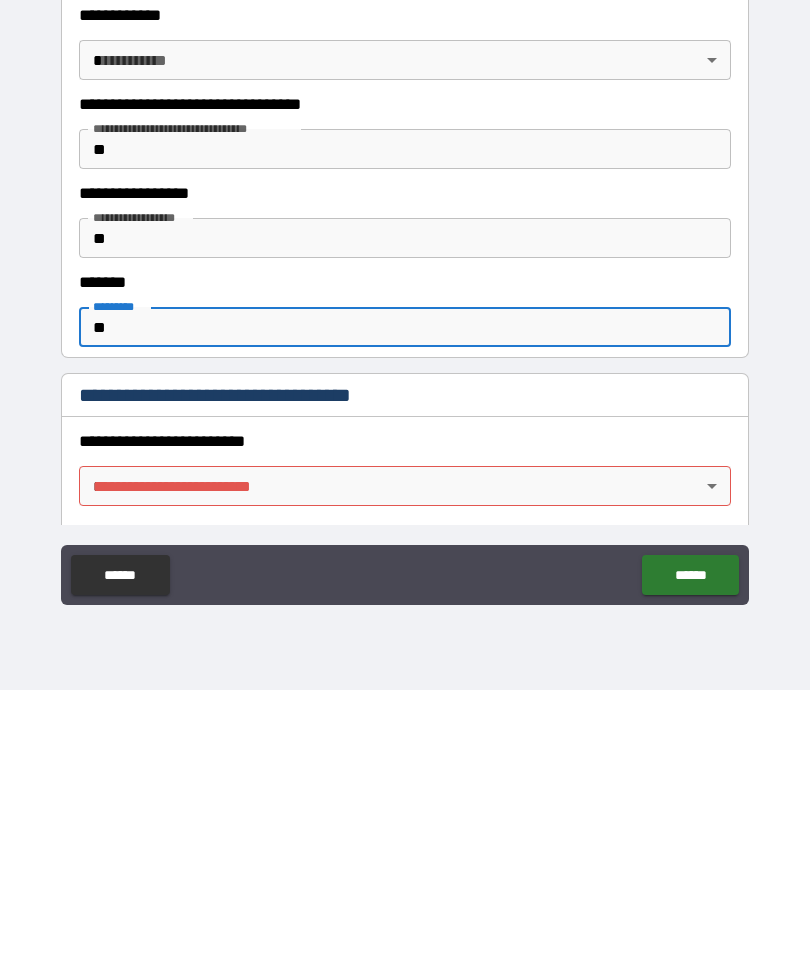 type on "**" 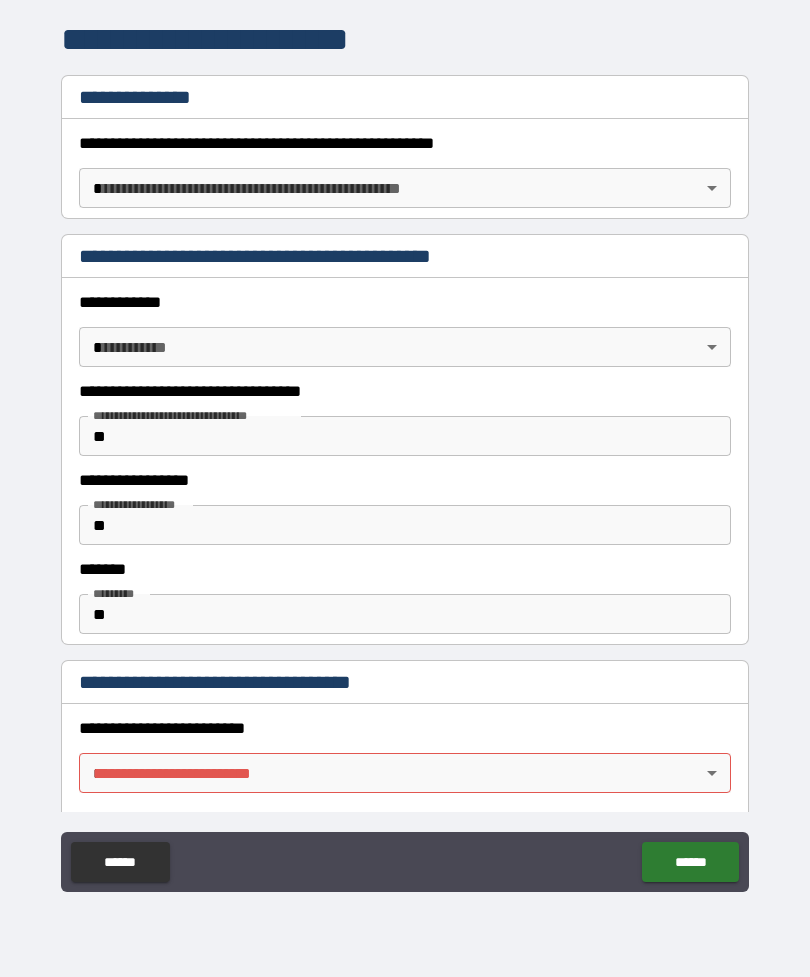 click on "**********" at bounding box center (405, 456) 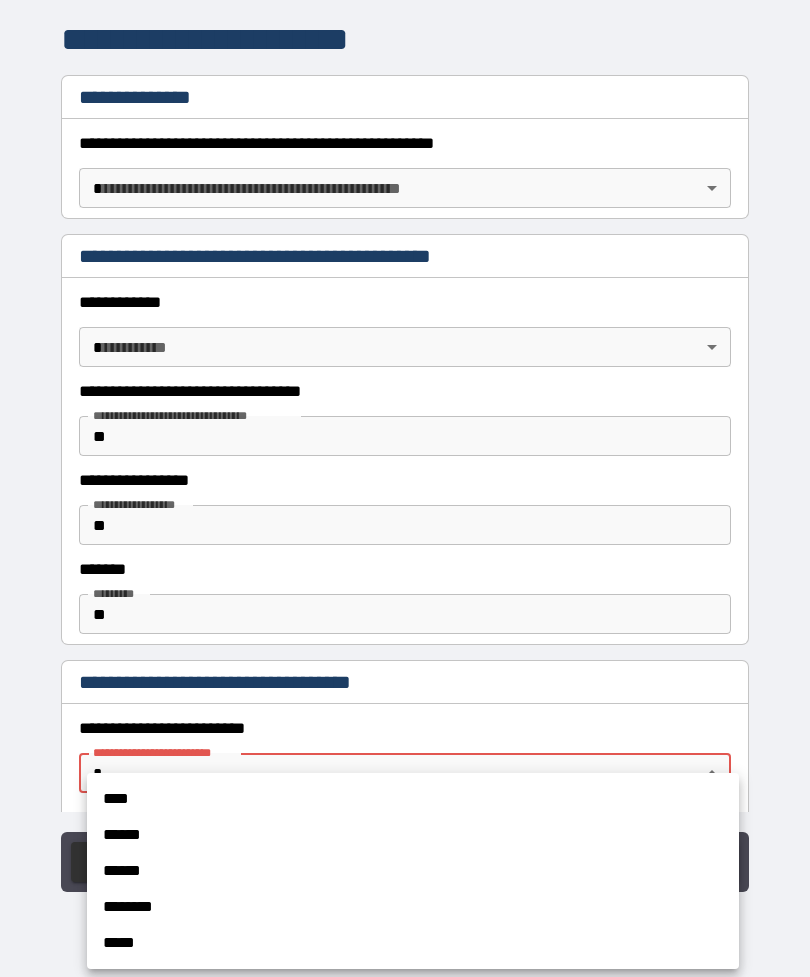click on "****" at bounding box center [413, 799] 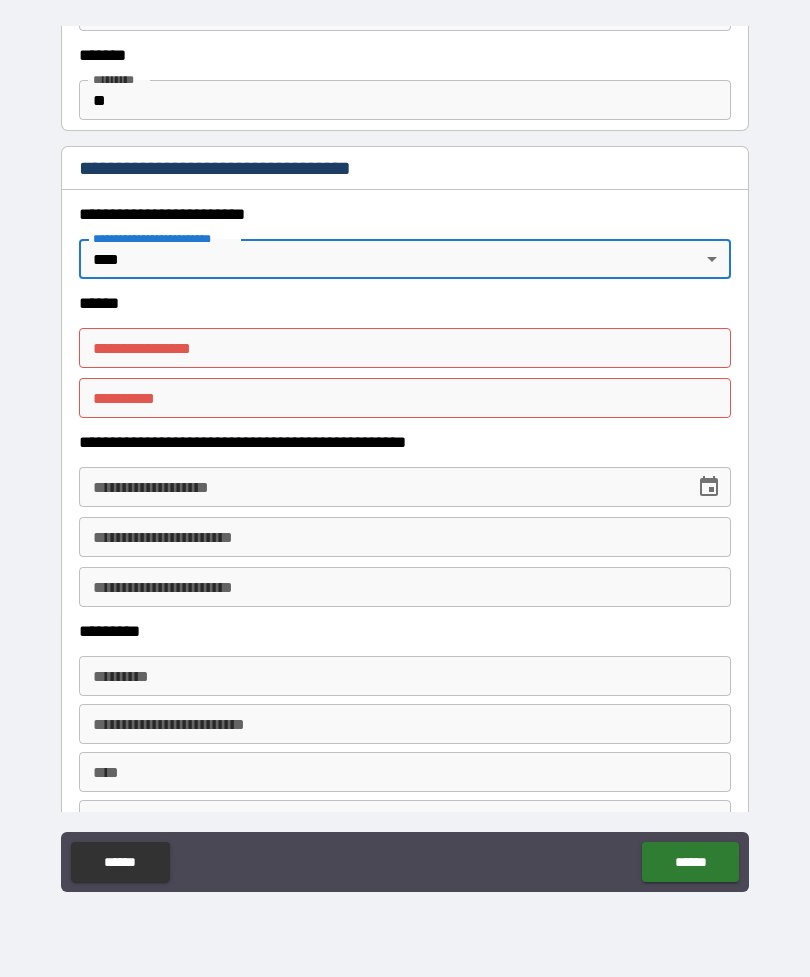 scroll, scrollTop: 824, scrollLeft: 0, axis: vertical 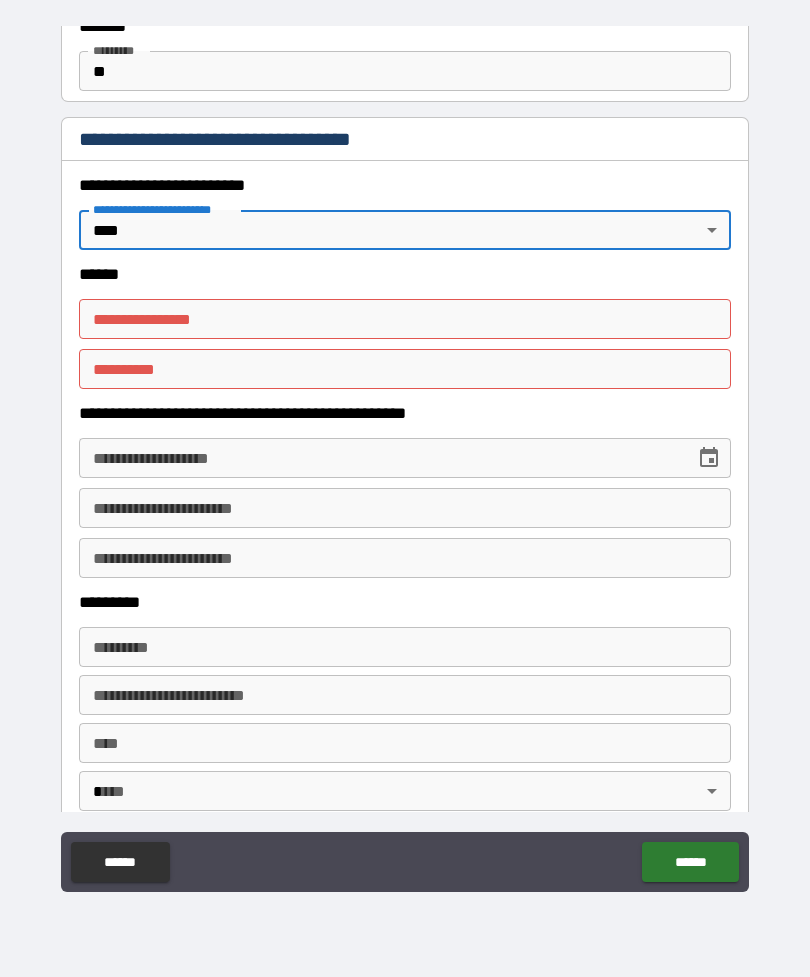 click on "**********" at bounding box center [405, 319] 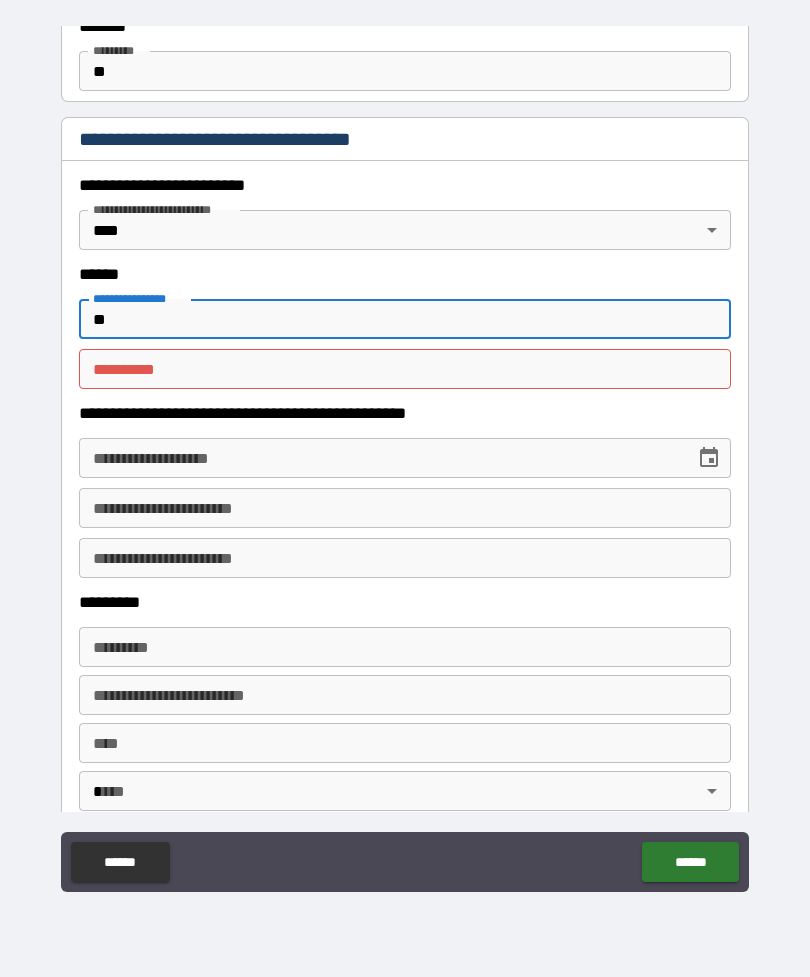 type on "**" 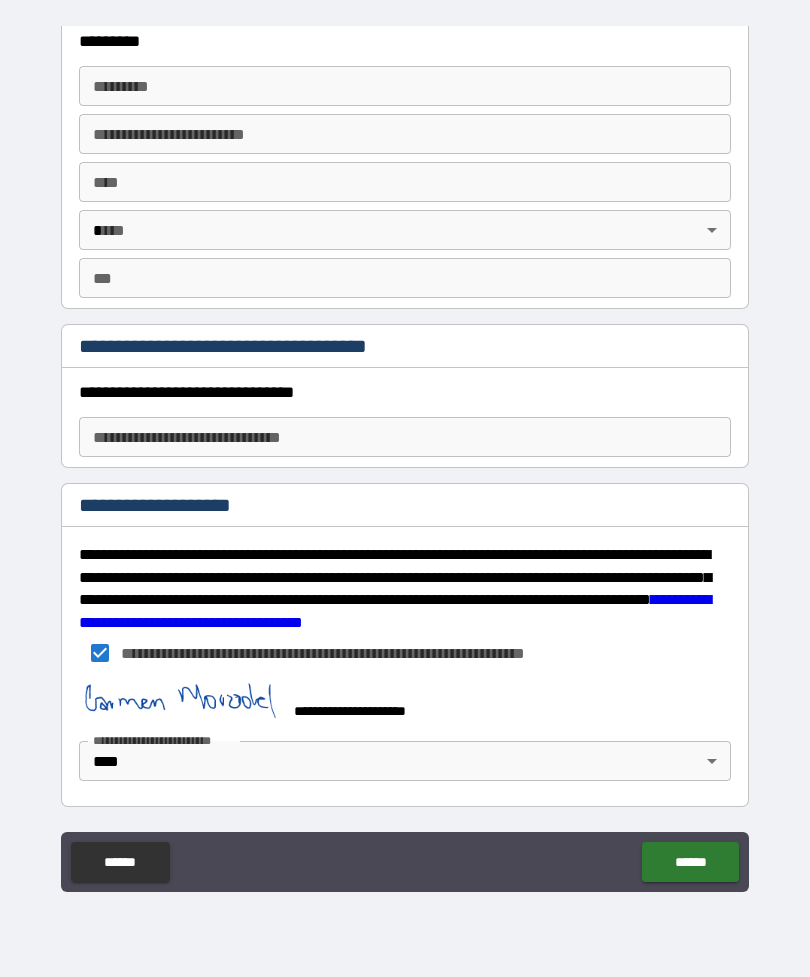 type on "**" 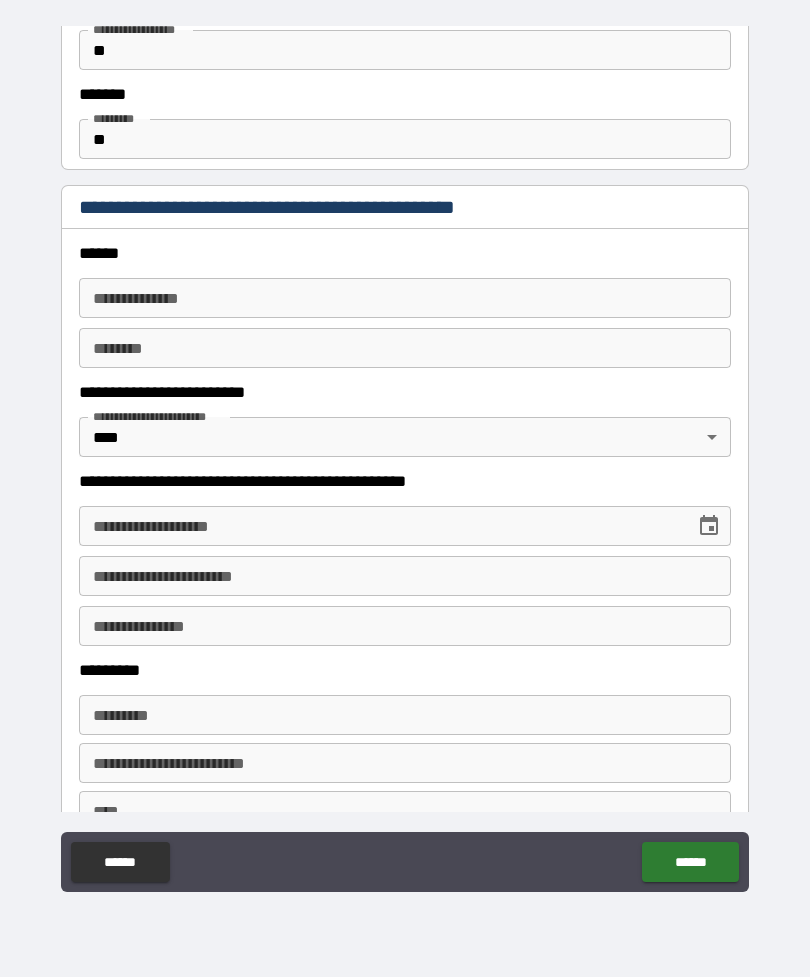 click on "******" at bounding box center (690, 862) 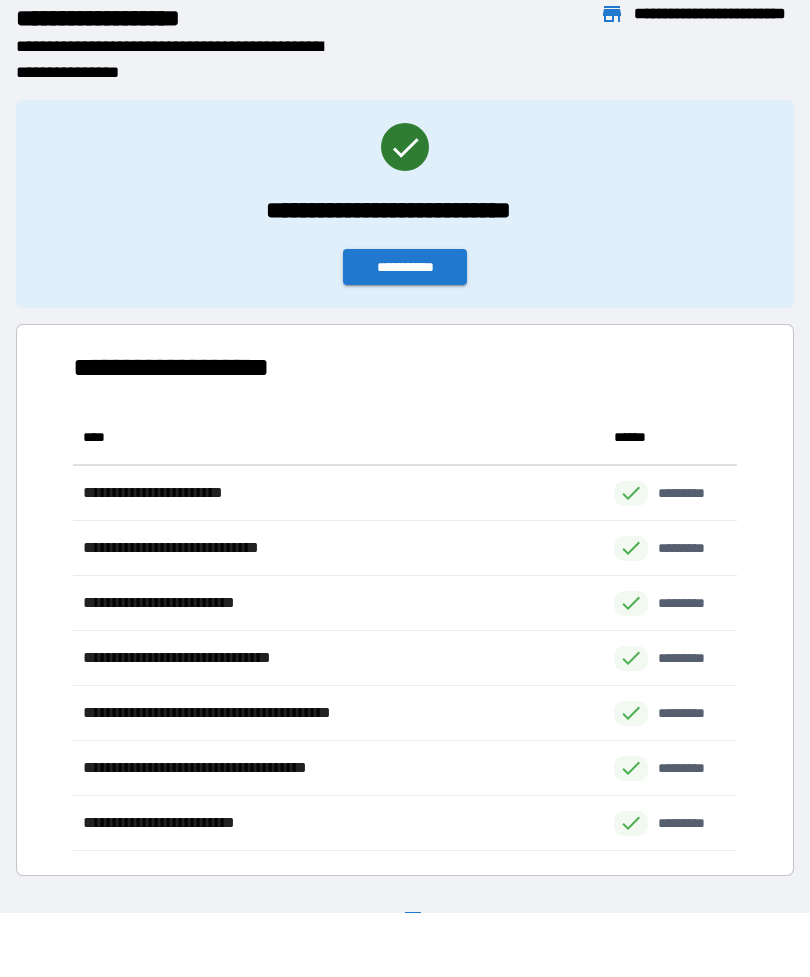scroll, scrollTop: 1, scrollLeft: 1, axis: both 